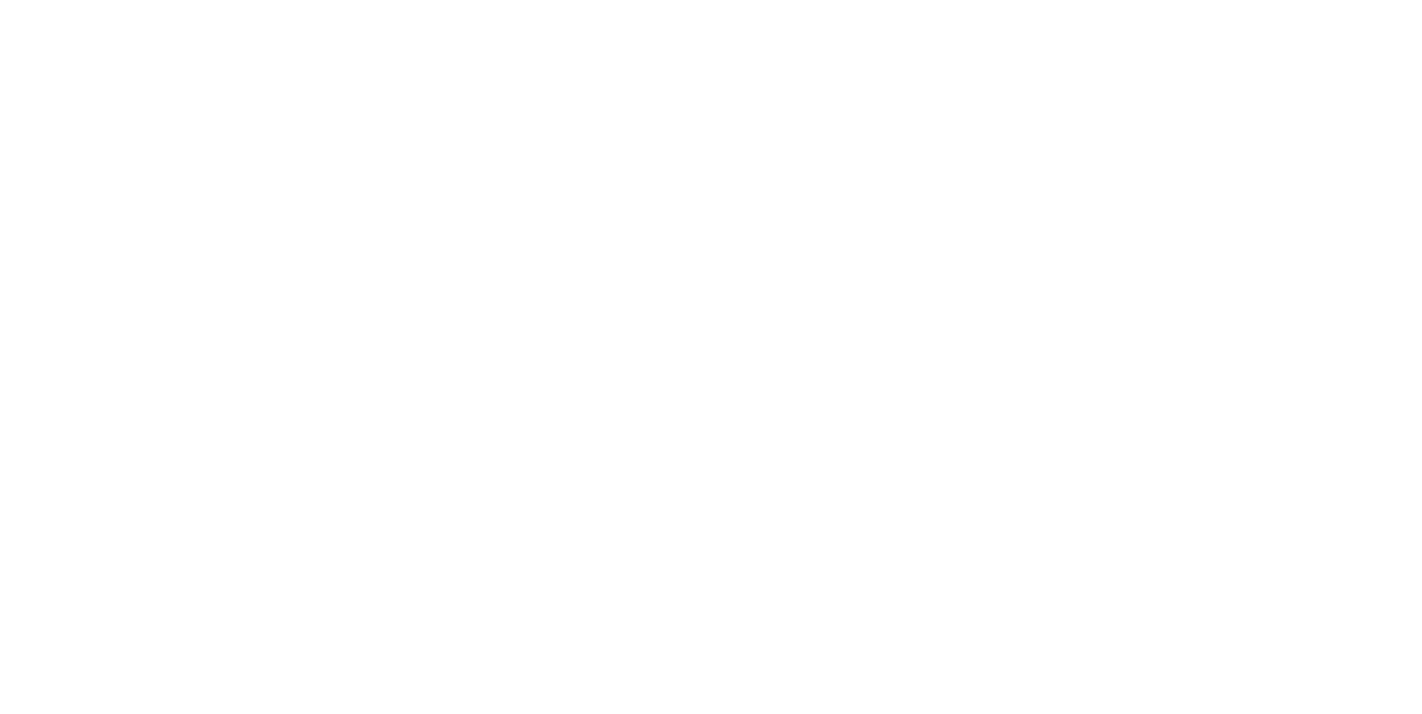 scroll, scrollTop: 0, scrollLeft: 0, axis: both 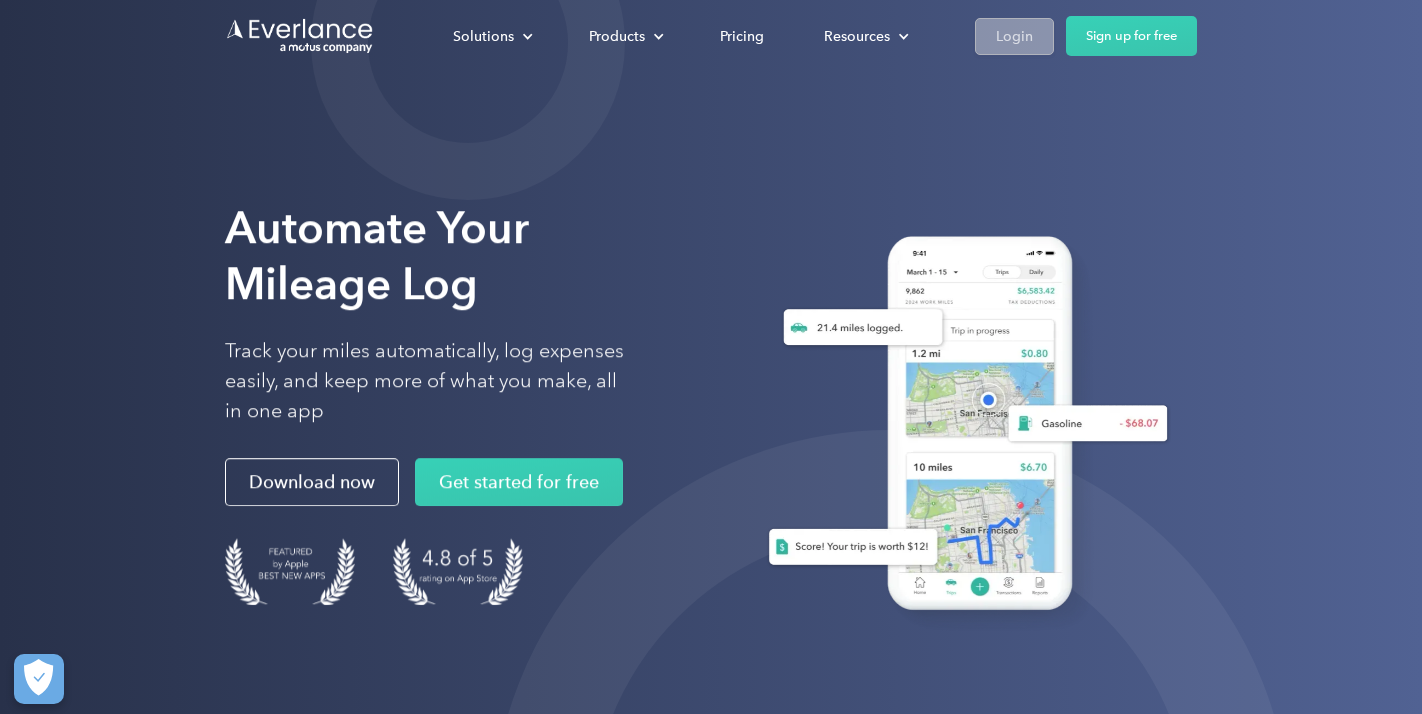 click on "Login" at bounding box center [1014, 36] 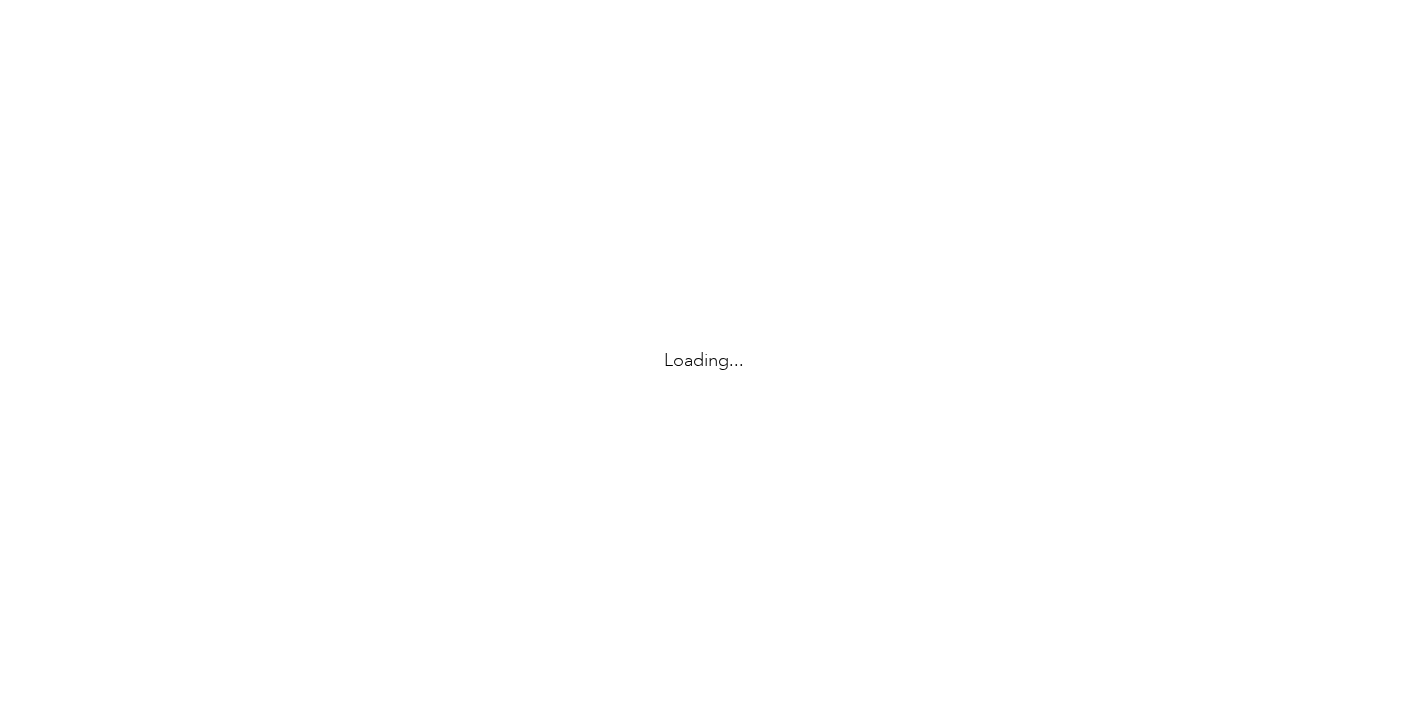 scroll, scrollTop: 0, scrollLeft: 0, axis: both 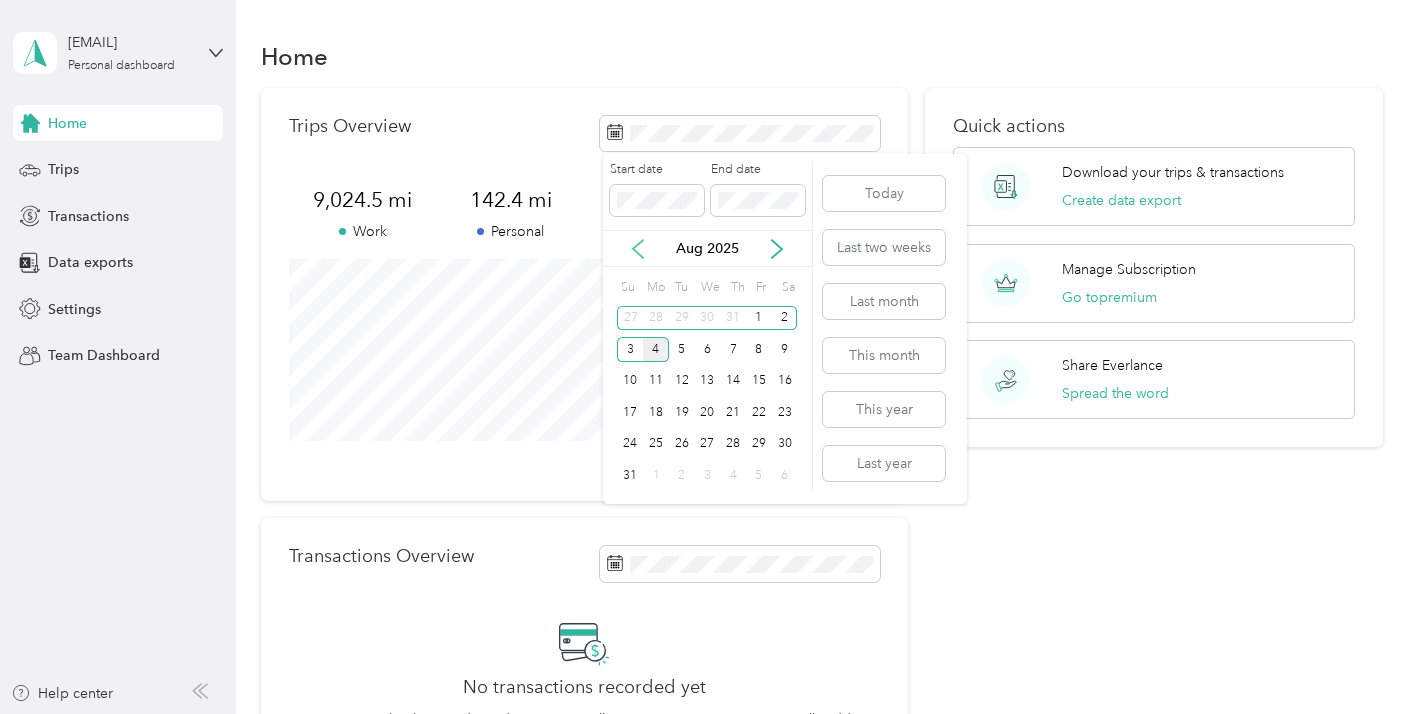 click 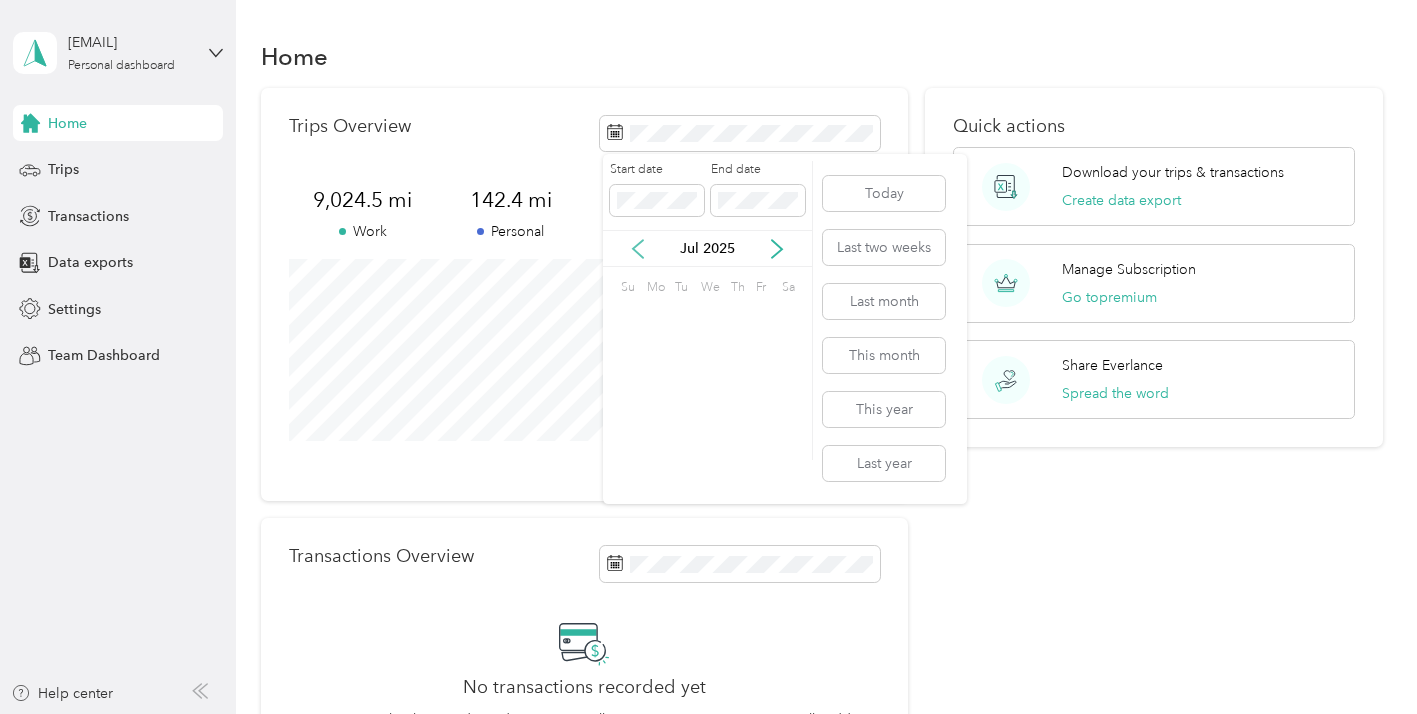 click 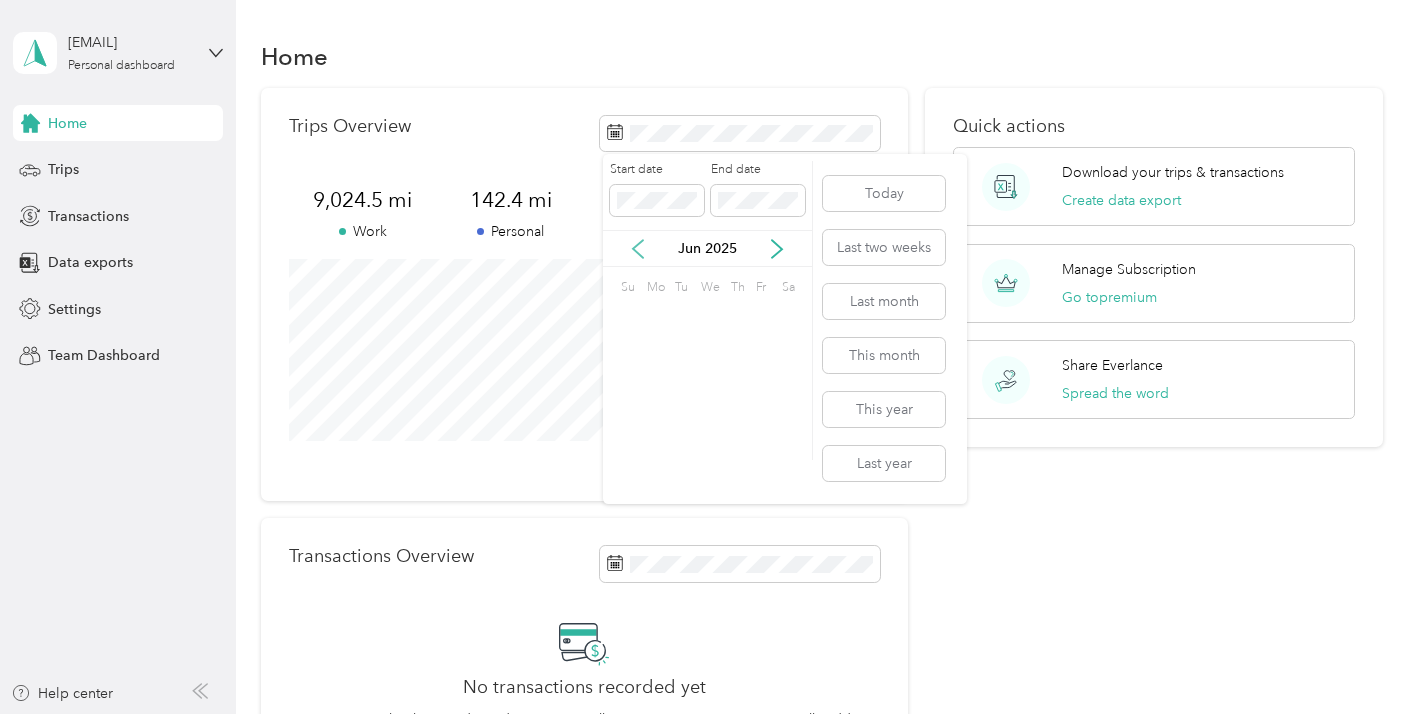 click 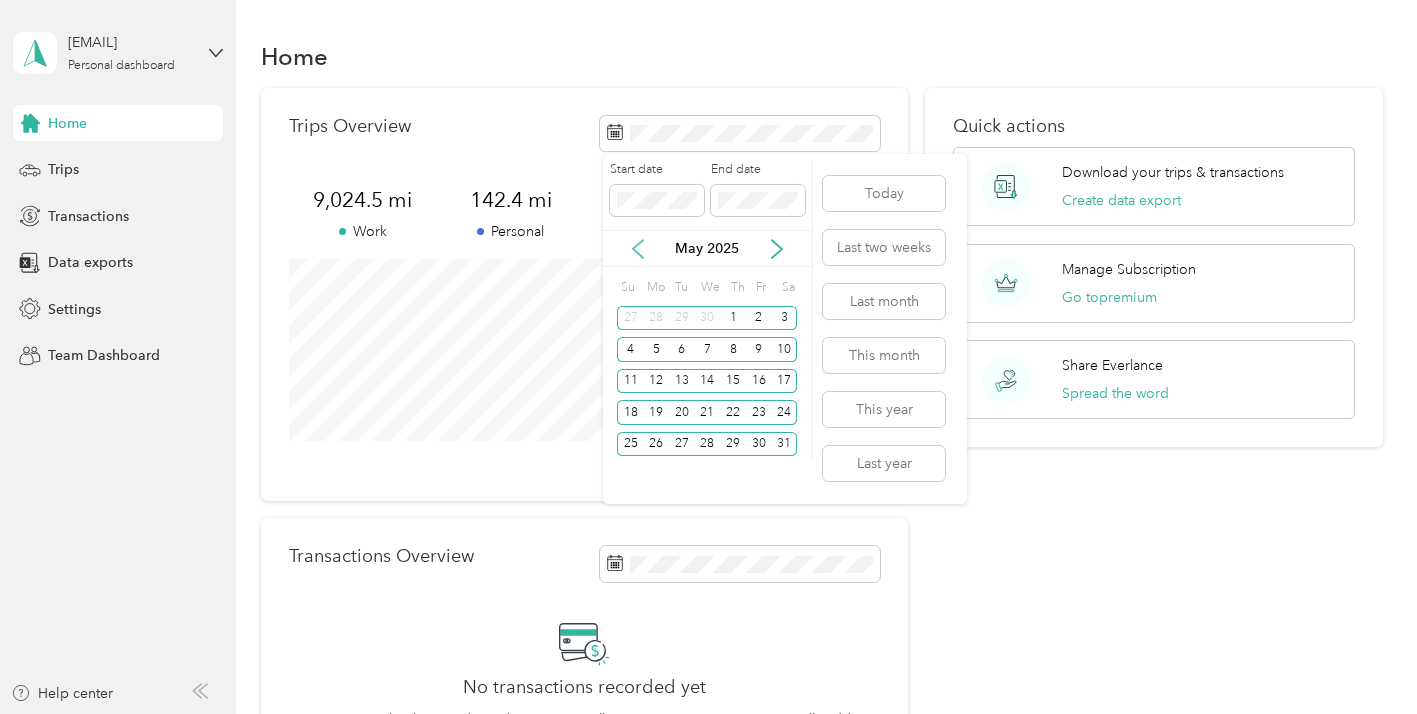 click 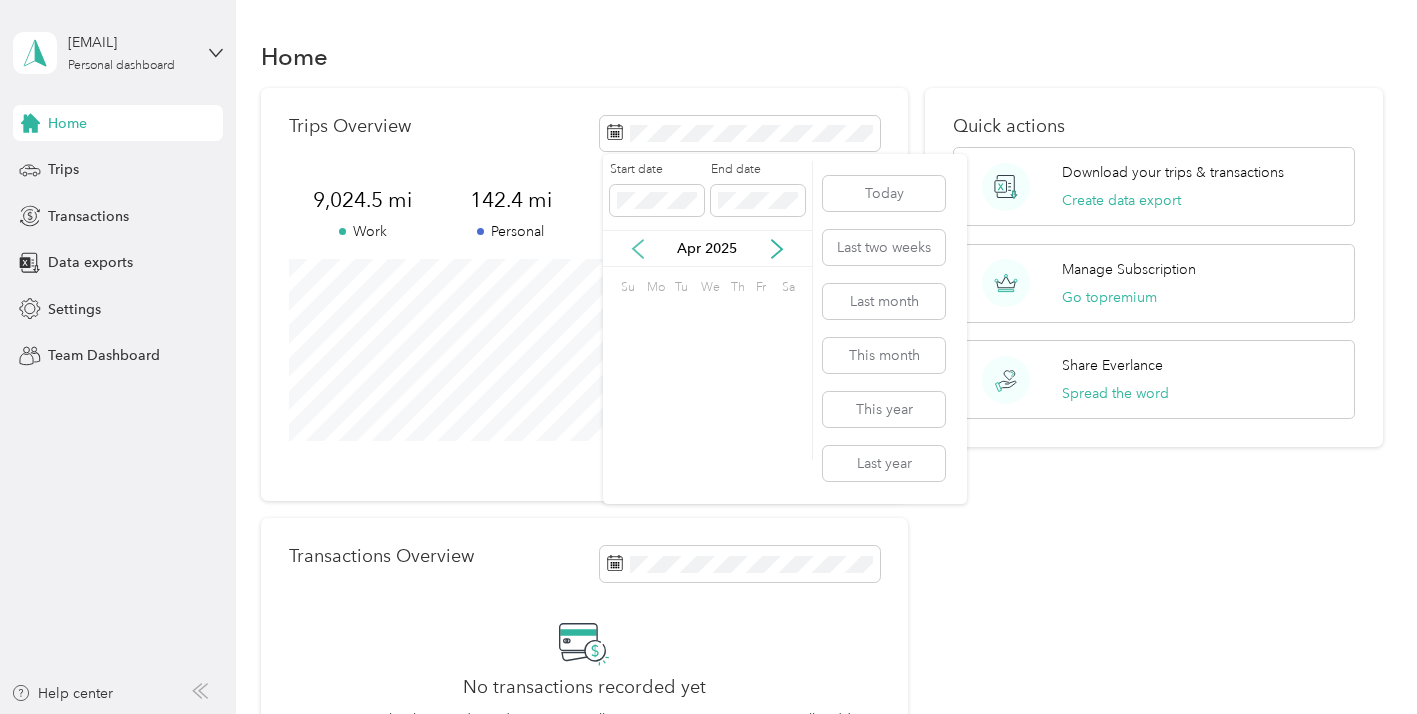 click 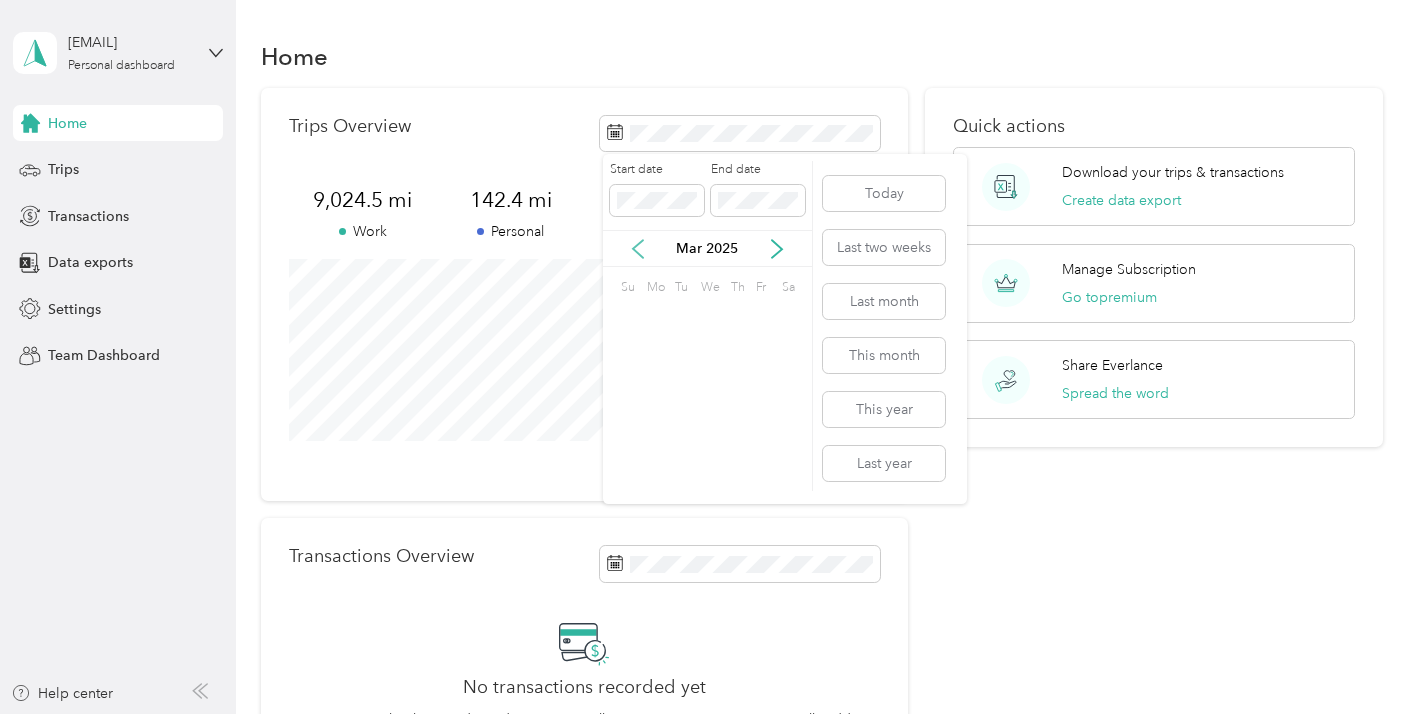 click 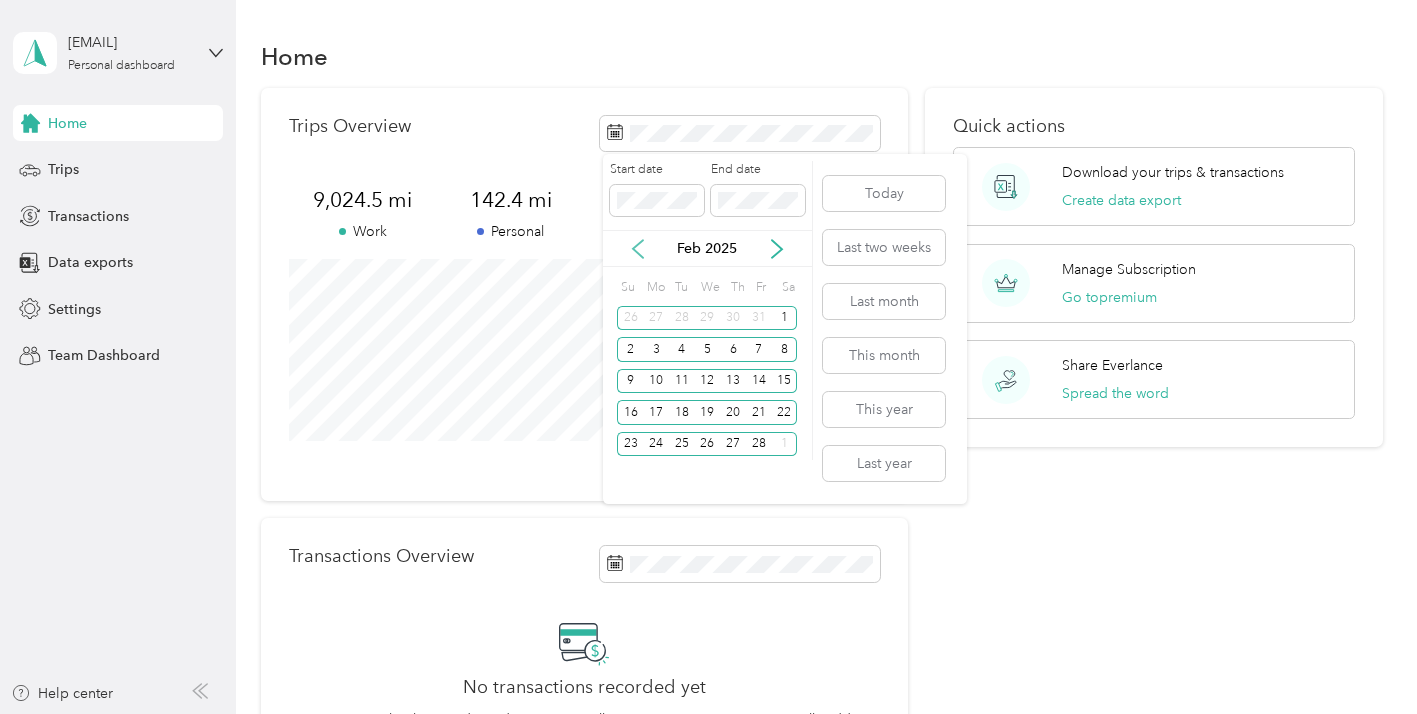 click 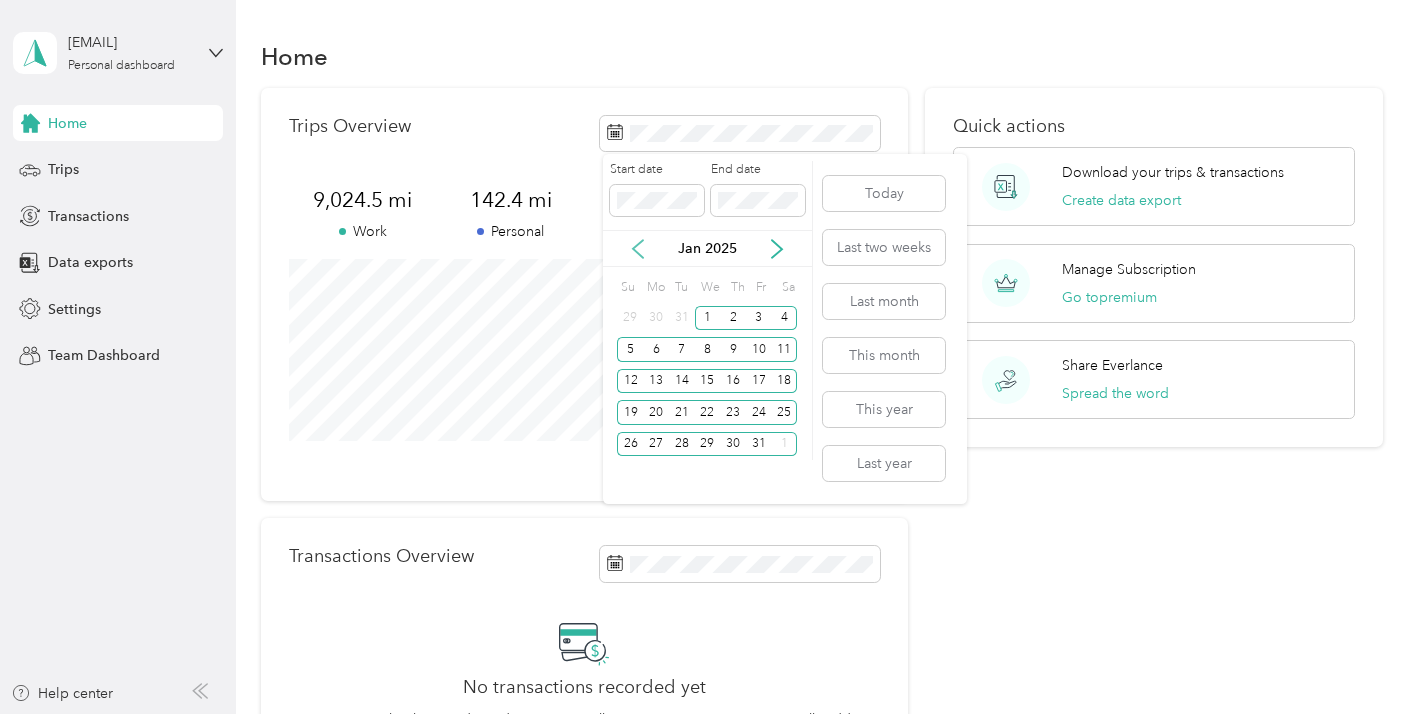 click 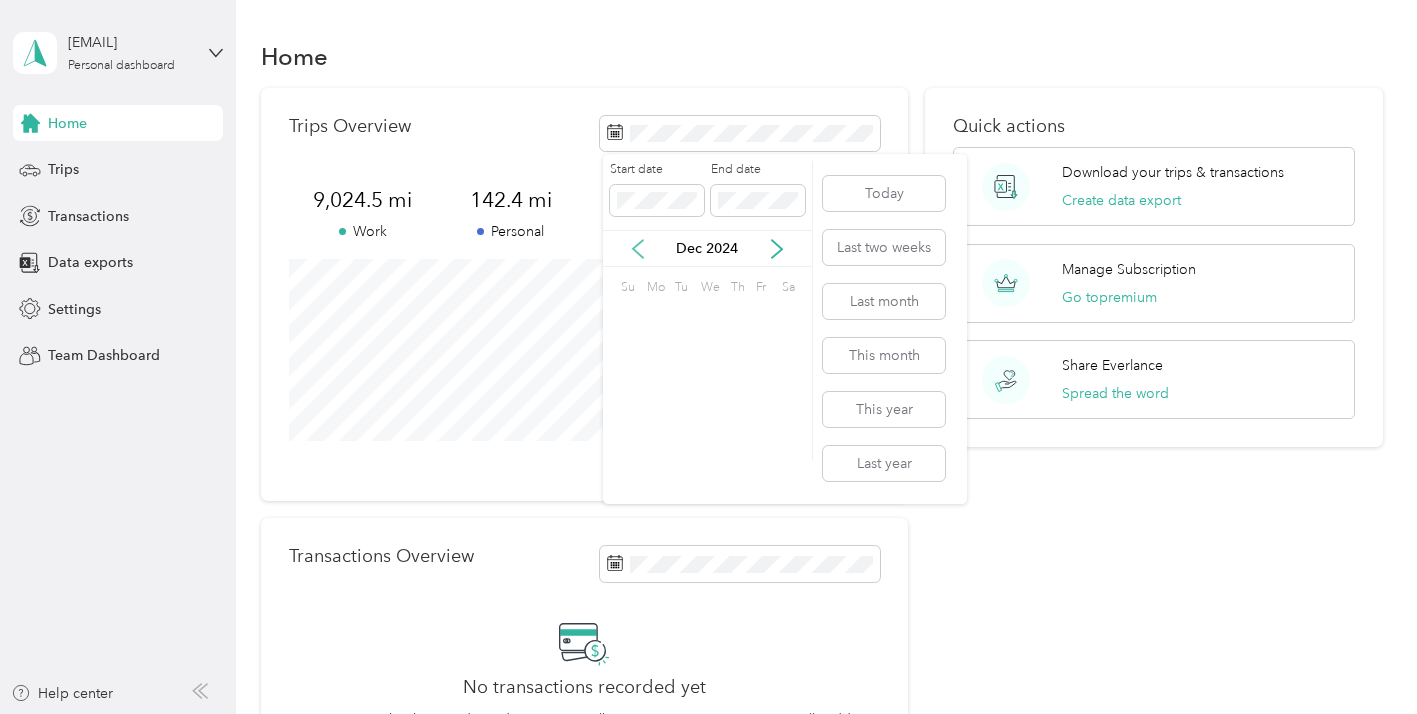 click 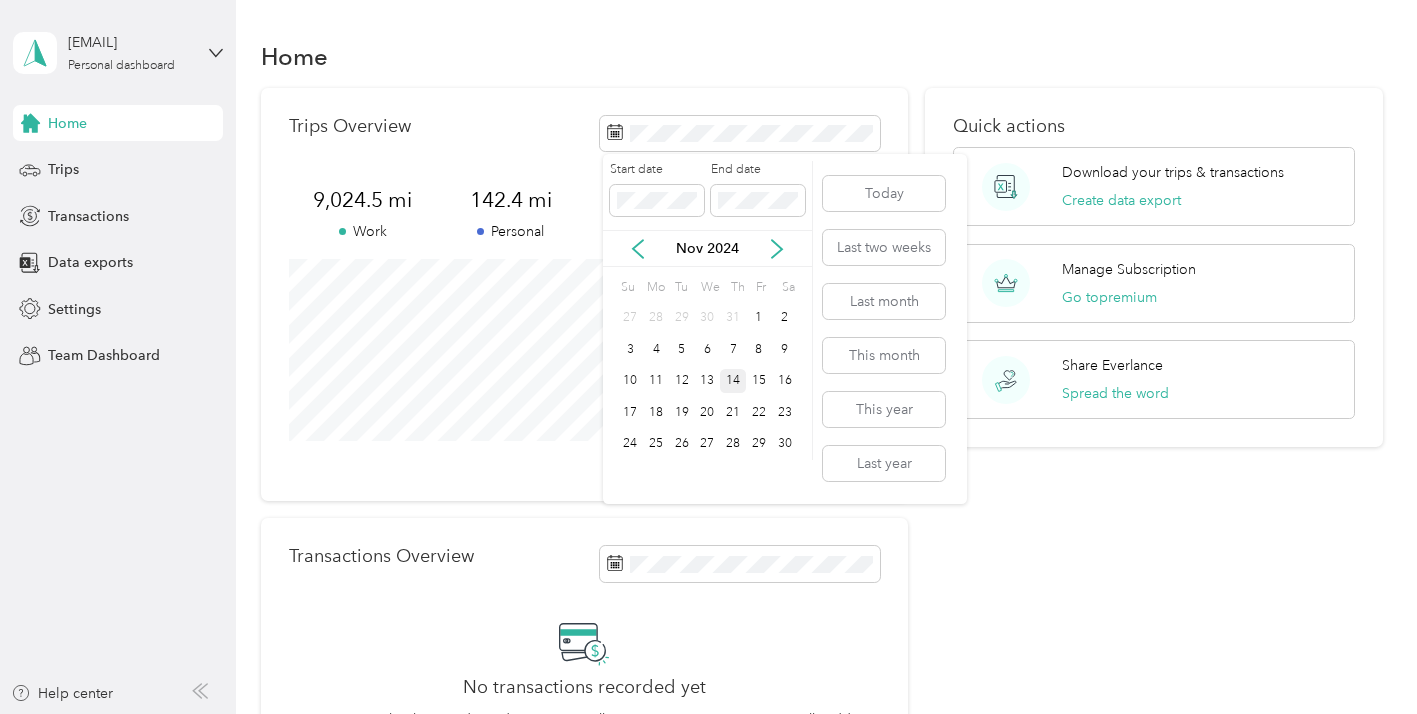 click on "14" at bounding box center (733, 381) 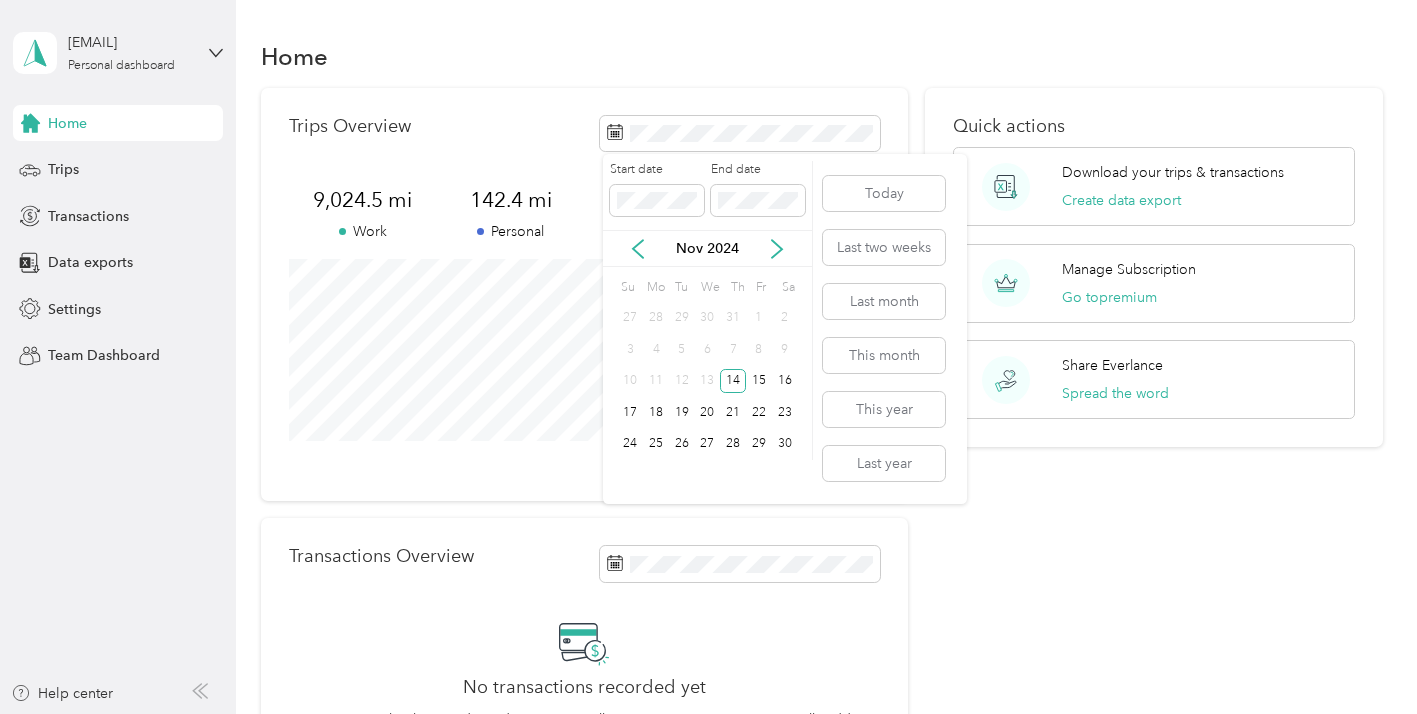 click on "Nov 2024" at bounding box center (707, 248) 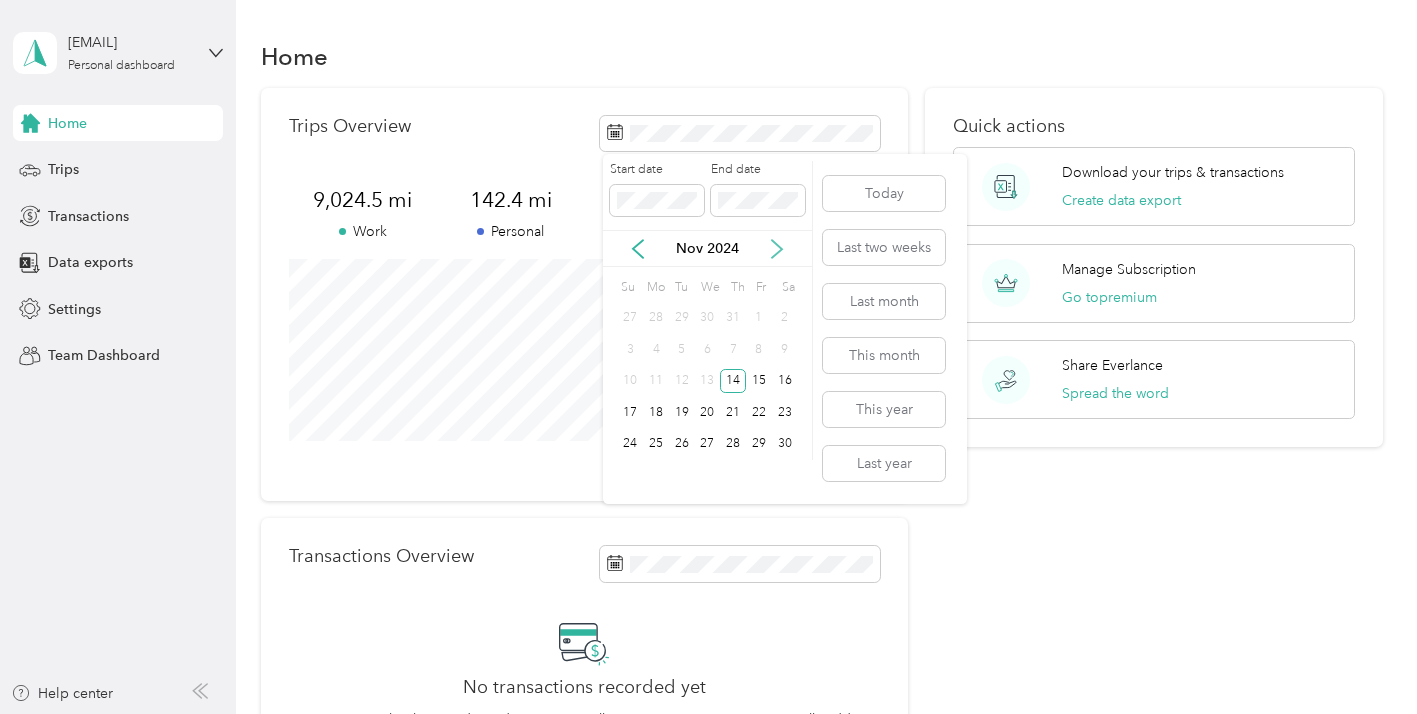 click 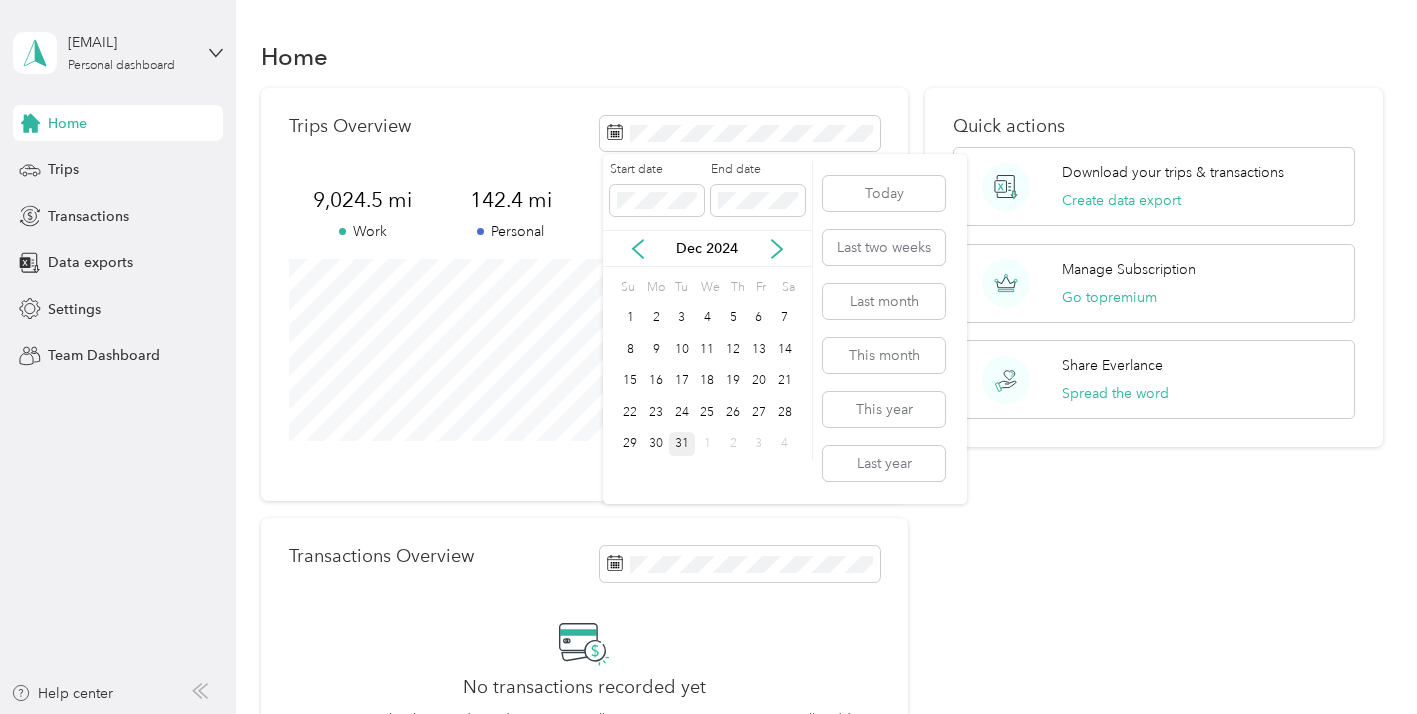 click on "31" at bounding box center [682, 444] 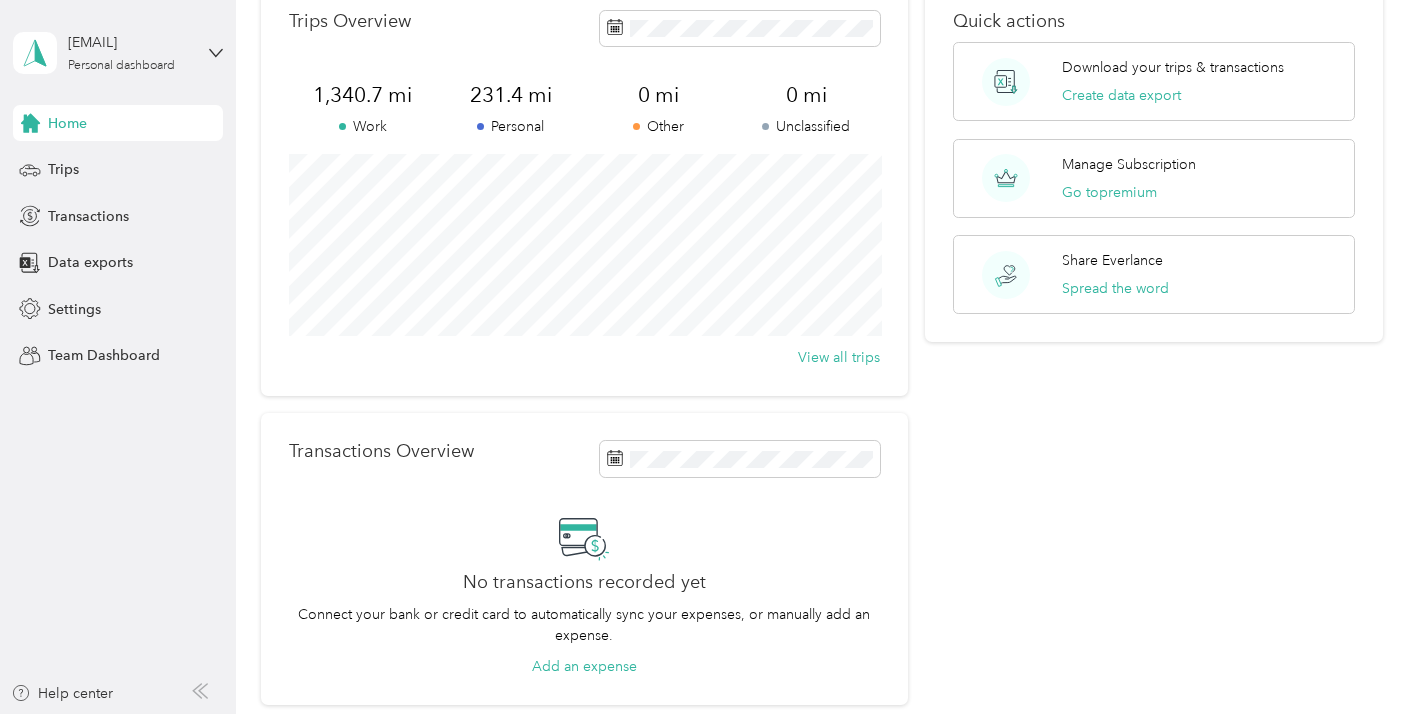 scroll, scrollTop: 106, scrollLeft: 0, axis: vertical 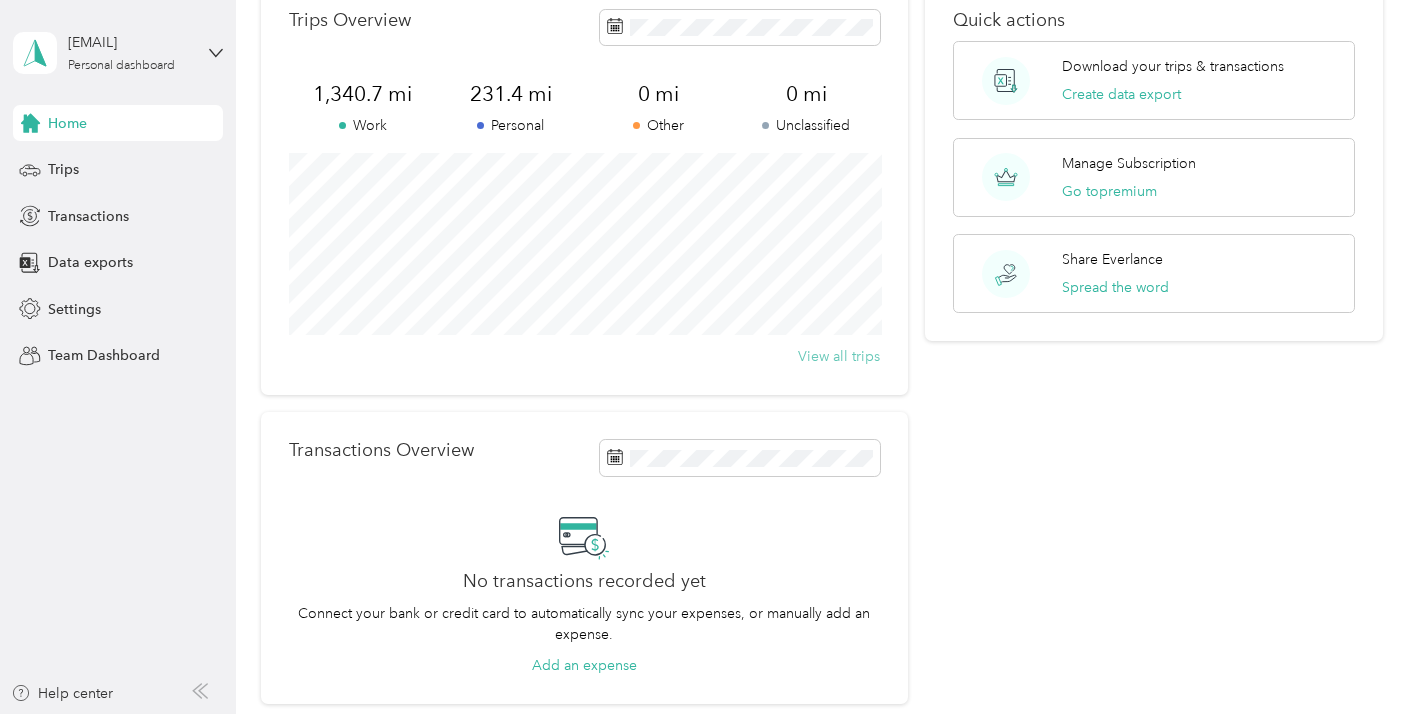 click on "View all trips" at bounding box center (839, 356) 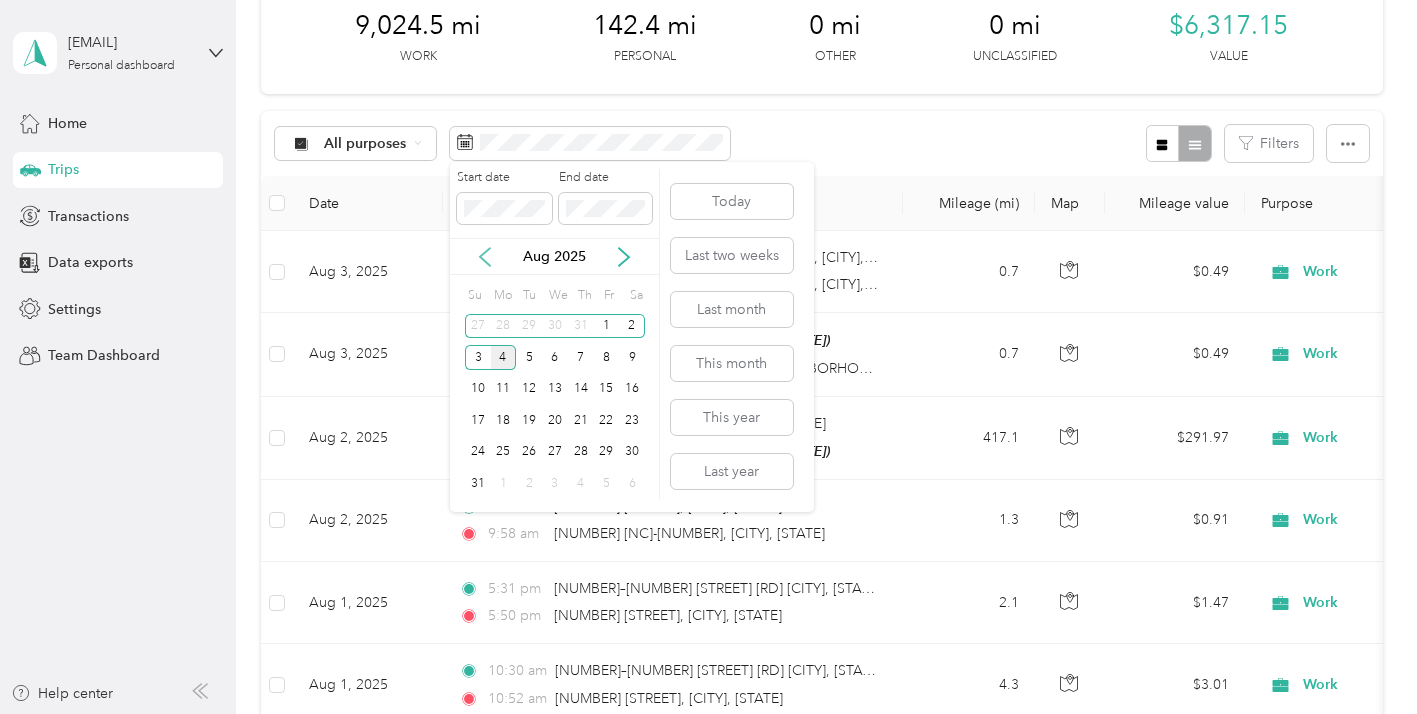 click 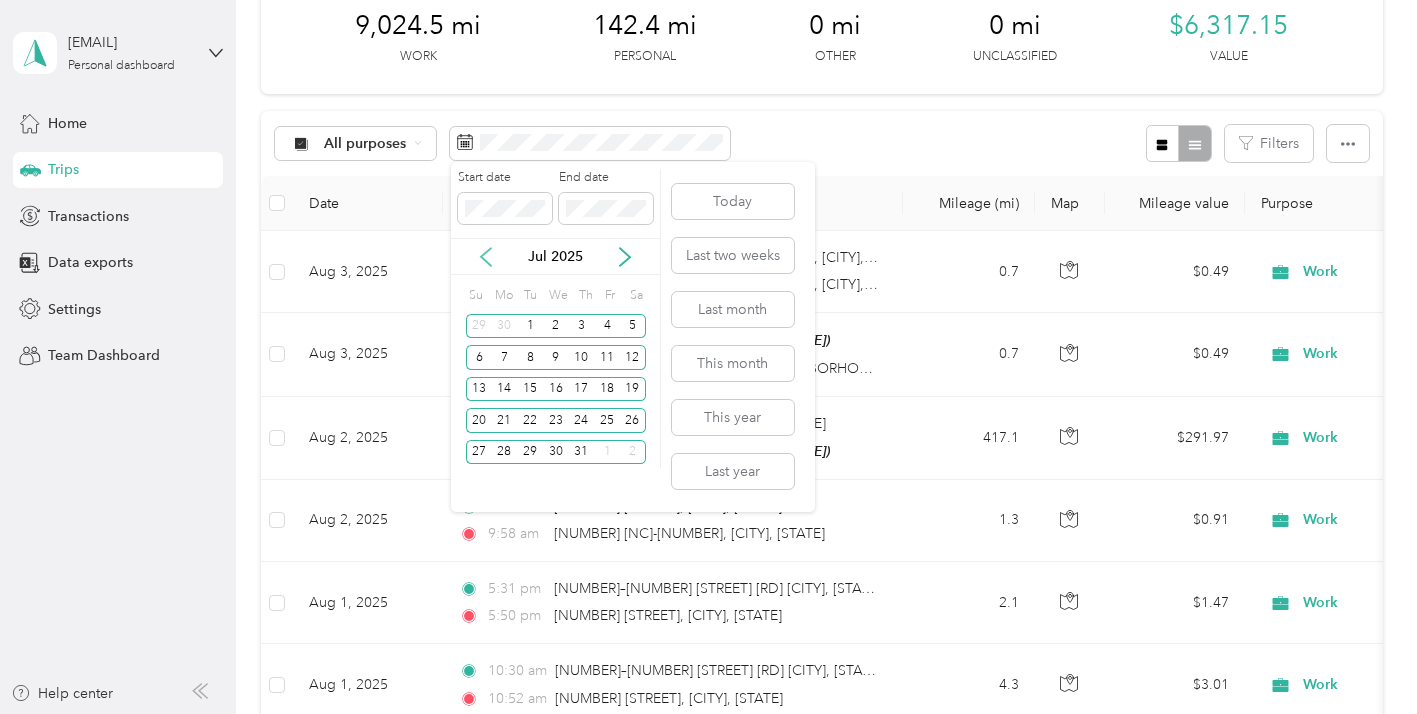 click 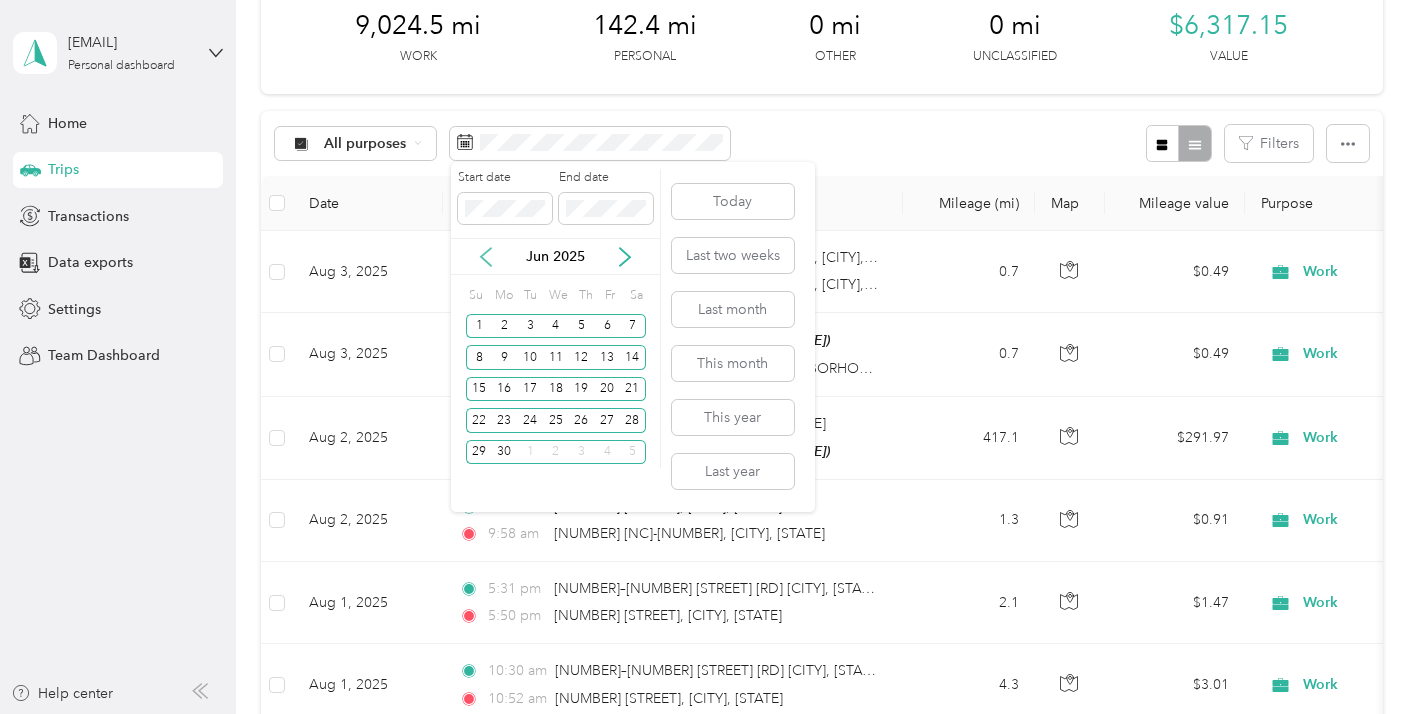 click 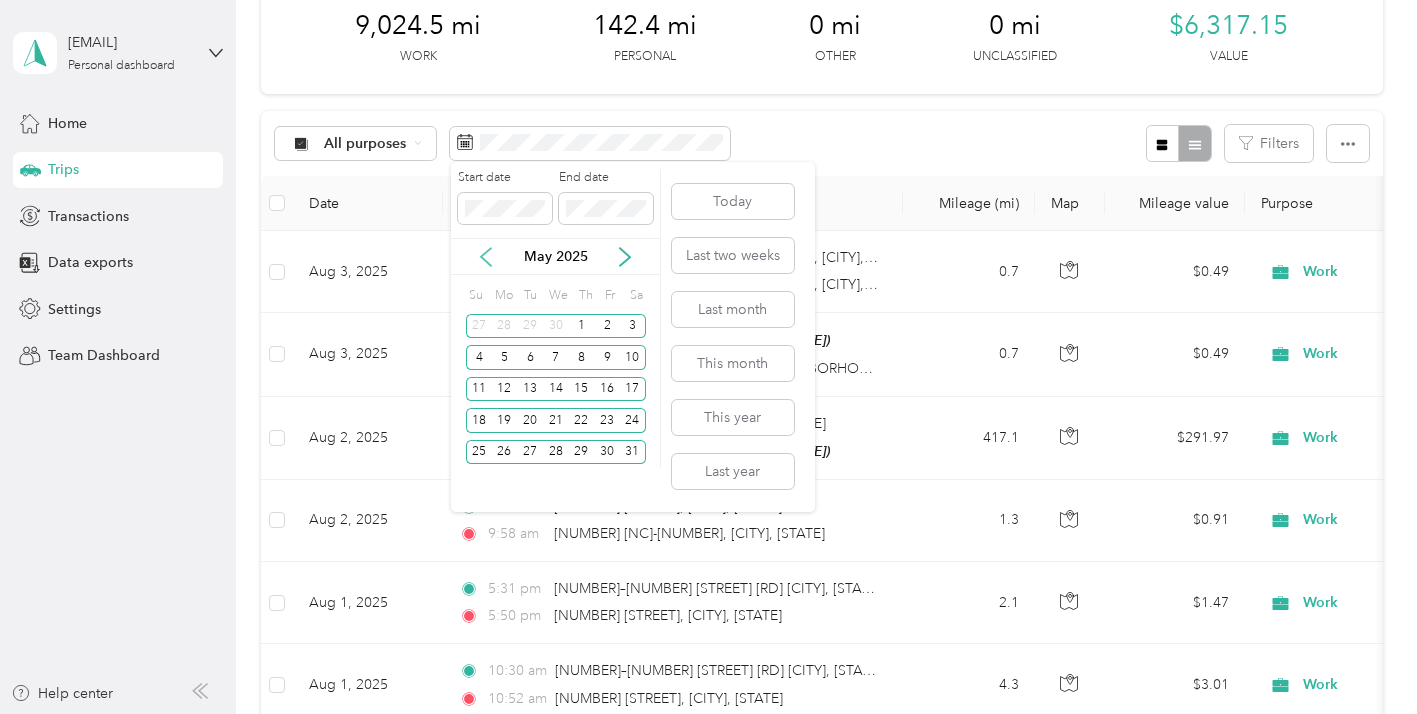 click 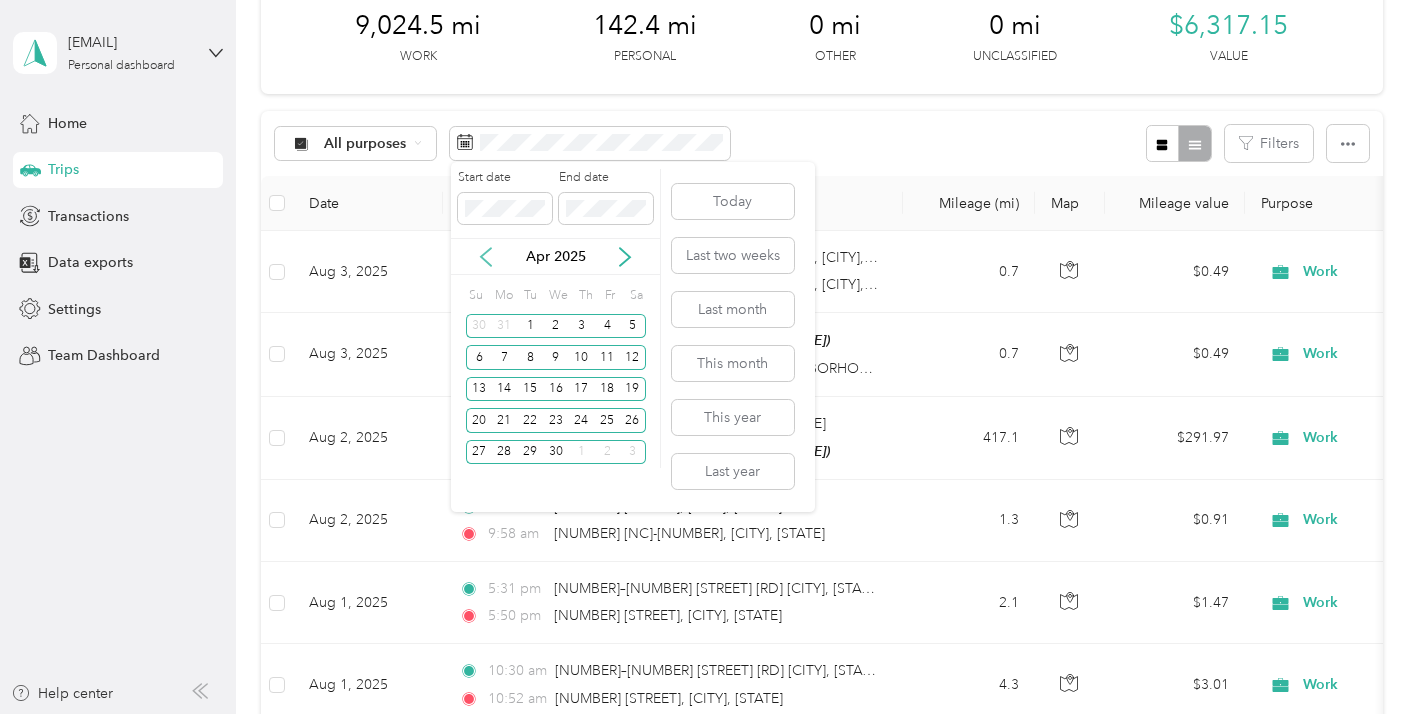 click 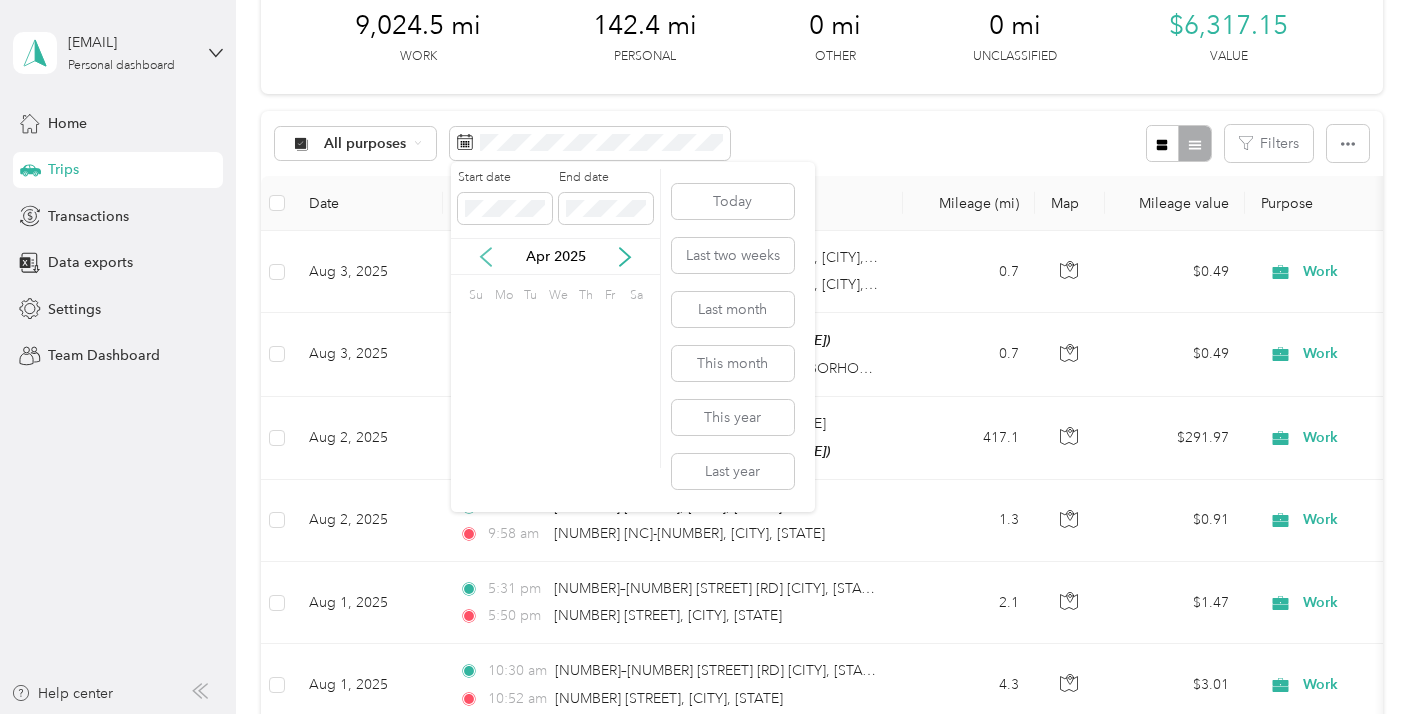 click 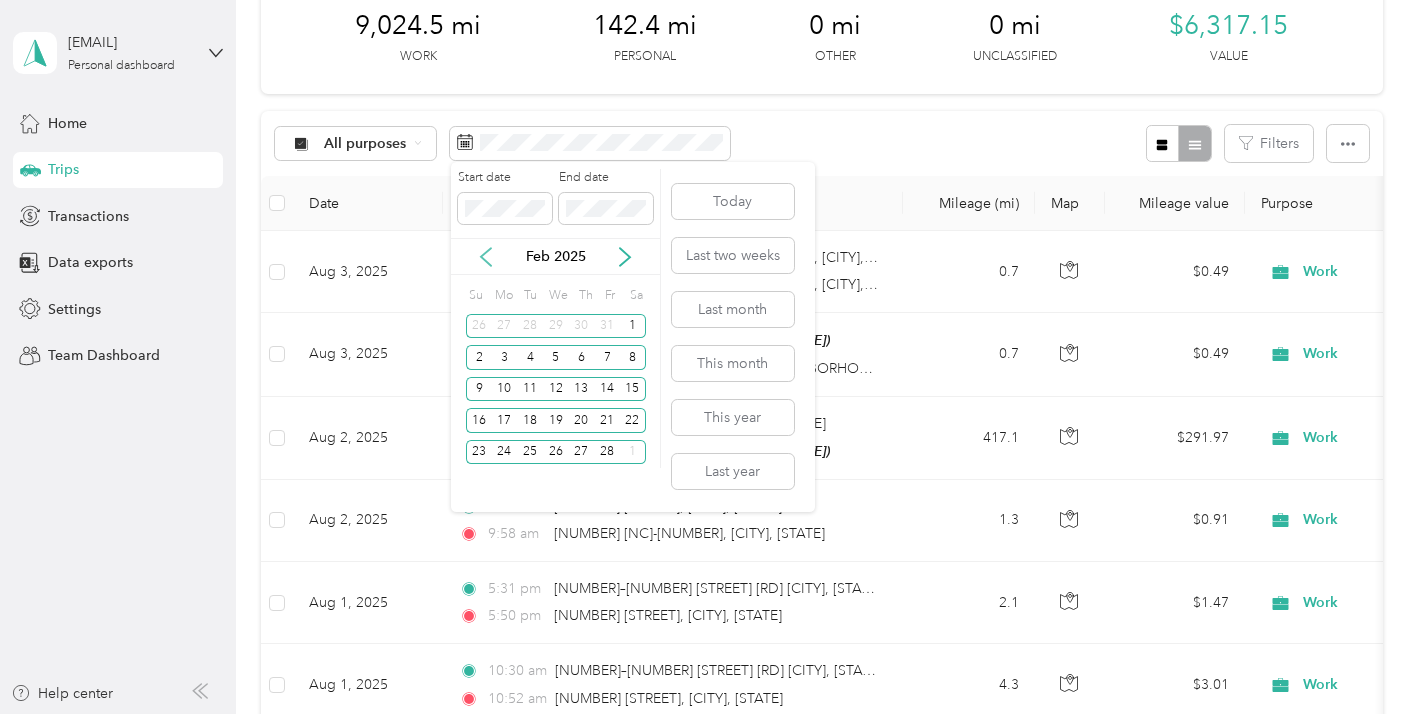 click 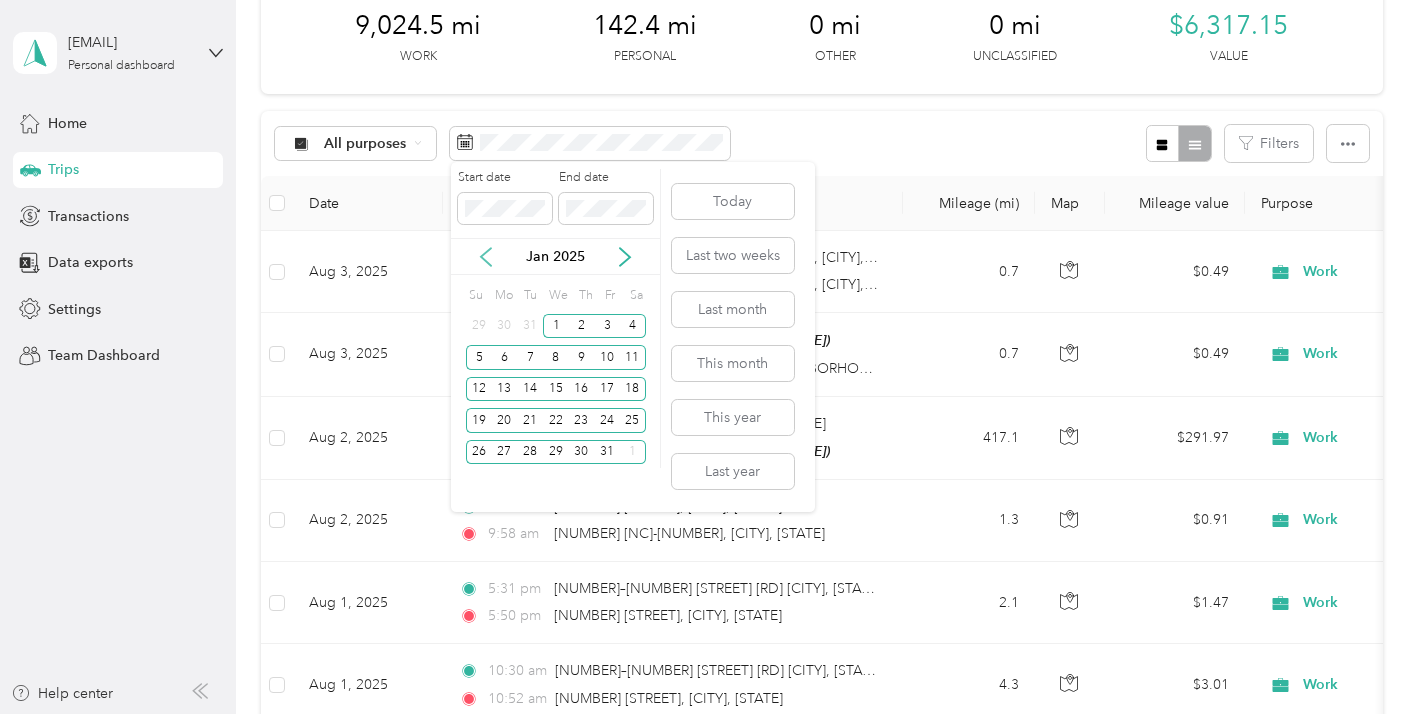 click 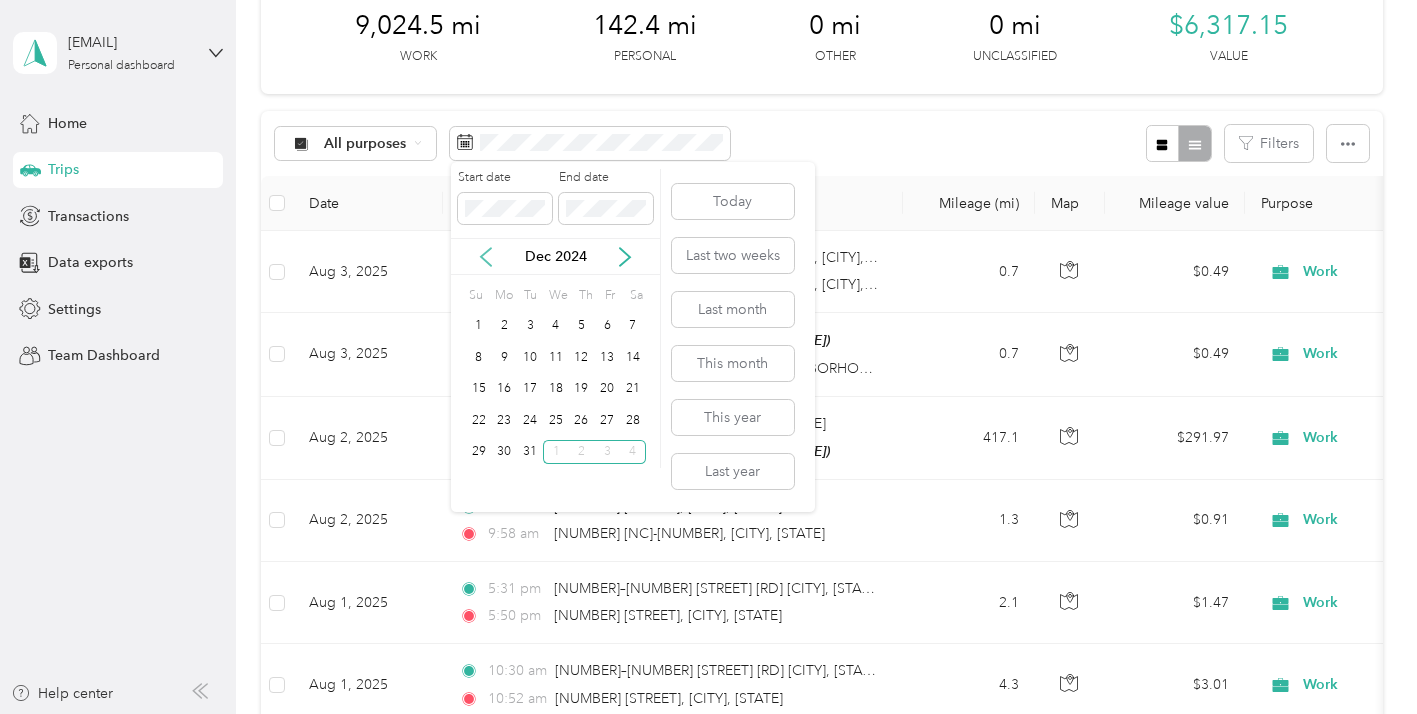 click 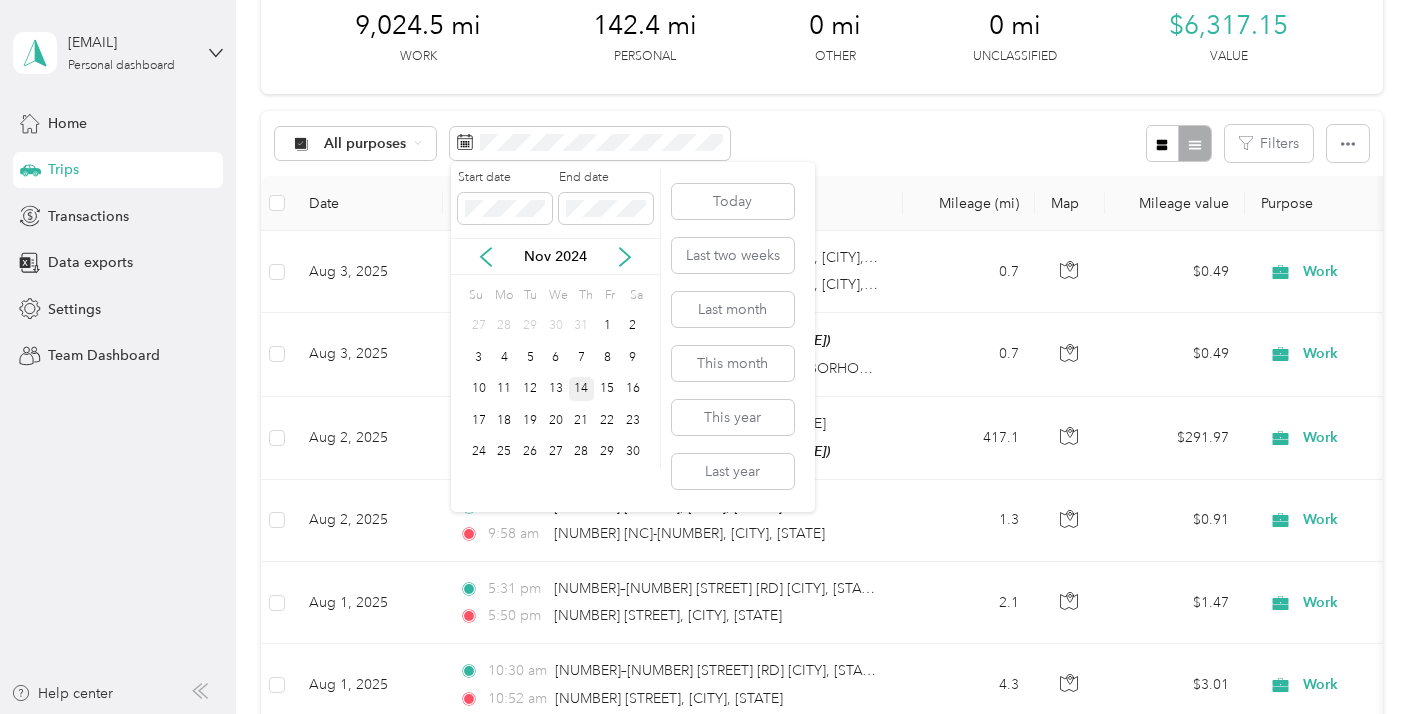 click on "14" at bounding box center (582, 389) 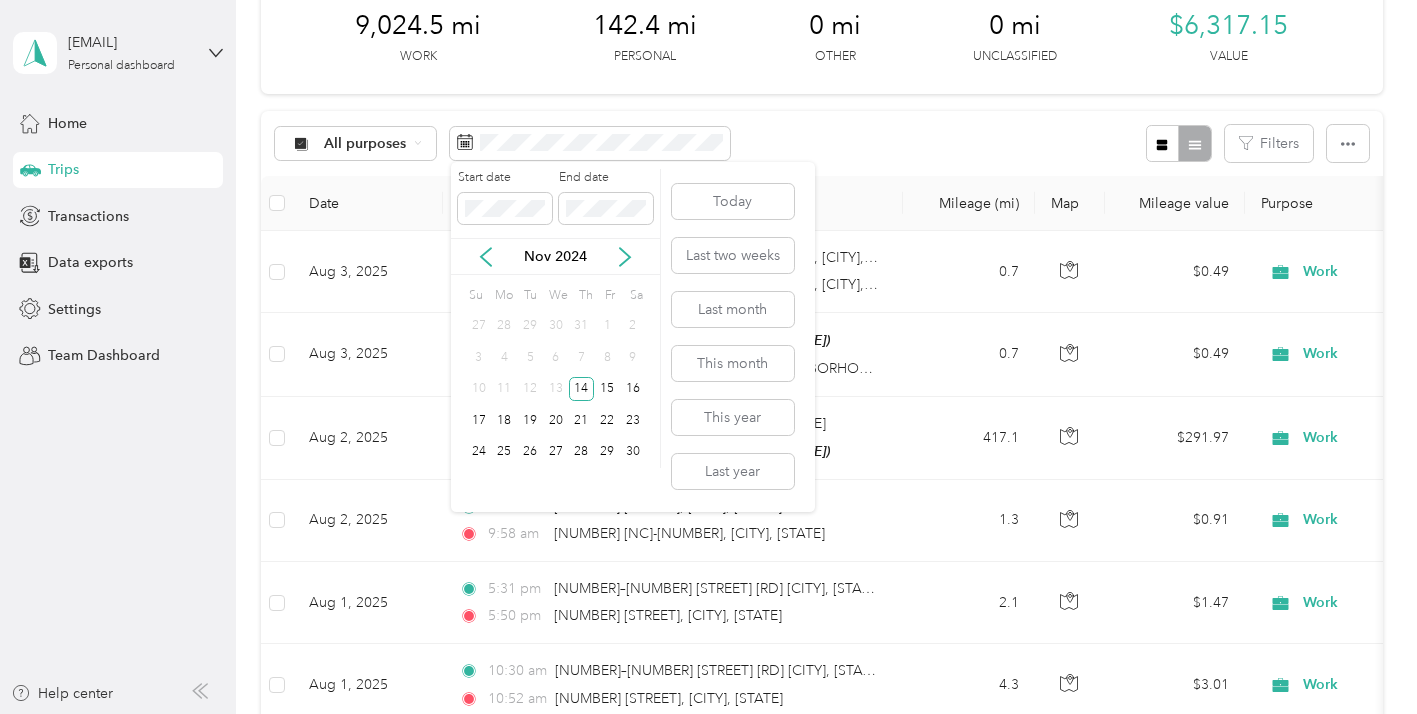 click on "Nov 2024" at bounding box center [555, 256] 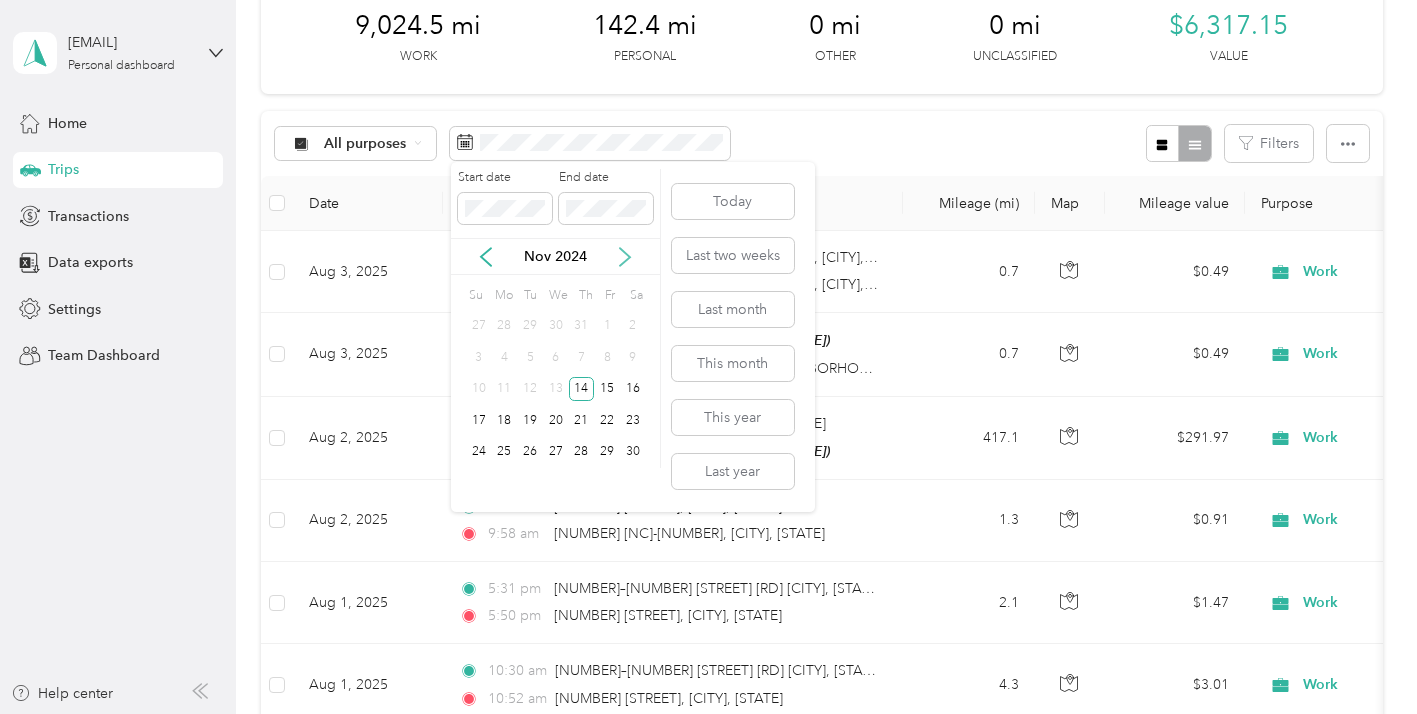 click 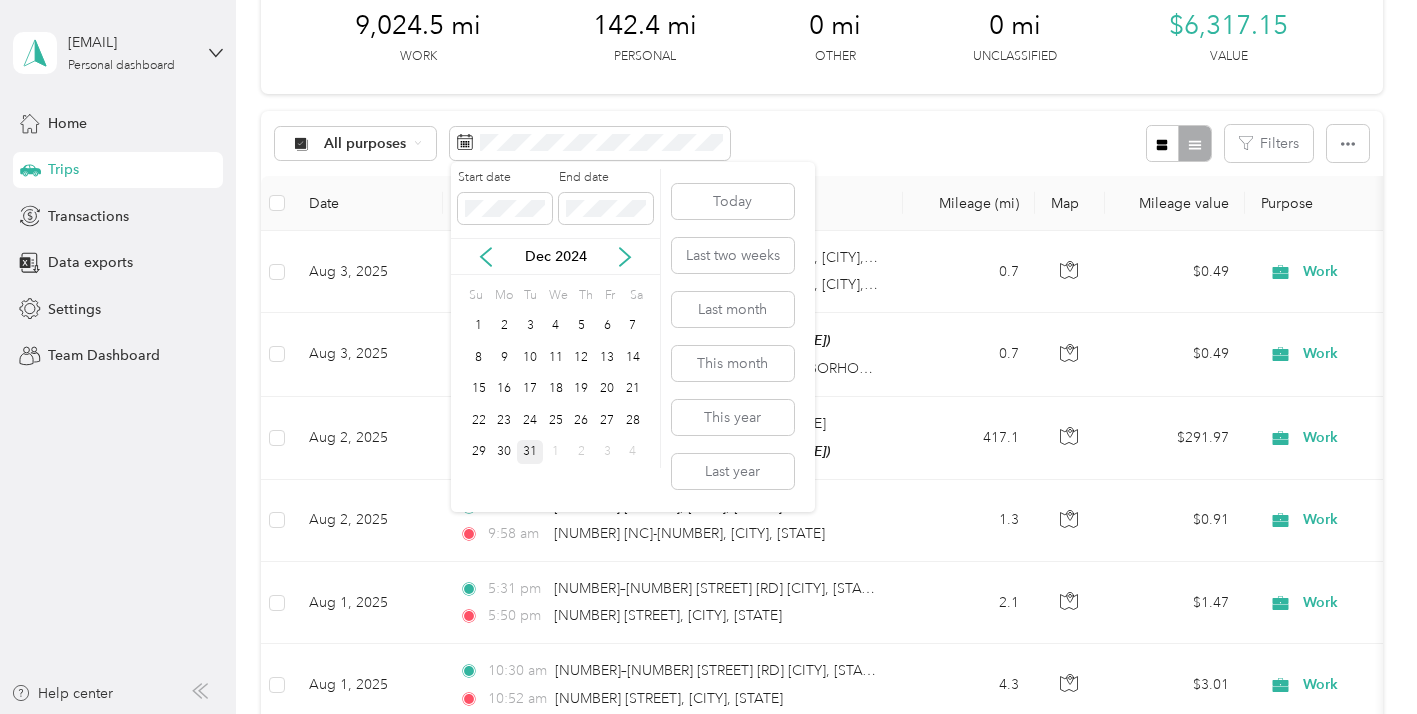 click on "31" at bounding box center (530, 452) 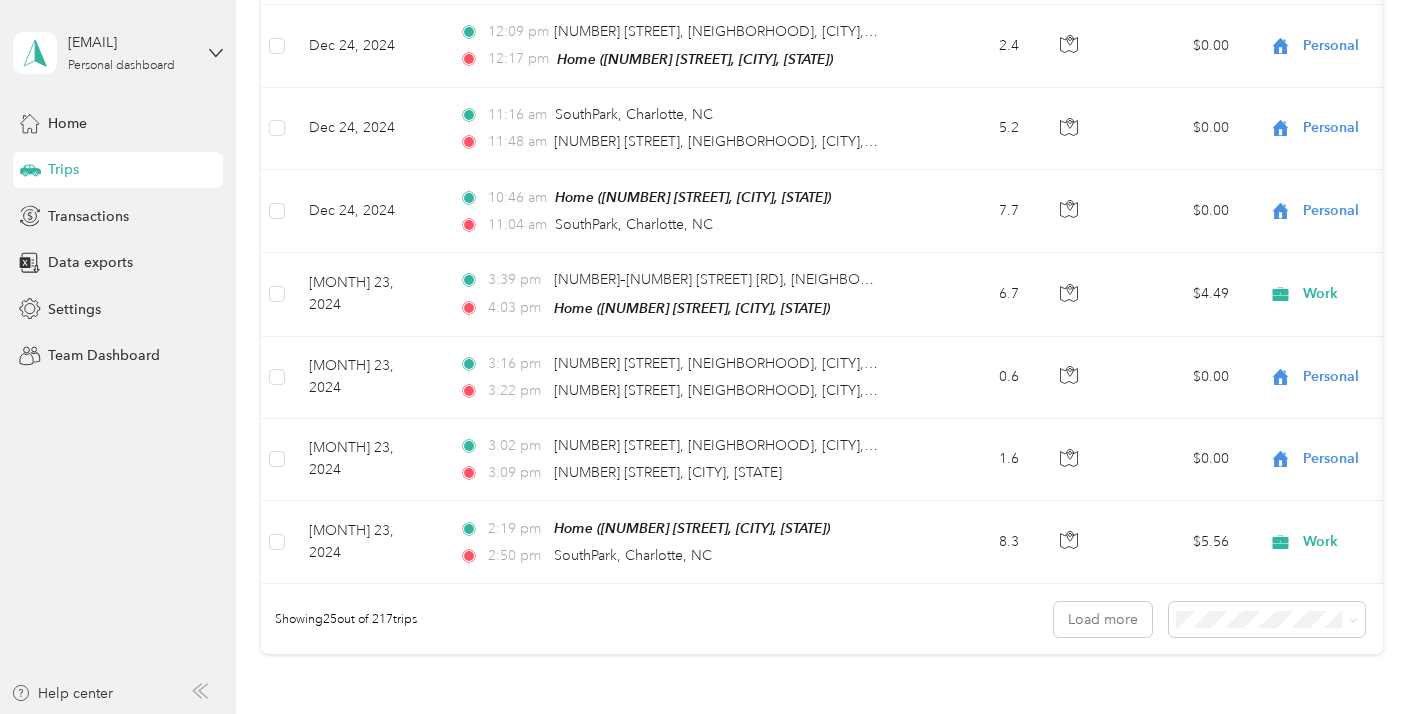 scroll, scrollTop: 1829, scrollLeft: 0, axis: vertical 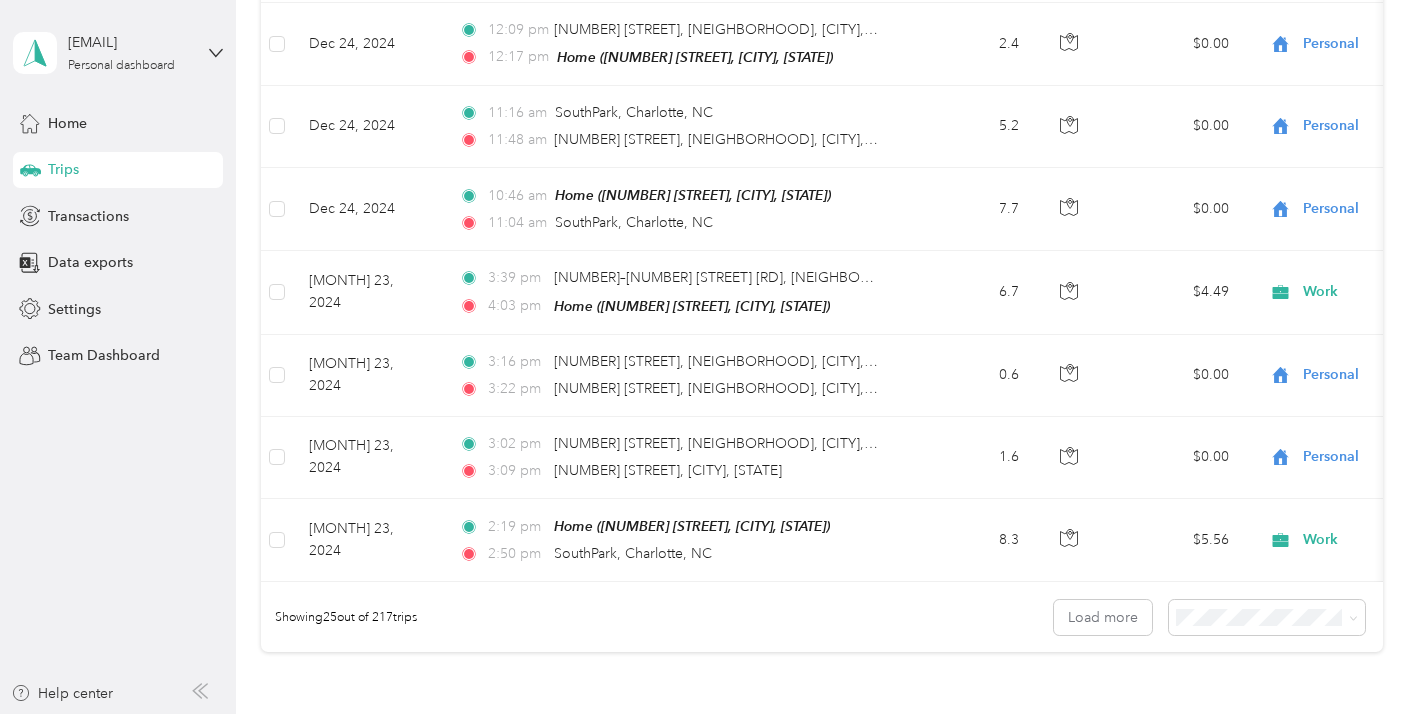 click on "Work" at bounding box center (1385, -788) 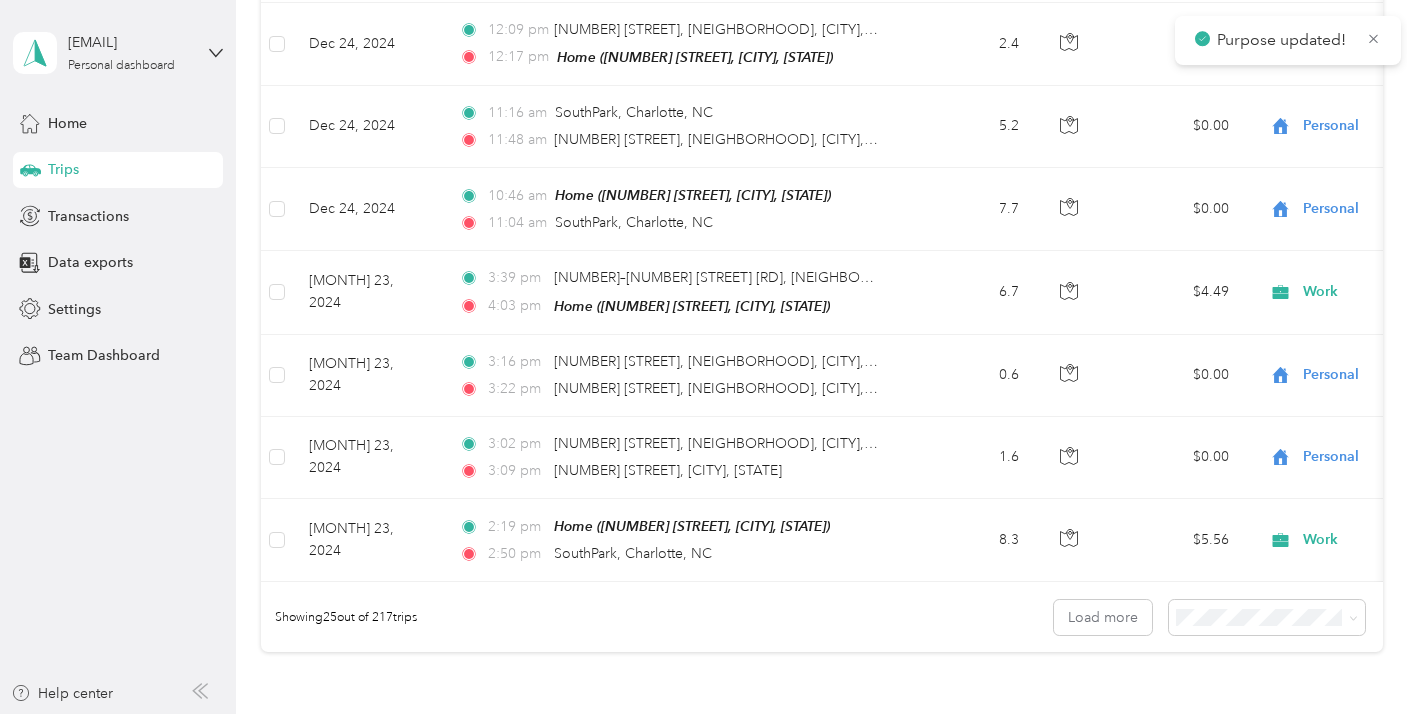 click on "Work" at bounding box center (1394, -705) 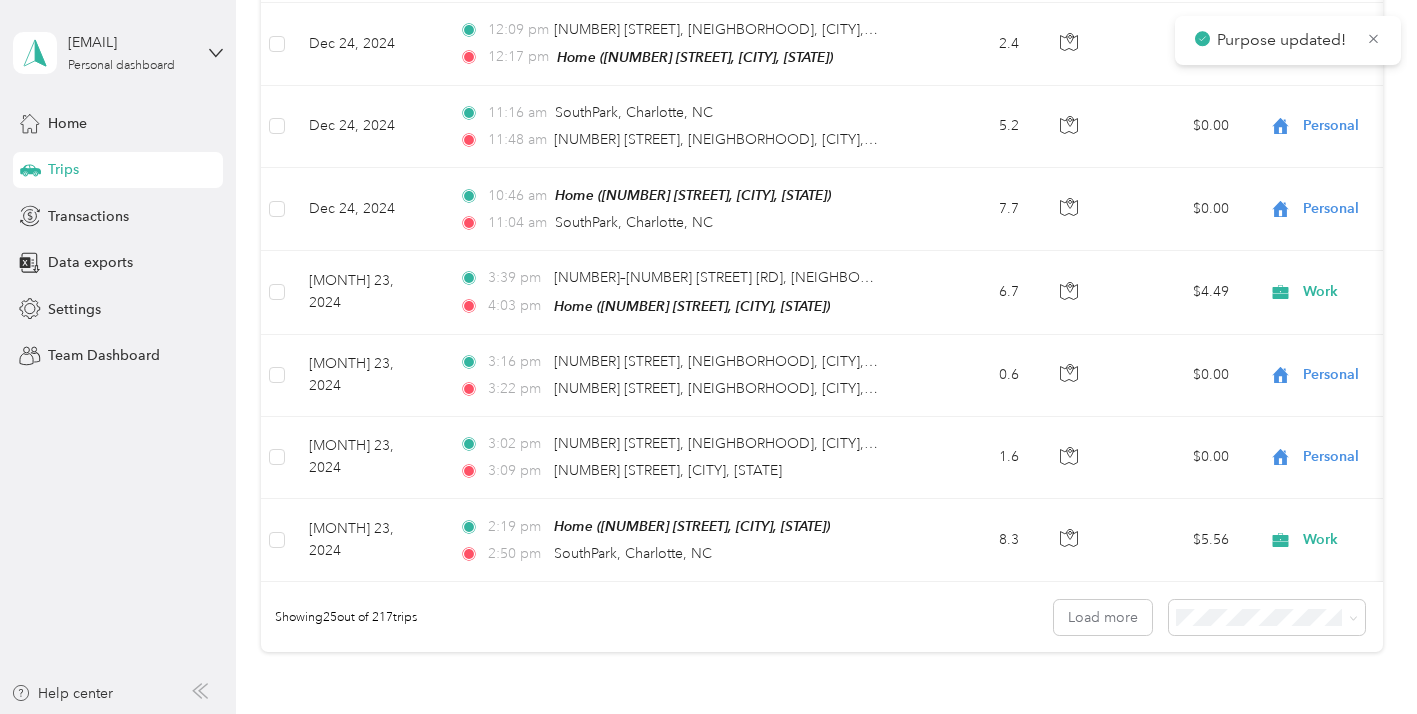 click on "Personal" at bounding box center (1311, 82) 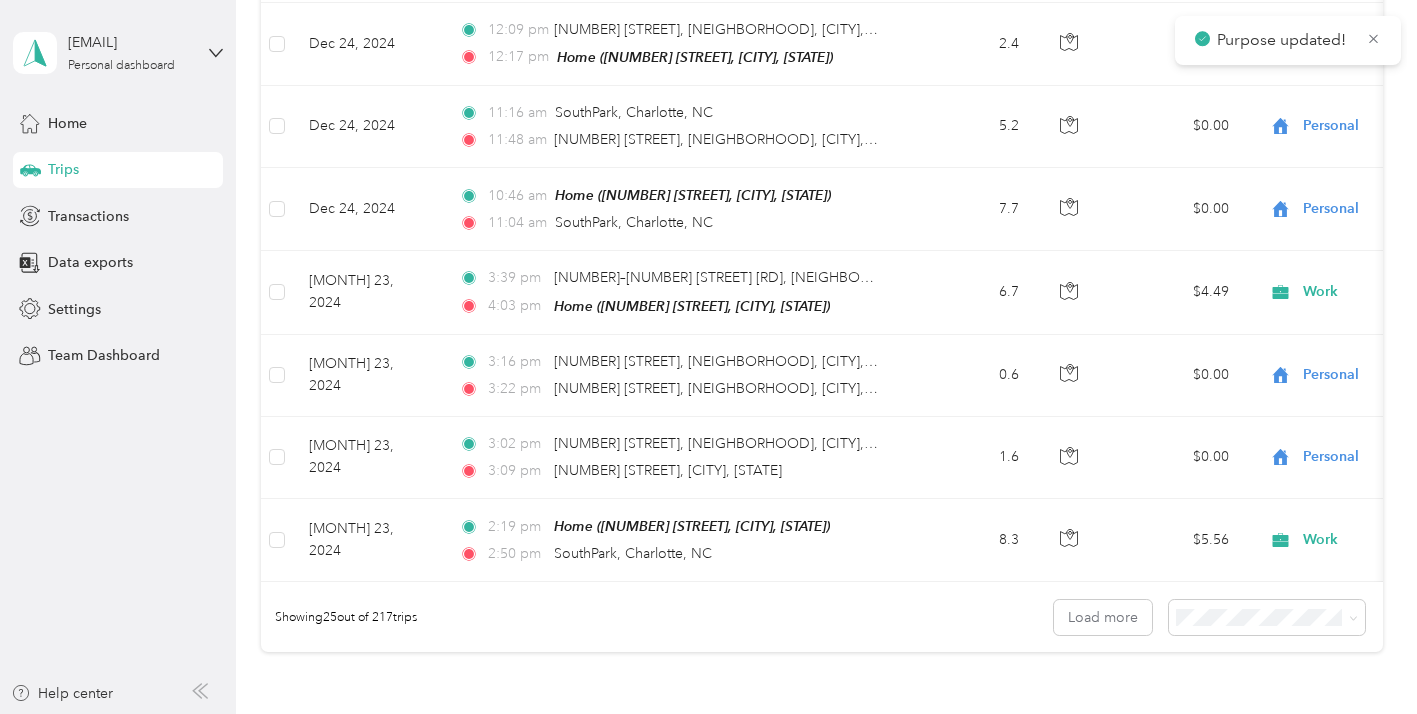 scroll, scrollTop: 2047, scrollLeft: 0, axis: vertical 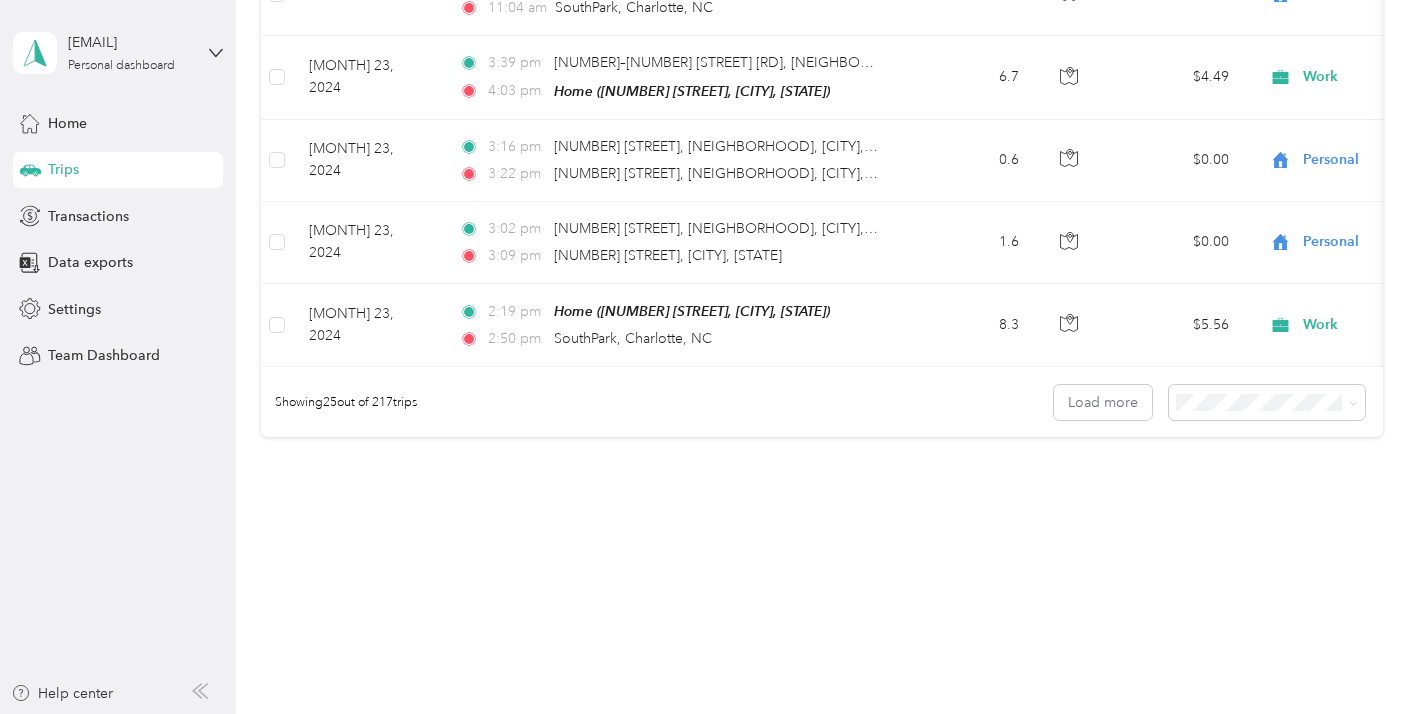 click on "Work" at bounding box center [1394, -836] 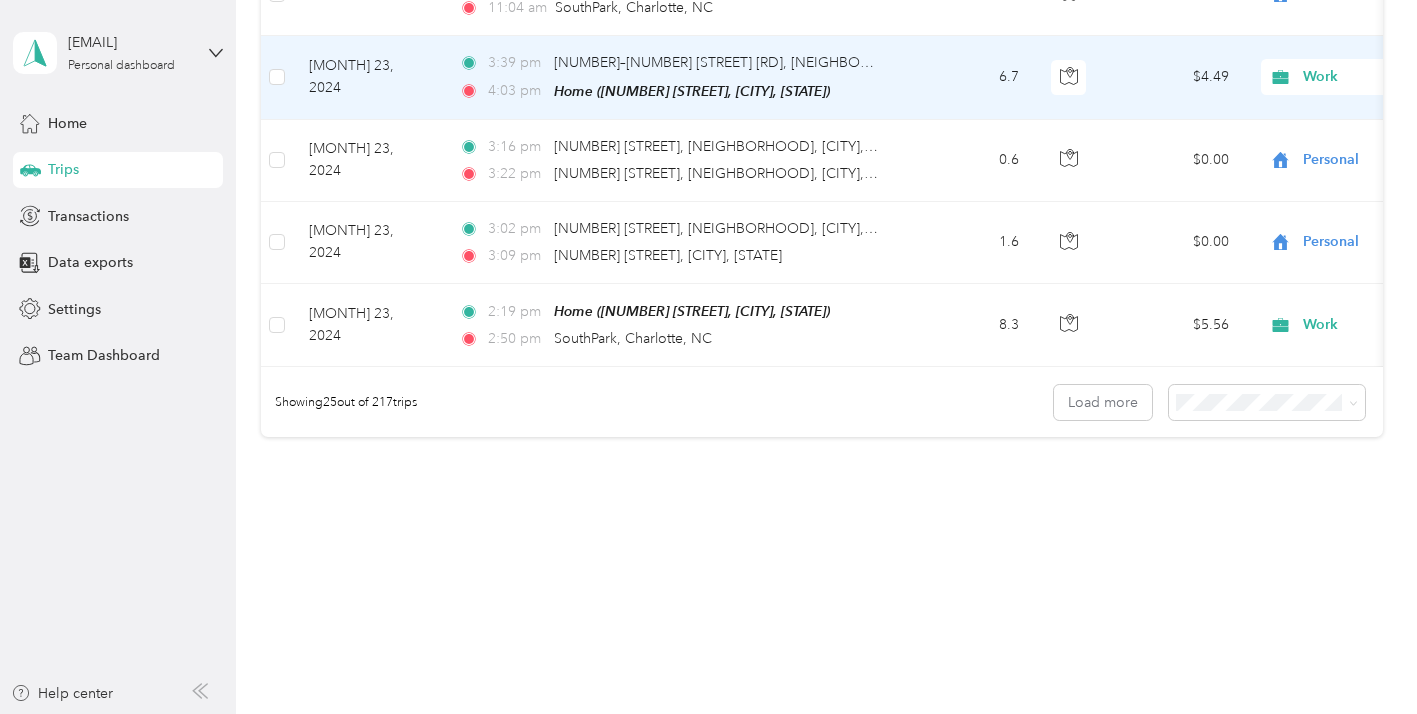 scroll, scrollTop: 4301, scrollLeft: 0, axis: vertical 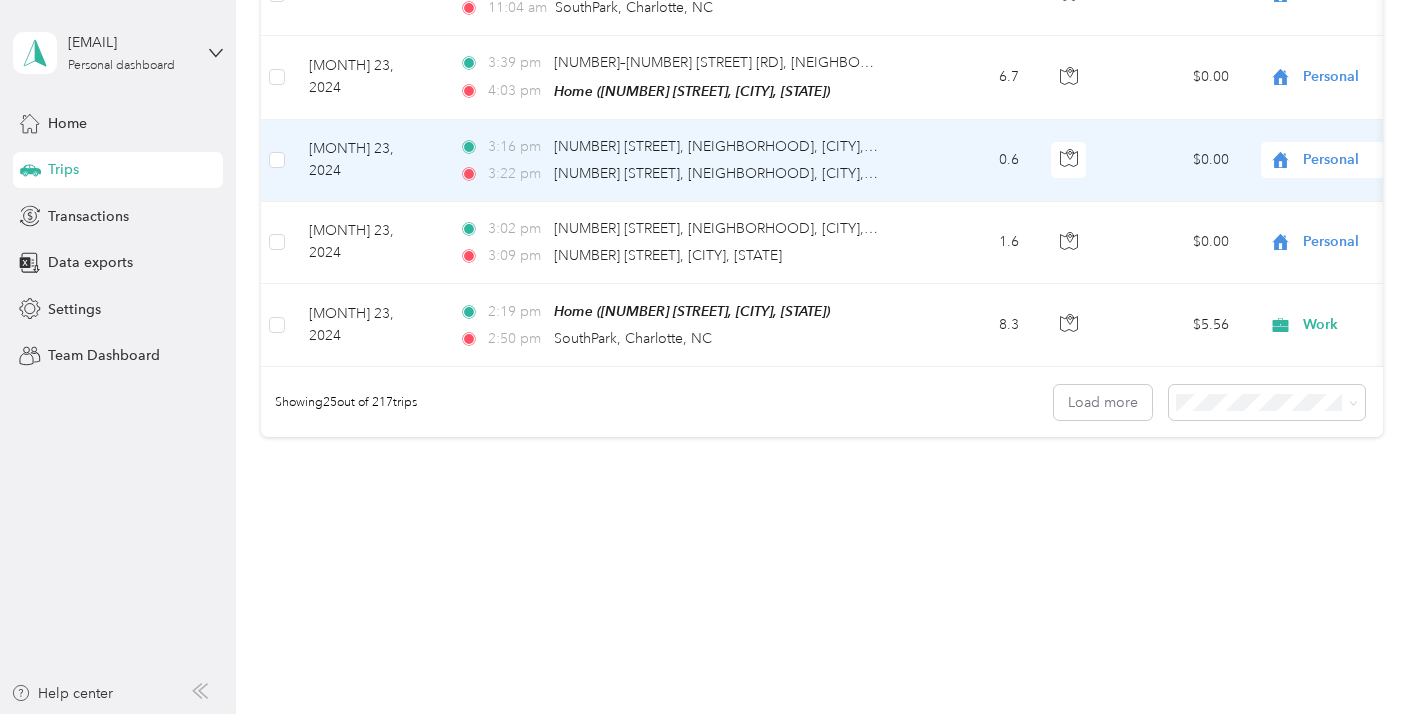 click on "Personal" at bounding box center [1394, 160] 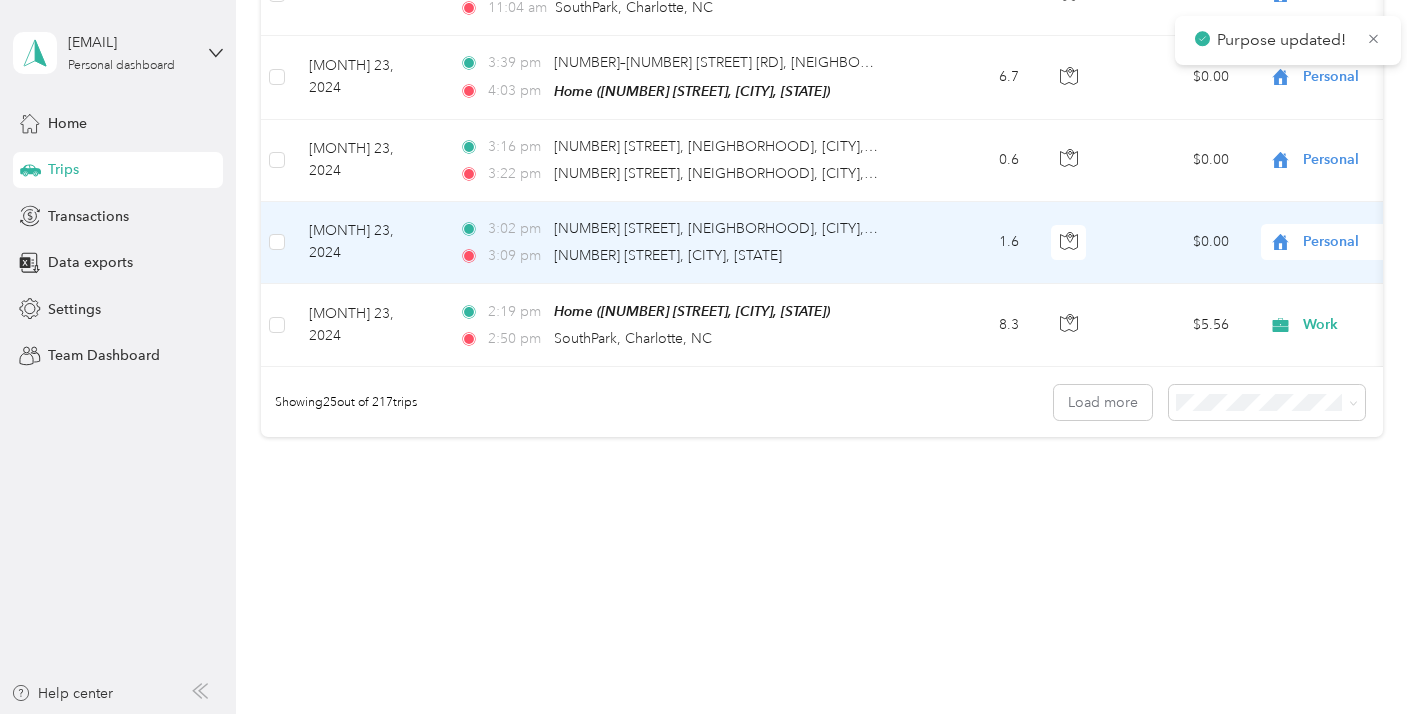 click on "Personal" at bounding box center [1394, 242] 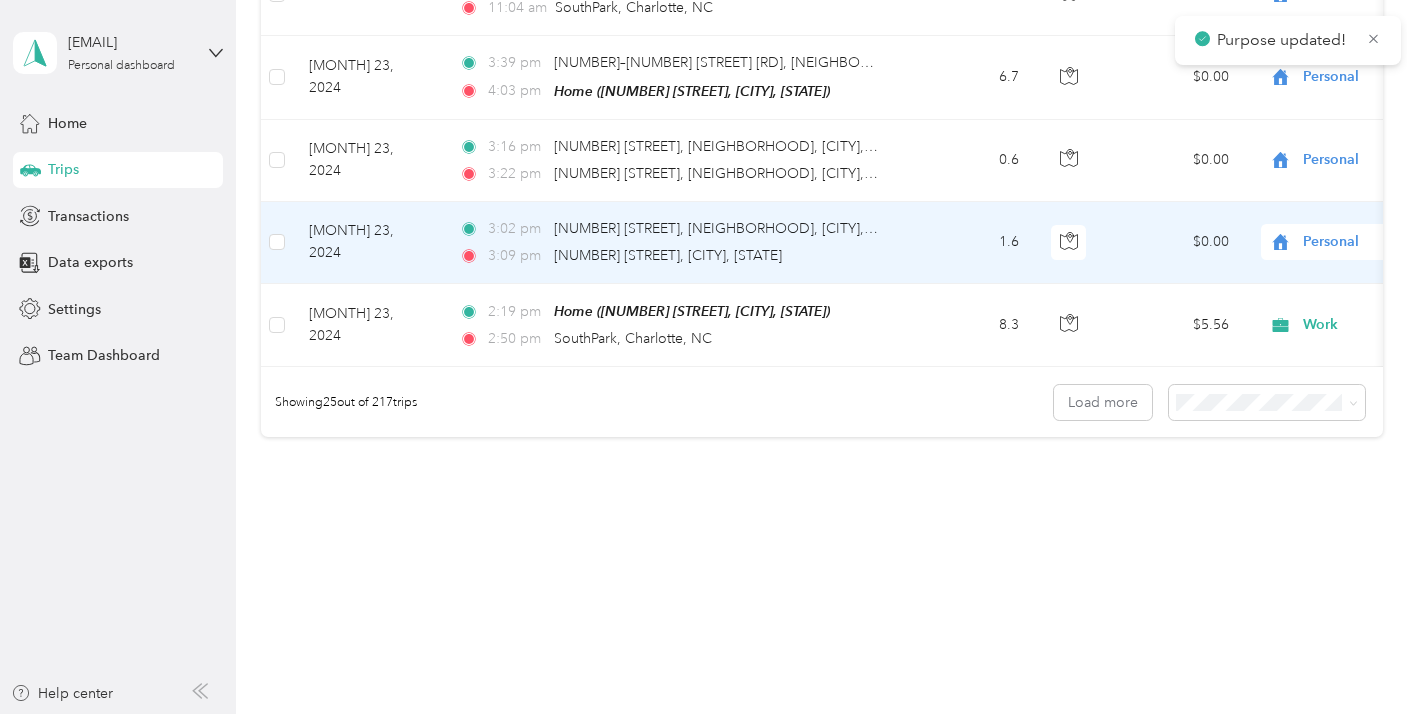 click on "Work" at bounding box center (1311, 118) 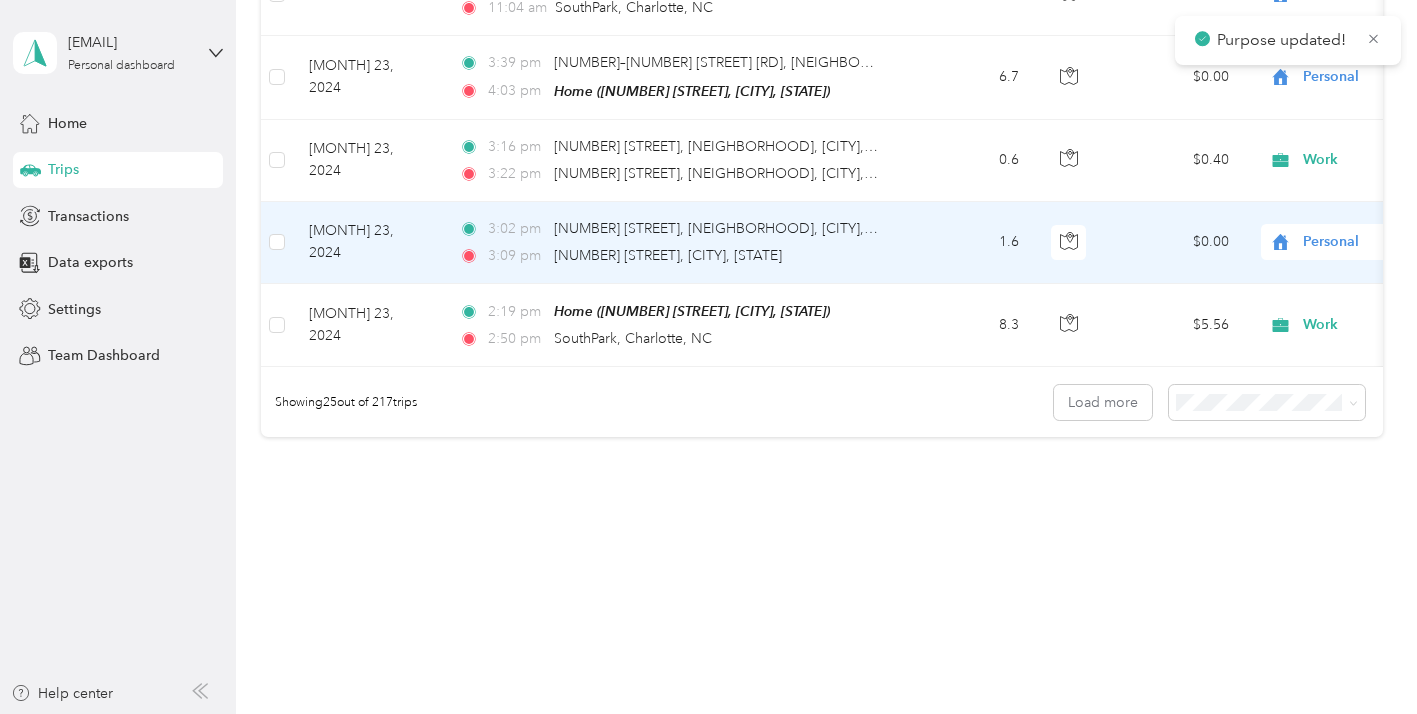 scroll, scrollTop: 4759, scrollLeft: 0, axis: vertical 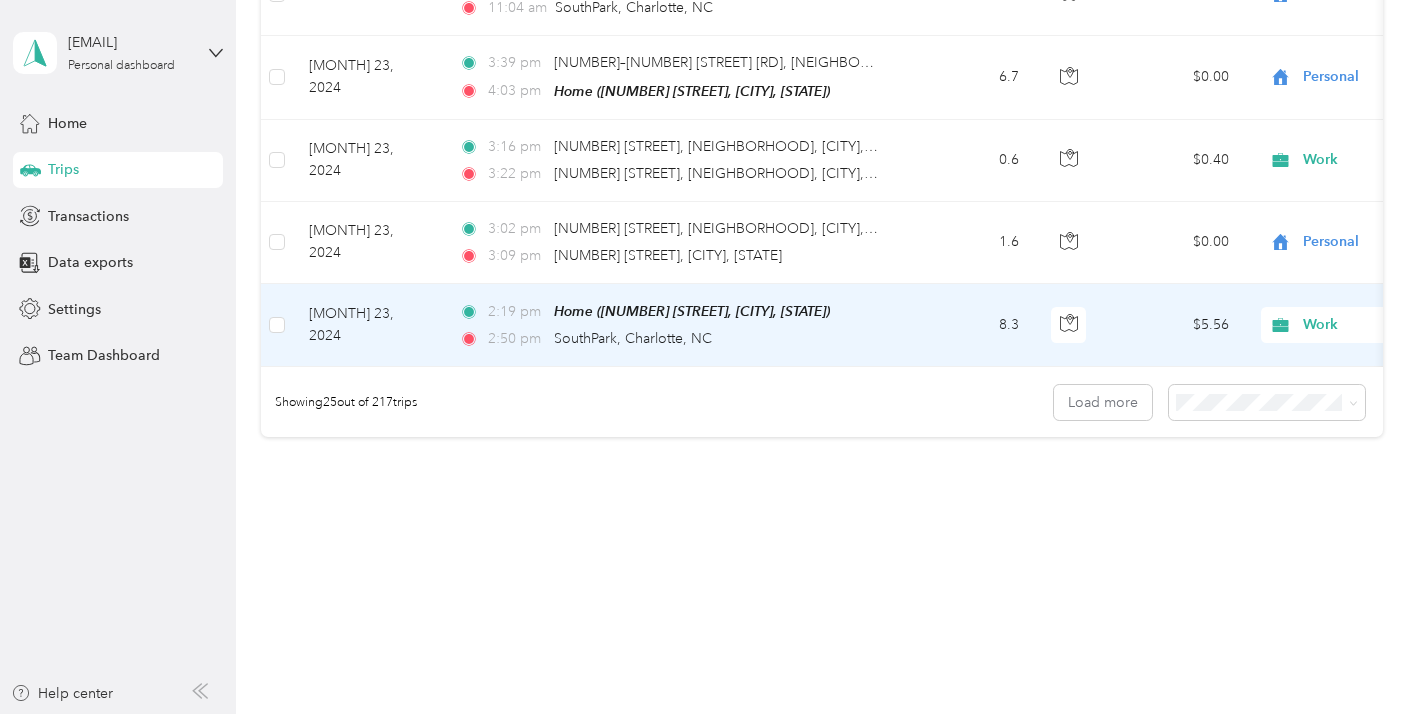 click on "Work" at bounding box center [1394, 325] 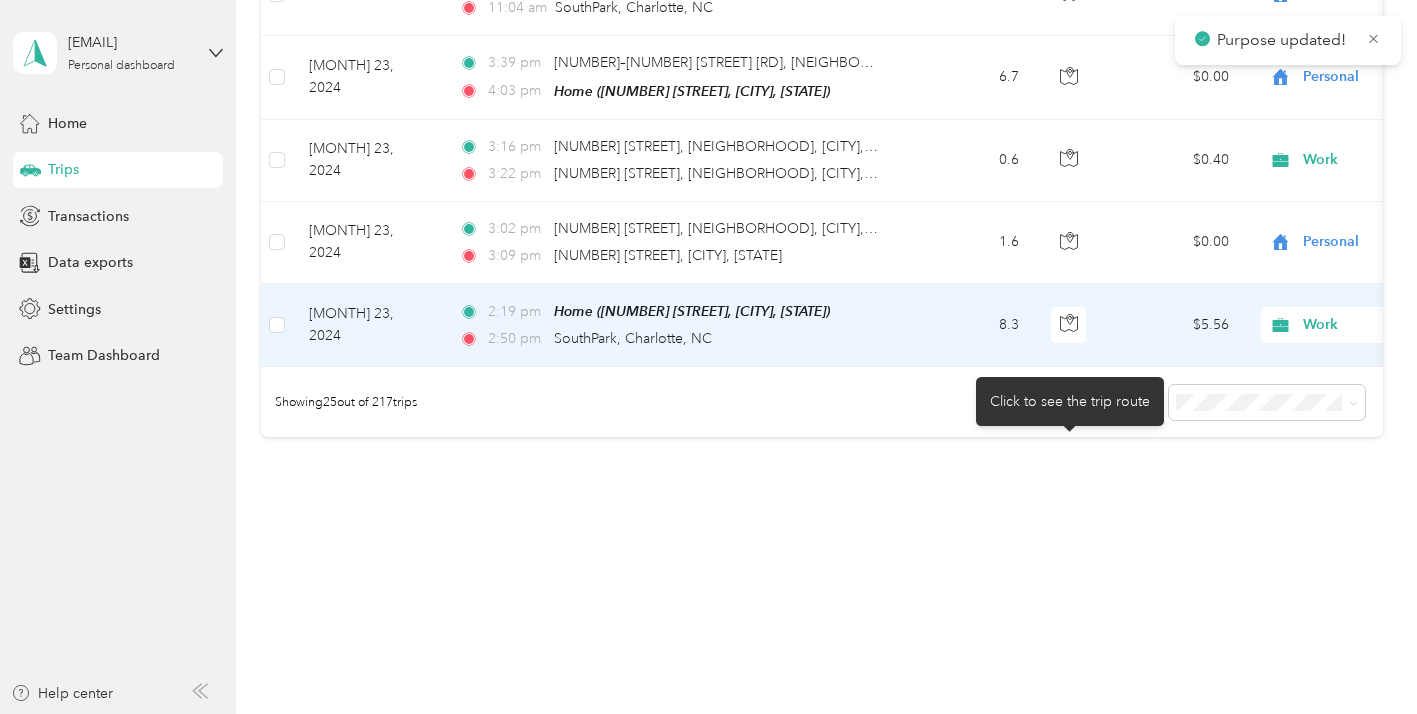 scroll, scrollTop: 0, scrollLeft: 0, axis: both 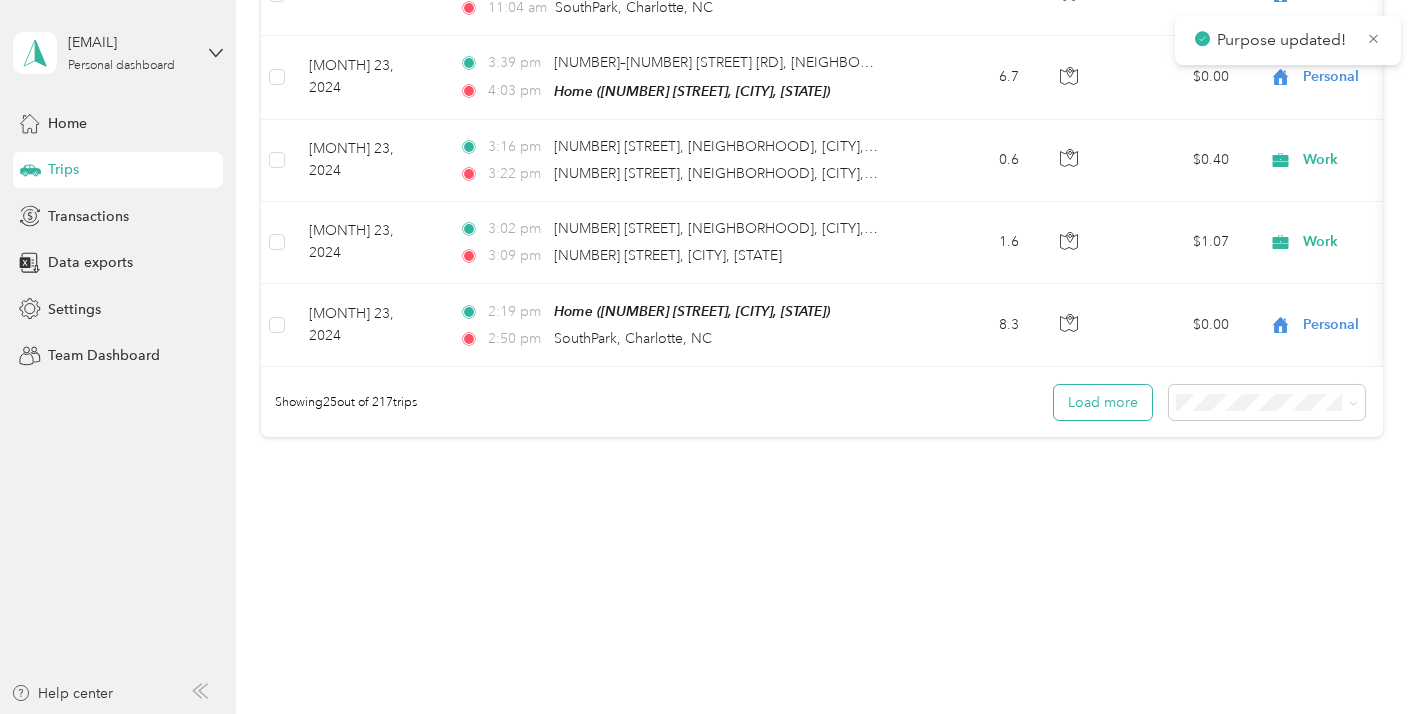 click on "Load more" at bounding box center (1103, 402) 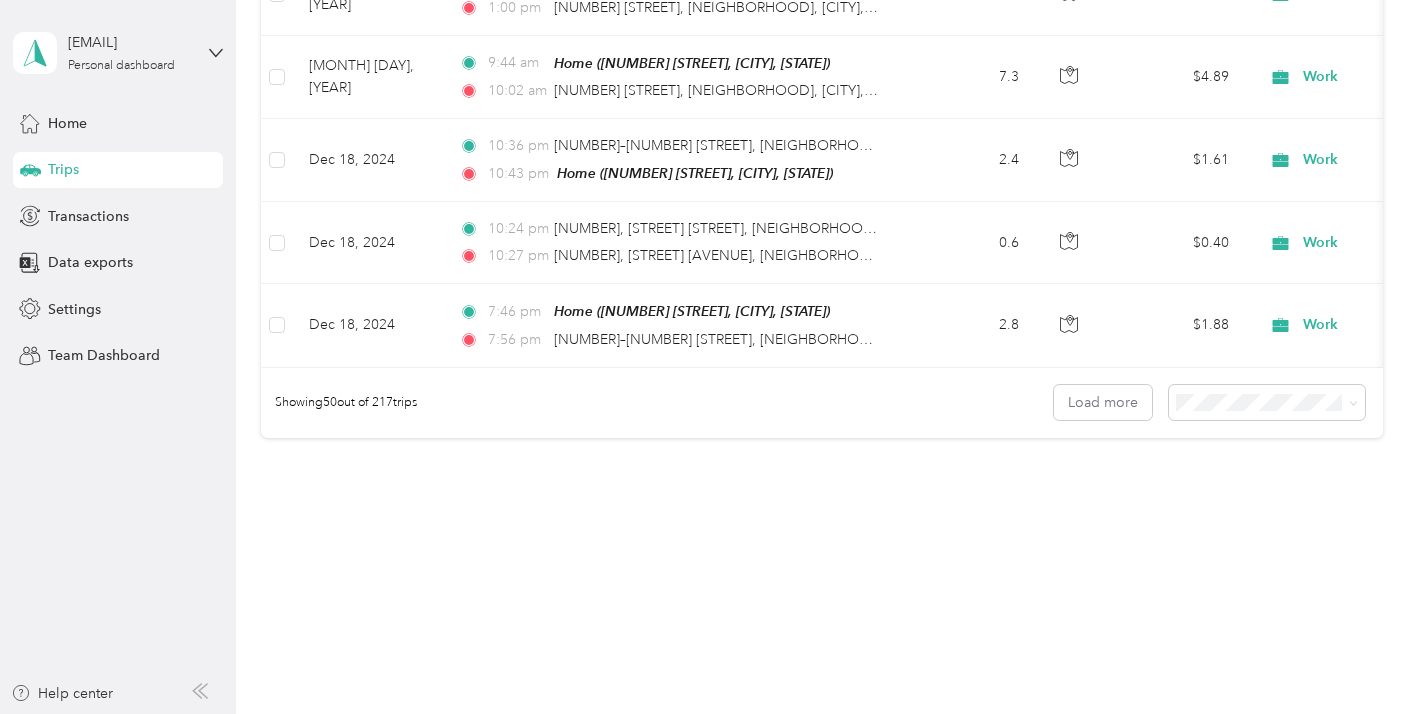 scroll, scrollTop: 5074, scrollLeft: 0, axis: vertical 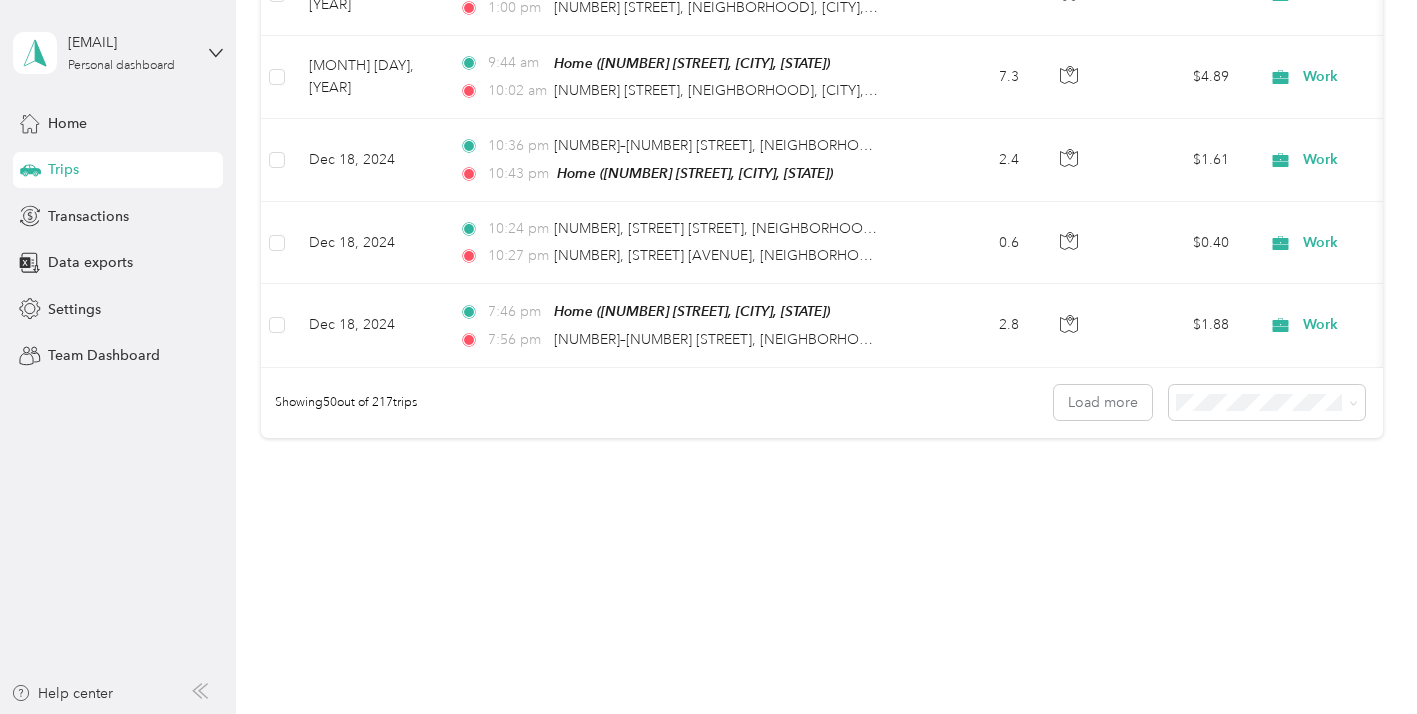 click on "Personal" at bounding box center (1311, 473) 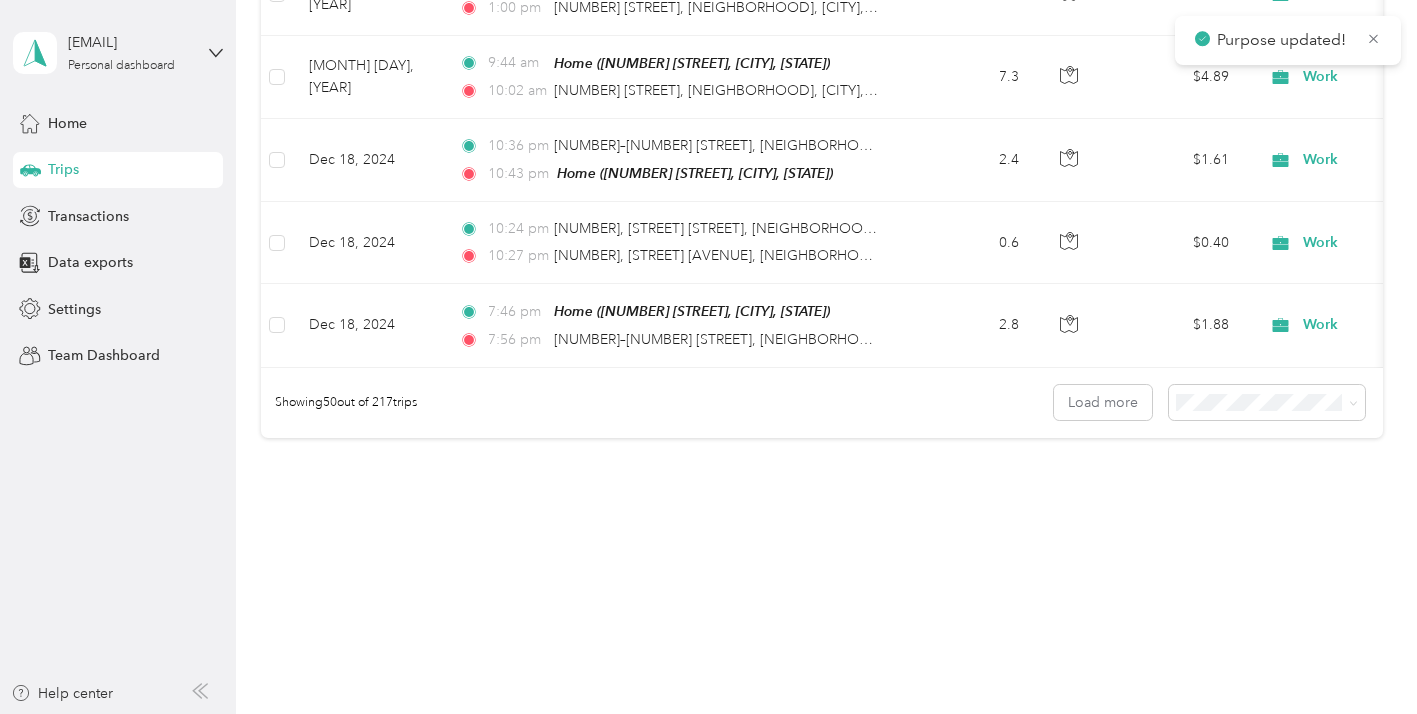 scroll, scrollTop: 5226, scrollLeft: 0, axis: vertical 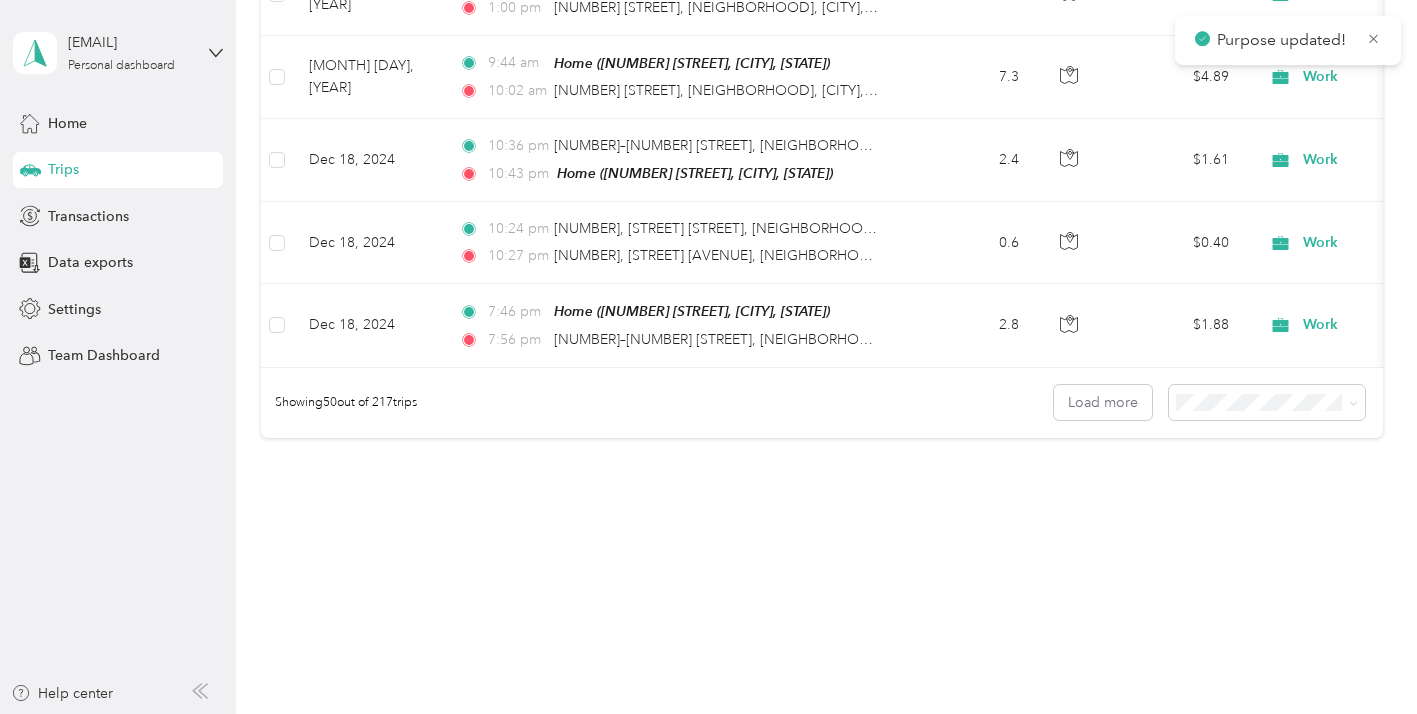 click on "Personal" at bounding box center [1311, 70] 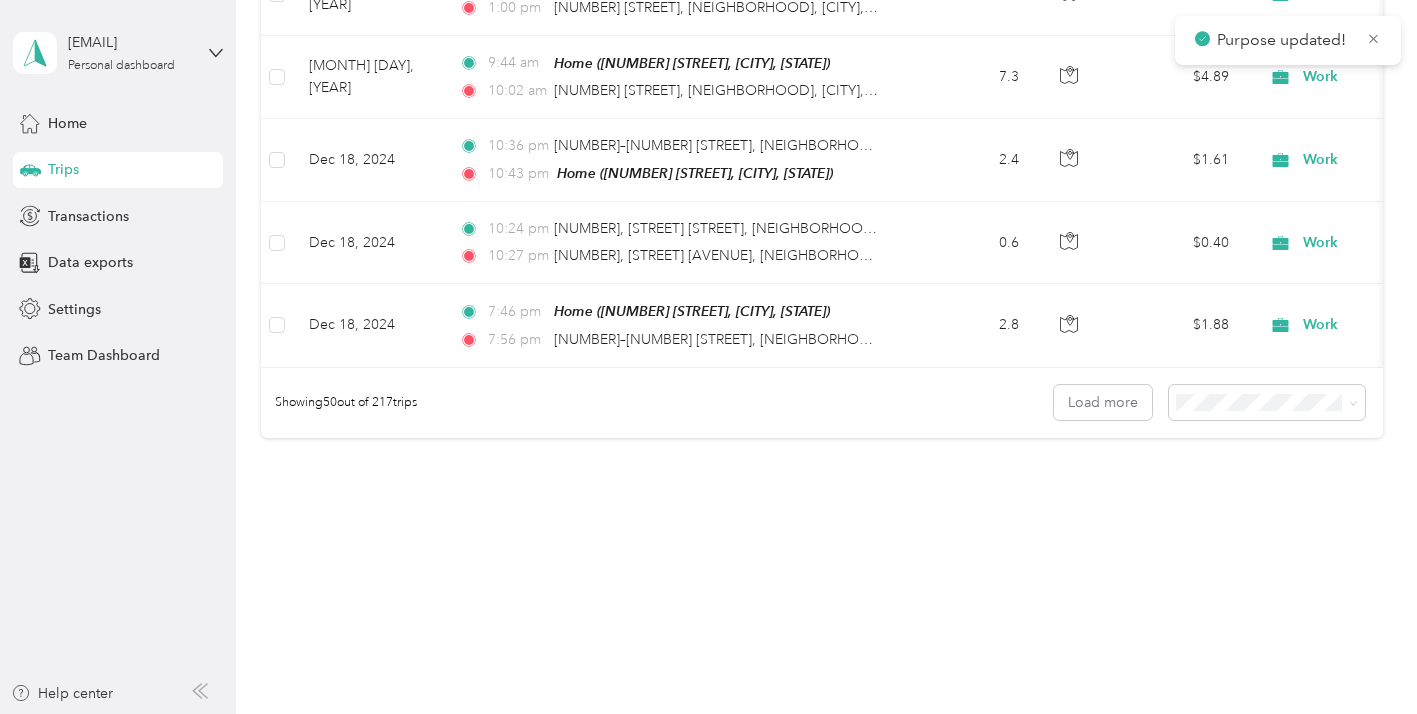 scroll, scrollTop: 5423, scrollLeft: 0, axis: vertical 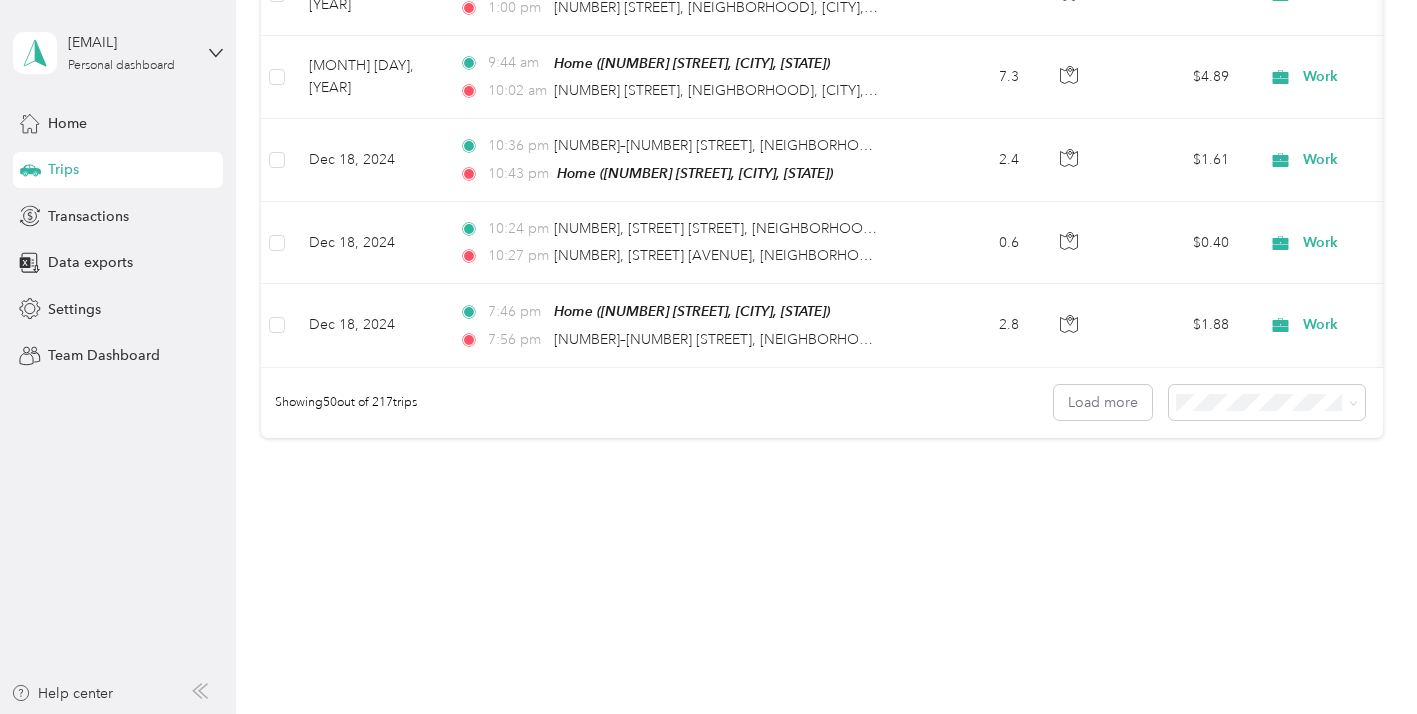 click on "Work" at bounding box center (1385, -1503) 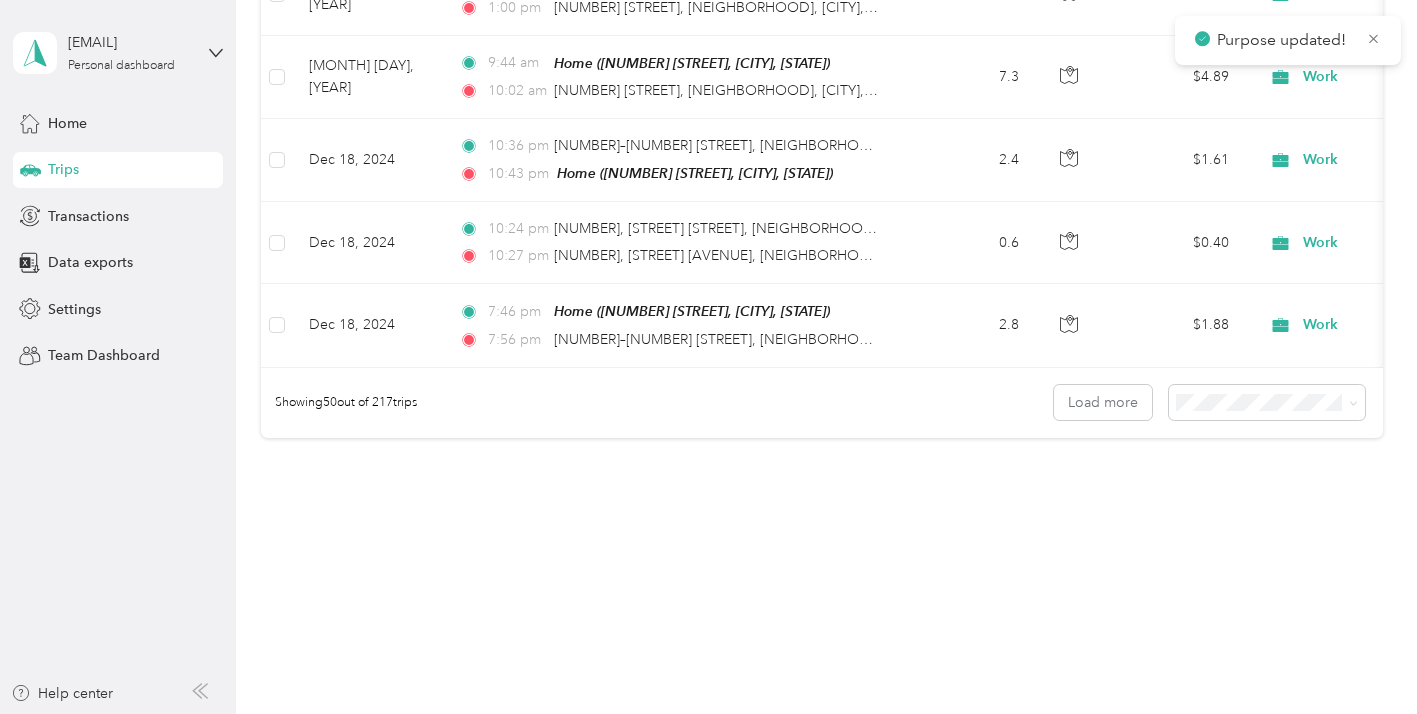 click on "Work" at bounding box center (1385, -1419) 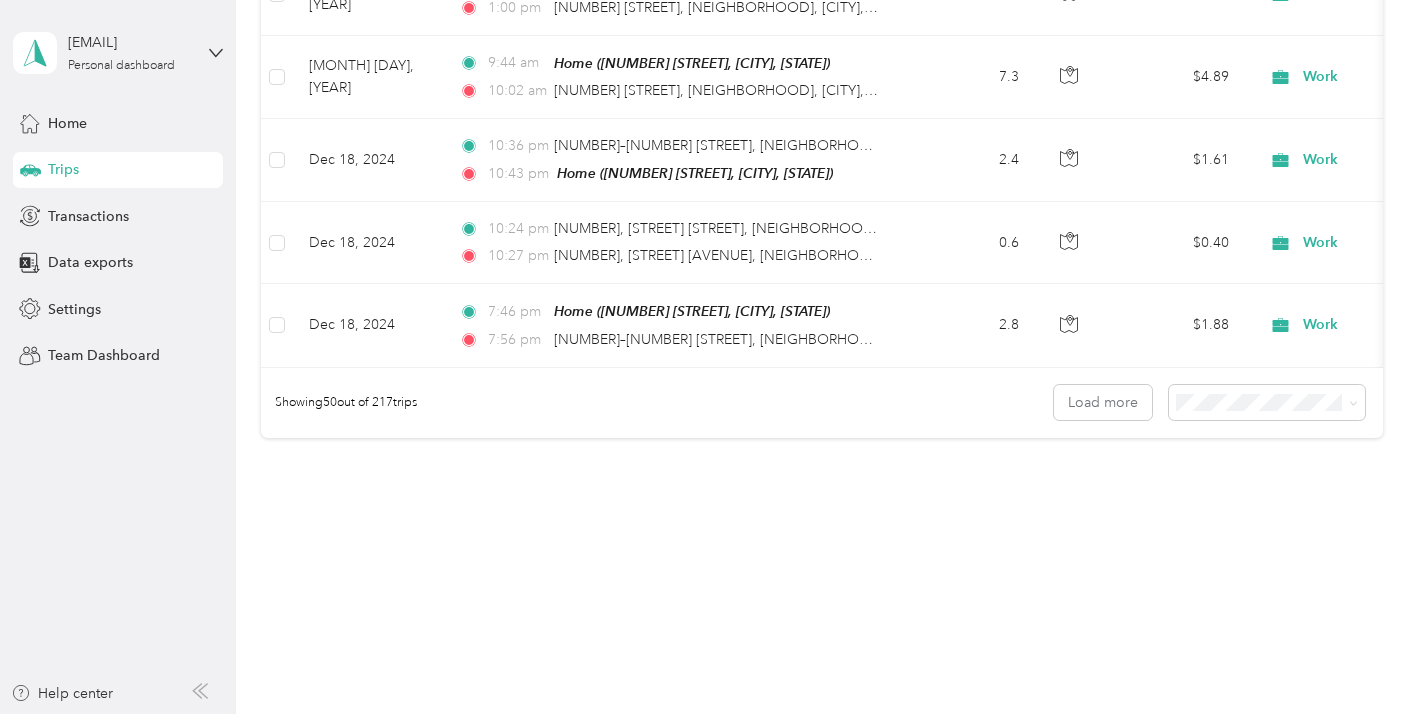 click on "Work" at bounding box center (1394, -1336) 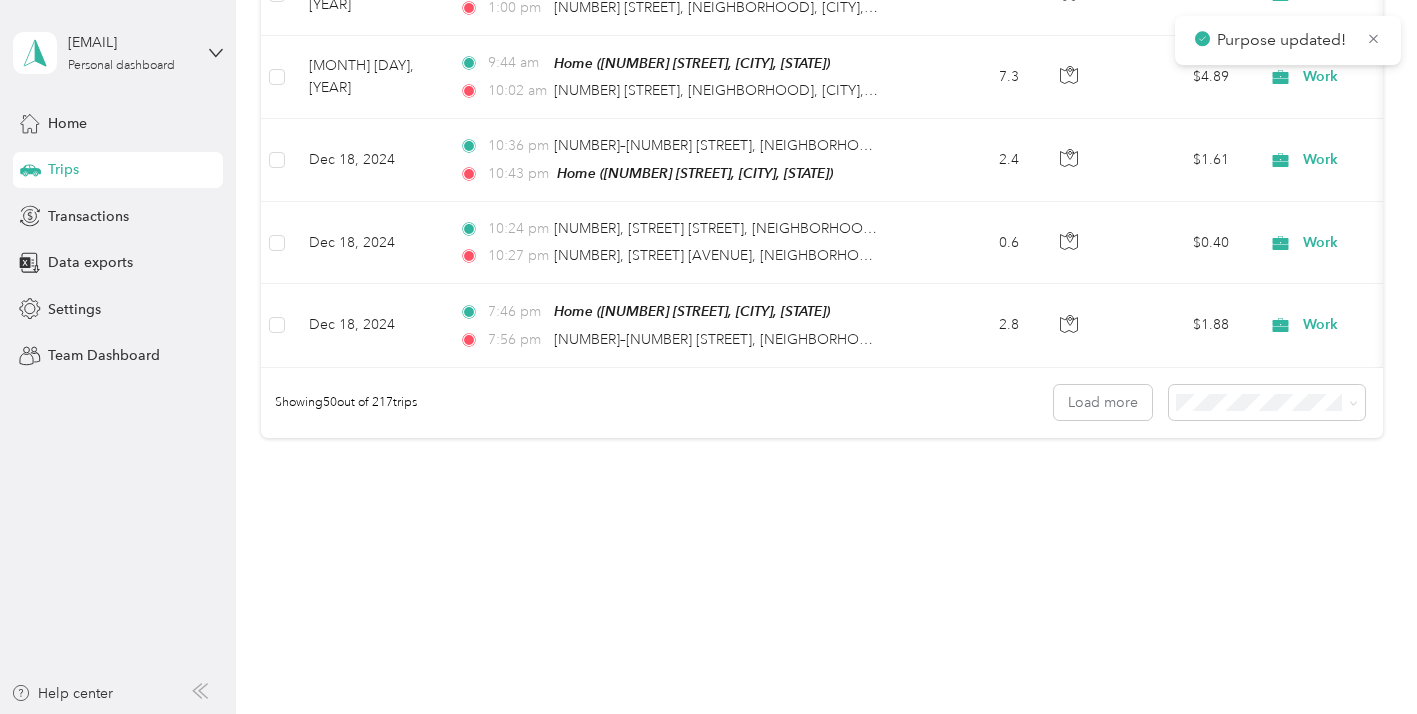 scroll, scrollTop: 6093, scrollLeft: 0, axis: vertical 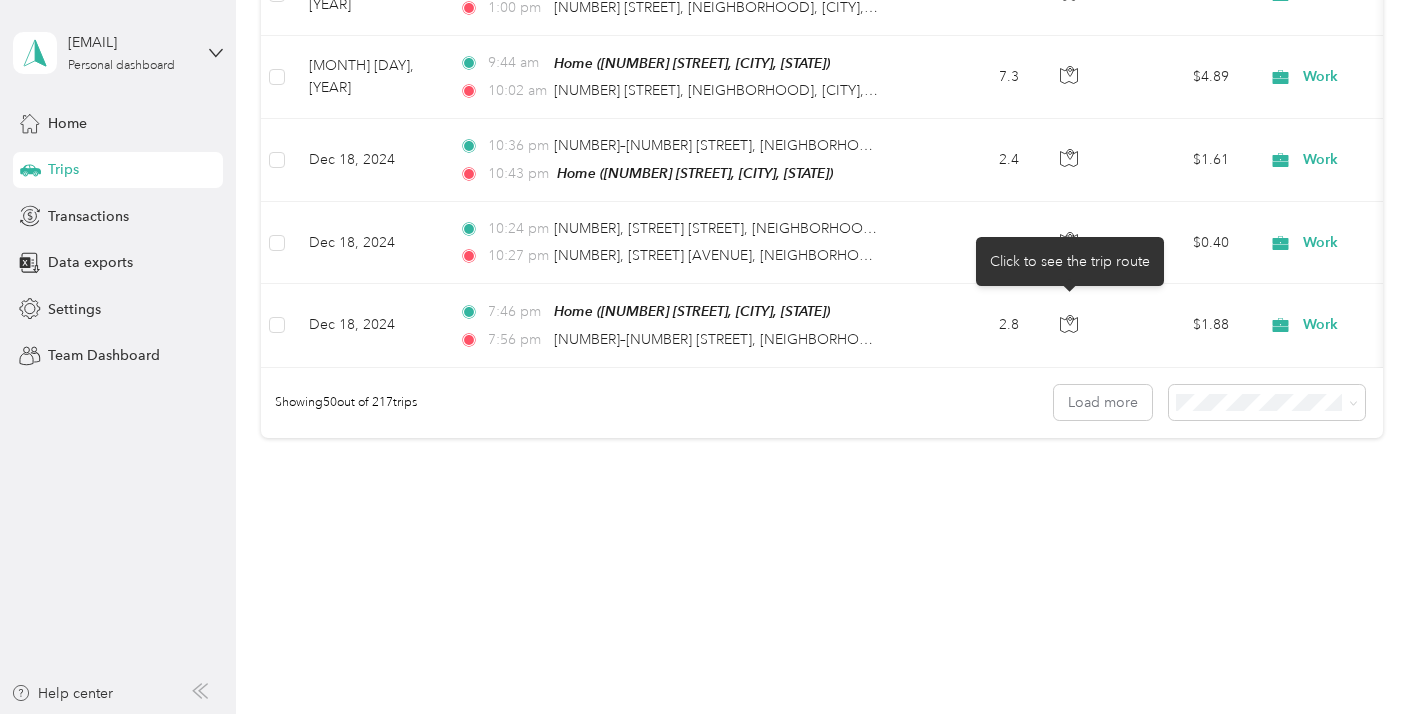 click 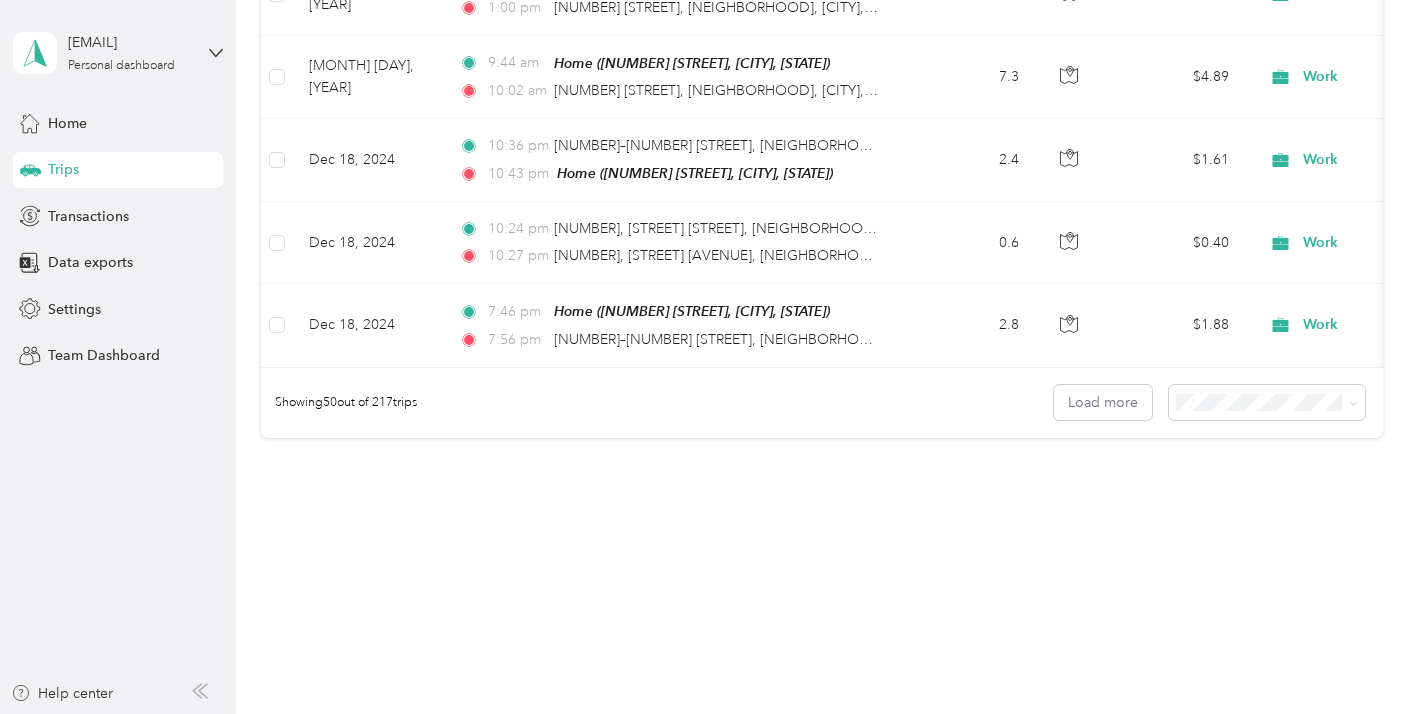 click on "Work" at bounding box center [1385, -1252] 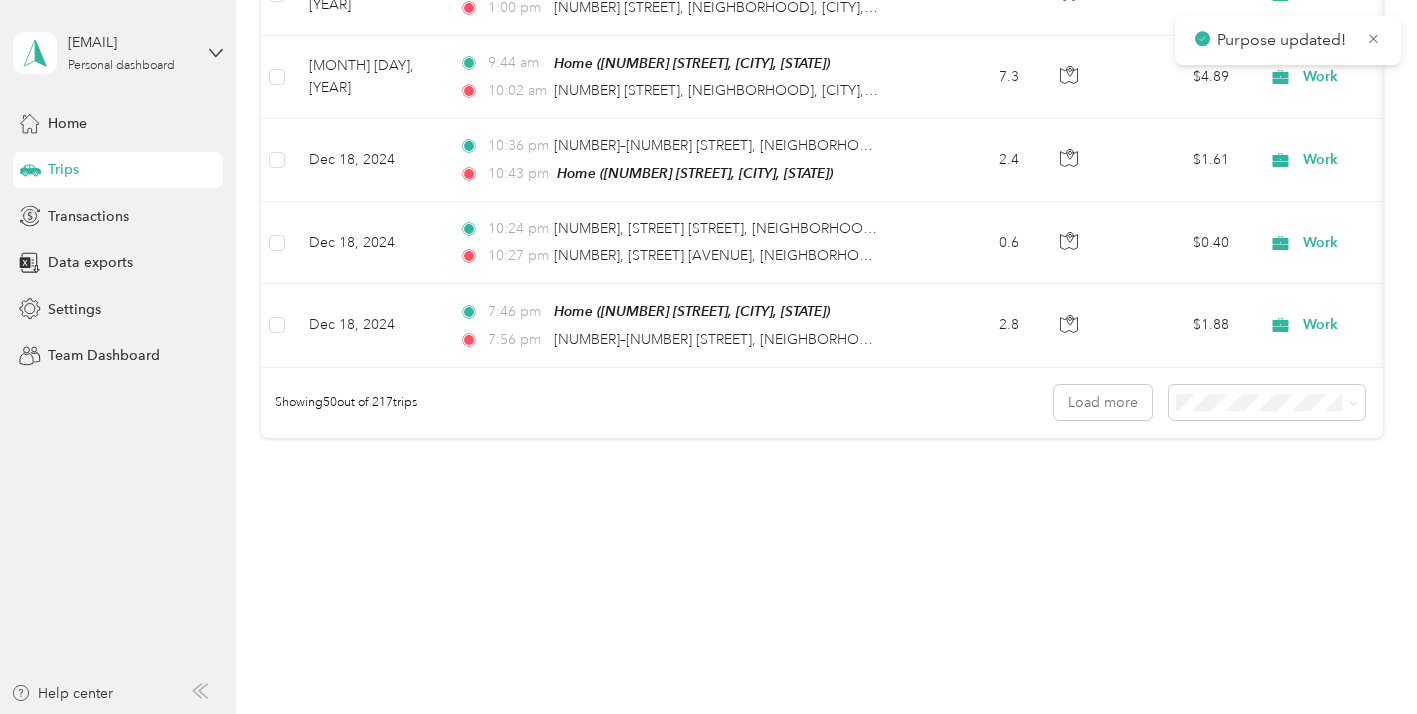 scroll, scrollTop: 6277, scrollLeft: 0, axis: vertical 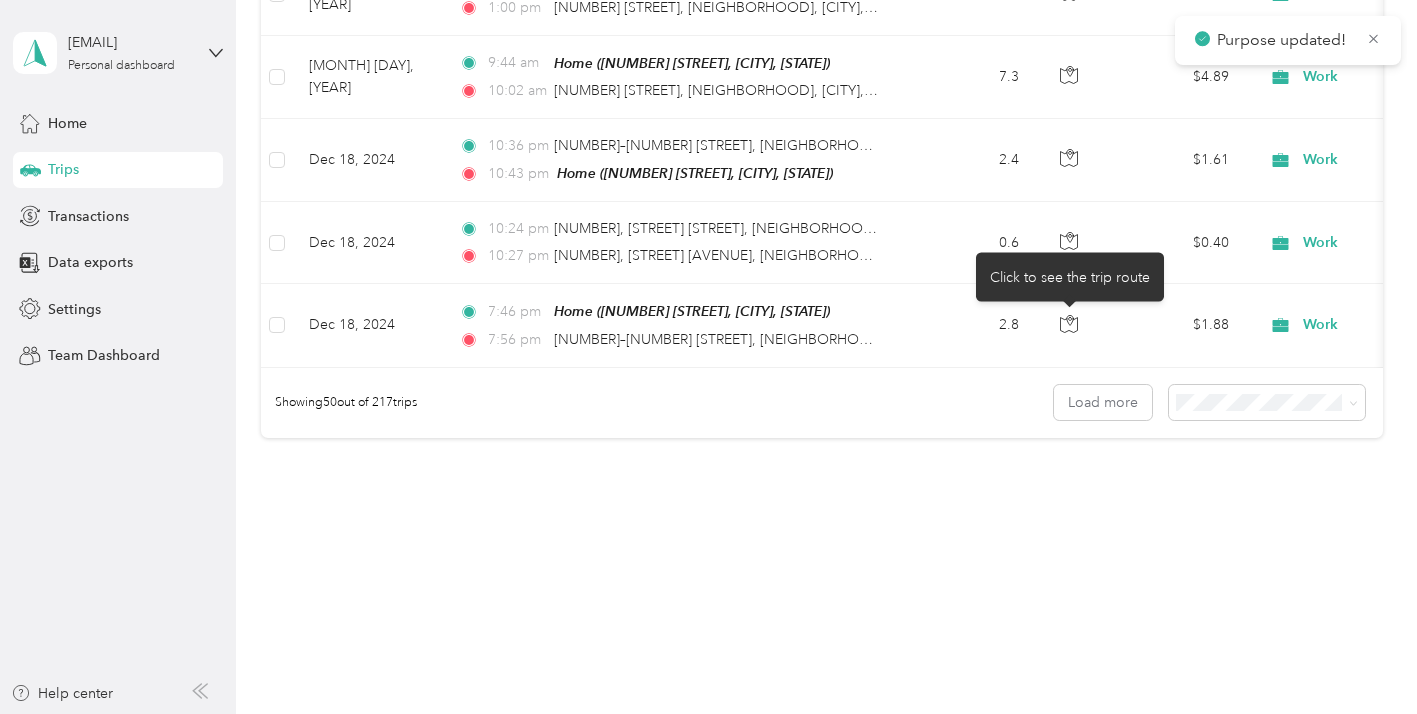 click 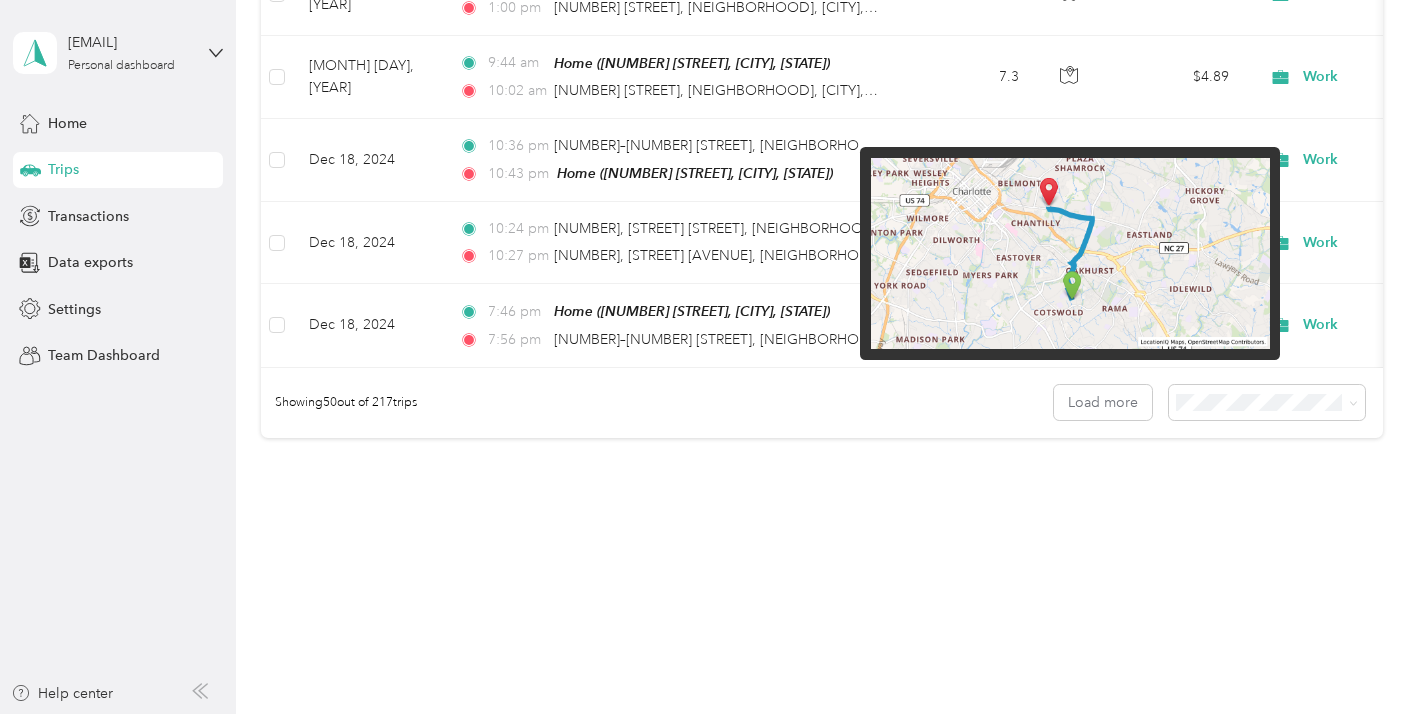 scroll, scrollTop: 6156, scrollLeft: 0, axis: vertical 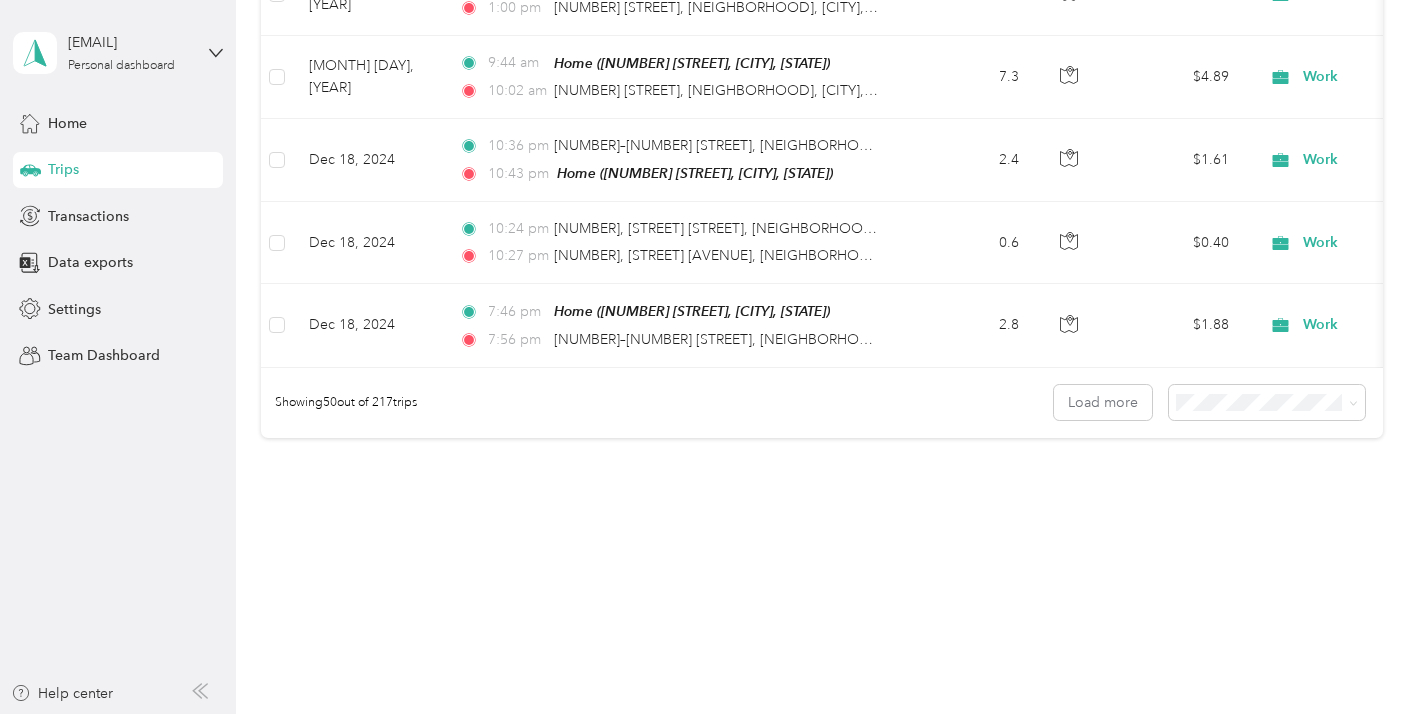 click on "Personal" at bounding box center (1394, -1252) 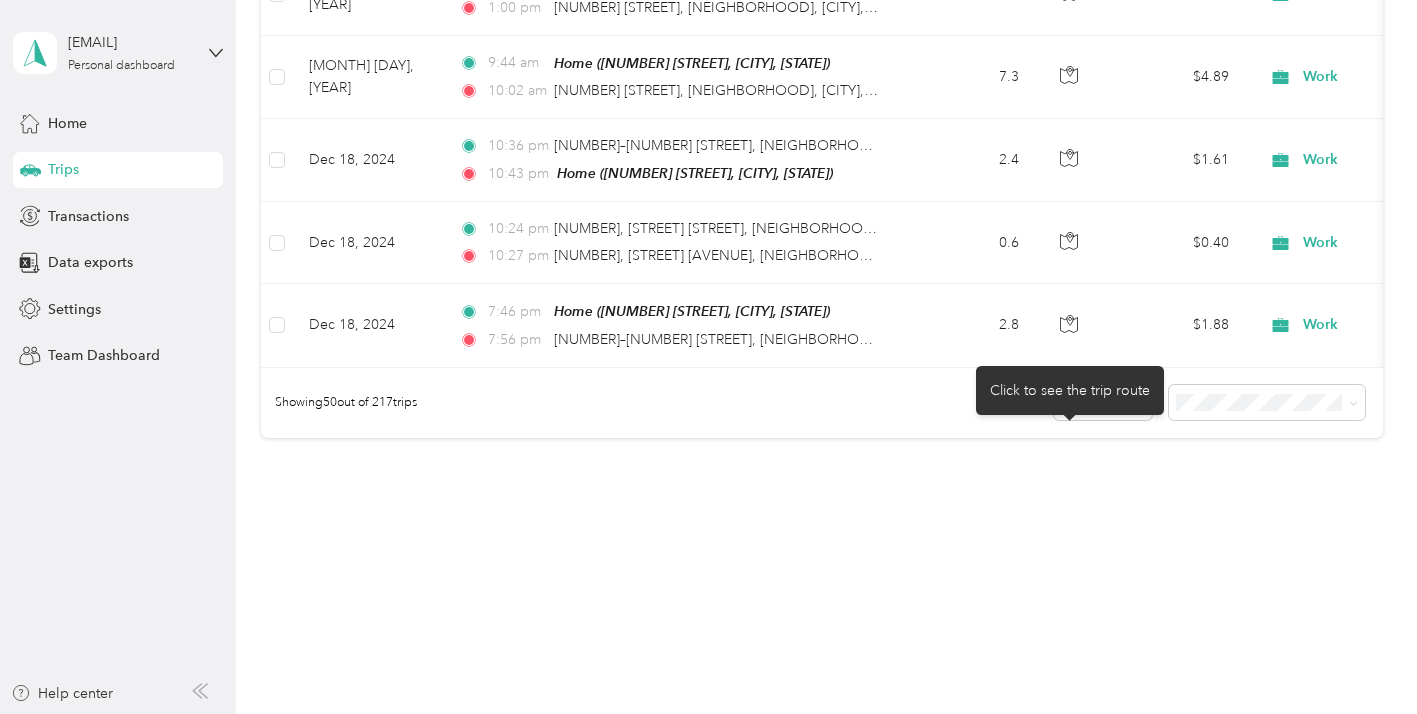 click at bounding box center [1069, -423] 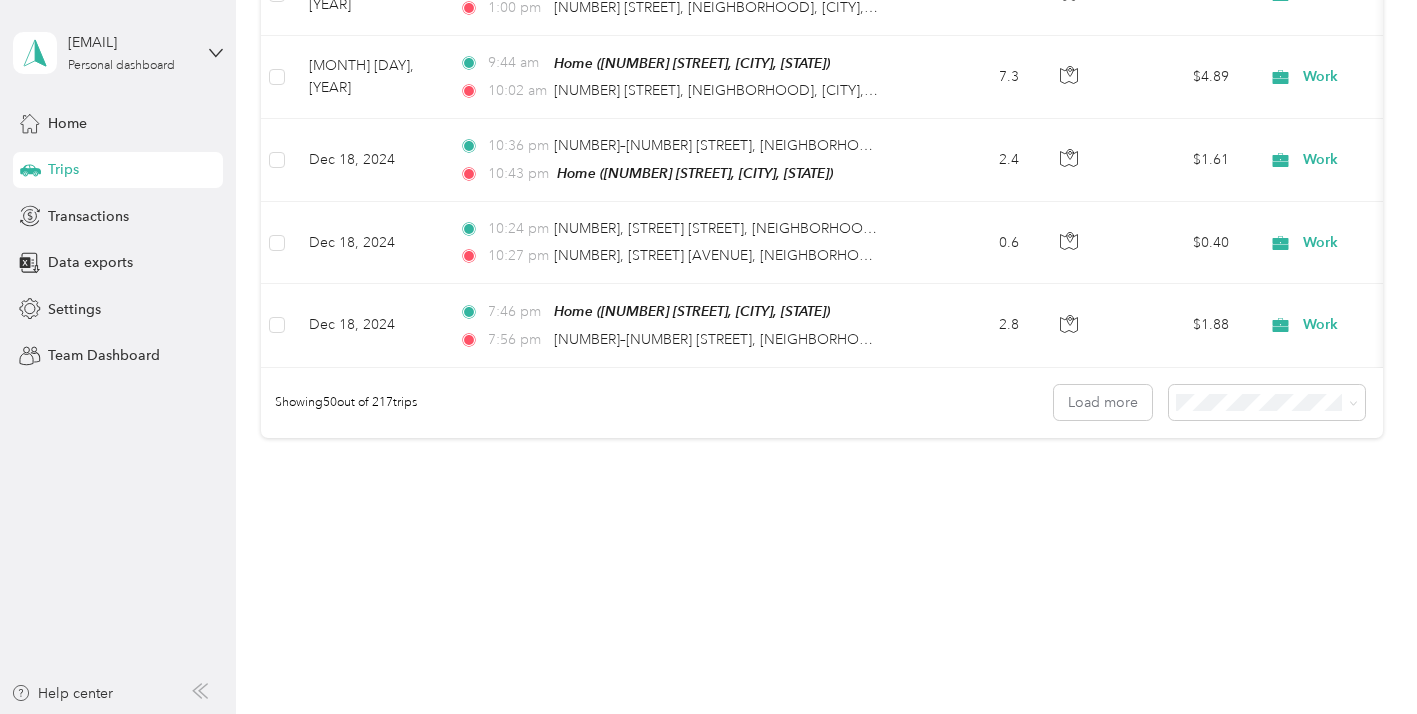 click on "Work" at bounding box center [1385, -423] 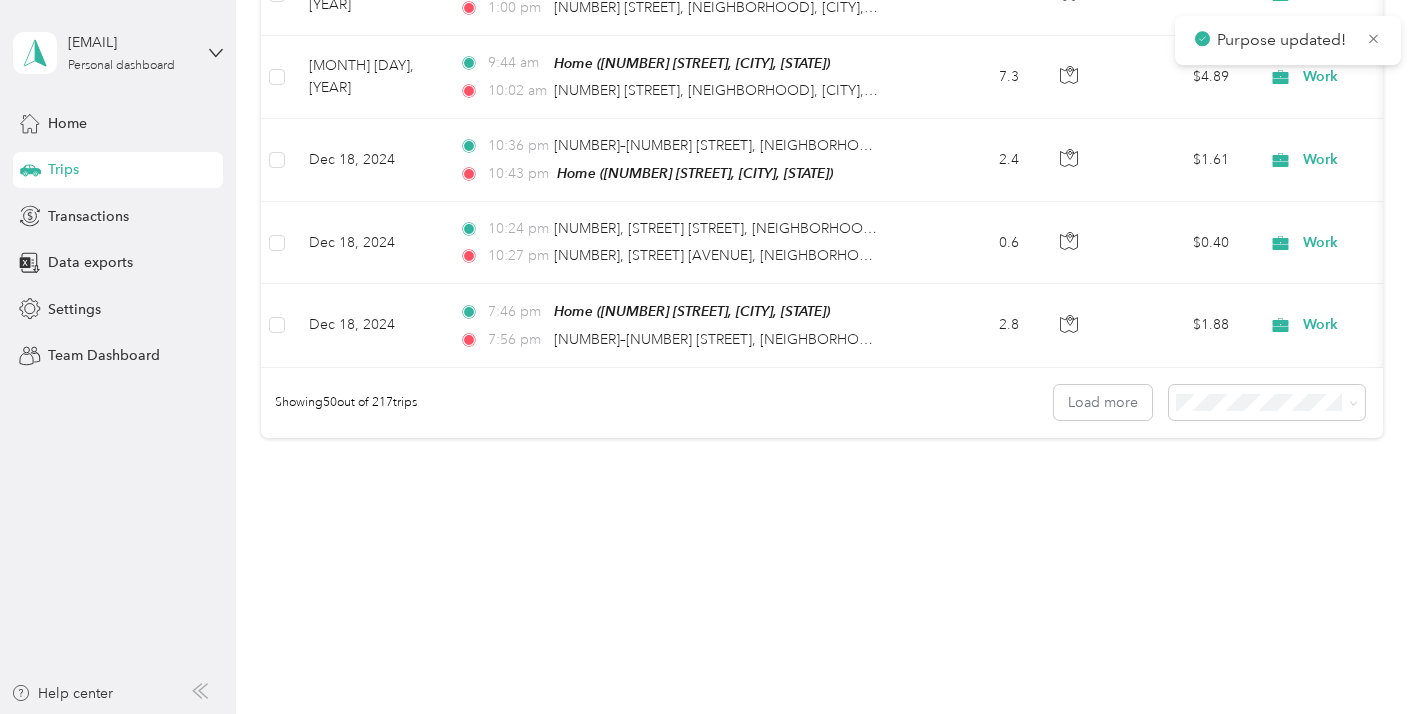 click at bounding box center (1069, -506) 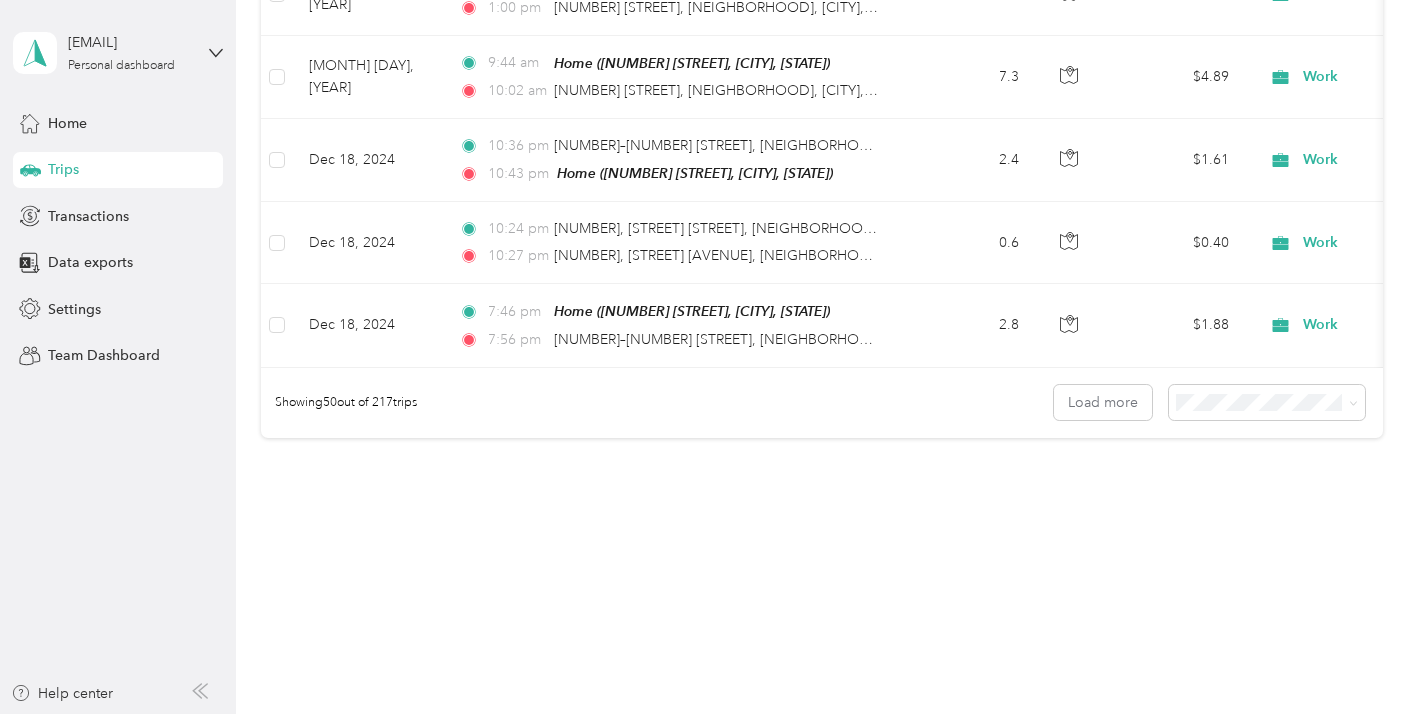 click on "Work" at bounding box center [1385, -506] 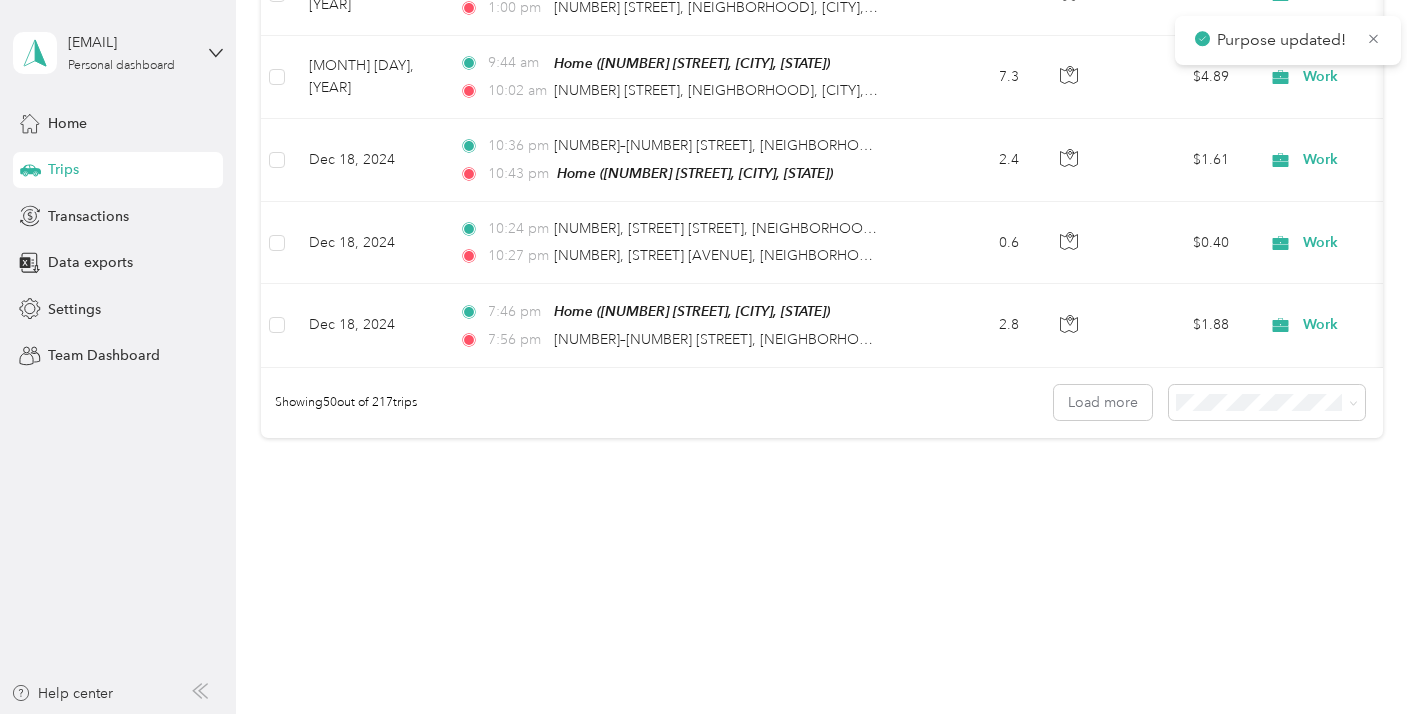 scroll, scrollTop: 8206, scrollLeft: 0, axis: vertical 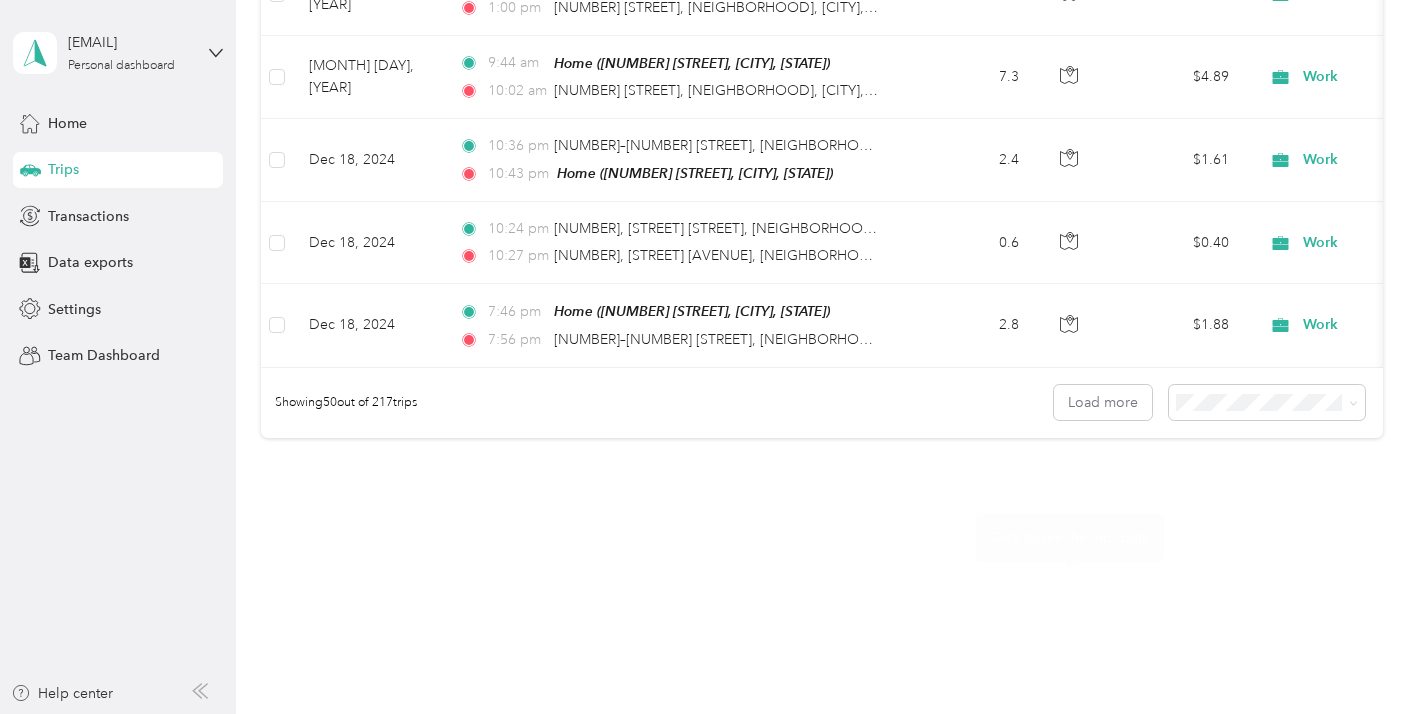 click 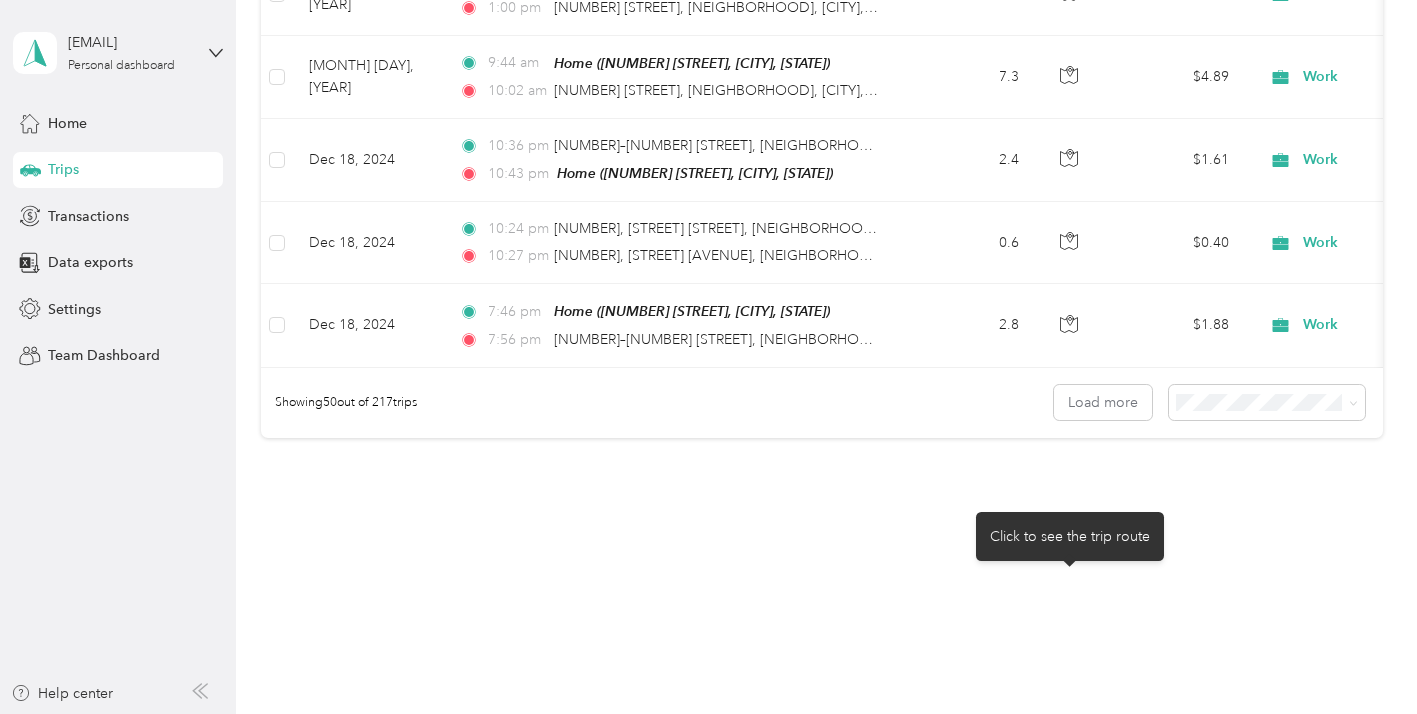 click 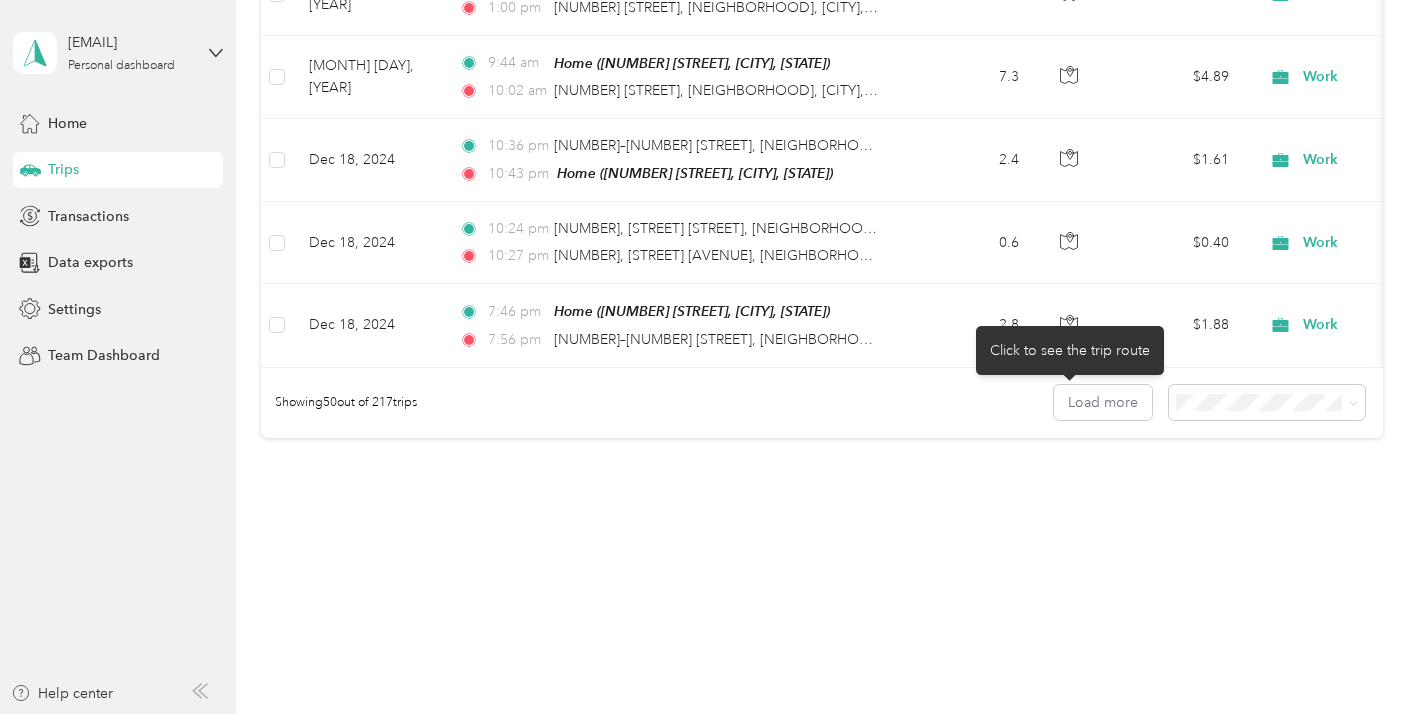 scroll, scrollTop: 8393, scrollLeft: 0, axis: vertical 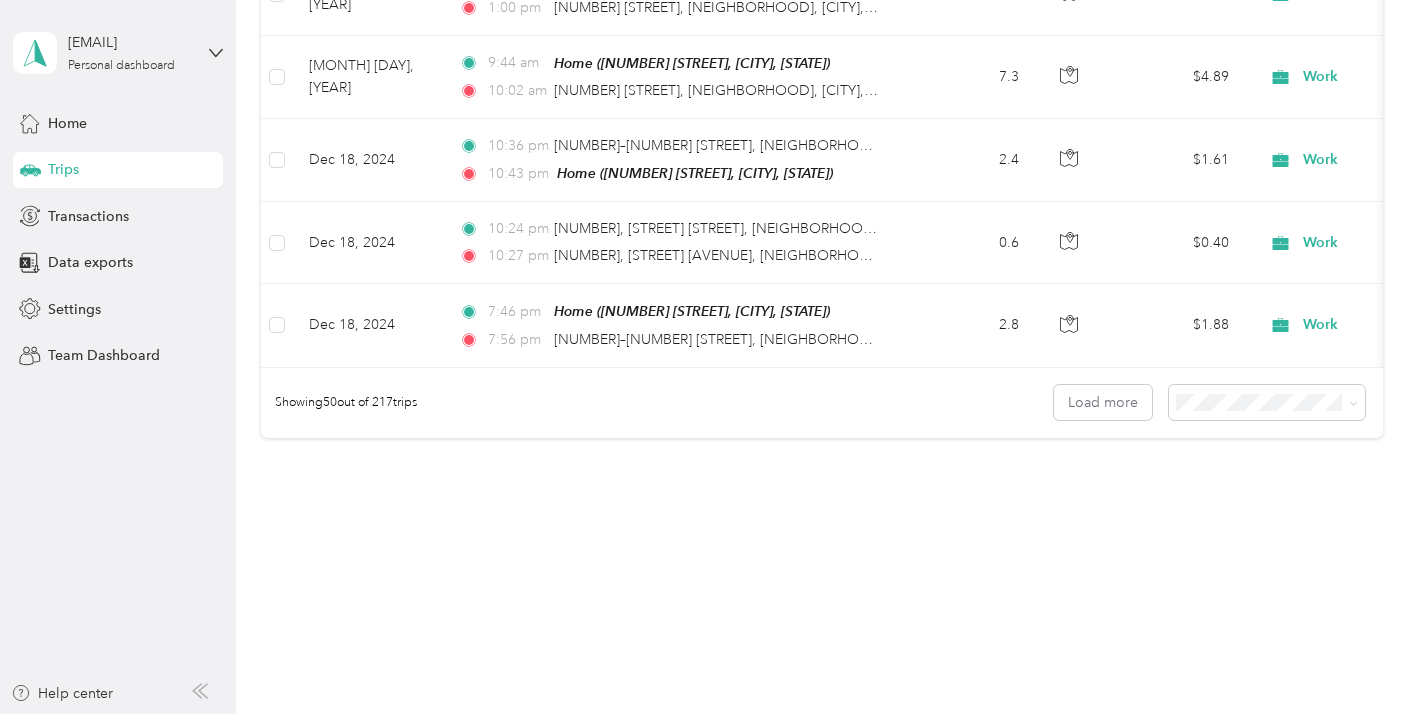 click on "Work" at bounding box center [1385, -340] 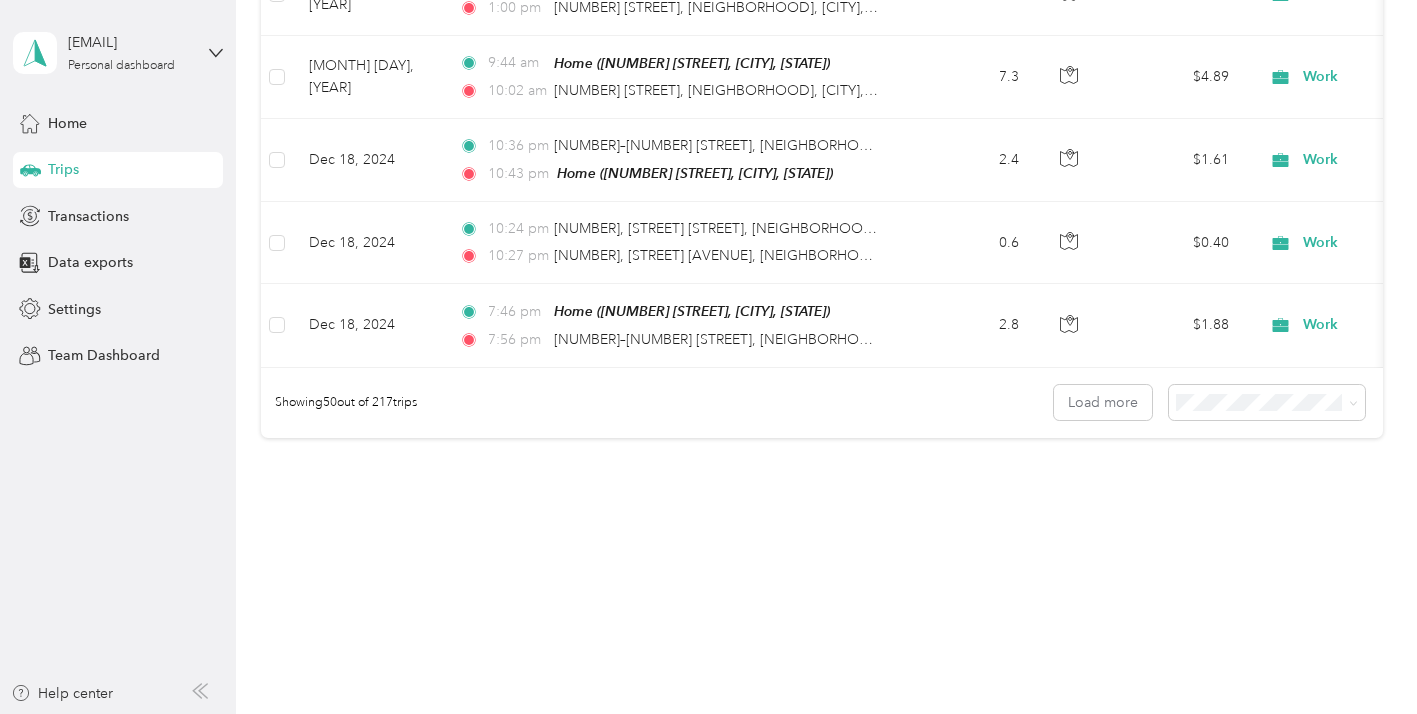 click on "Personal" at bounding box center (1311, 338) 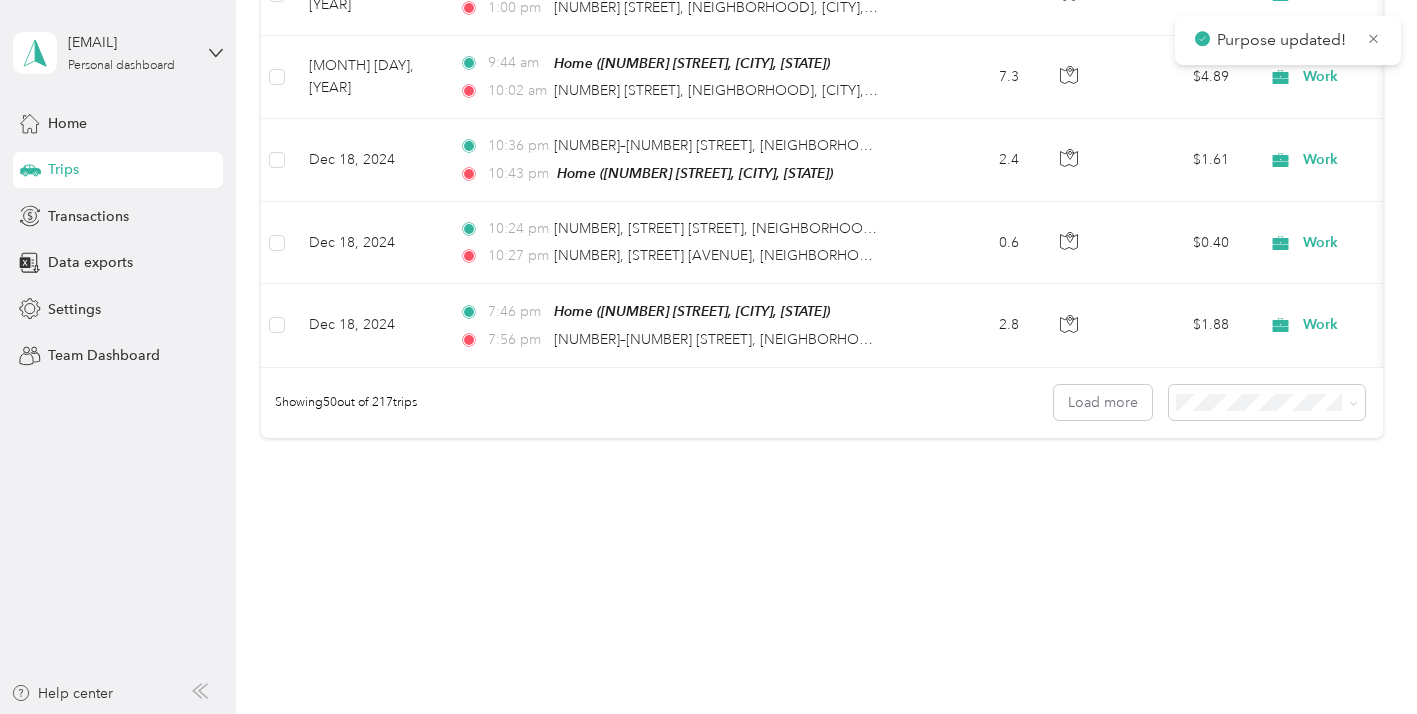 click 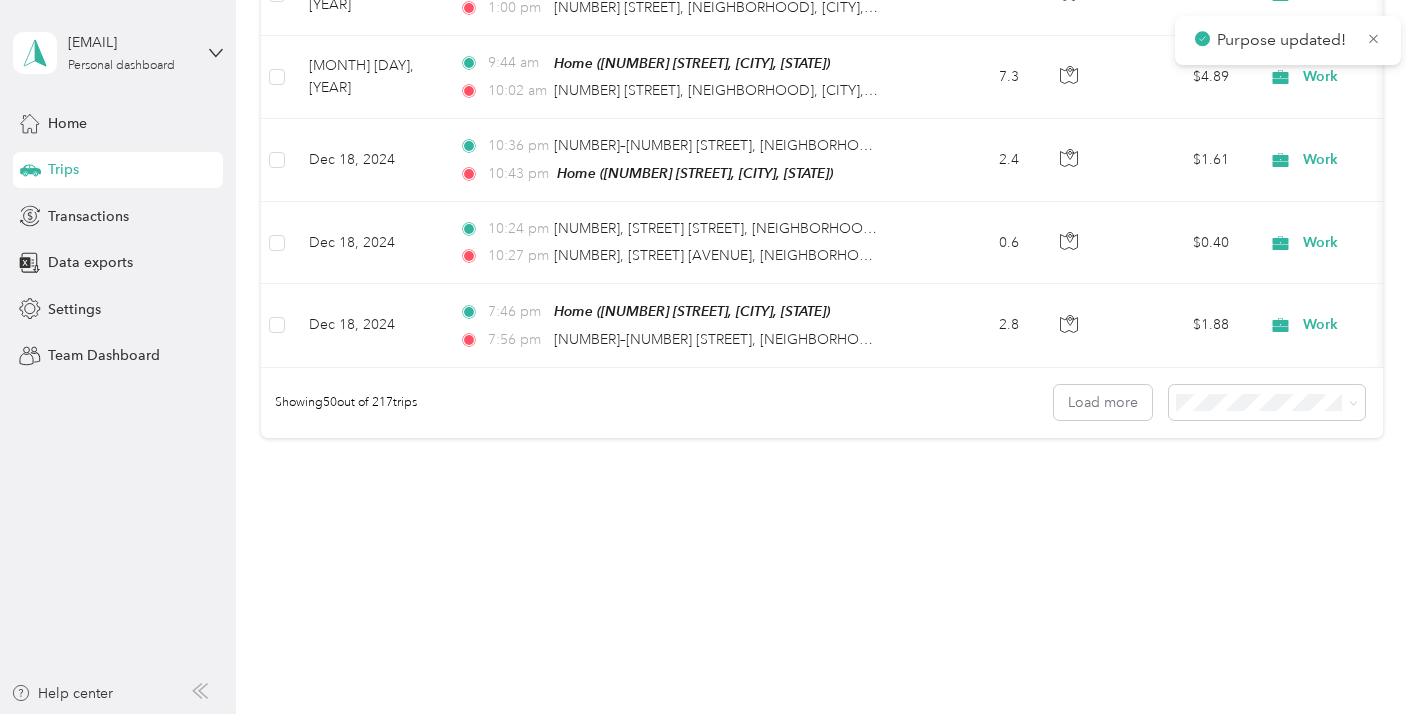 click on "Personal" at bounding box center (1311, 87) 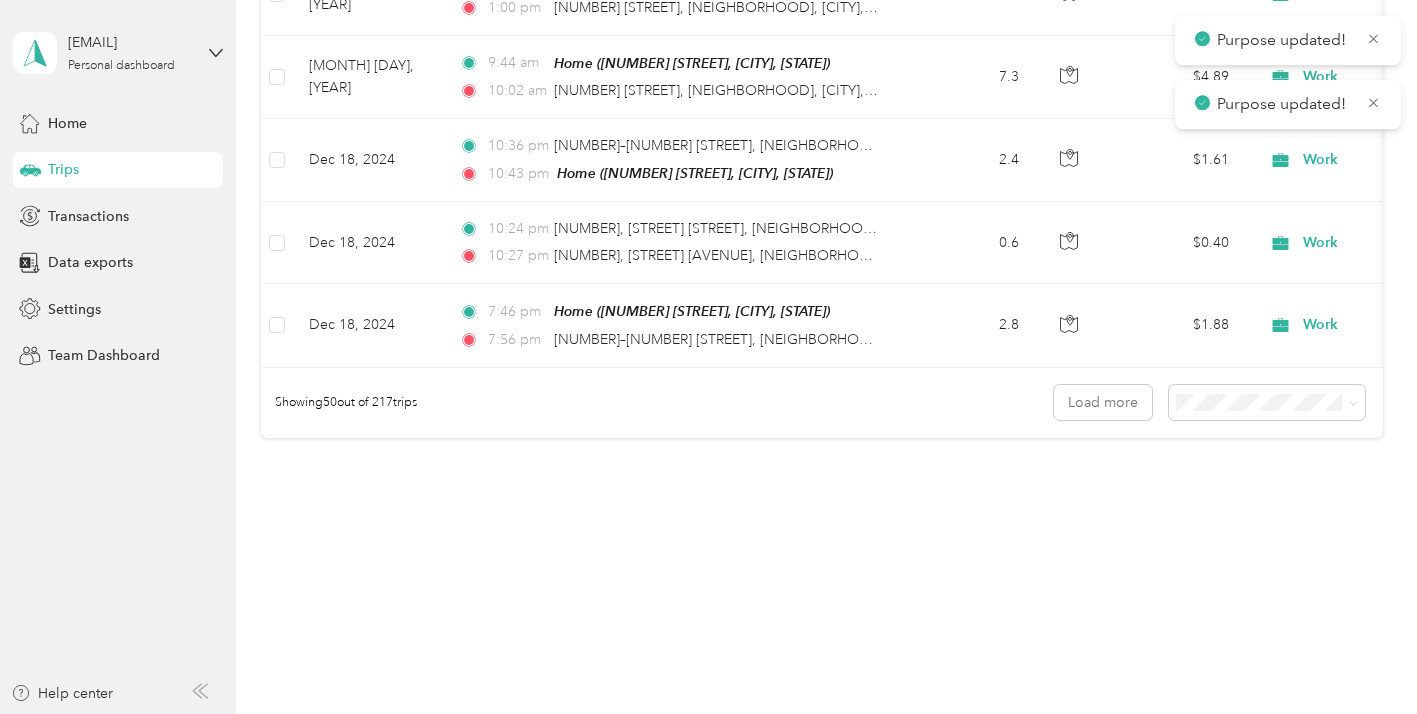 scroll, scrollTop: 8605, scrollLeft: 0, axis: vertical 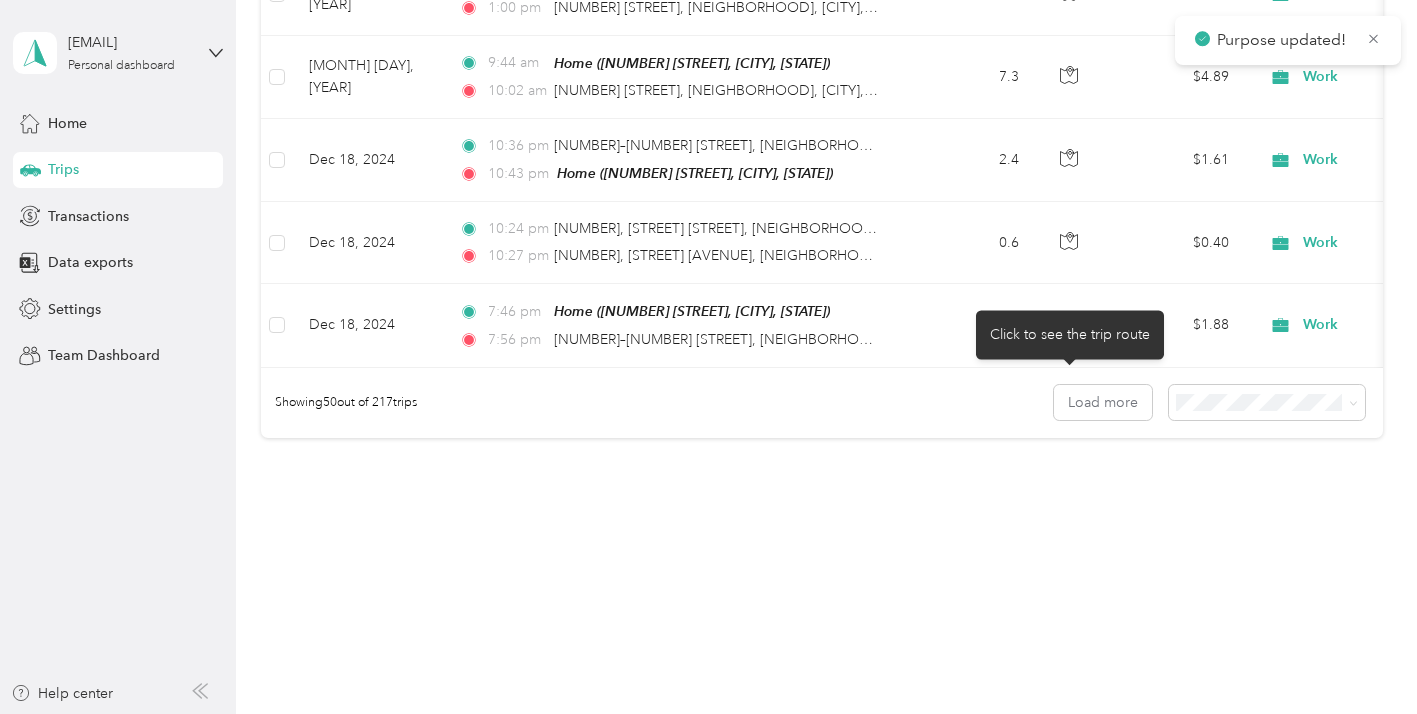 click 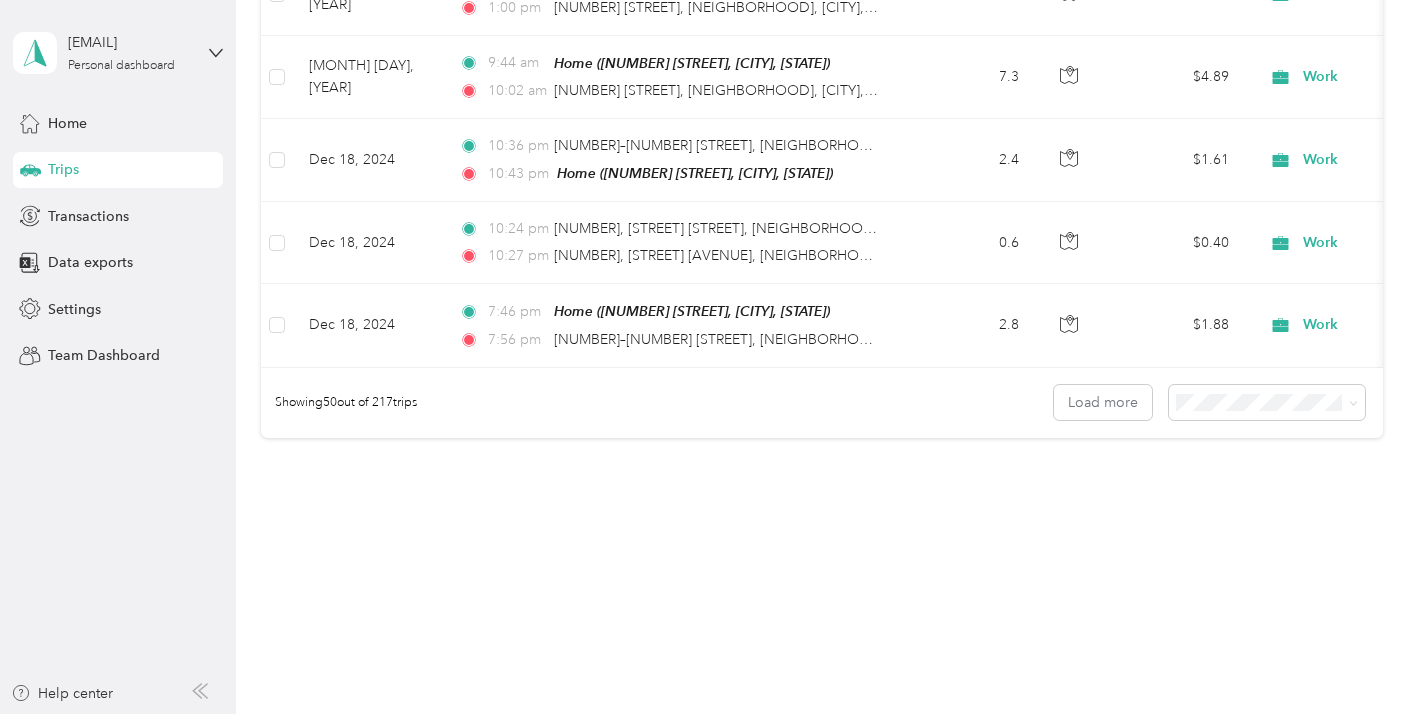 click 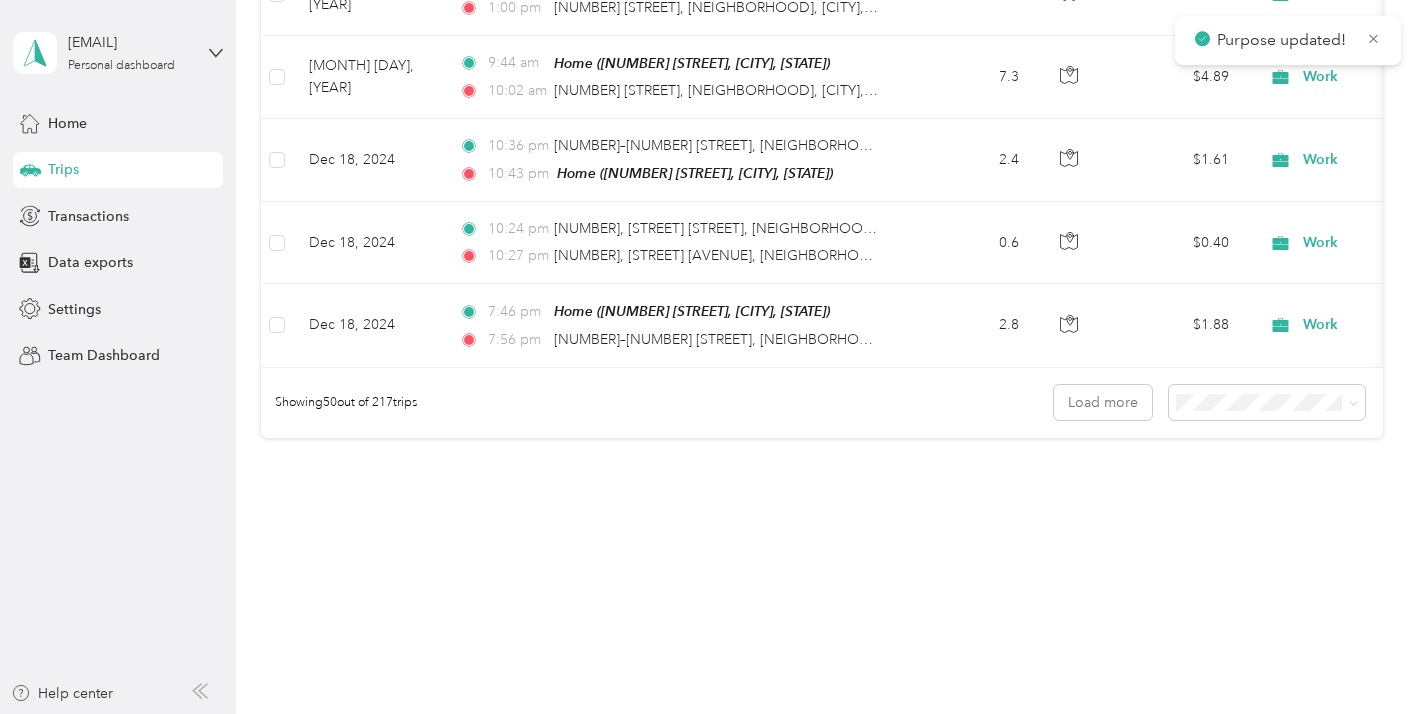 scroll, scrollTop: 8797, scrollLeft: 0, axis: vertical 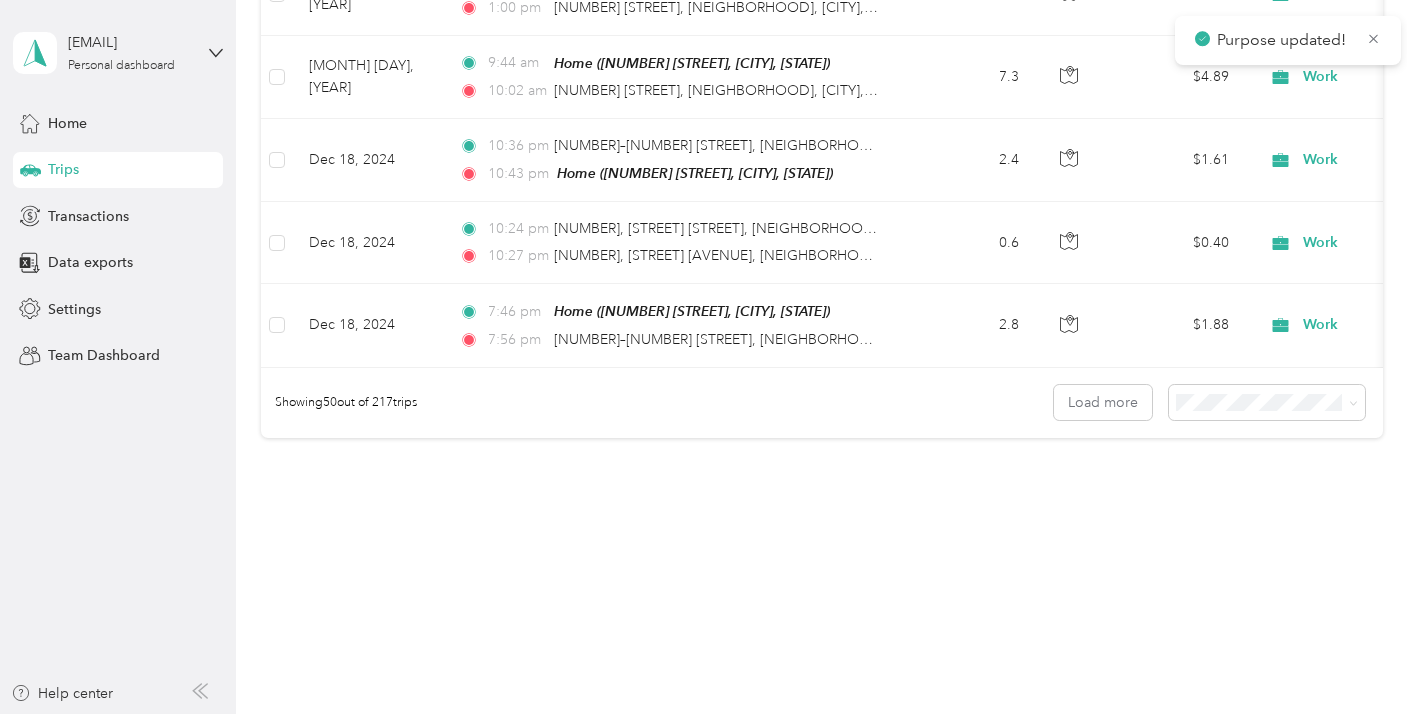 click 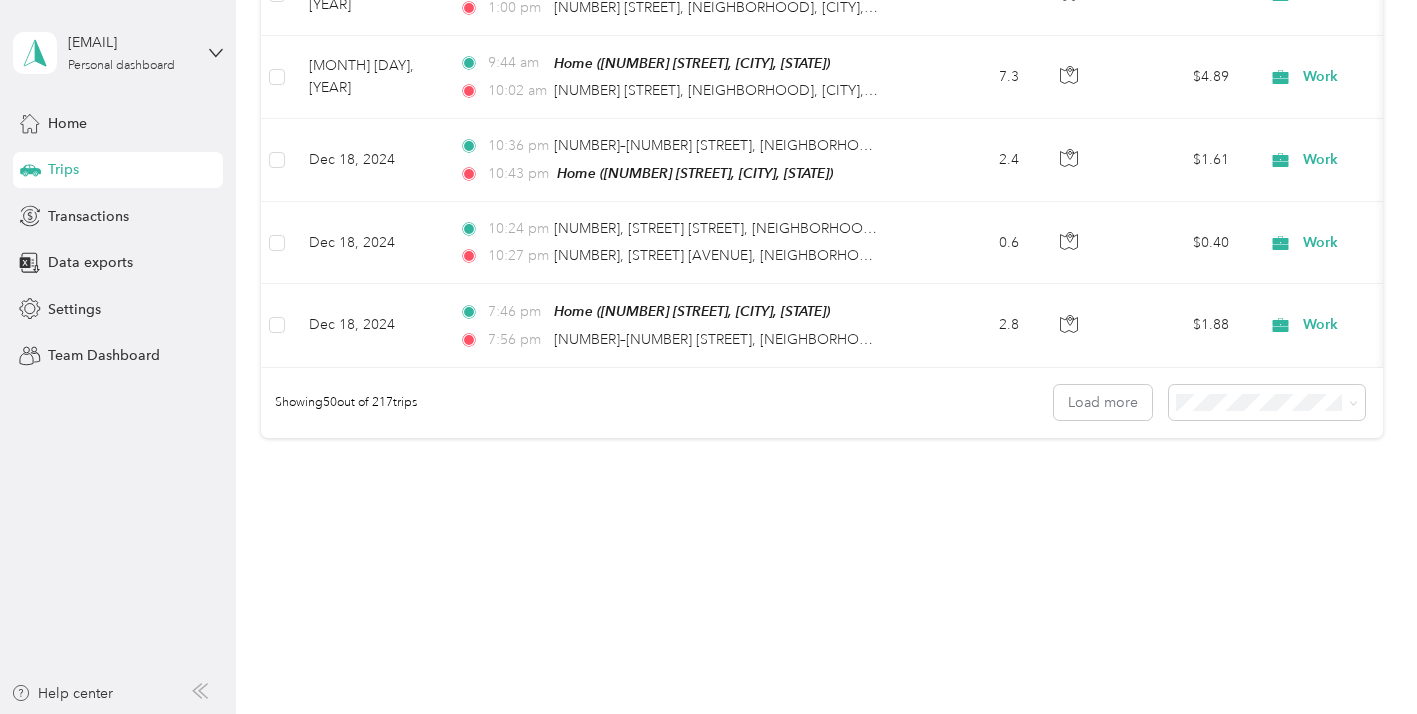 click on "Work" at bounding box center [1394, -89] 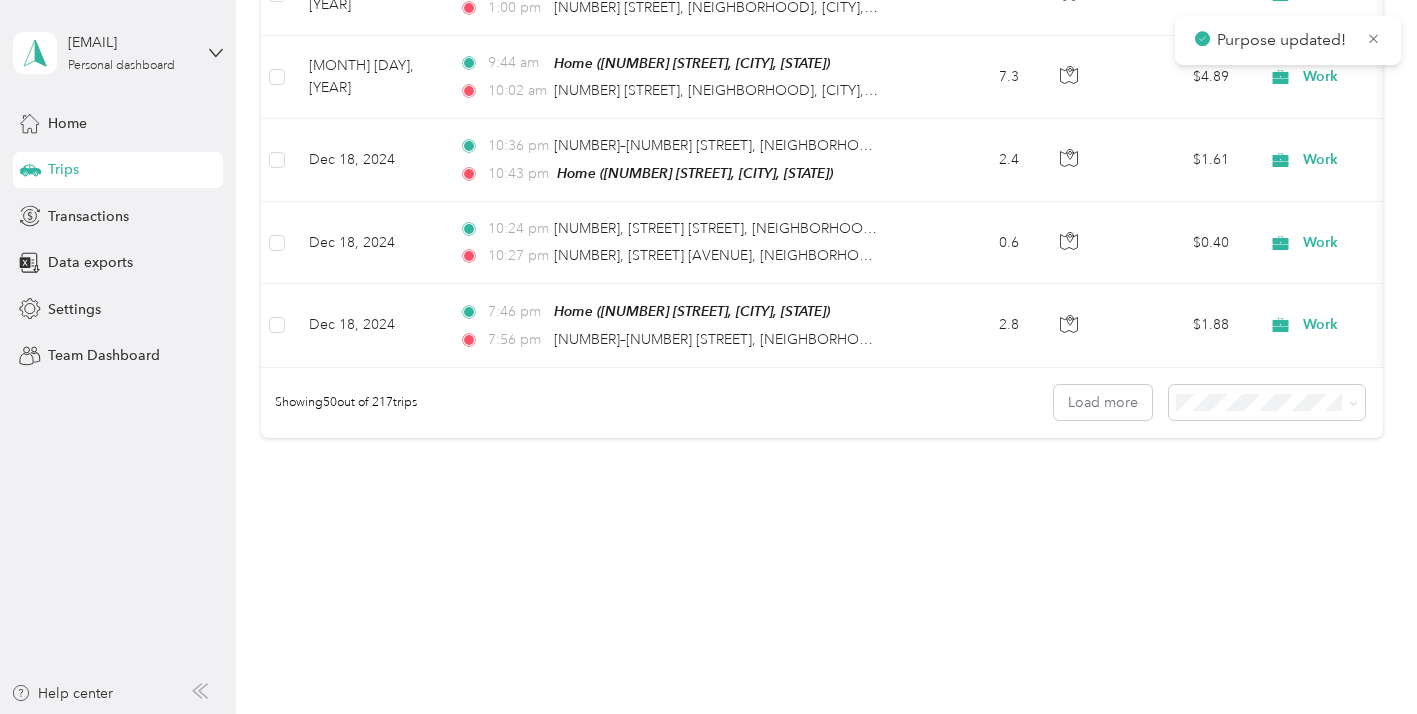 scroll, scrollTop: 9069, scrollLeft: 0, axis: vertical 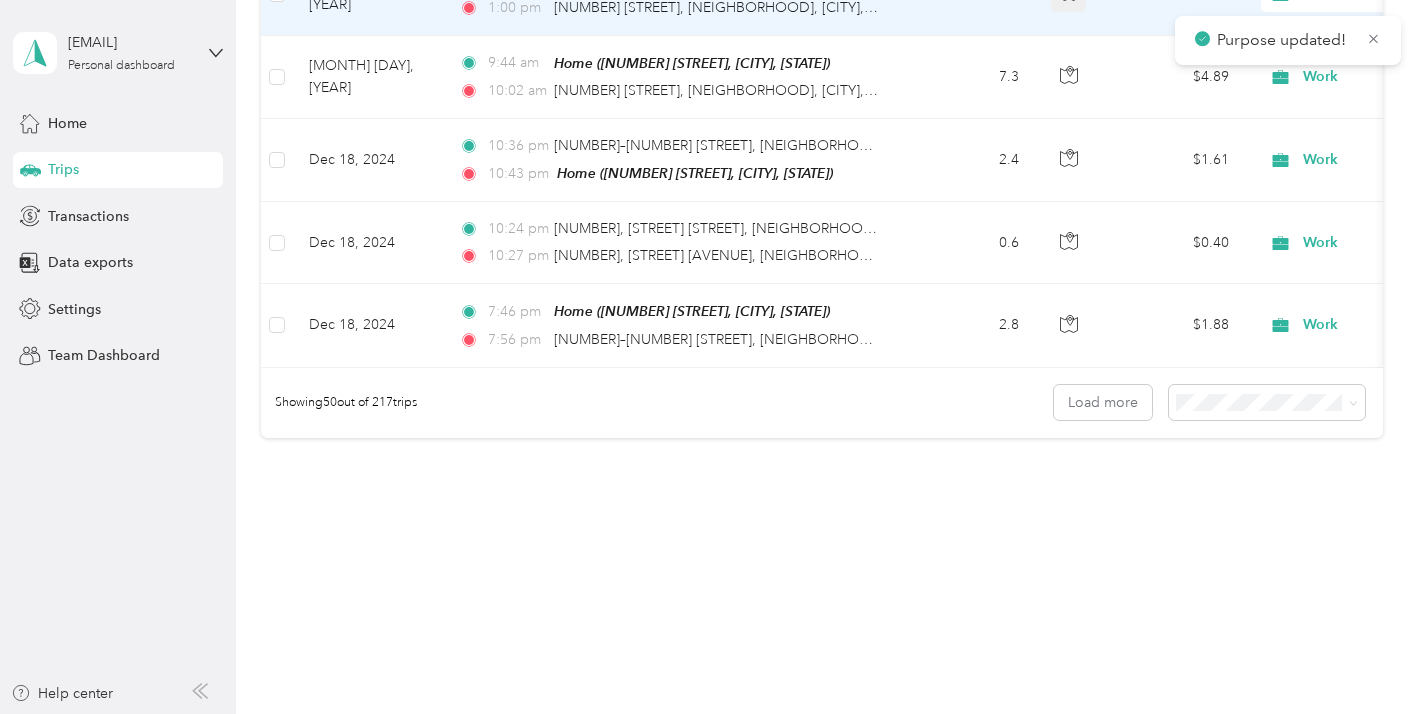 click 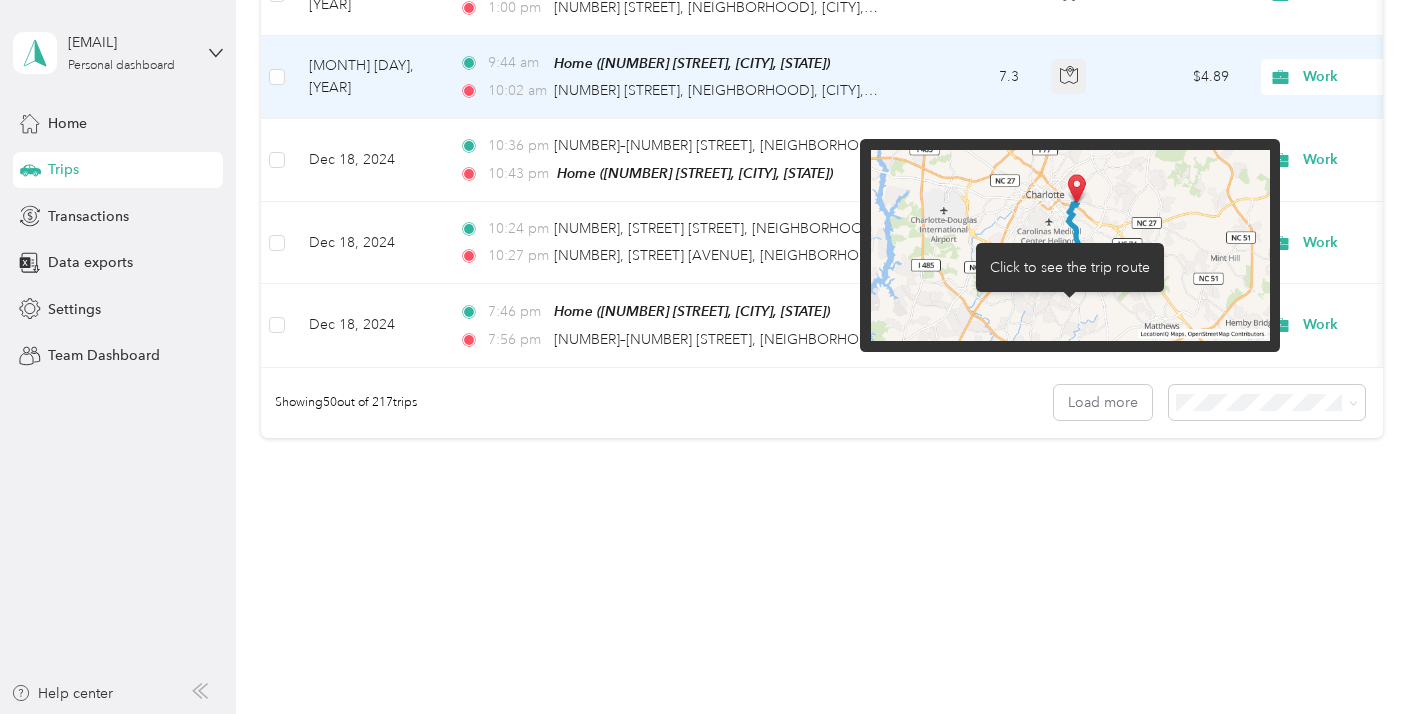 scroll, scrollTop: 9278, scrollLeft: 0, axis: vertical 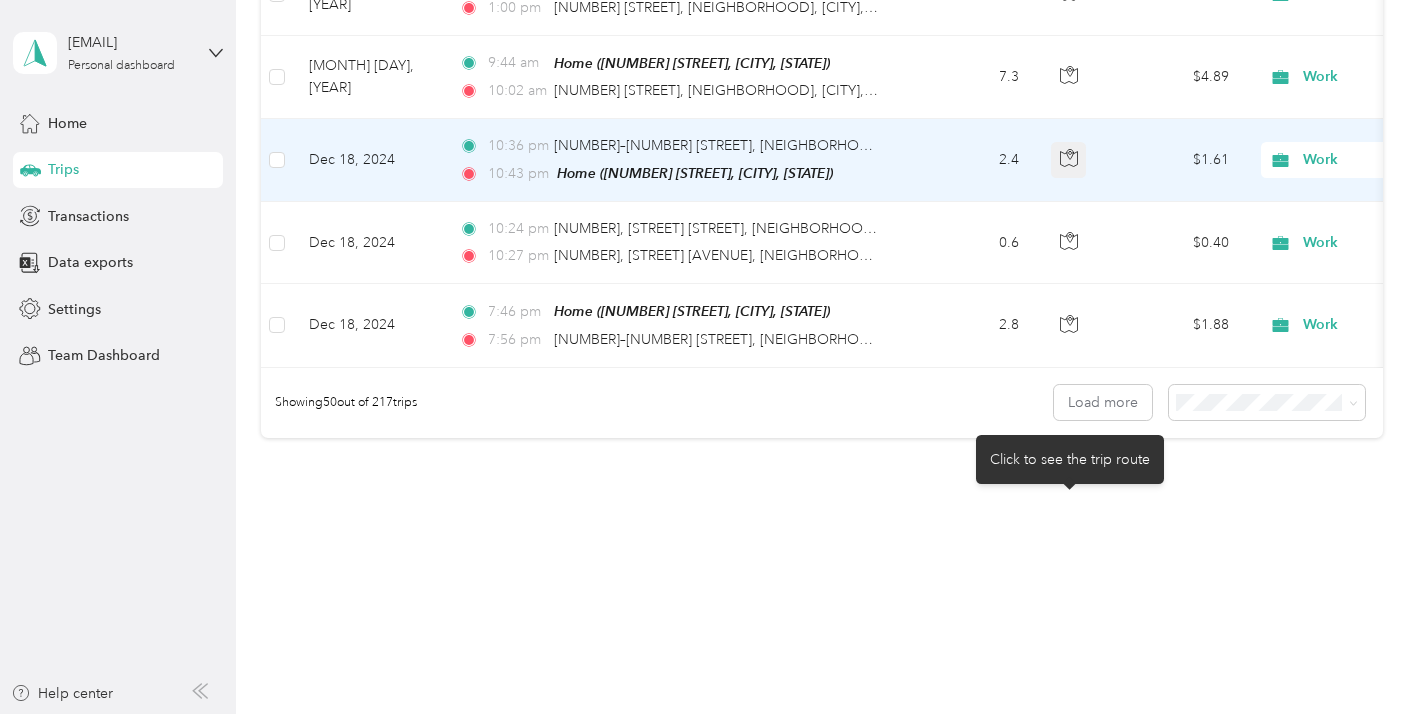 click 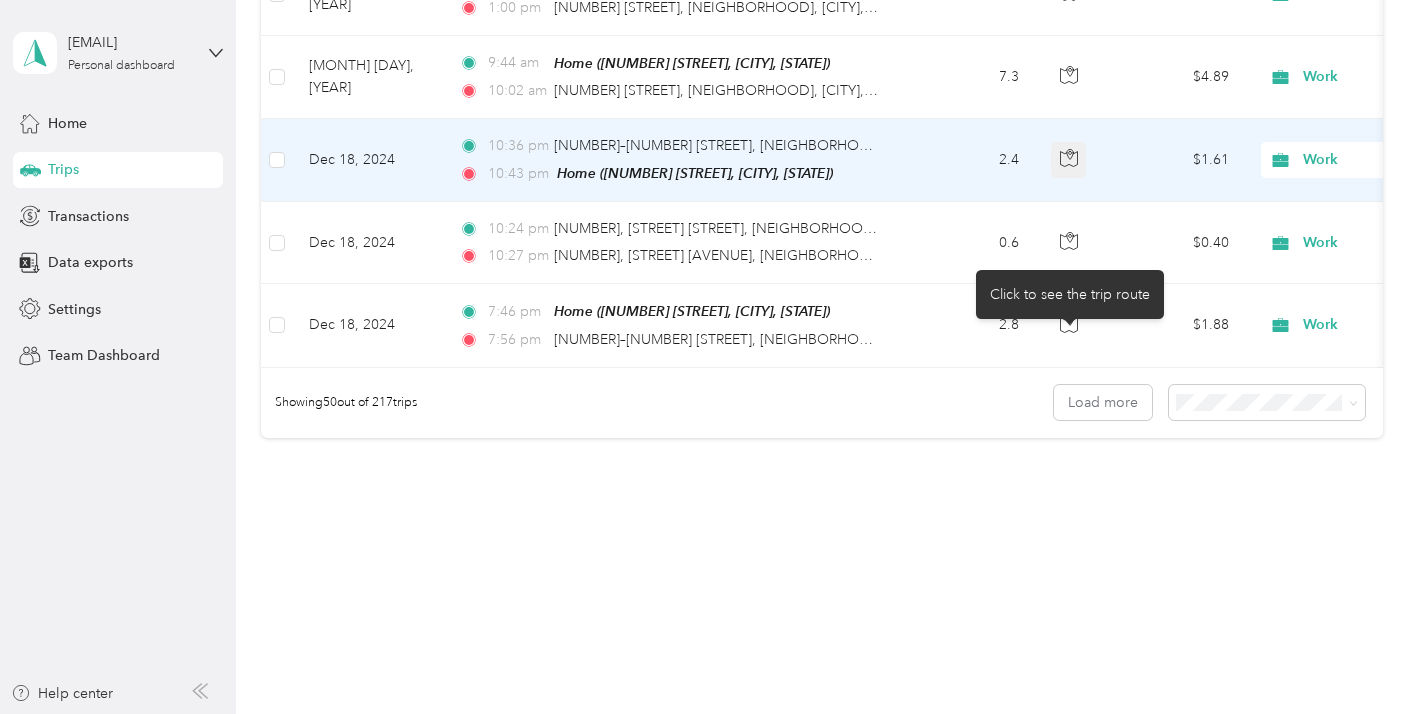 scroll, scrollTop: 9514, scrollLeft: 0, axis: vertical 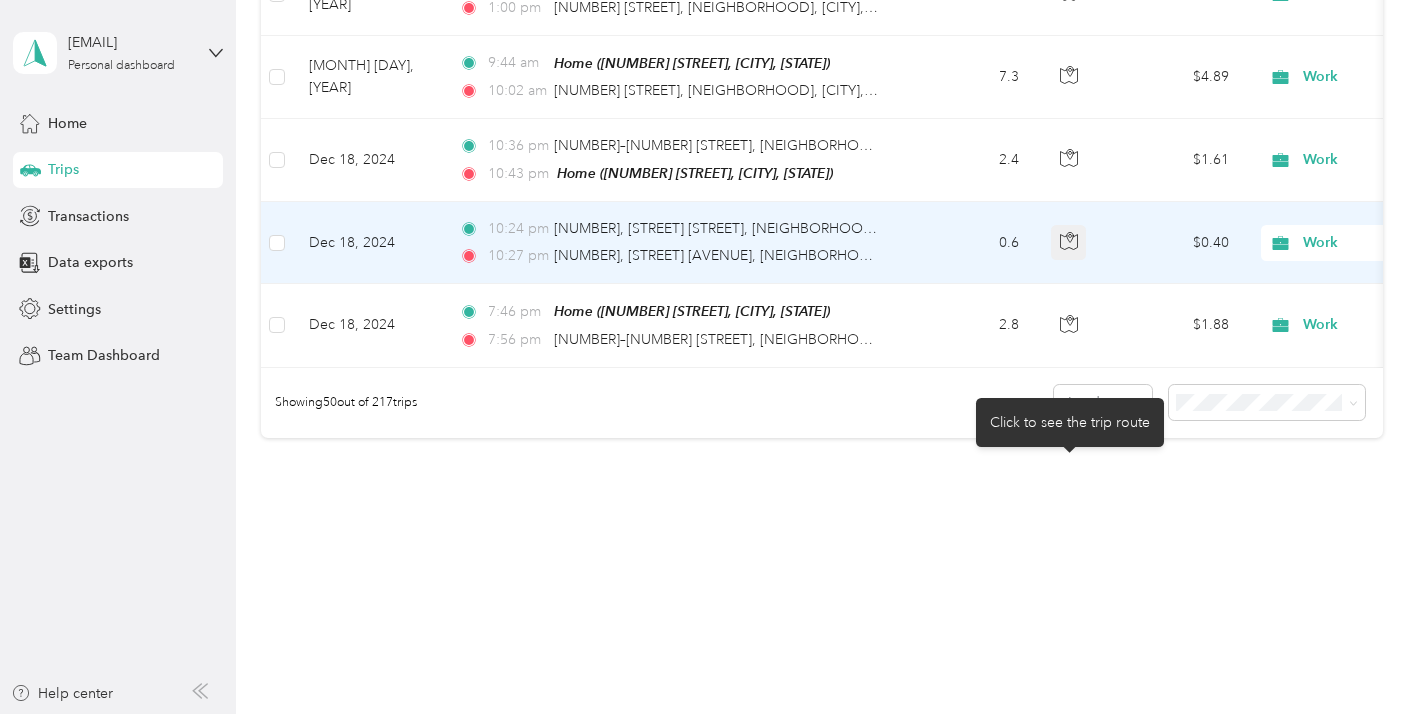 click 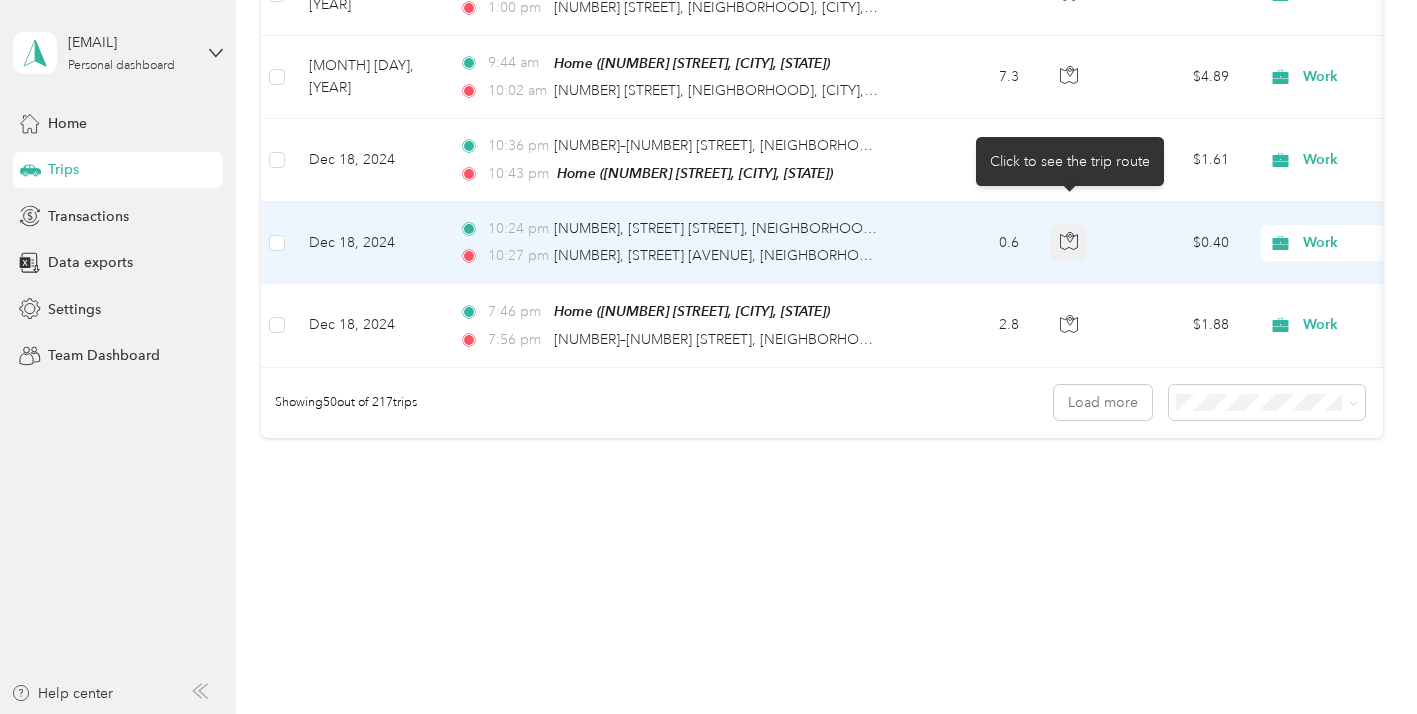 scroll, scrollTop: 9779, scrollLeft: 0, axis: vertical 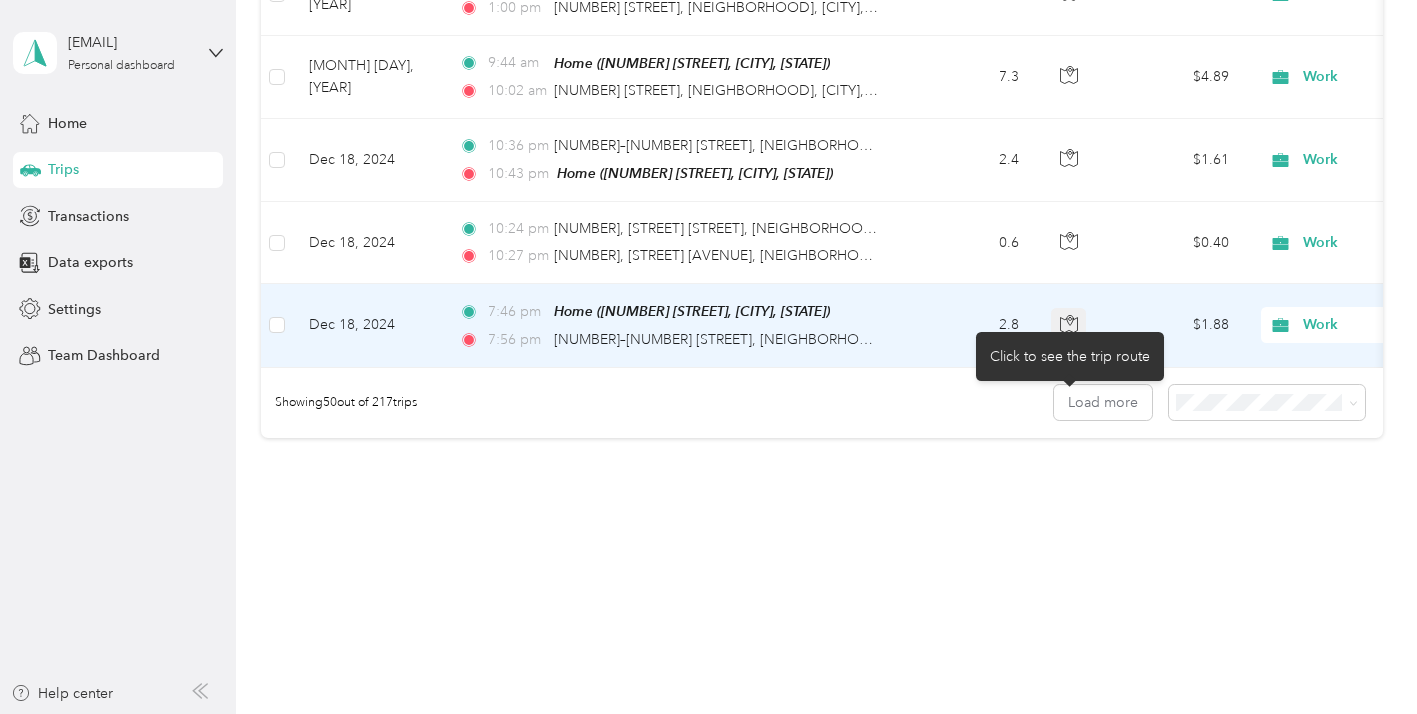 click 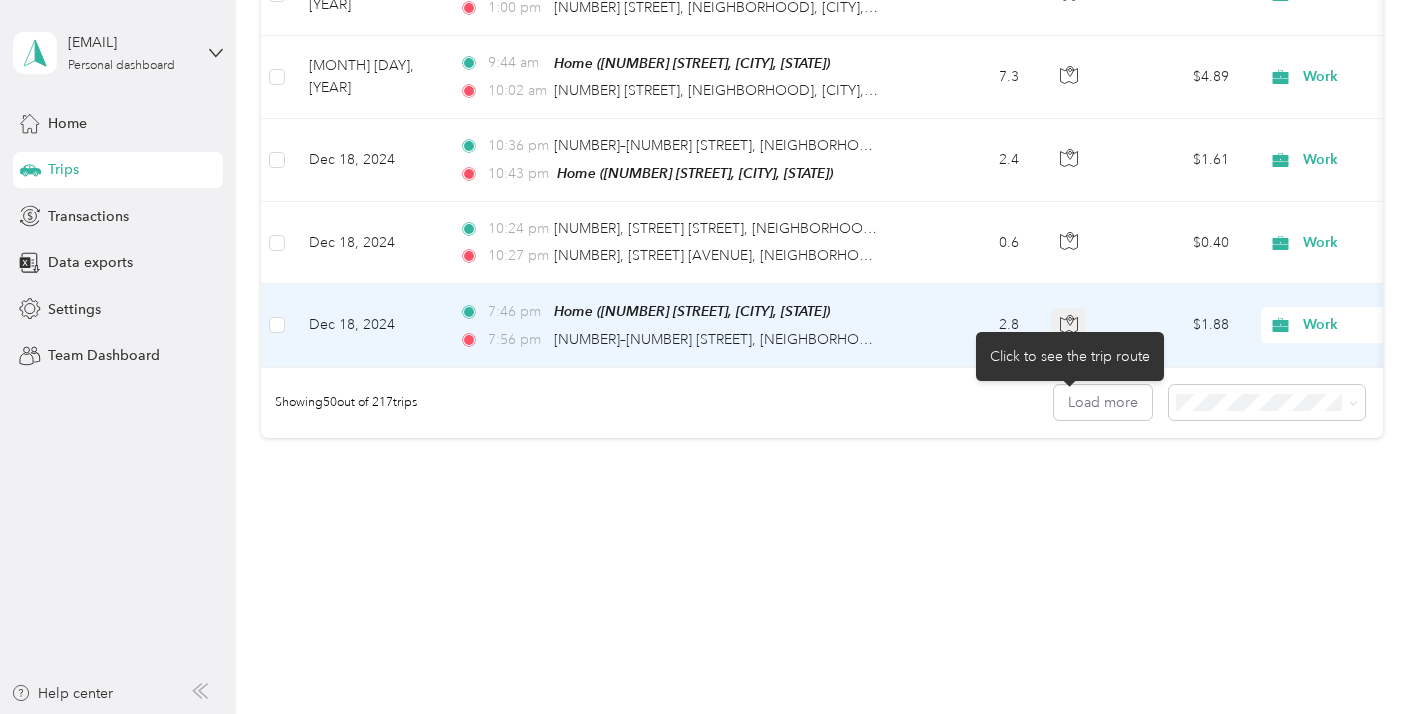 click 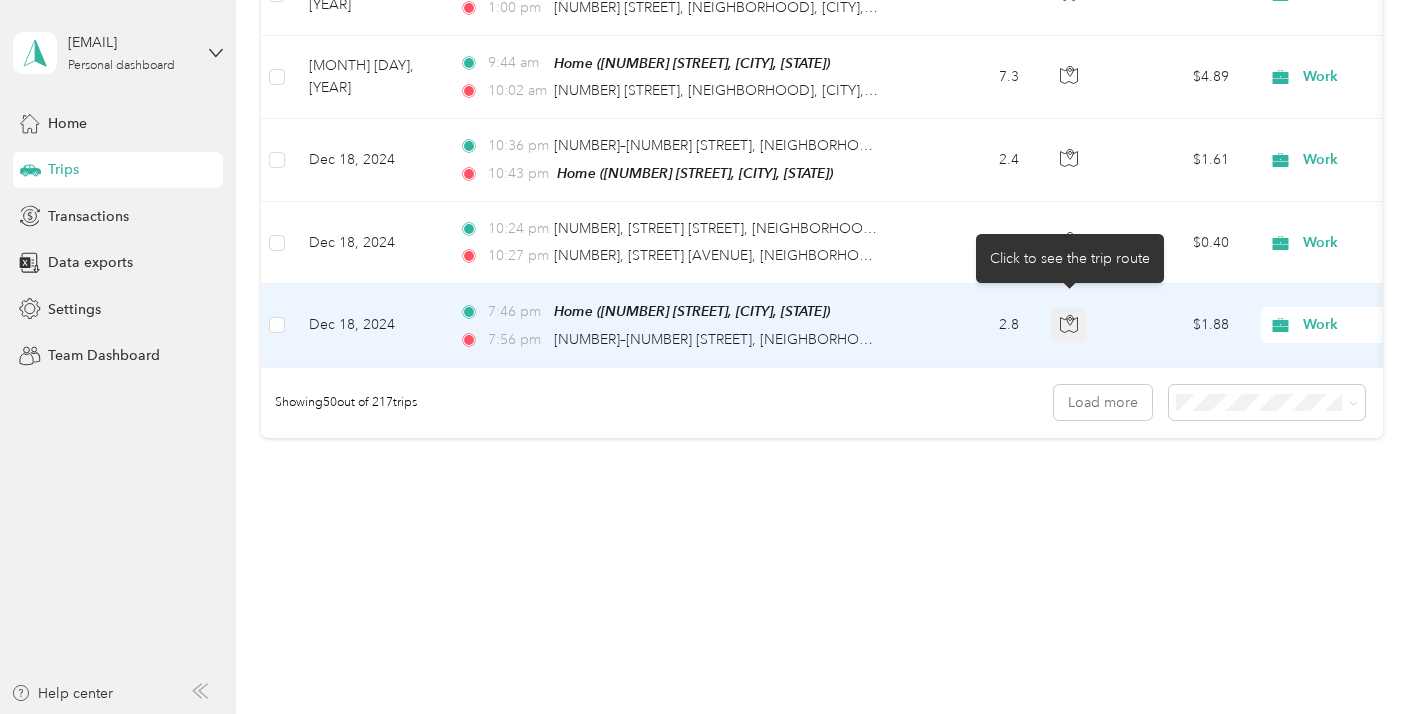 scroll, scrollTop: 9898, scrollLeft: 0, axis: vertical 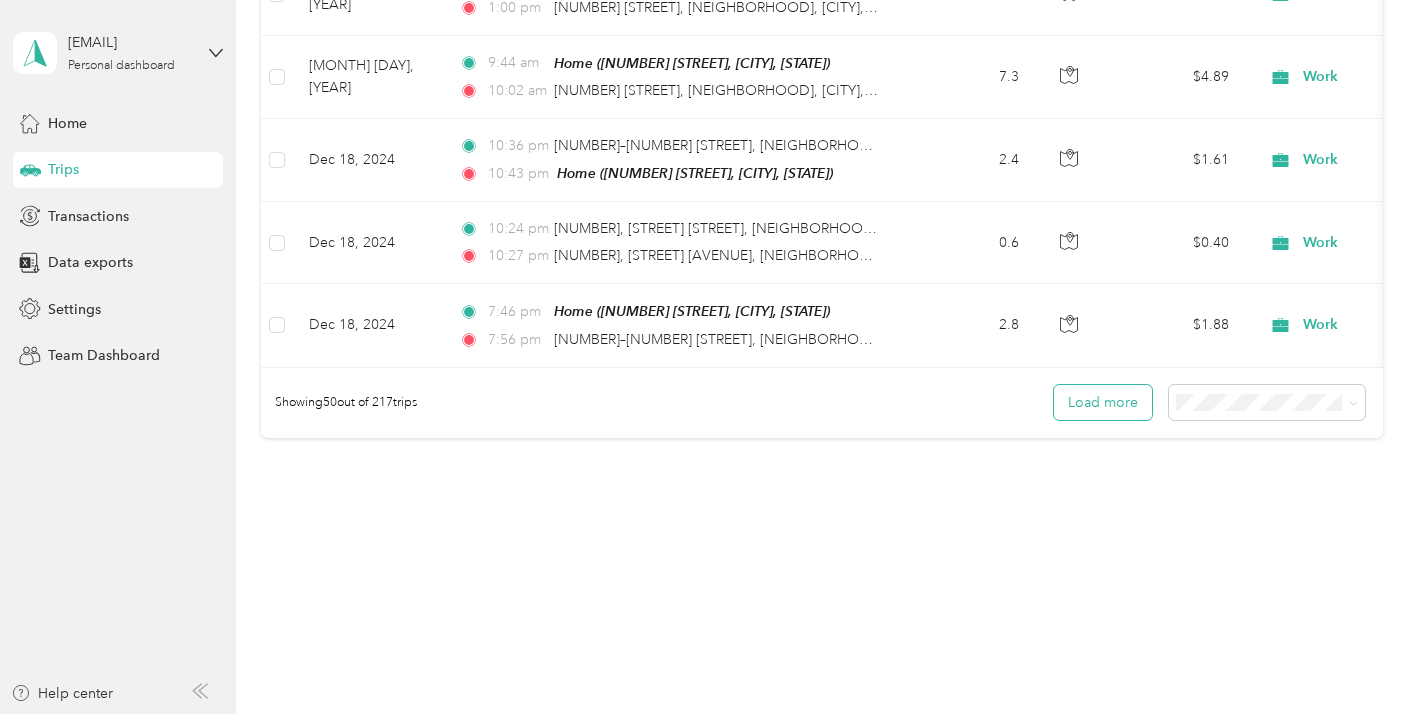 click on "Load more" at bounding box center [1103, 402] 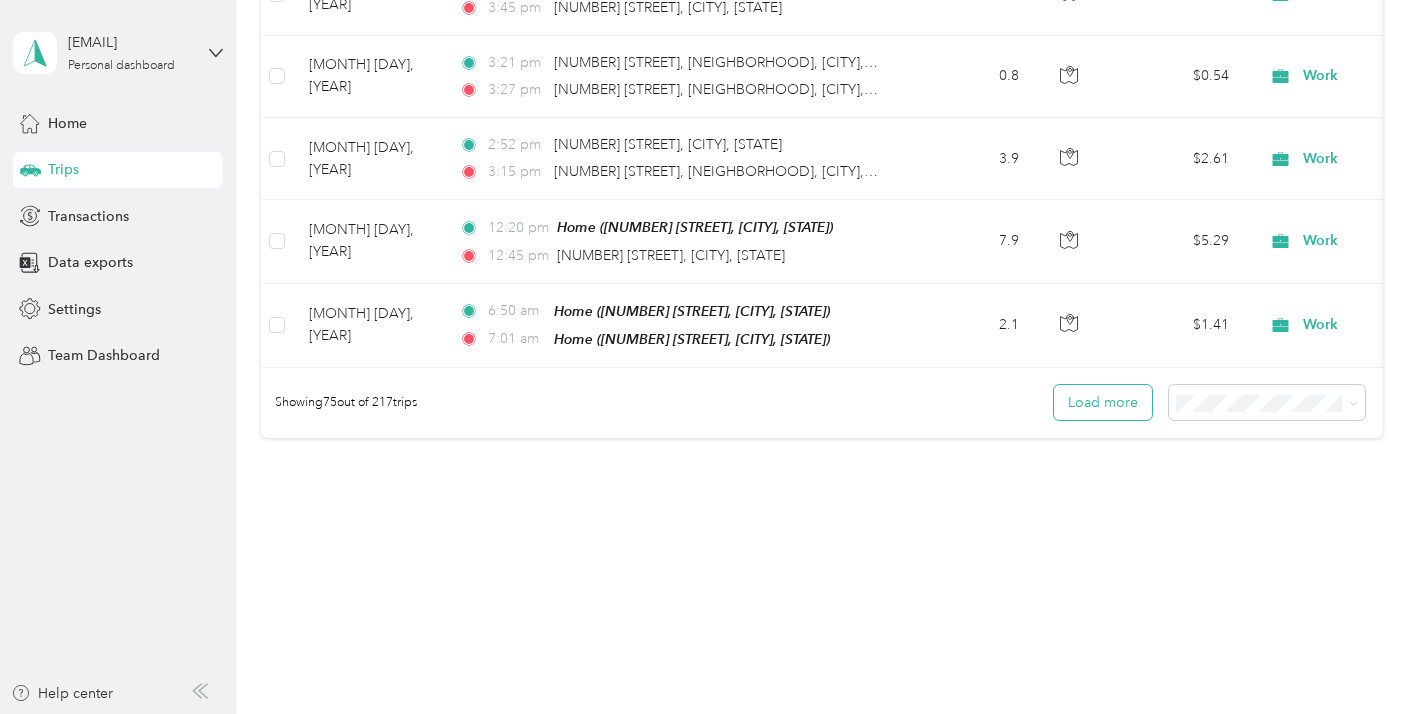 scroll, scrollTop: 10079, scrollLeft: 0, axis: vertical 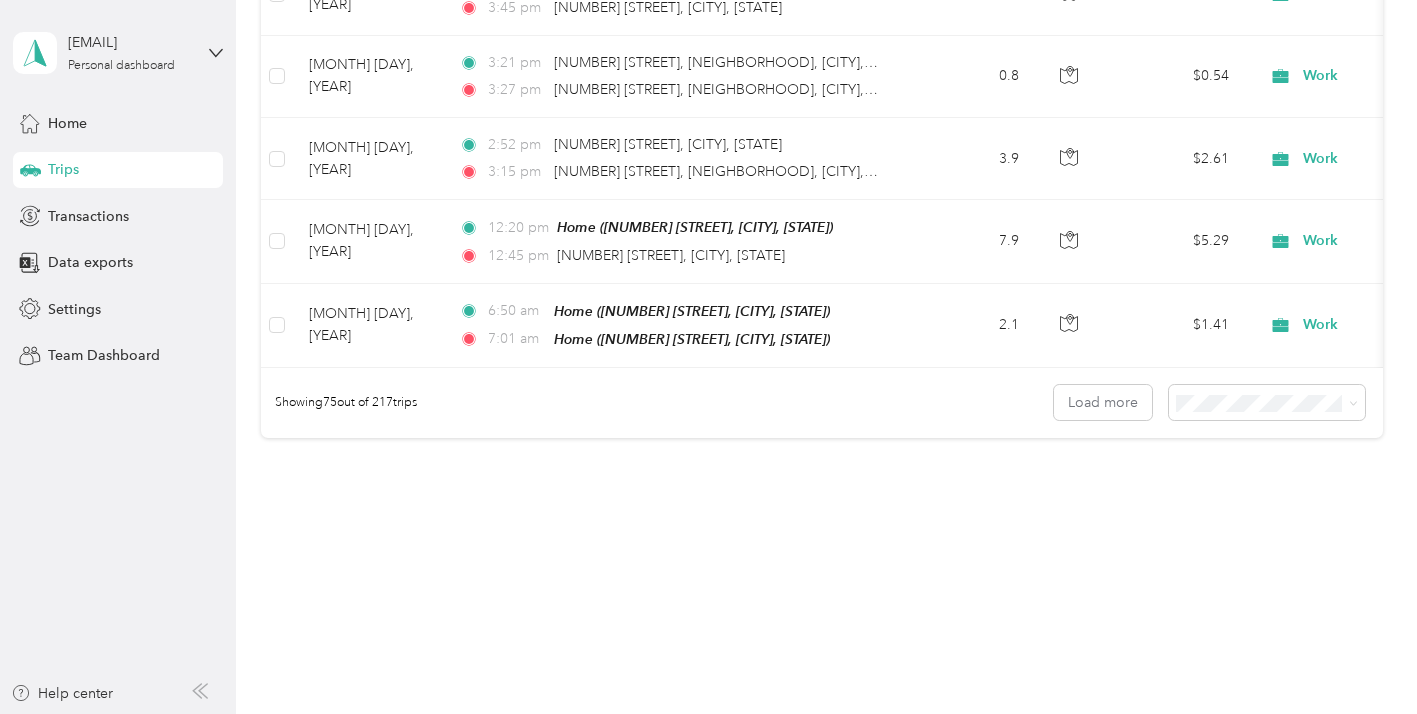 click on "Work" at bounding box center (1377, -1670) 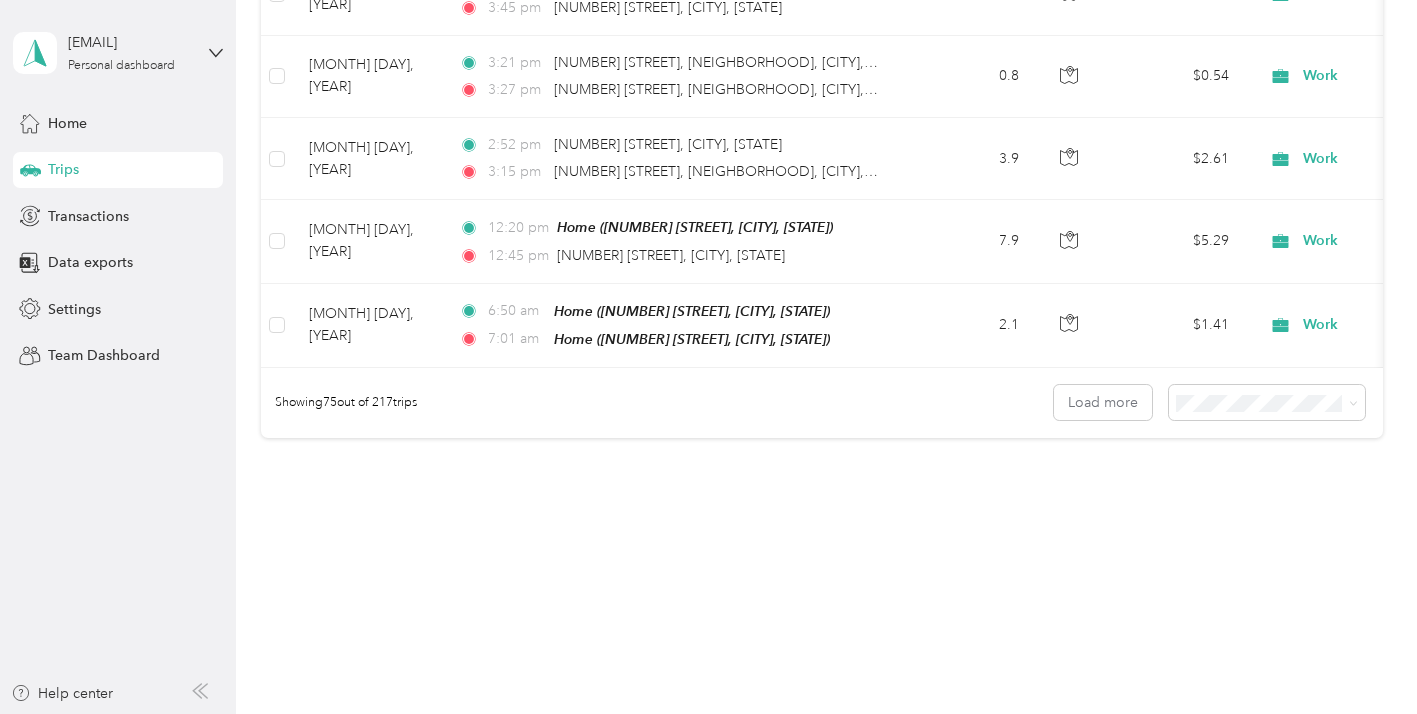 click on "Personal" at bounding box center (1311, 439) 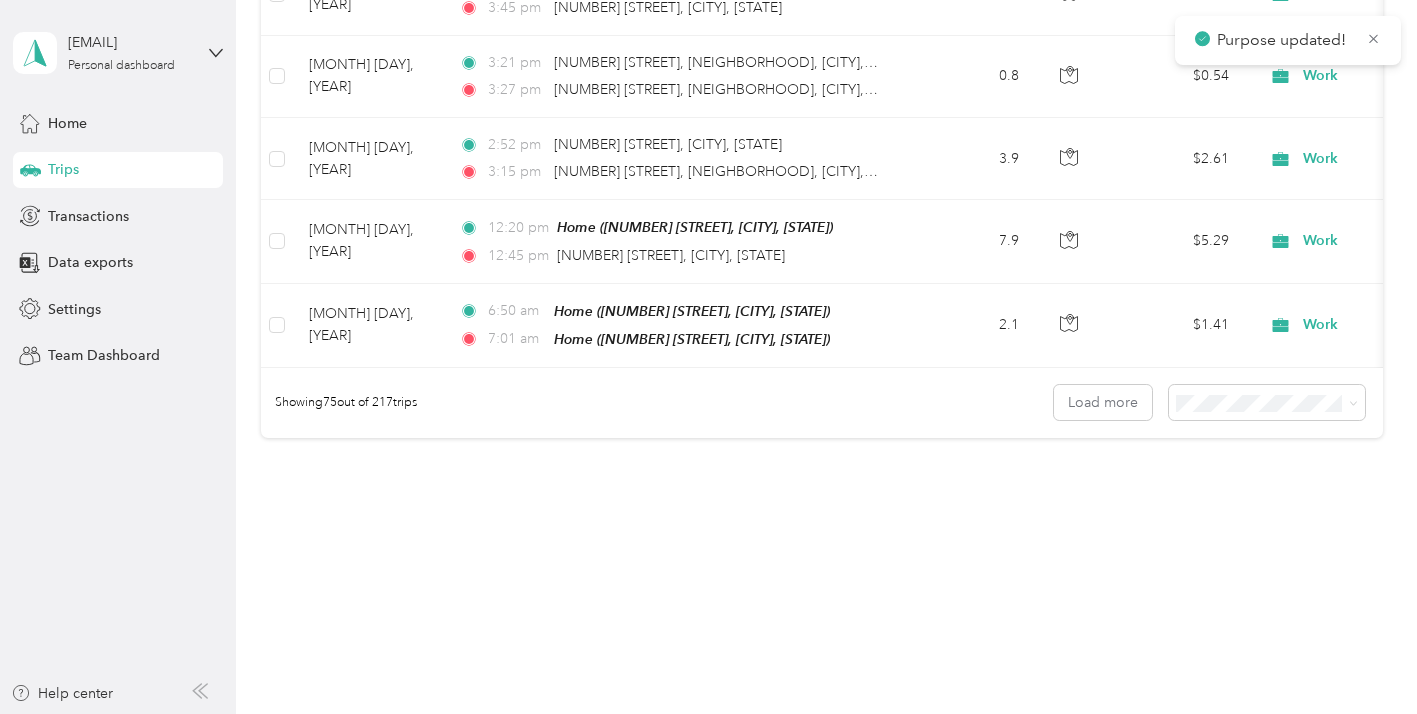click 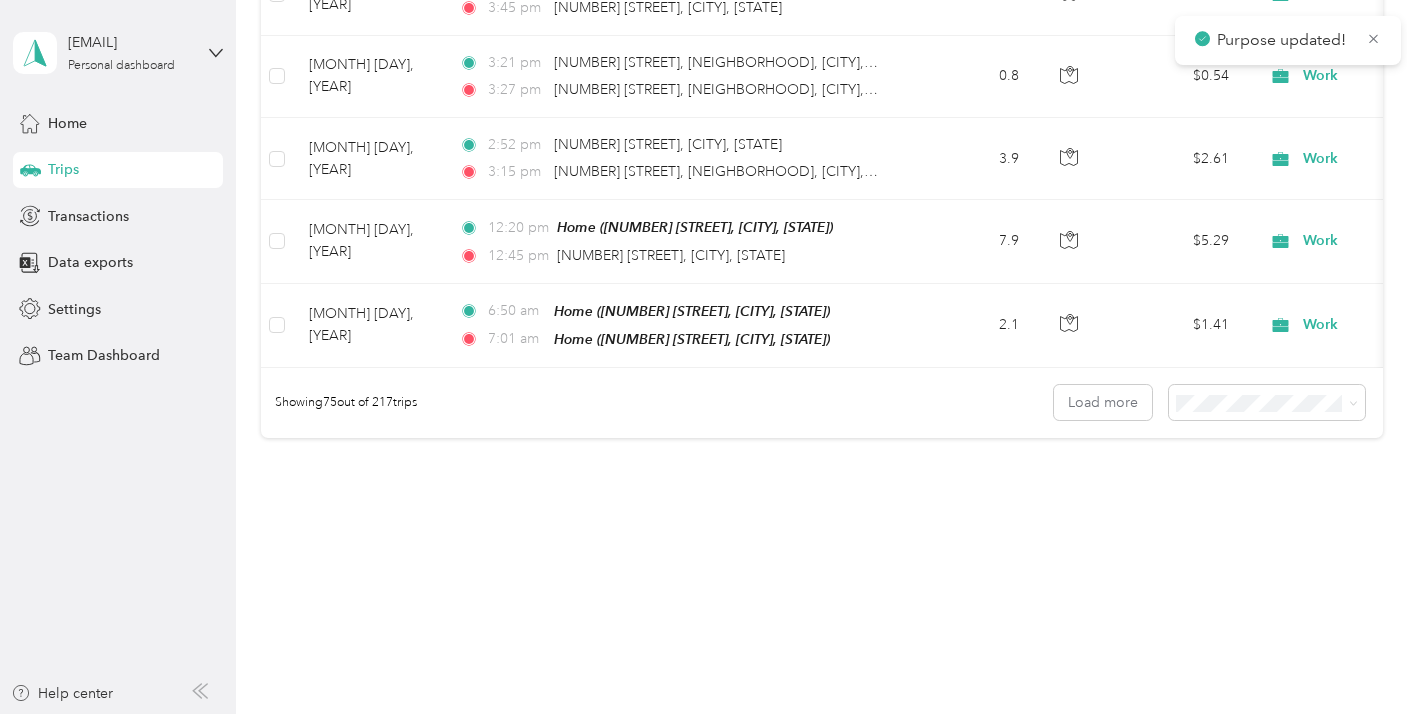 click on "Personal" at bounding box center (1293, 191) 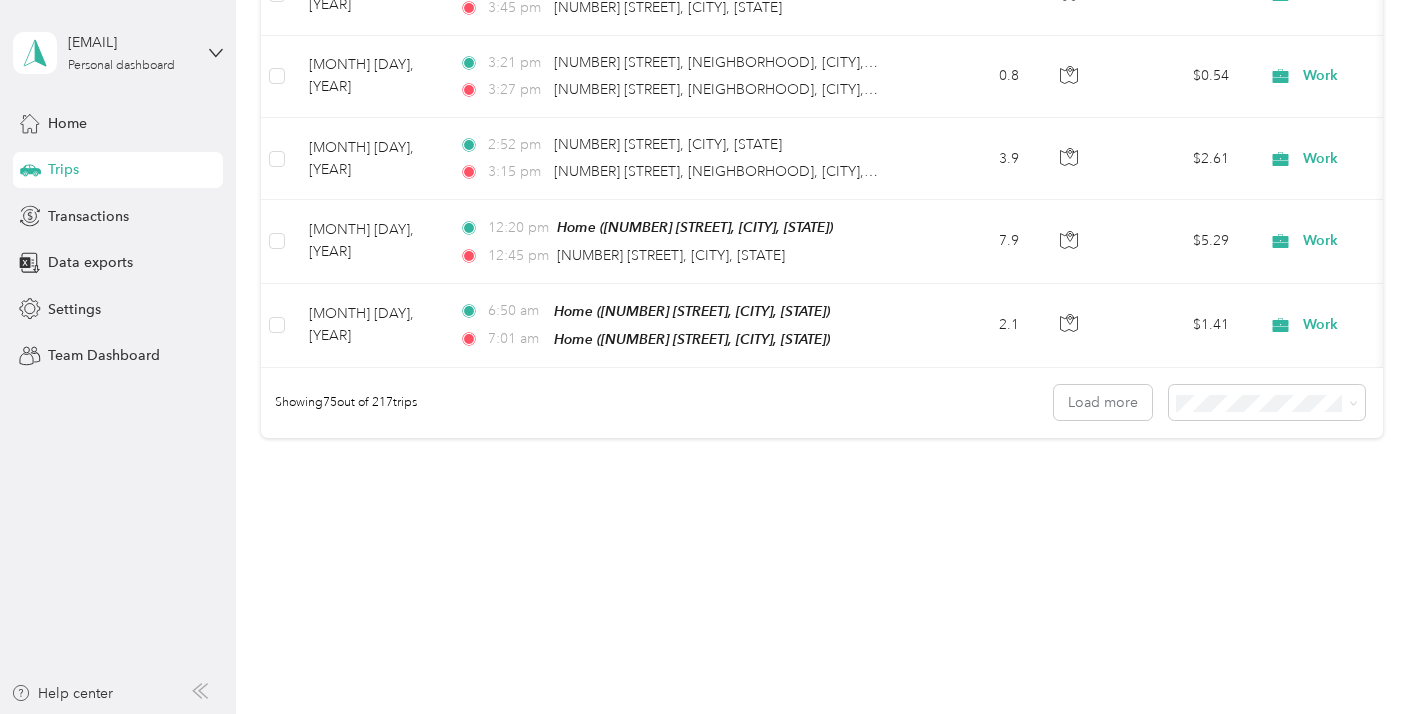 scroll, scrollTop: 10452, scrollLeft: 0, axis: vertical 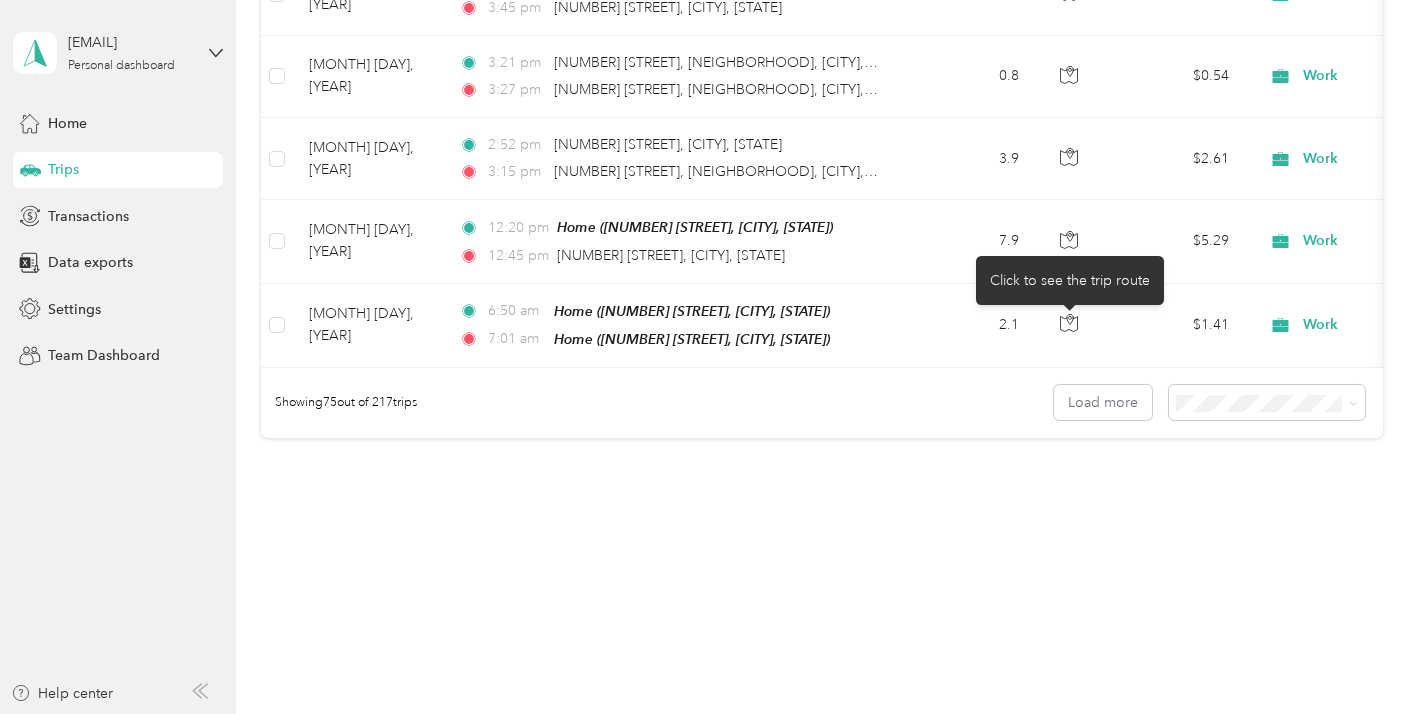 click 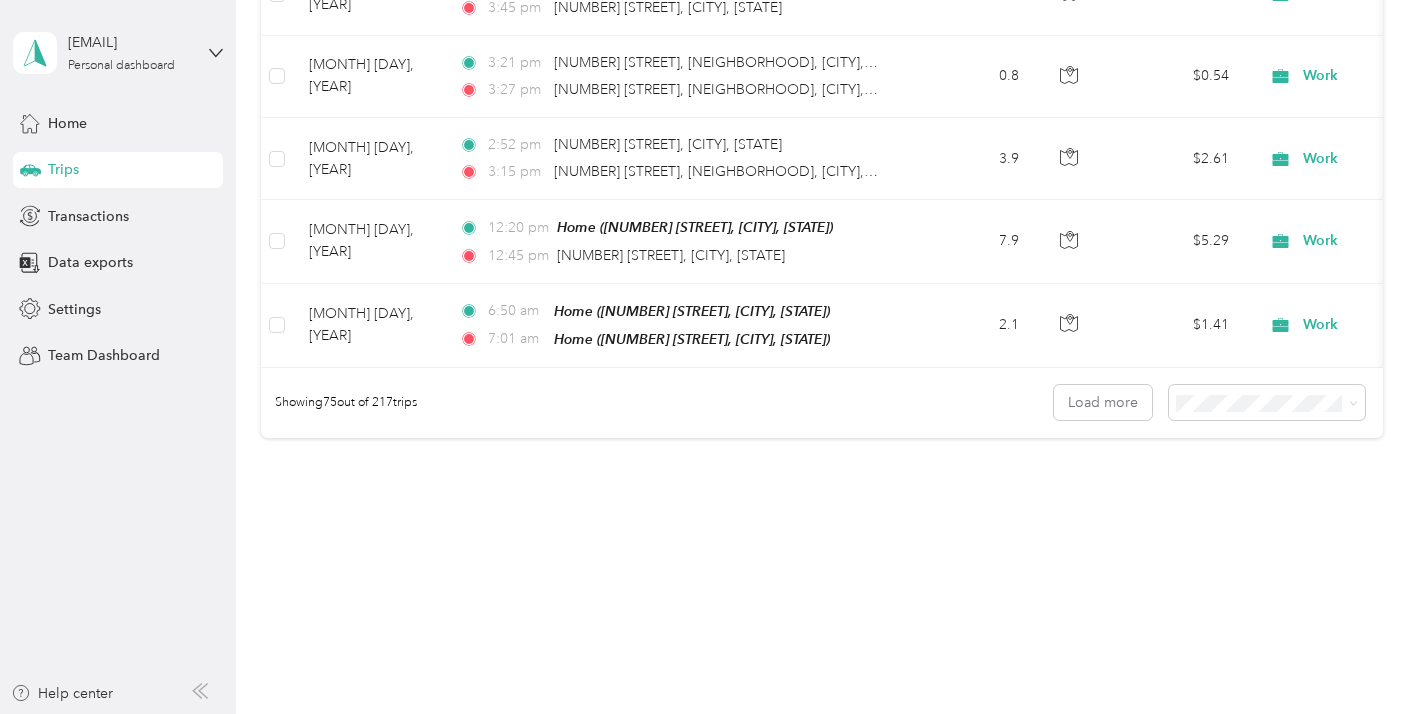 click on "Work" at bounding box center (1385, -1503) 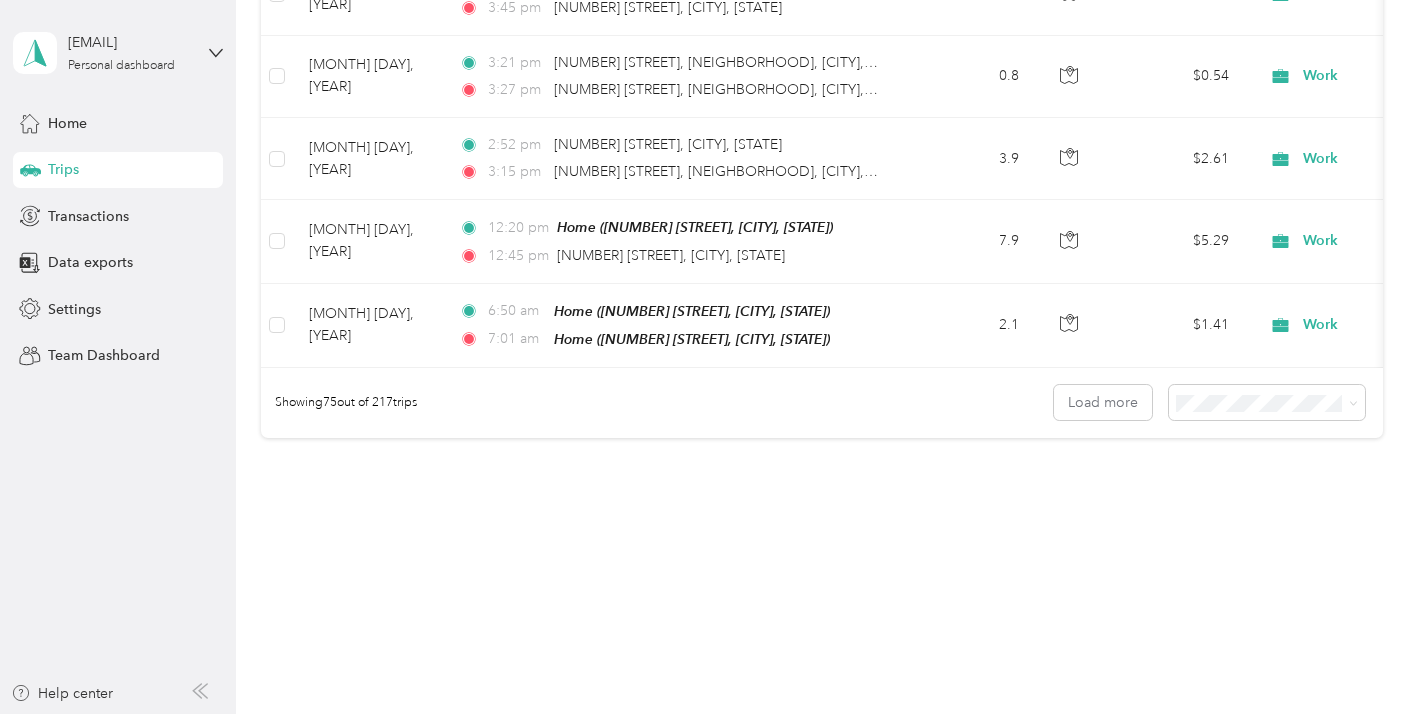 click on "Personal" at bounding box center [1311, 468] 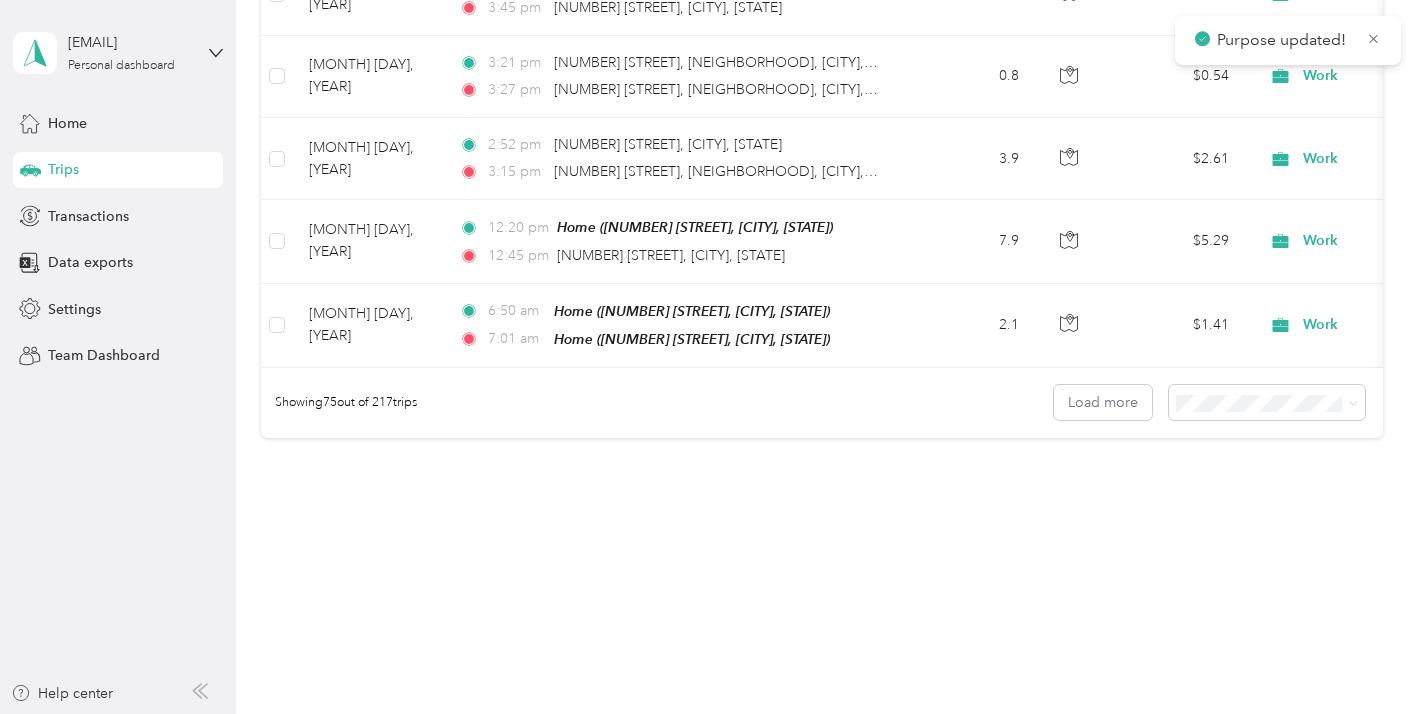 scroll, scrollTop: 10623, scrollLeft: 0, axis: vertical 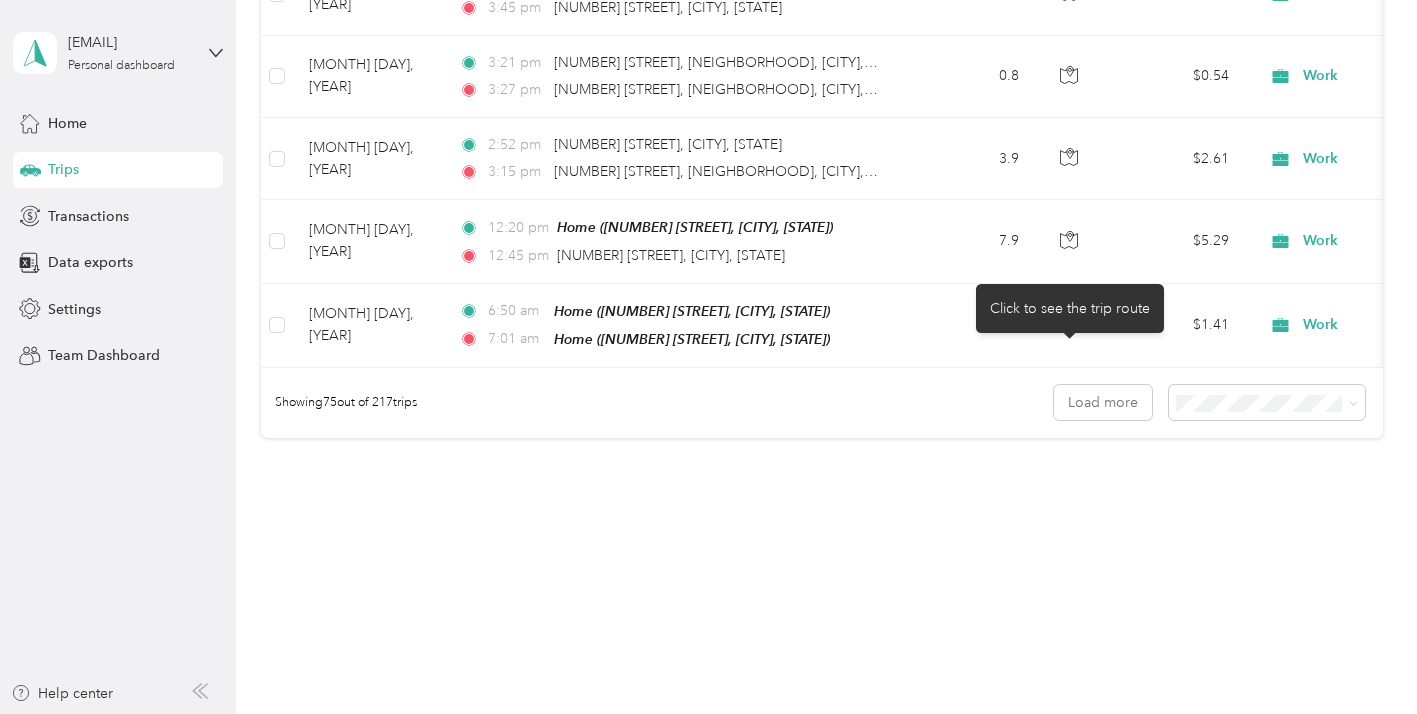 click 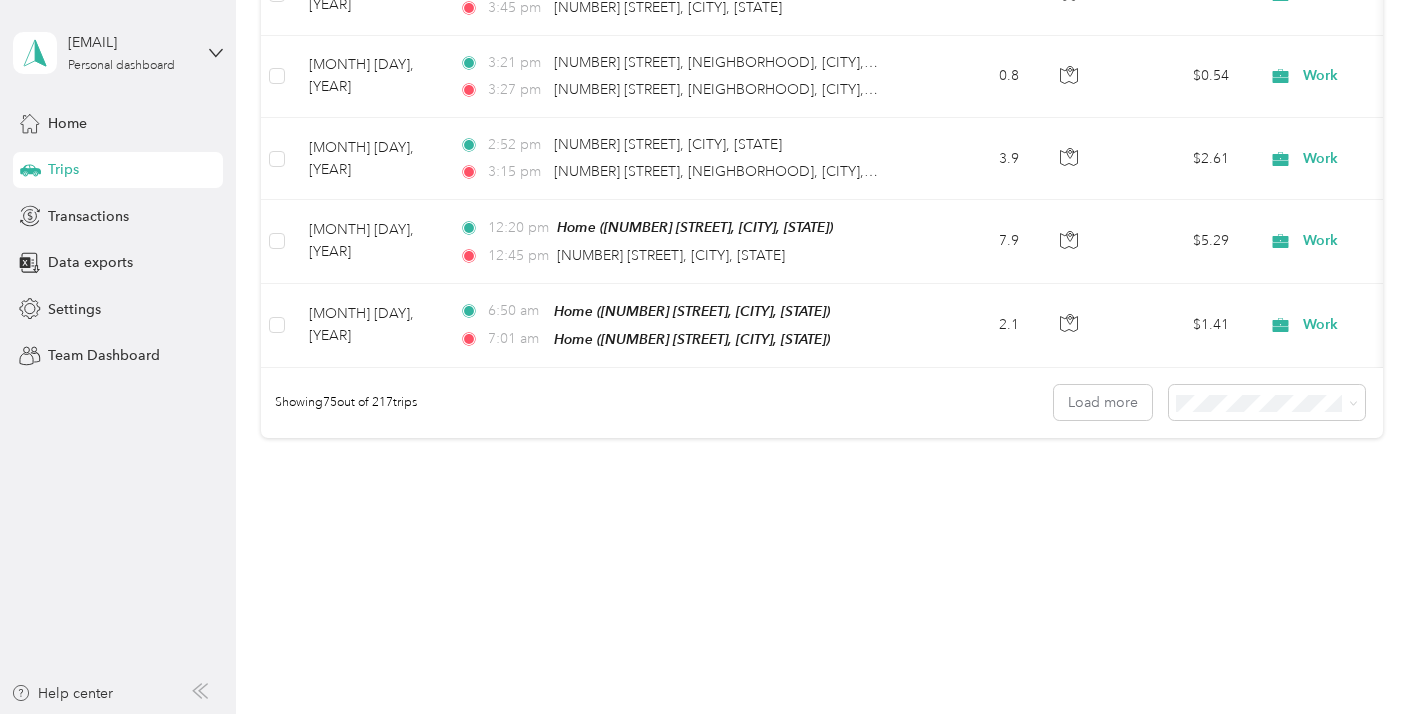 click on "Work" at bounding box center (1377, -1420) 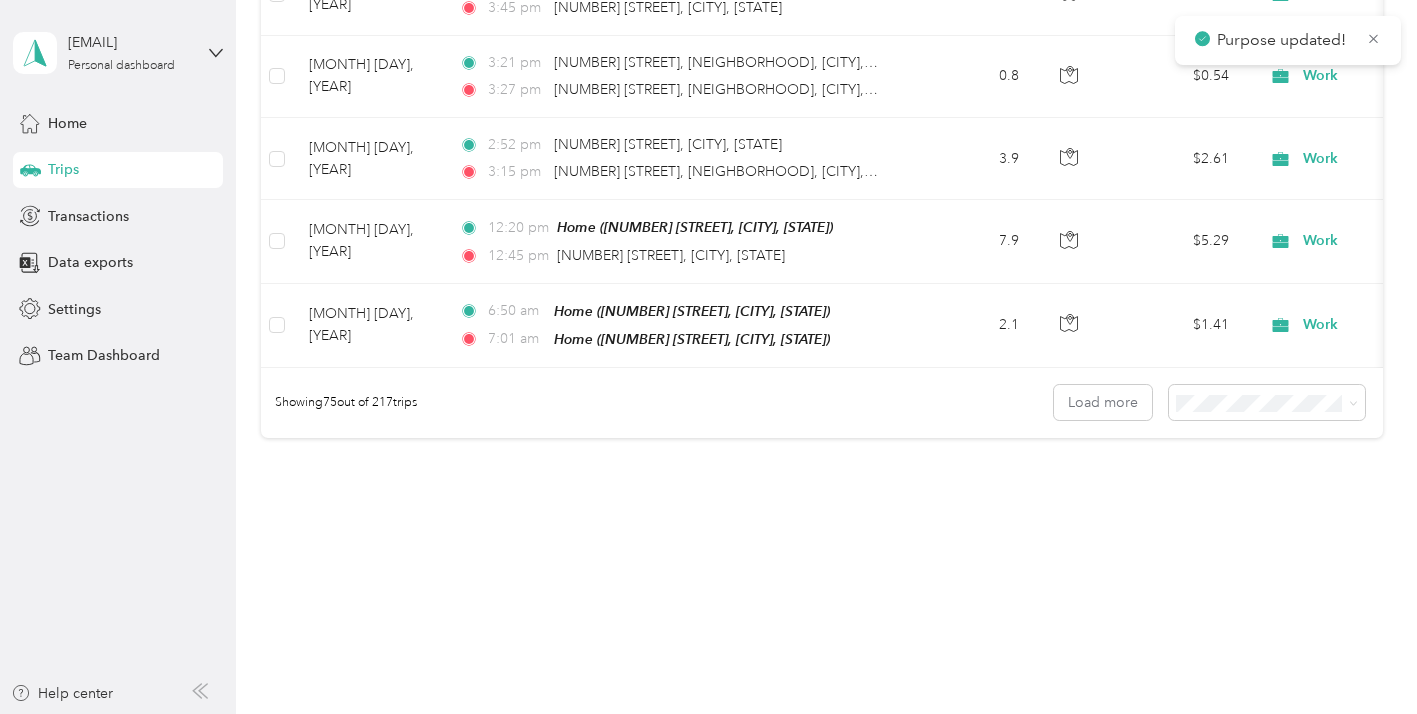 scroll, scrollTop: 10938, scrollLeft: 0, axis: vertical 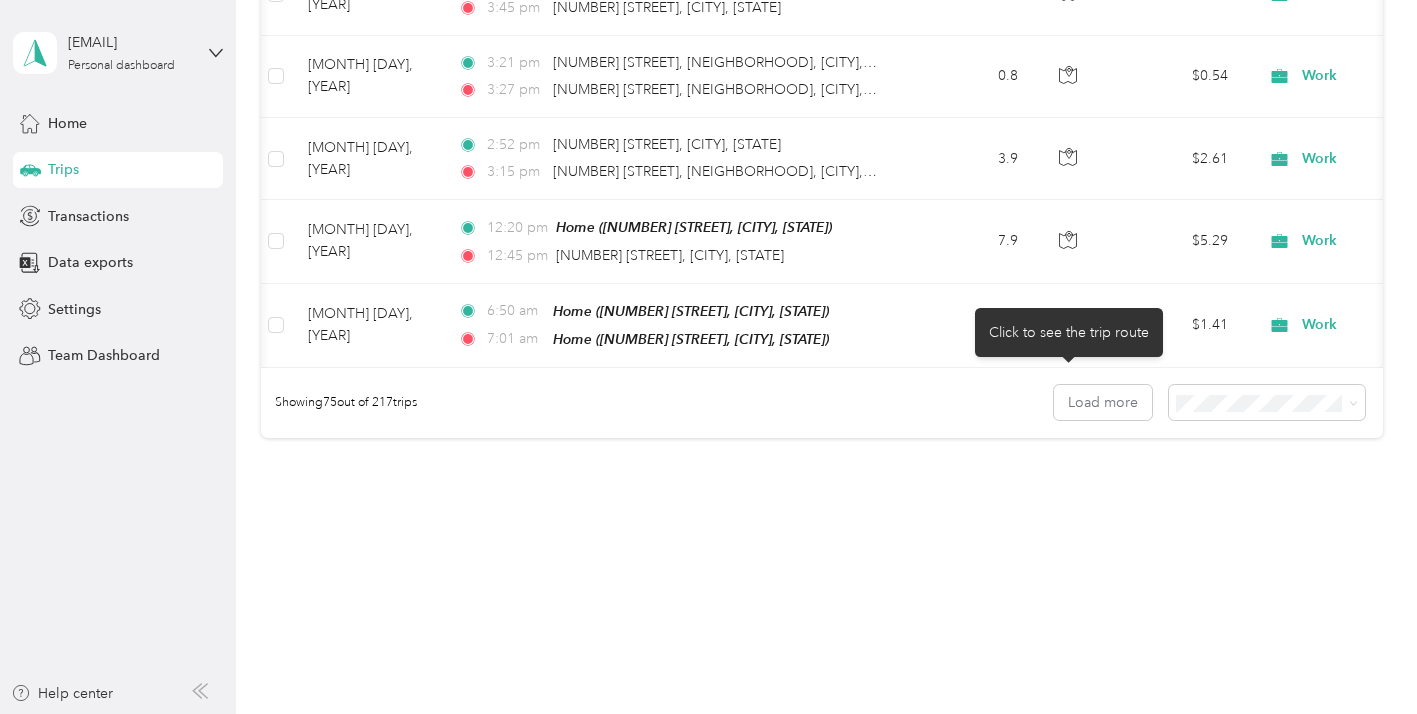 click 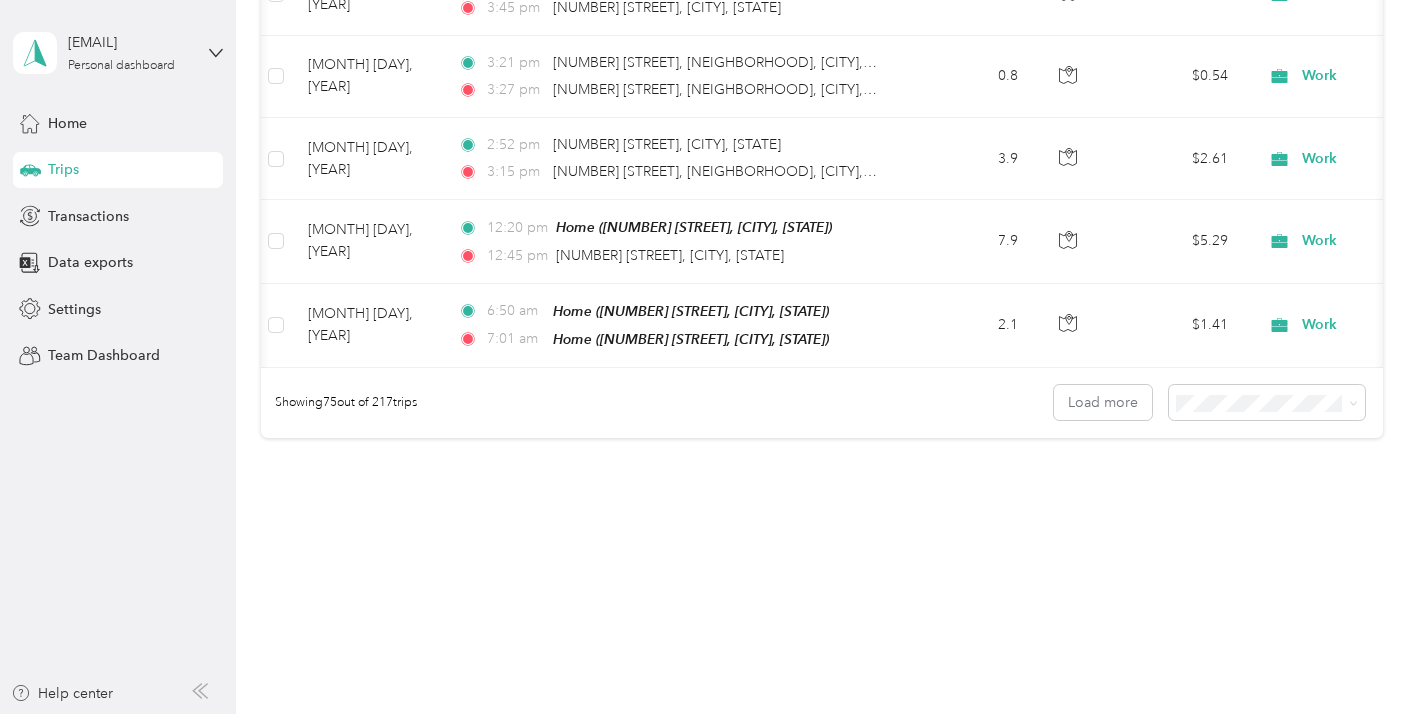 click on "Work" at bounding box center [1376, -1170] 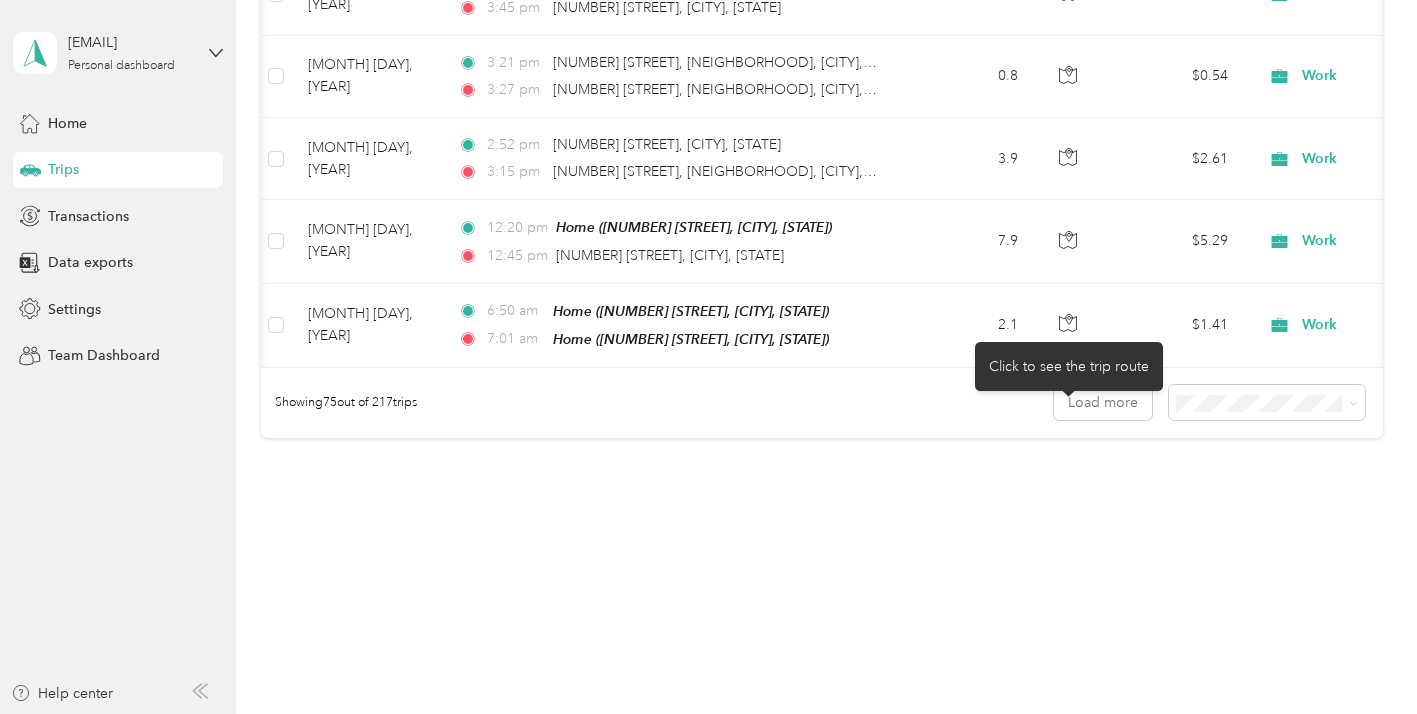 click at bounding box center (1068, -919) 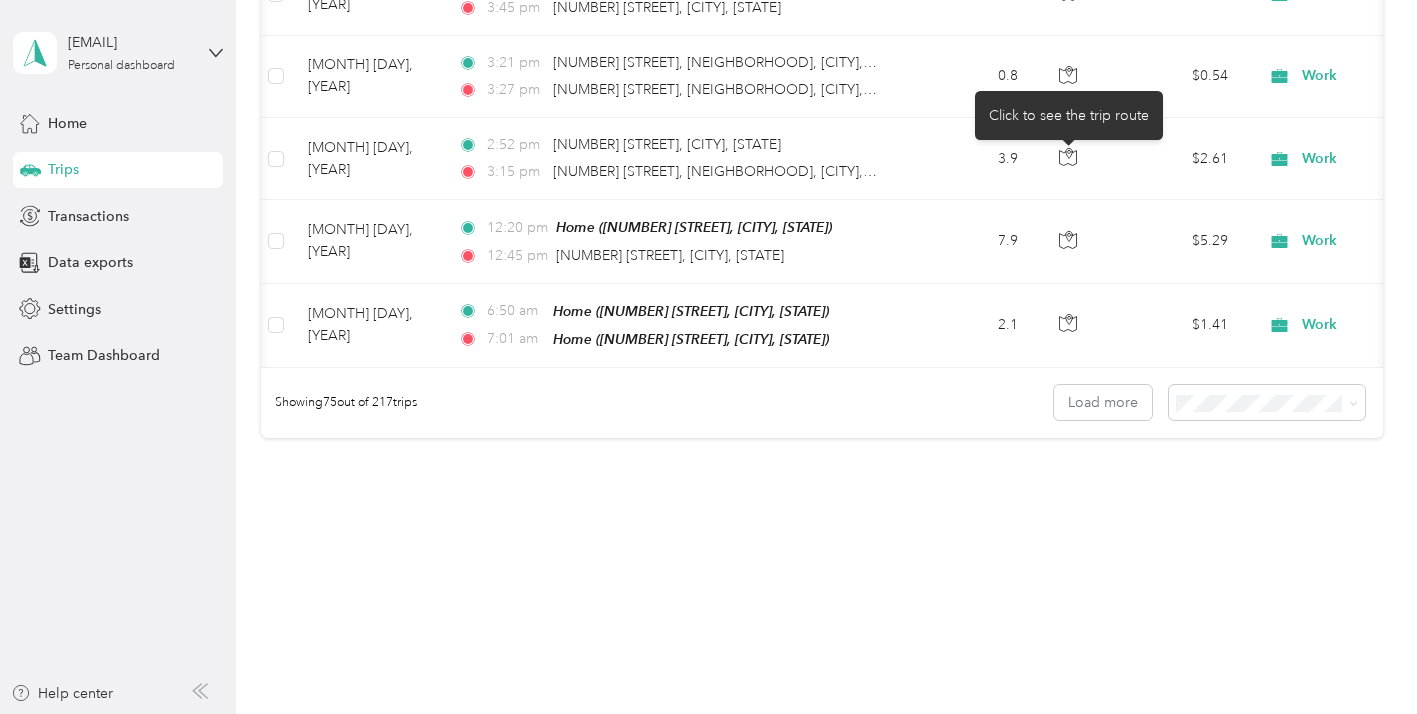 scroll, scrollTop: 12014, scrollLeft: 0, axis: vertical 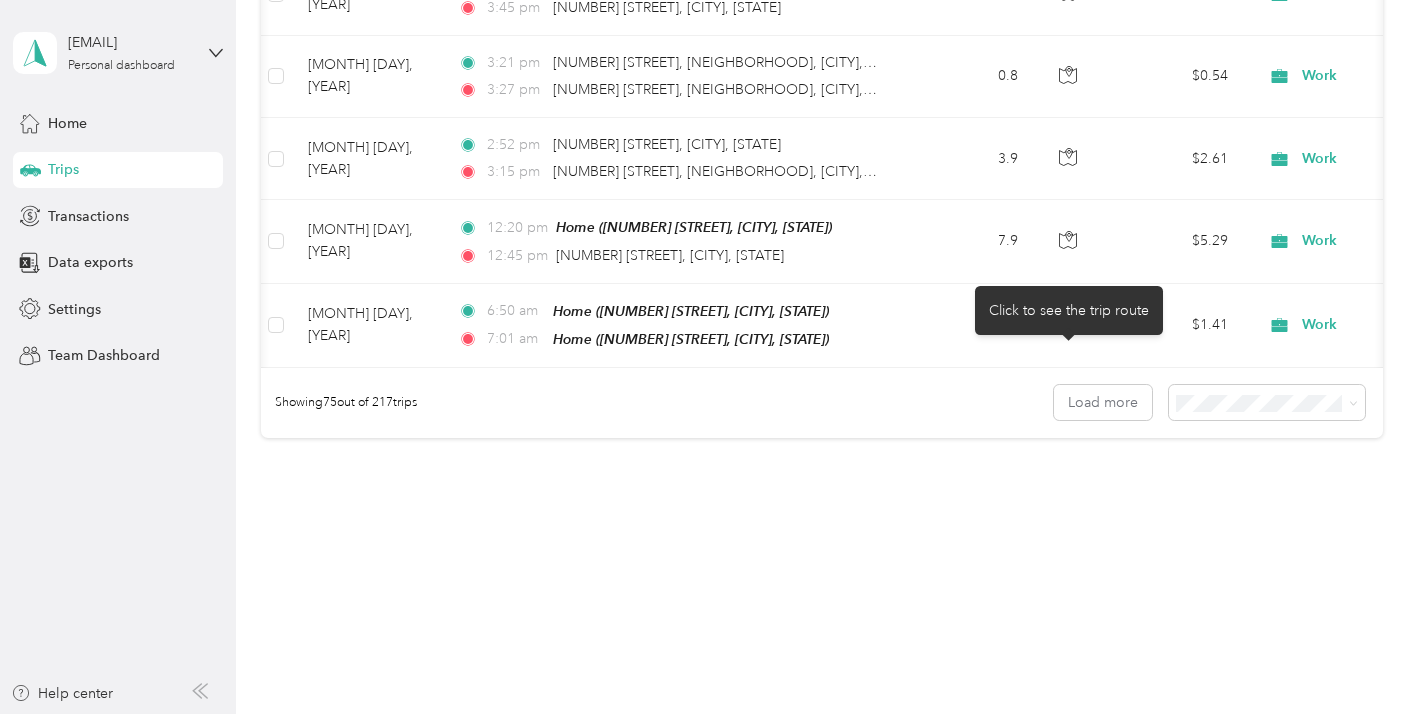 click 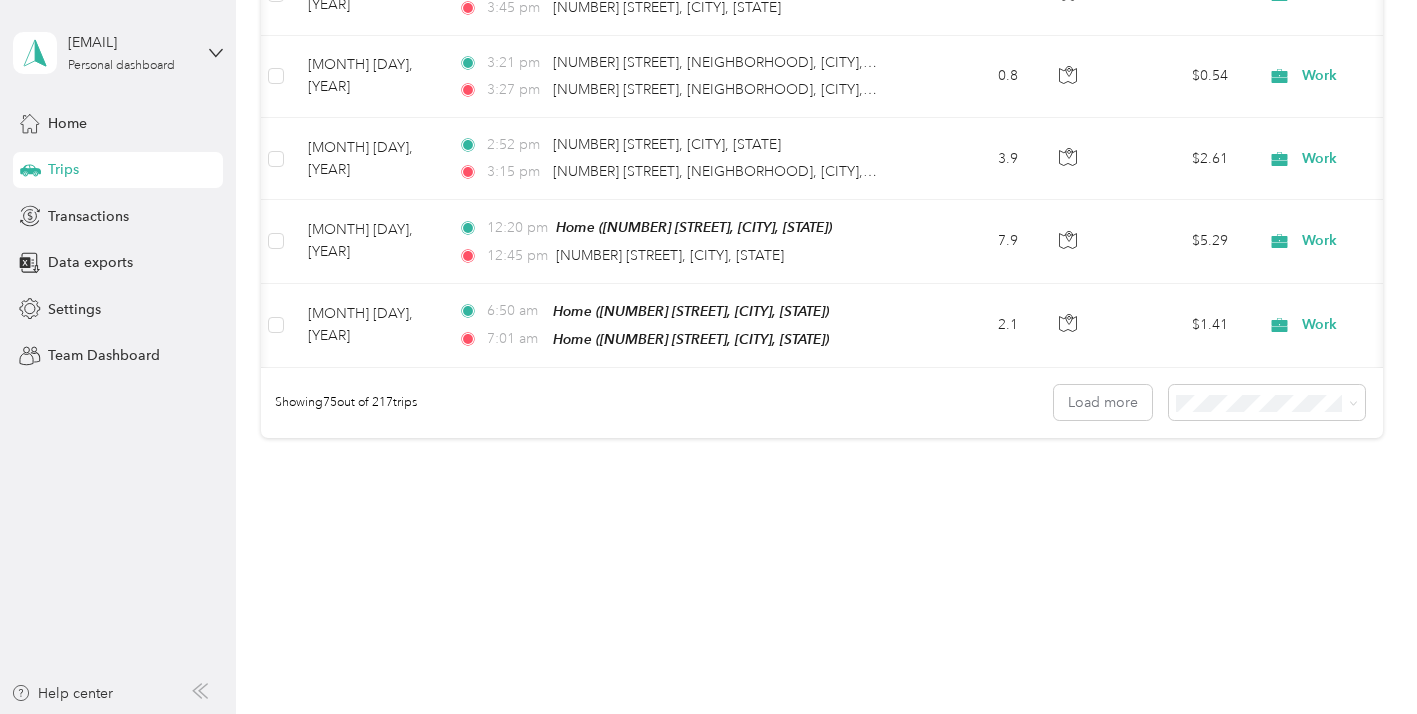 scroll, scrollTop: 12381, scrollLeft: 0, axis: vertical 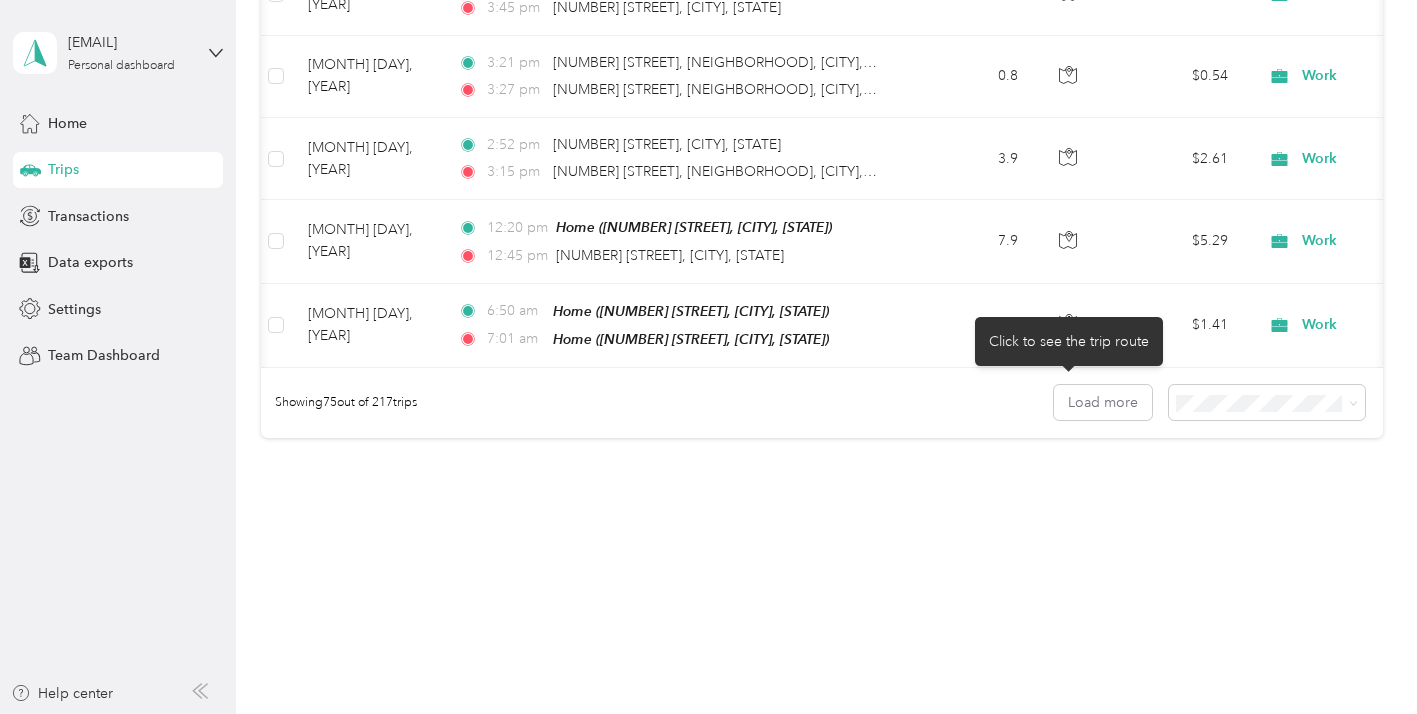 click 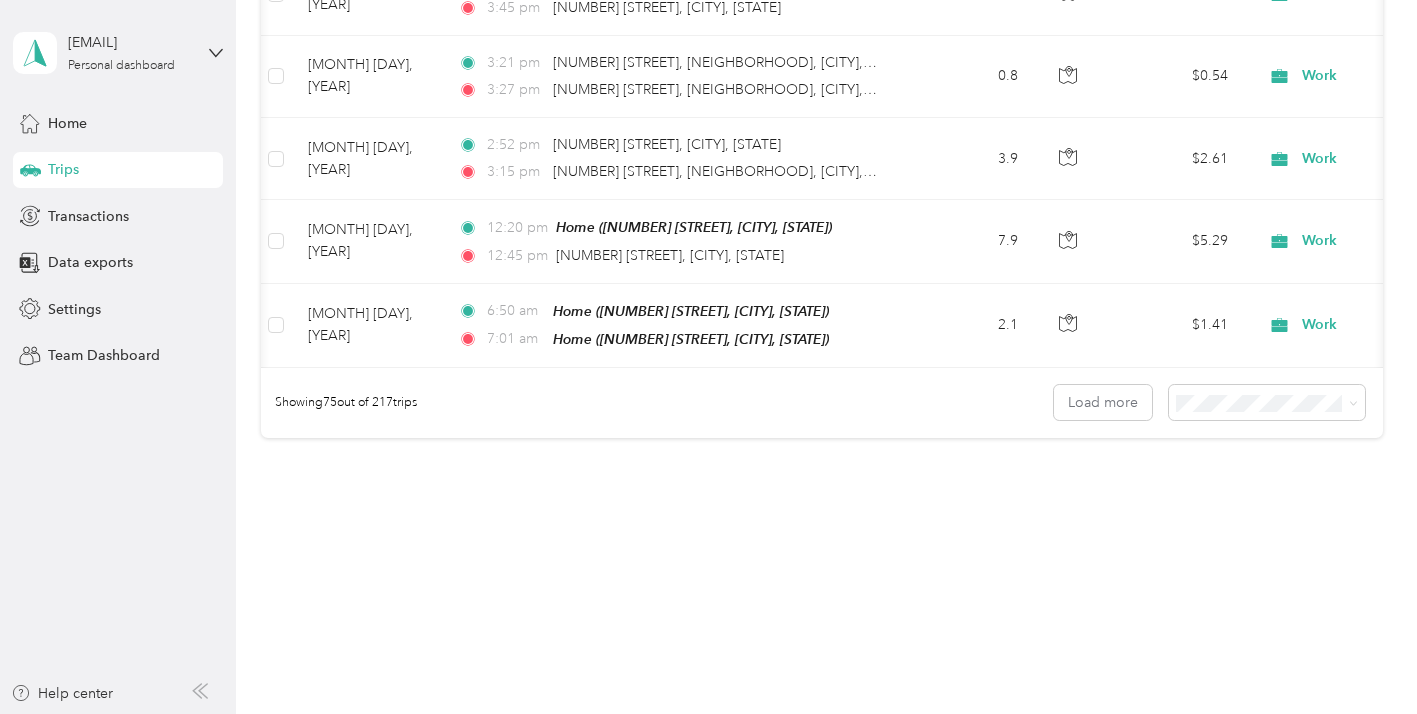 scroll, scrollTop: 12486, scrollLeft: 0, axis: vertical 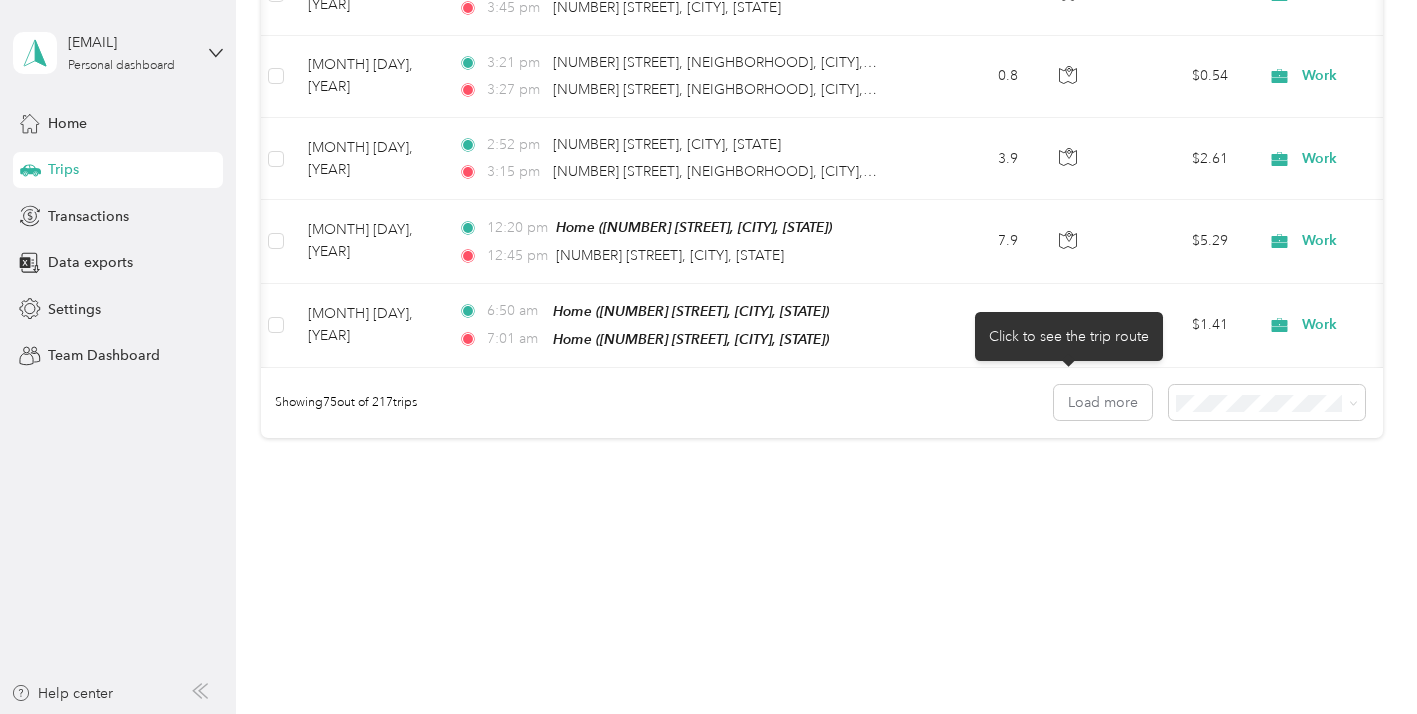 click 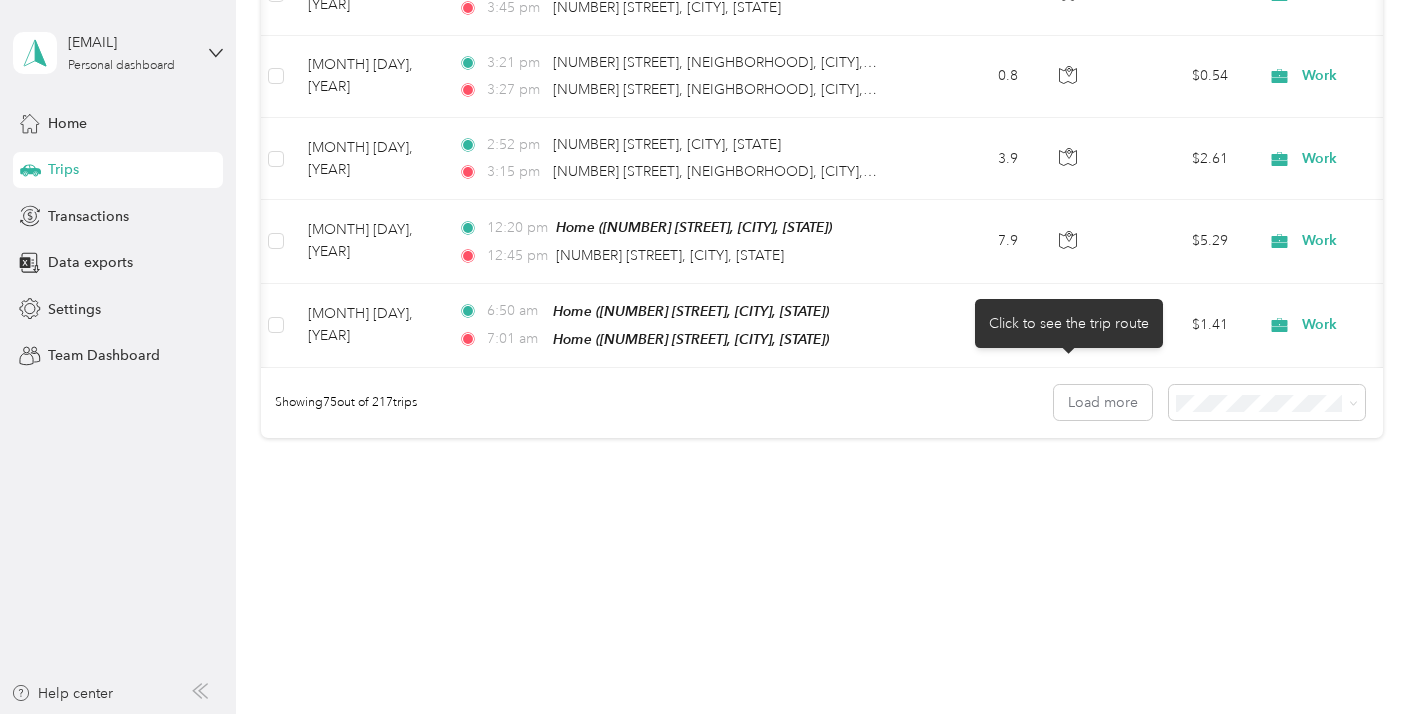 scroll, scrollTop: 12616, scrollLeft: 0, axis: vertical 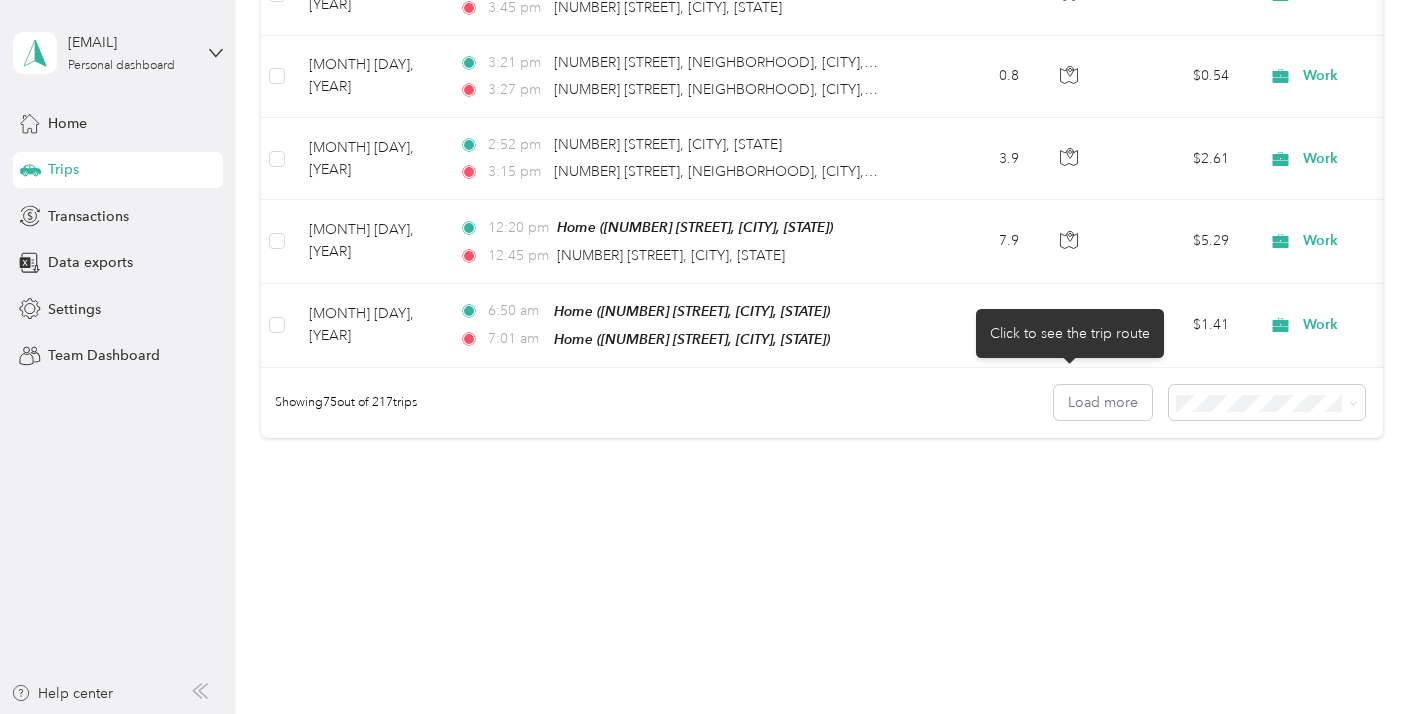 click 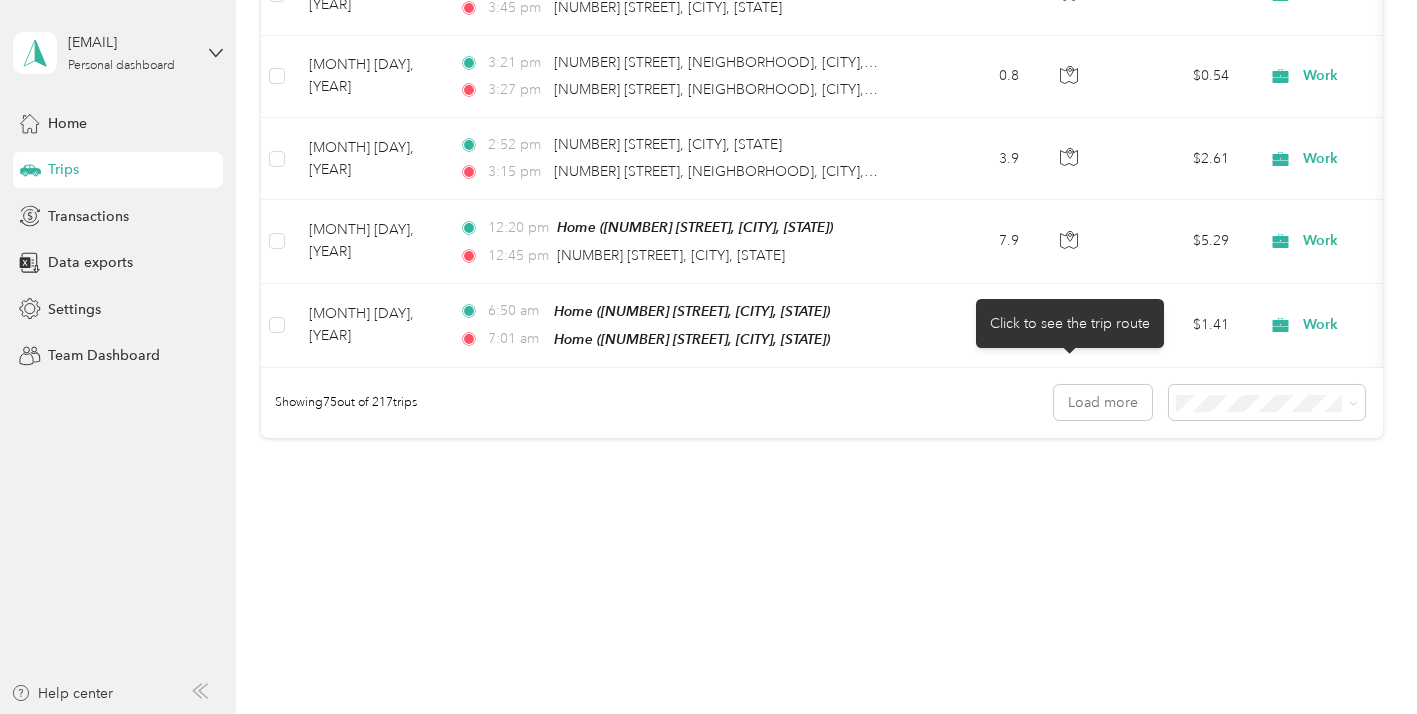 click on "Work" at bounding box center [1377, -421] 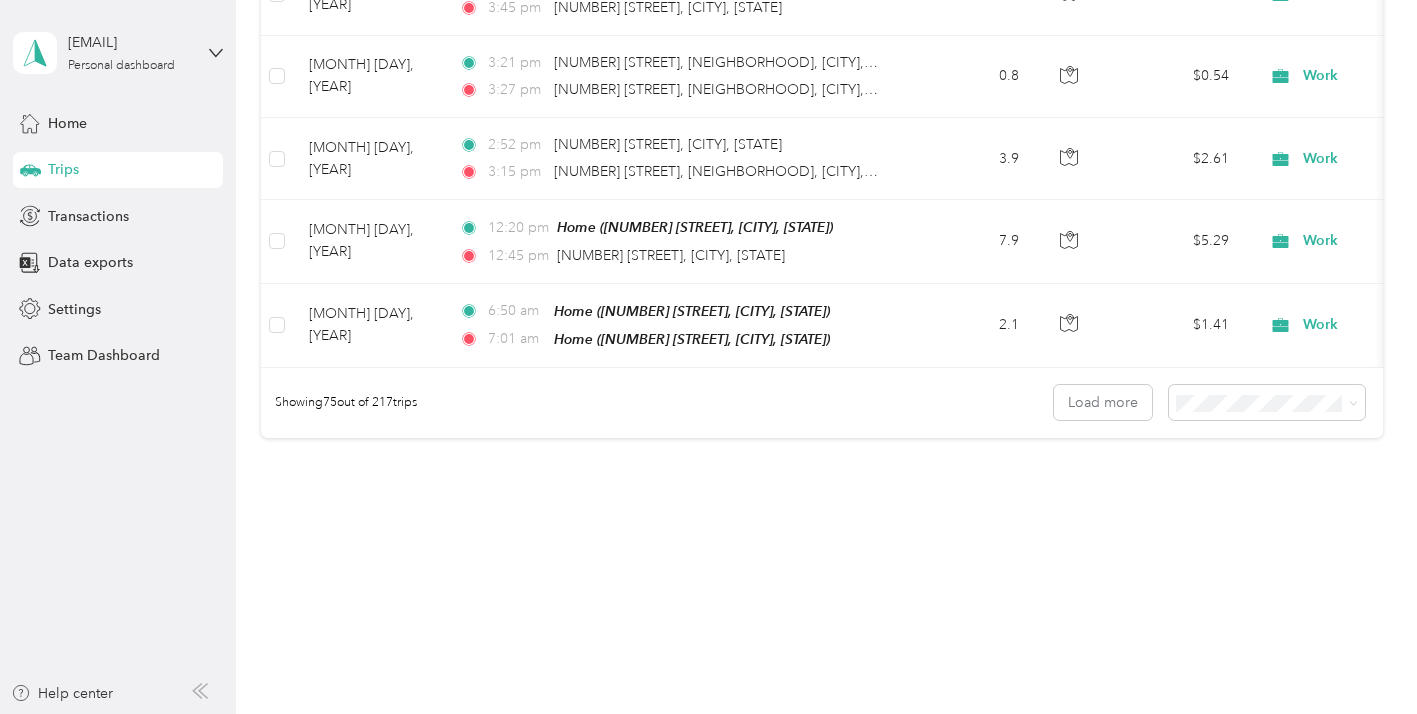 click on "Personal" at bounding box center [1311, 71] 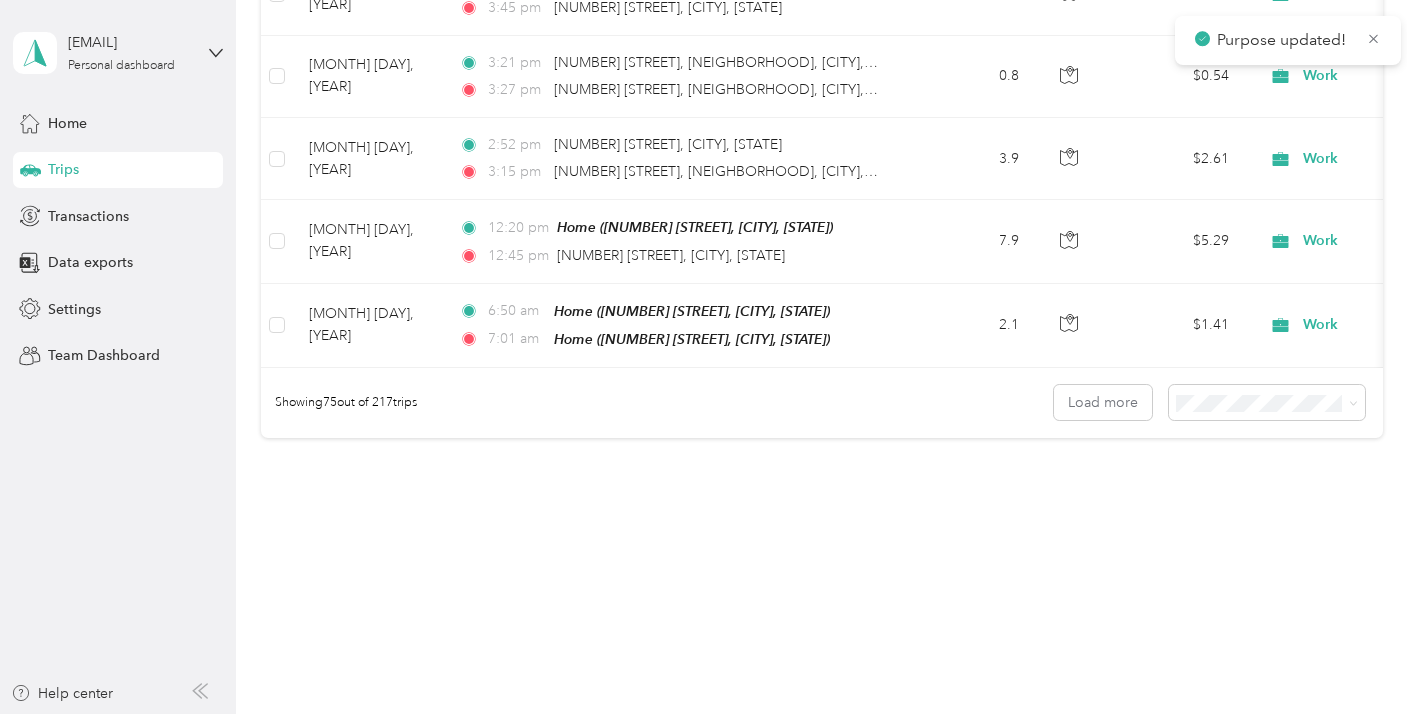 scroll, scrollTop: 13208, scrollLeft: 0, axis: vertical 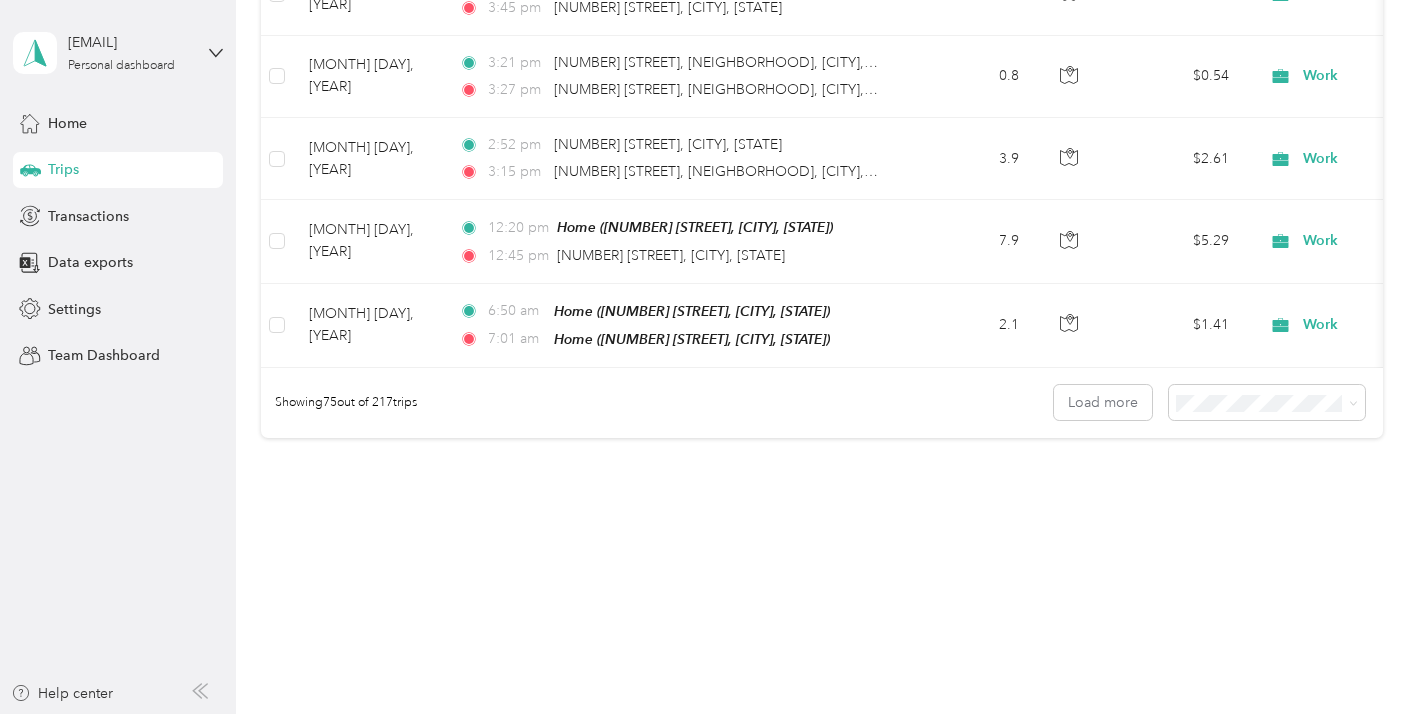 click 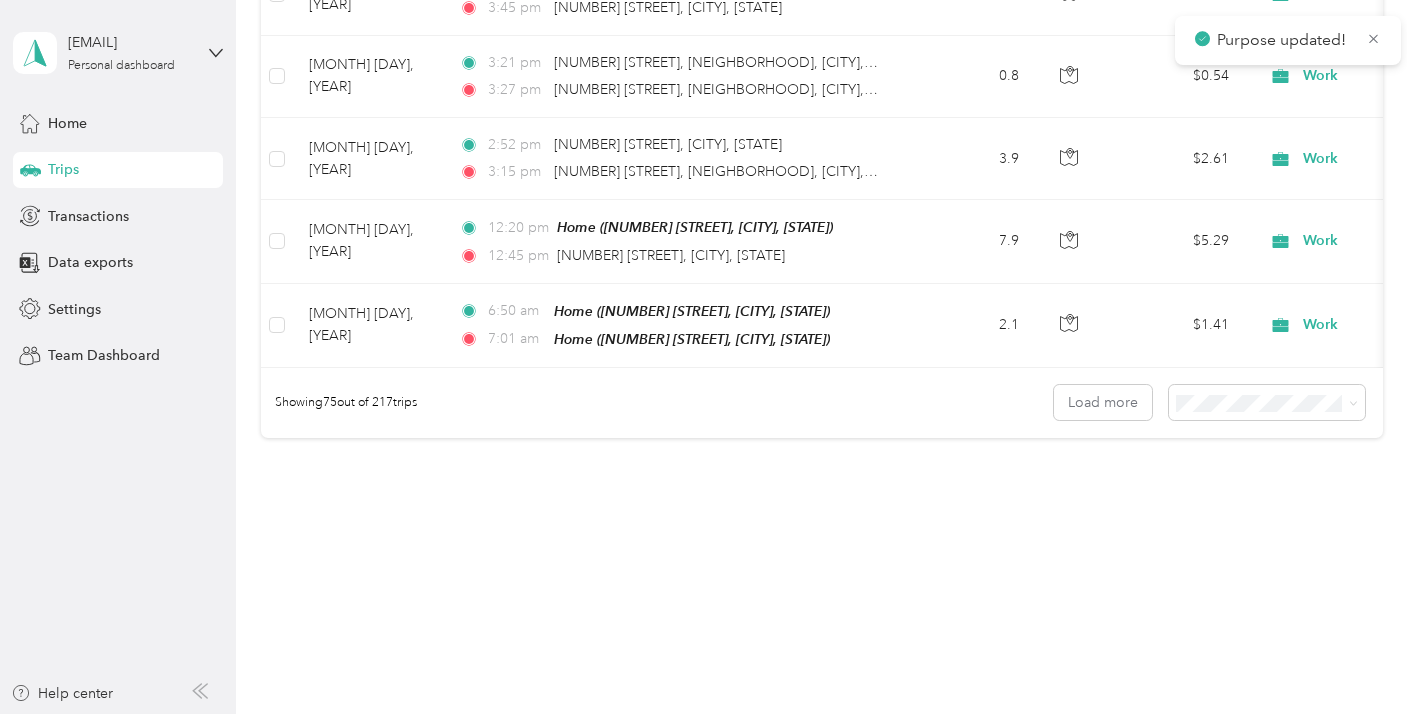 scroll, scrollTop: 13489, scrollLeft: 0, axis: vertical 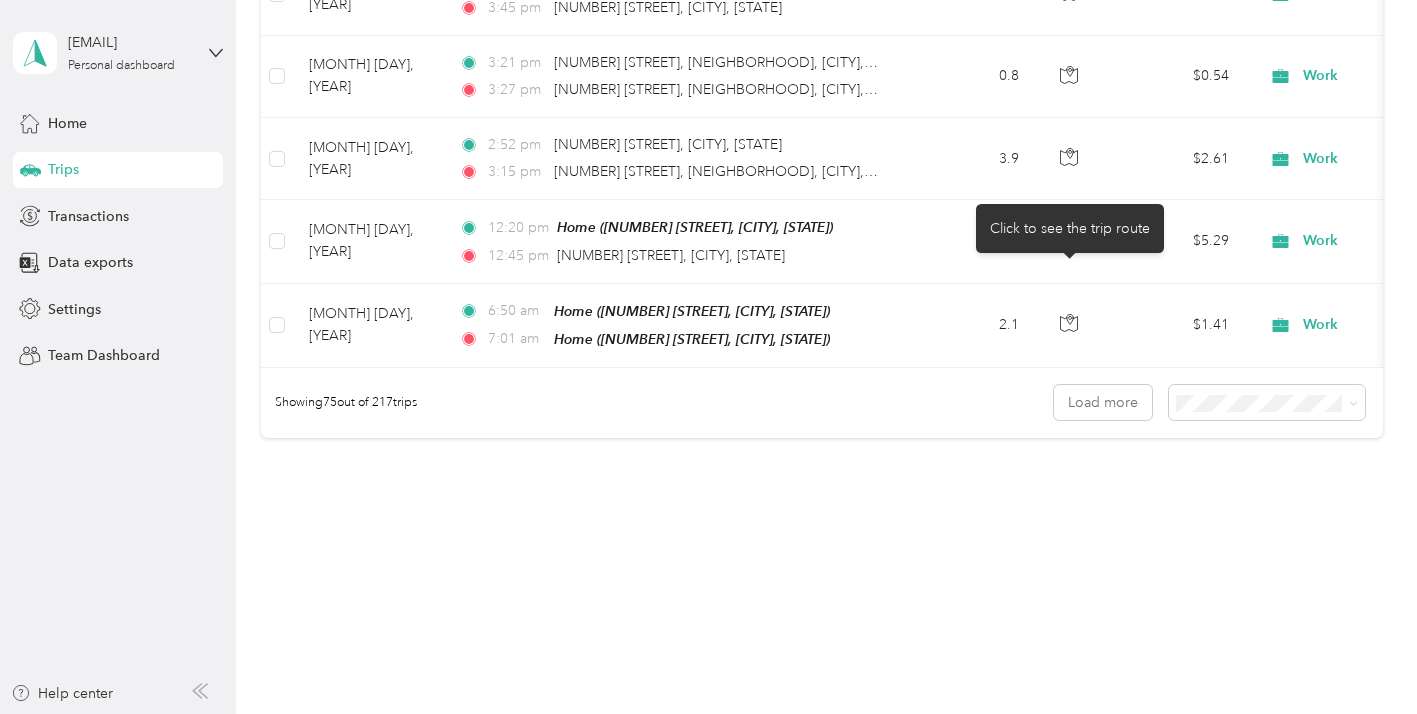 click 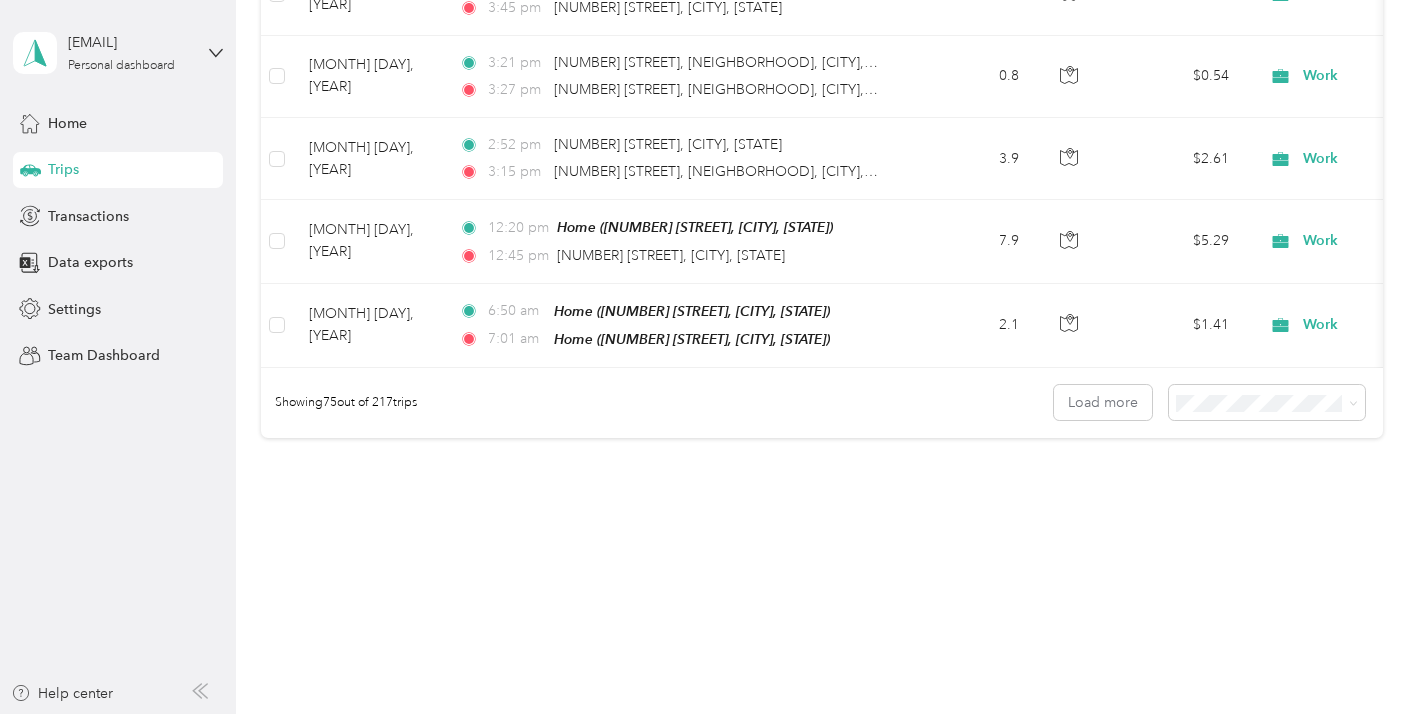 scroll, scrollTop: 13822, scrollLeft: 0, axis: vertical 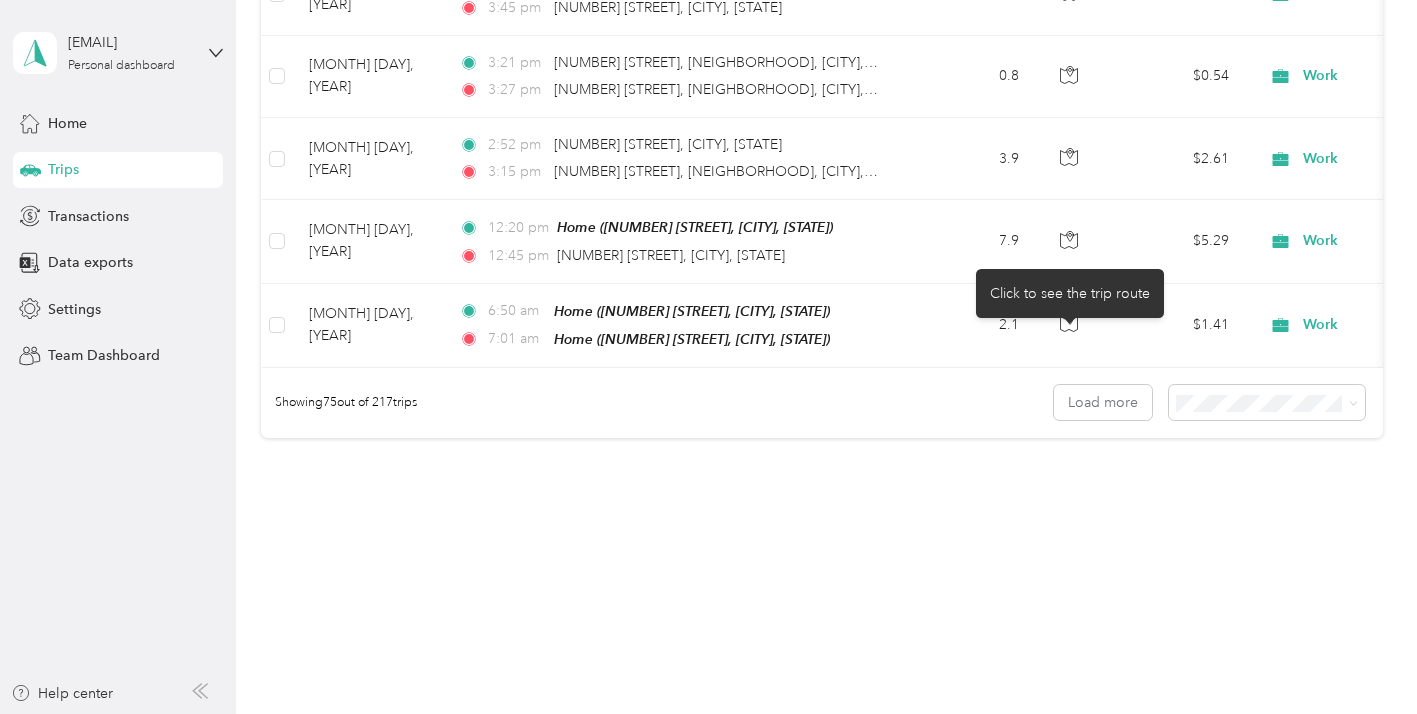 click 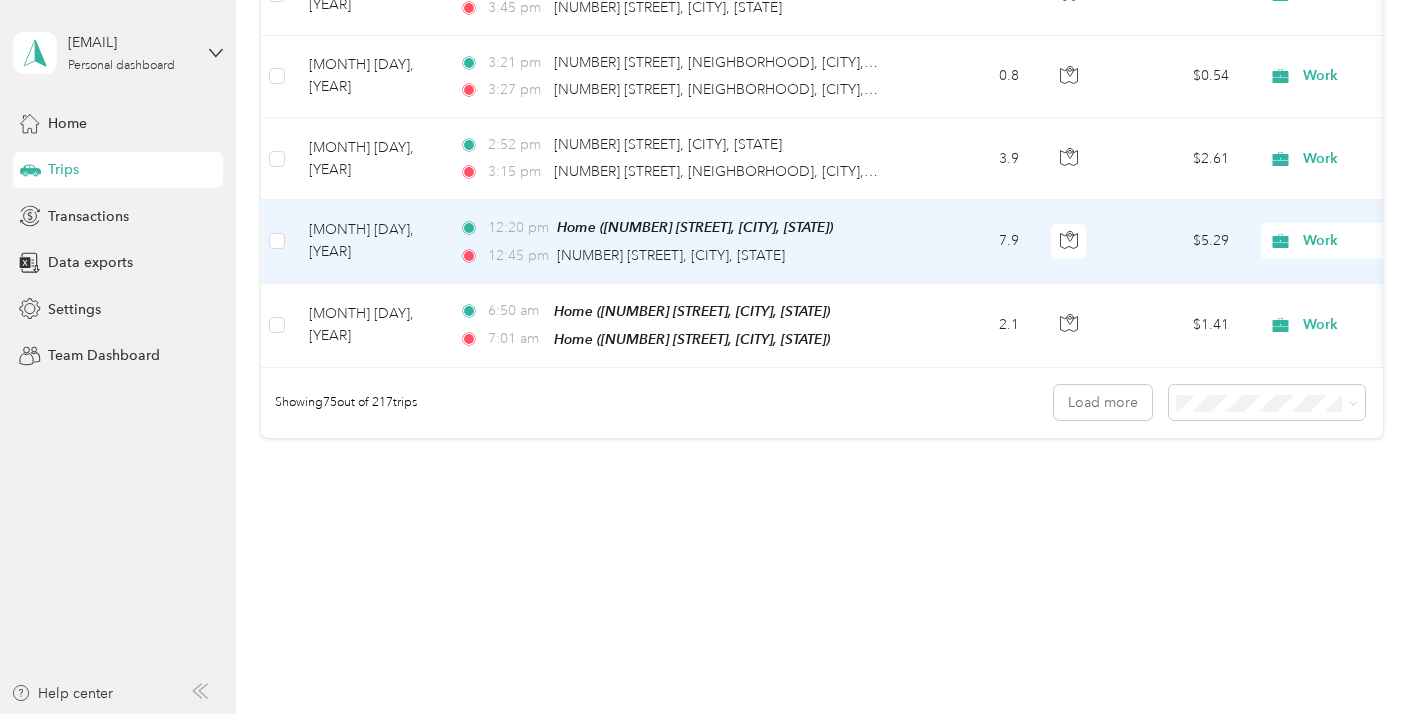 scroll, scrollTop: 14911, scrollLeft: 0, axis: vertical 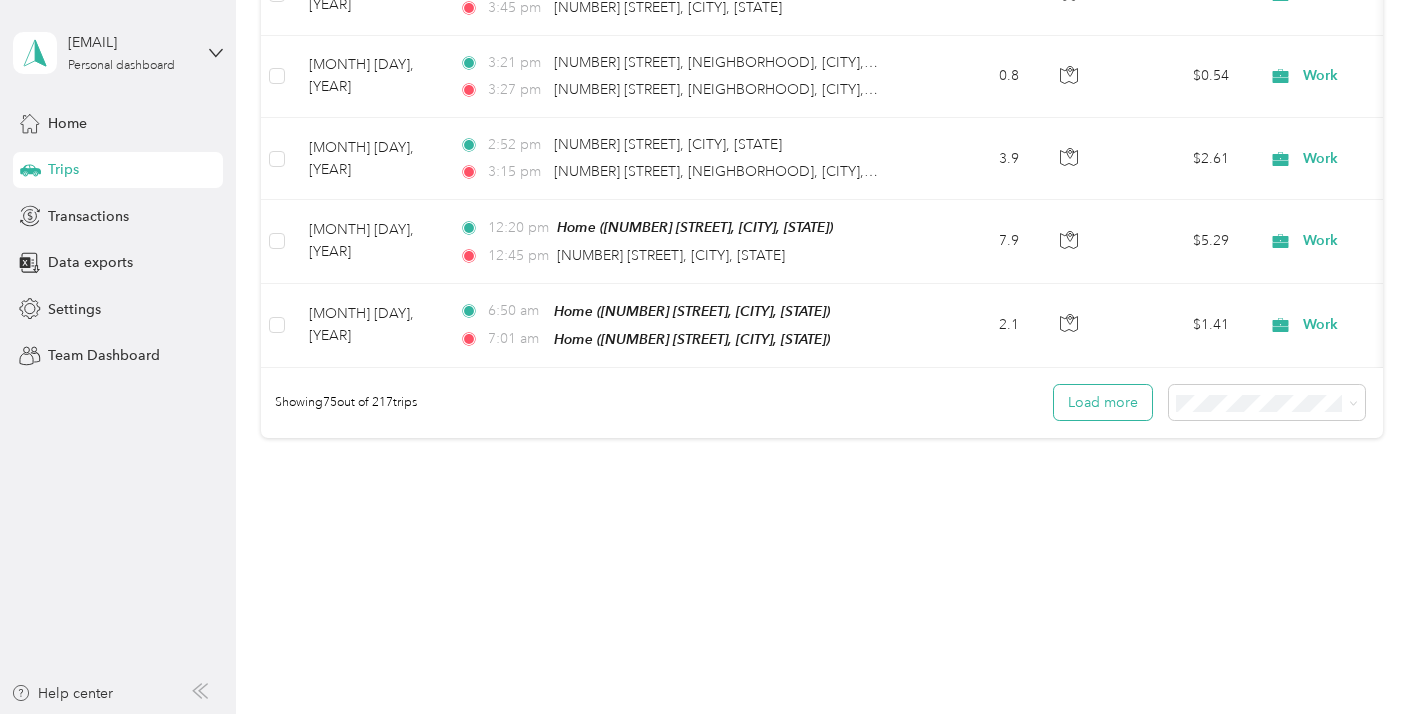 click on "Load more" at bounding box center [1103, 402] 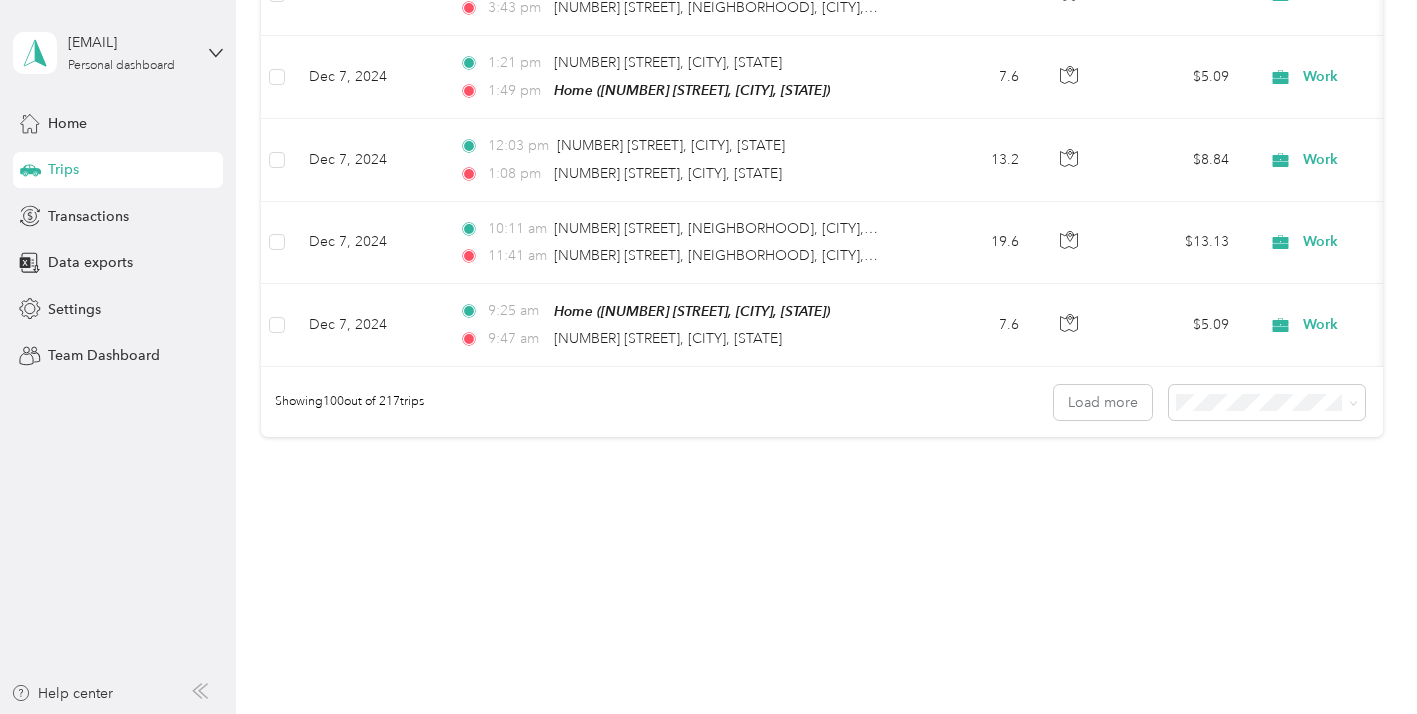 scroll, scrollTop: 15222, scrollLeft: 0, axis: vertical 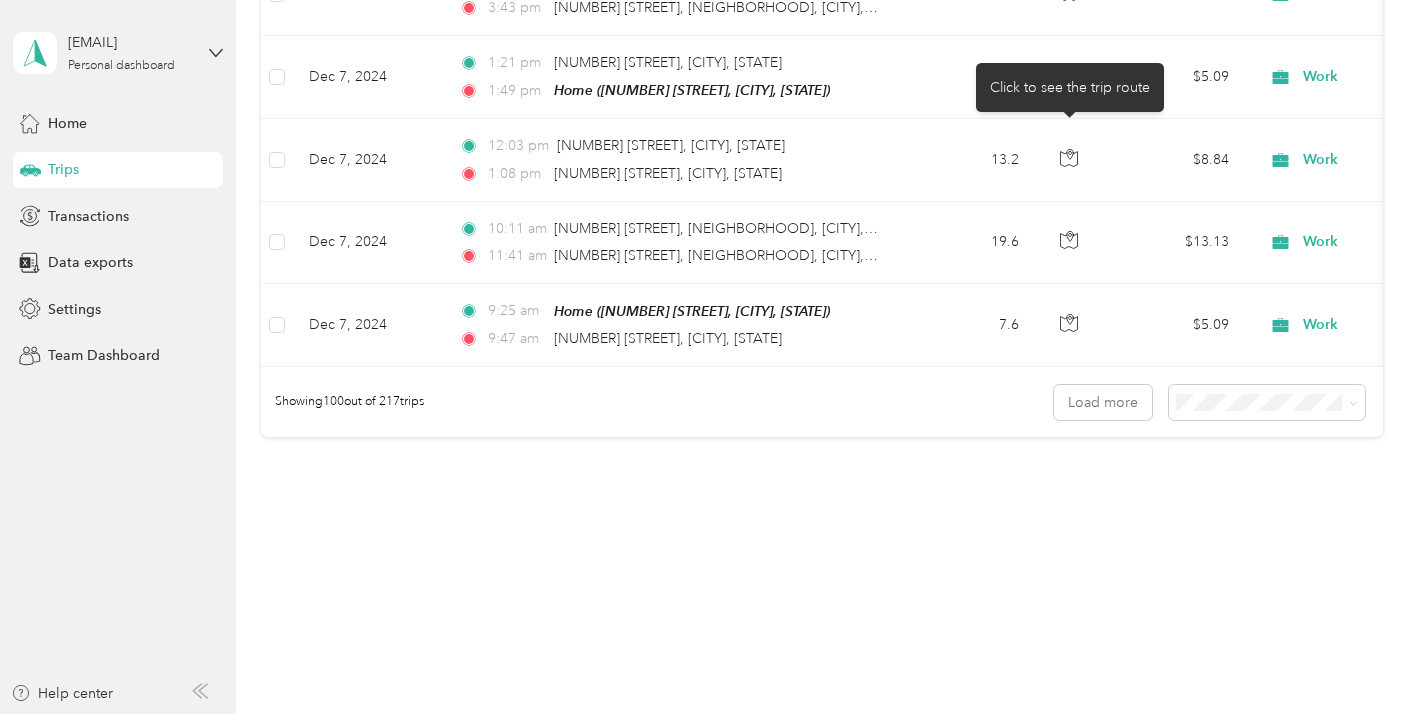 click 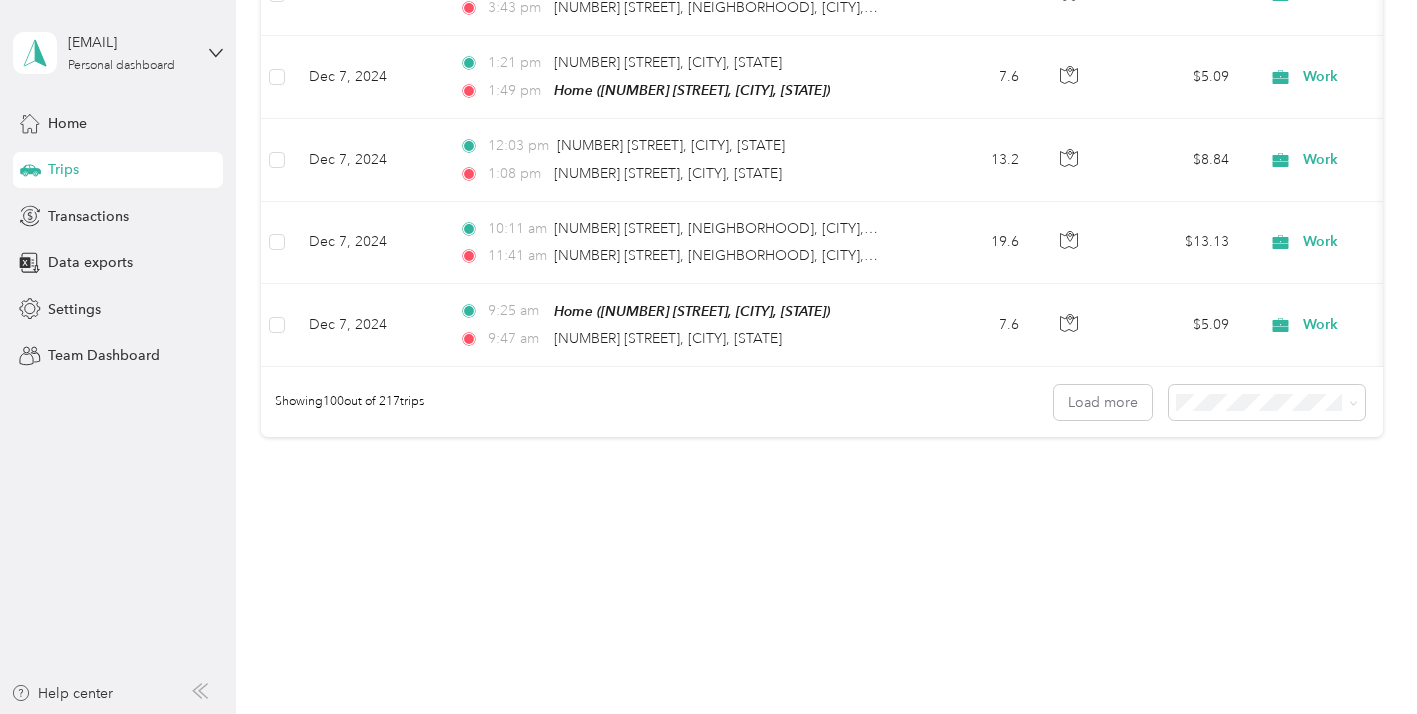 click on "Work" at bounding box center [1394, -1670] 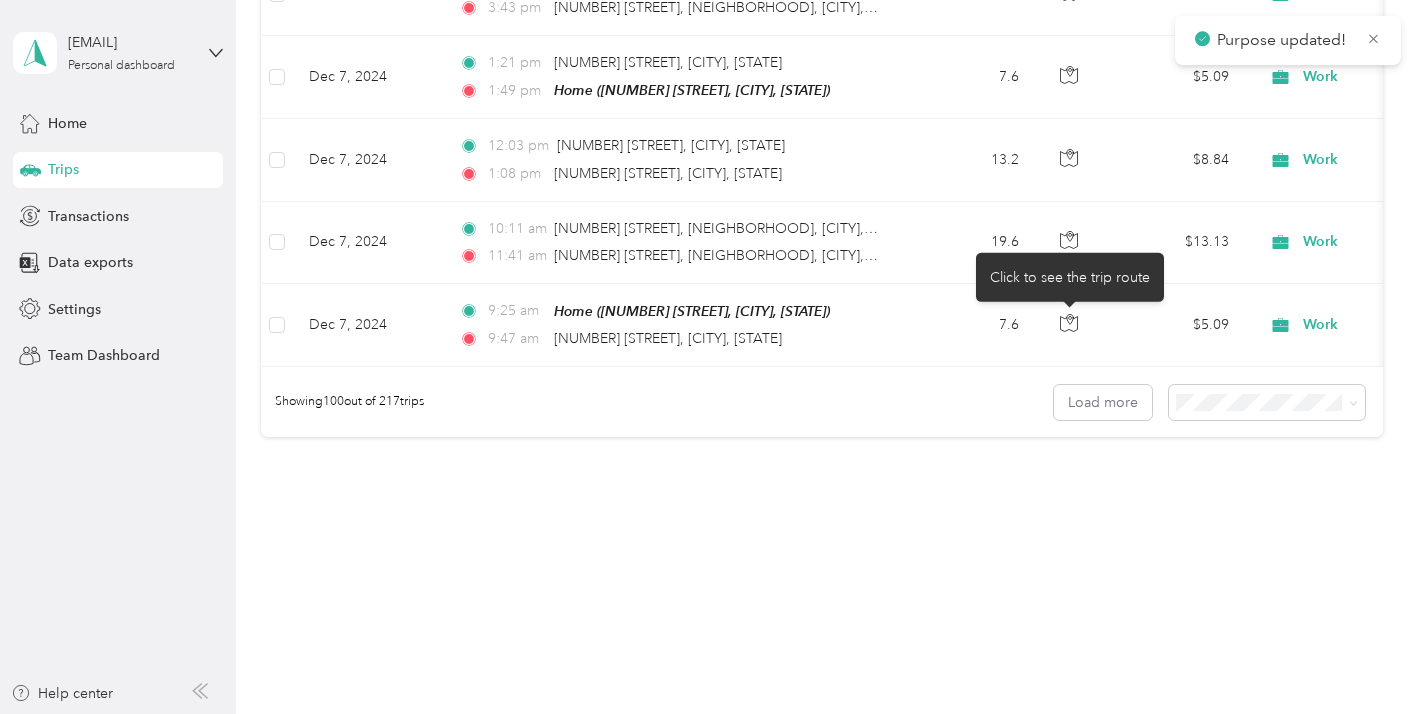 click 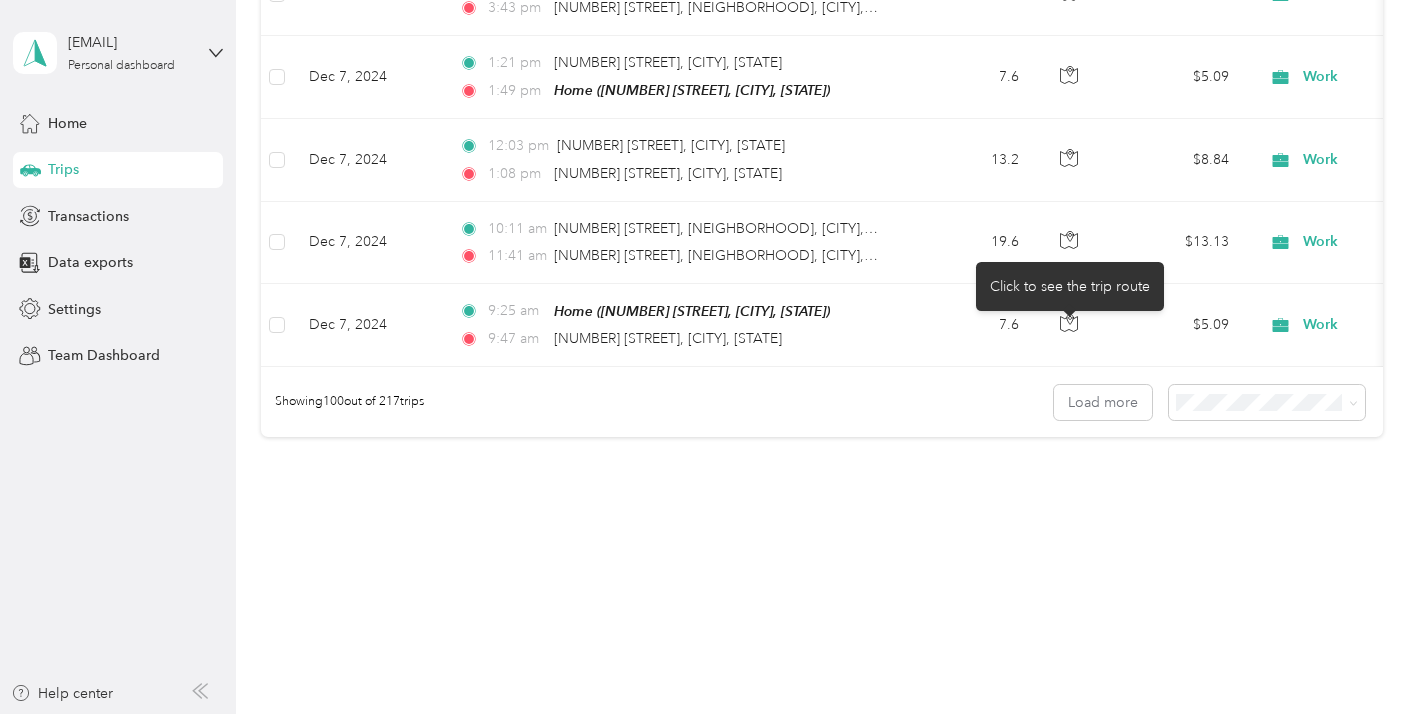 click 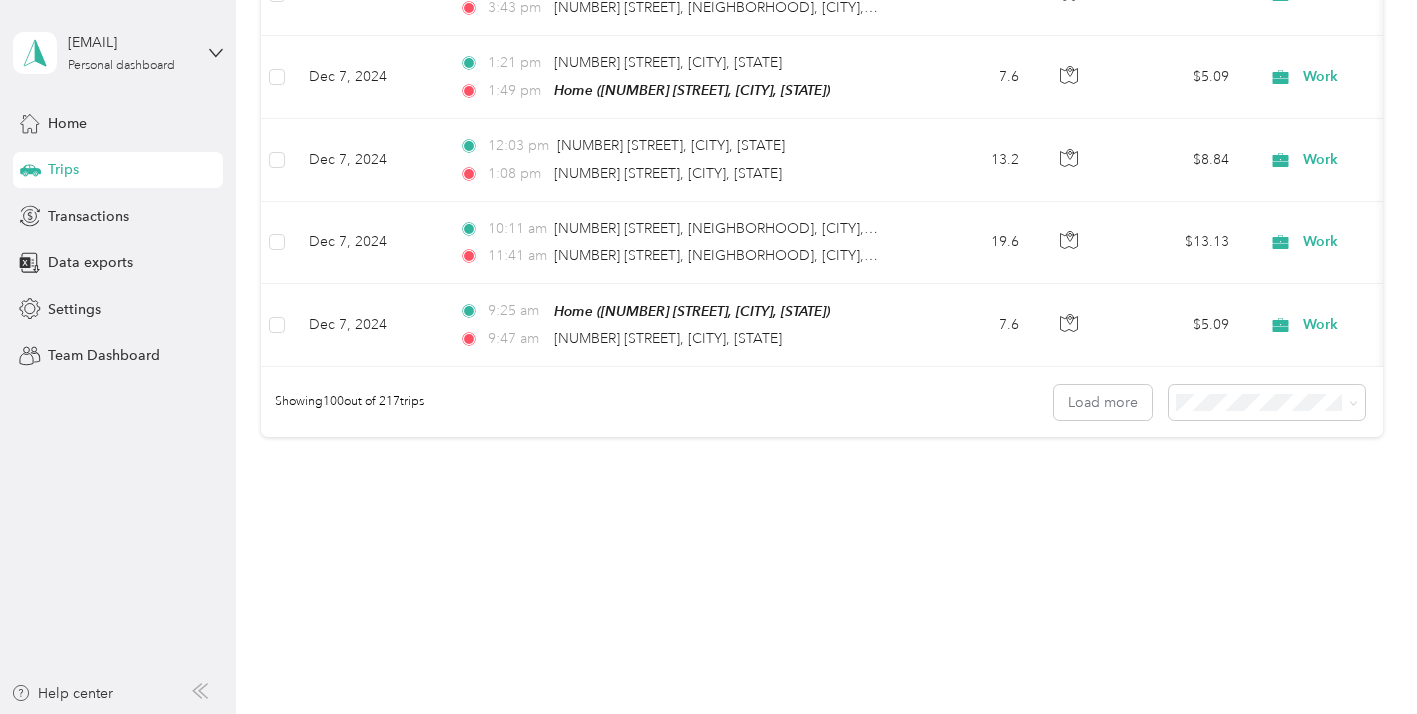 scroll, scrollTop: 15392, scrollLeft: 0, axis: vertical 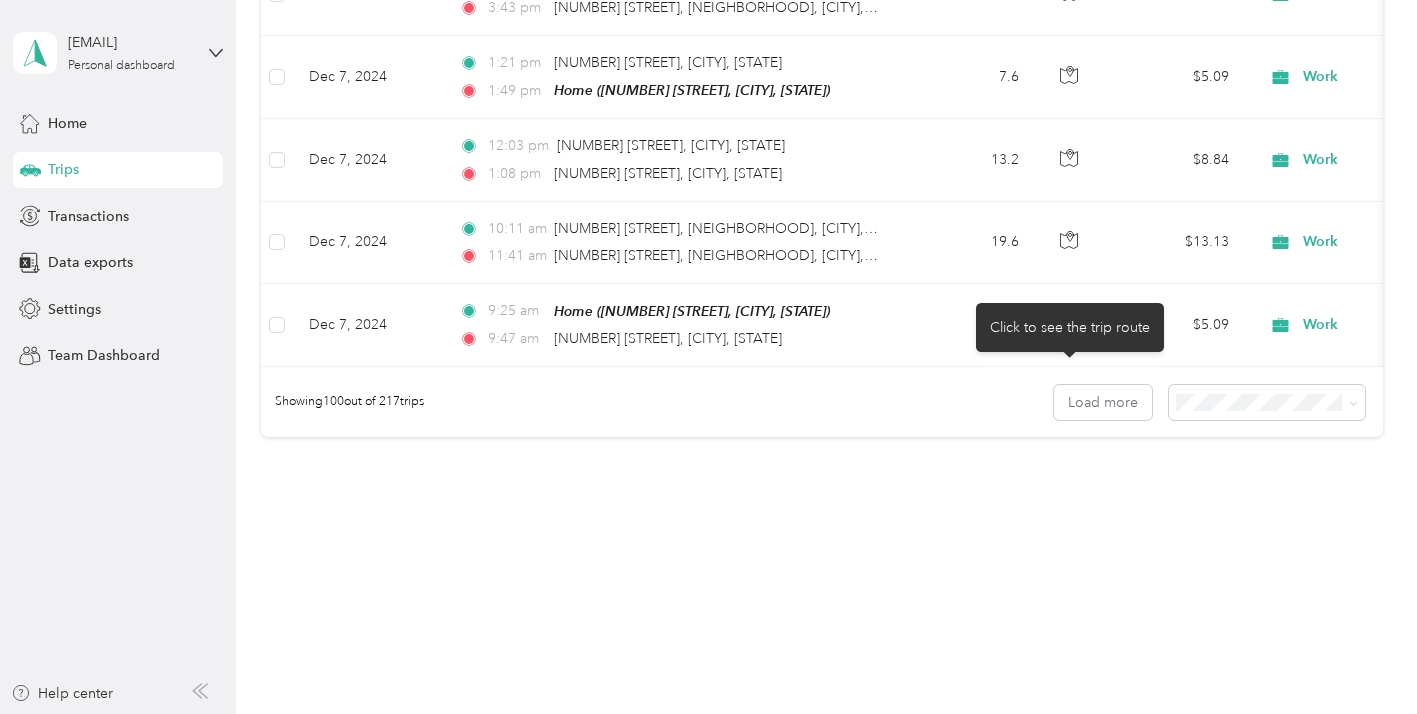 click at bounding box center (1069, -1505) 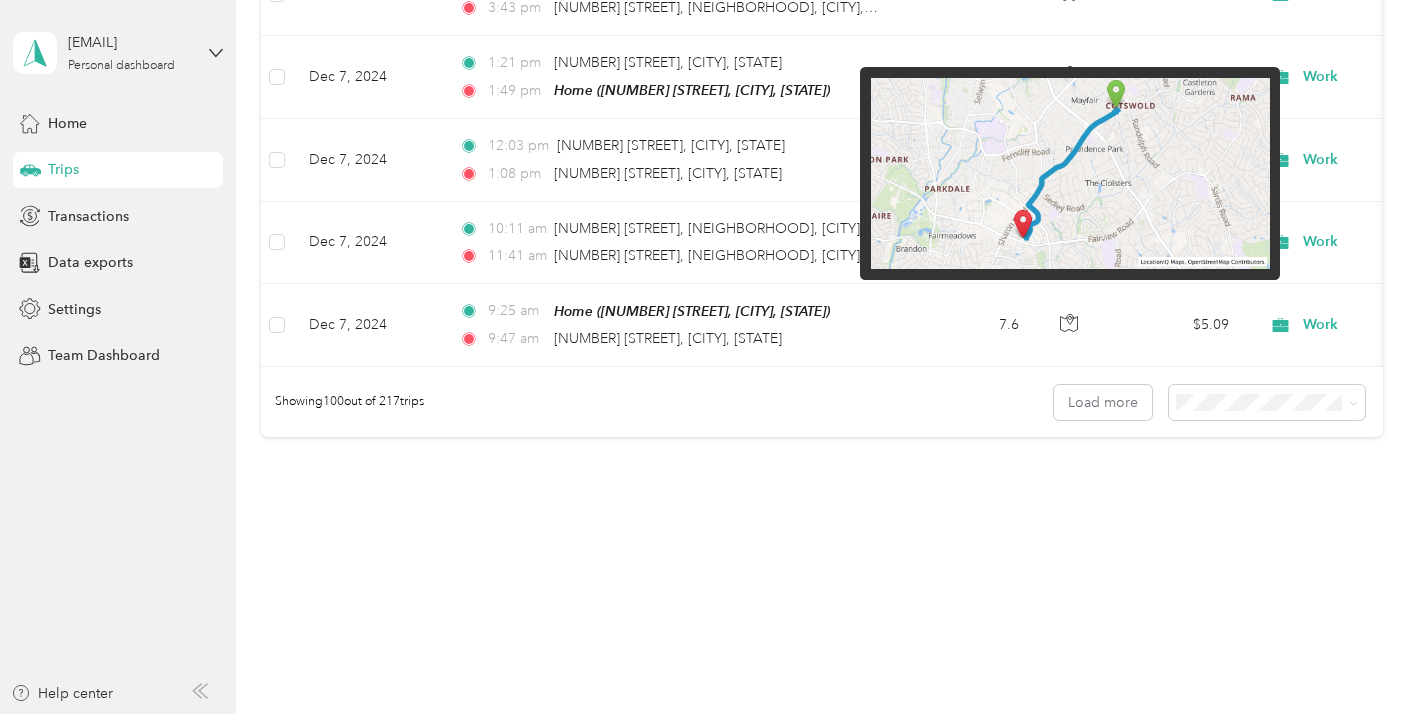 scroll, scrollTop: 15469, scrollLeft: 0, axis: vertical 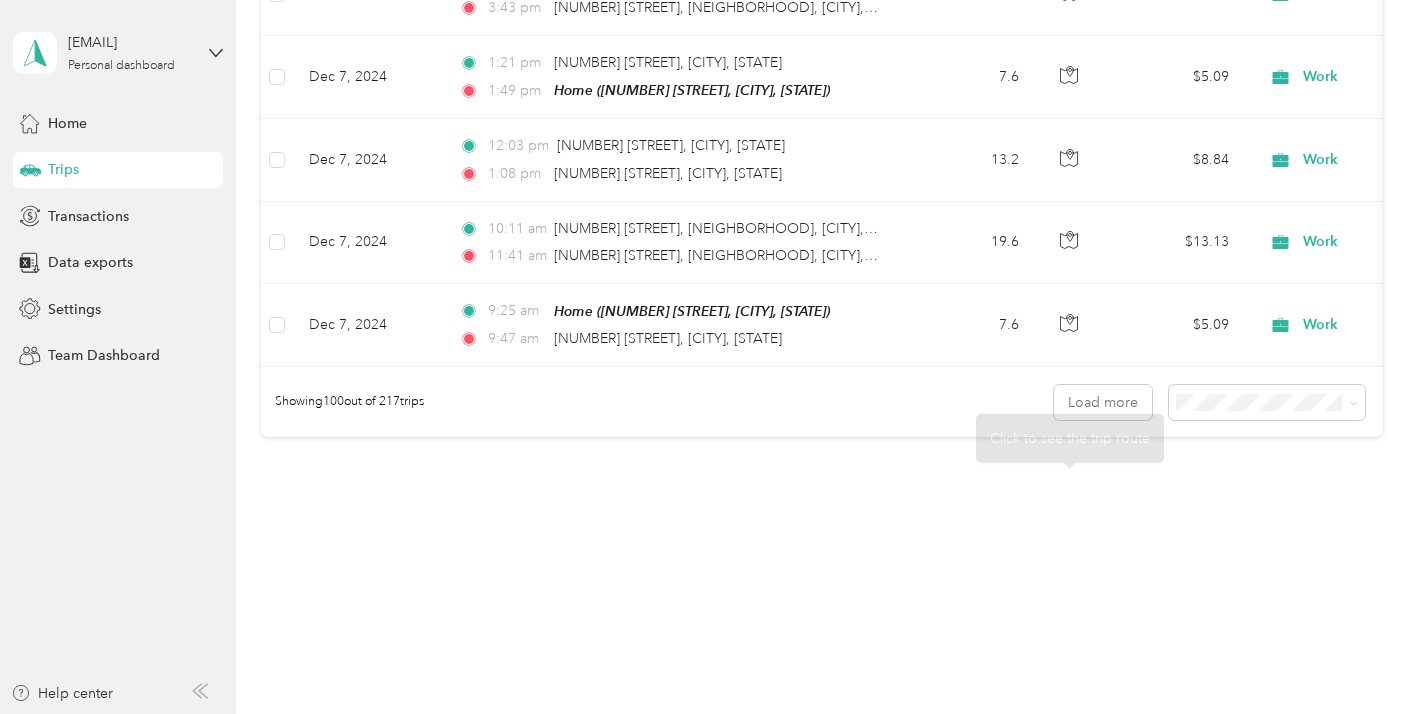 click 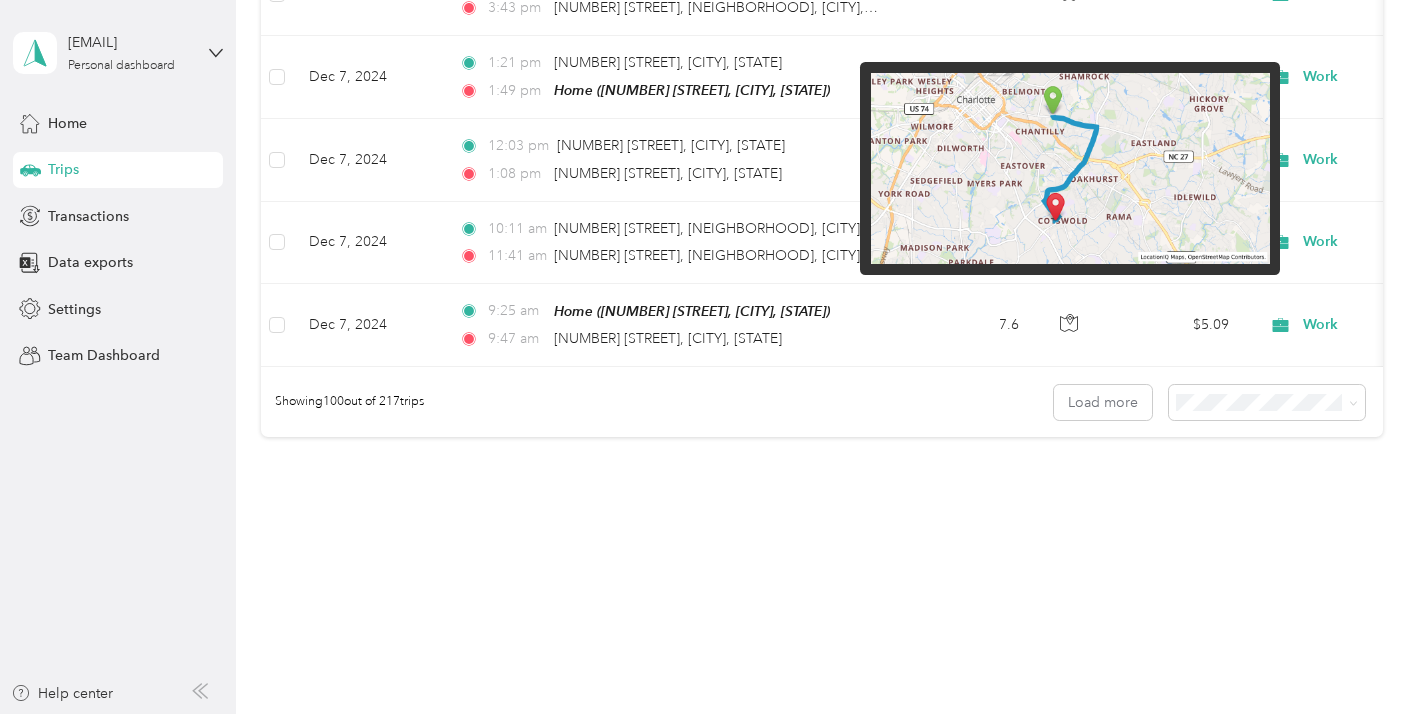 scroll, scrollTop: 15662, scrollLeft: 0, axis: vertical 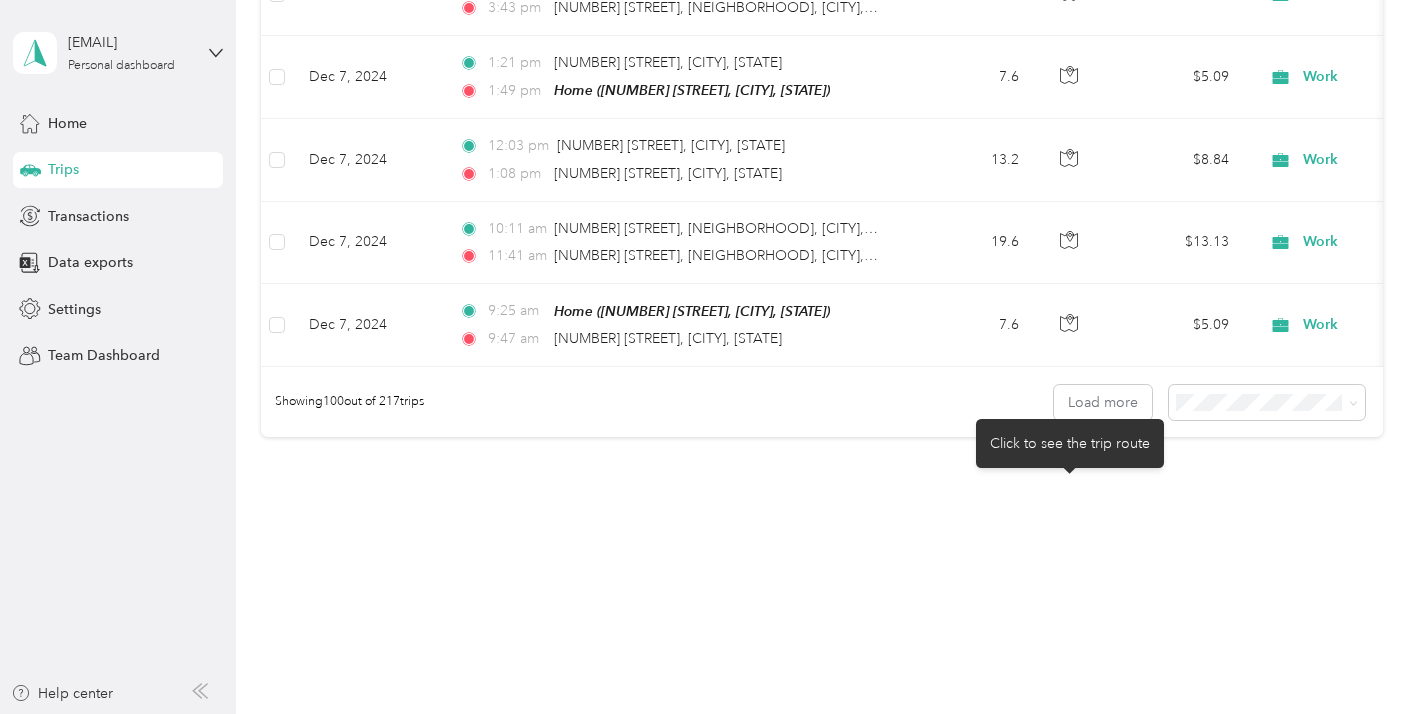 click 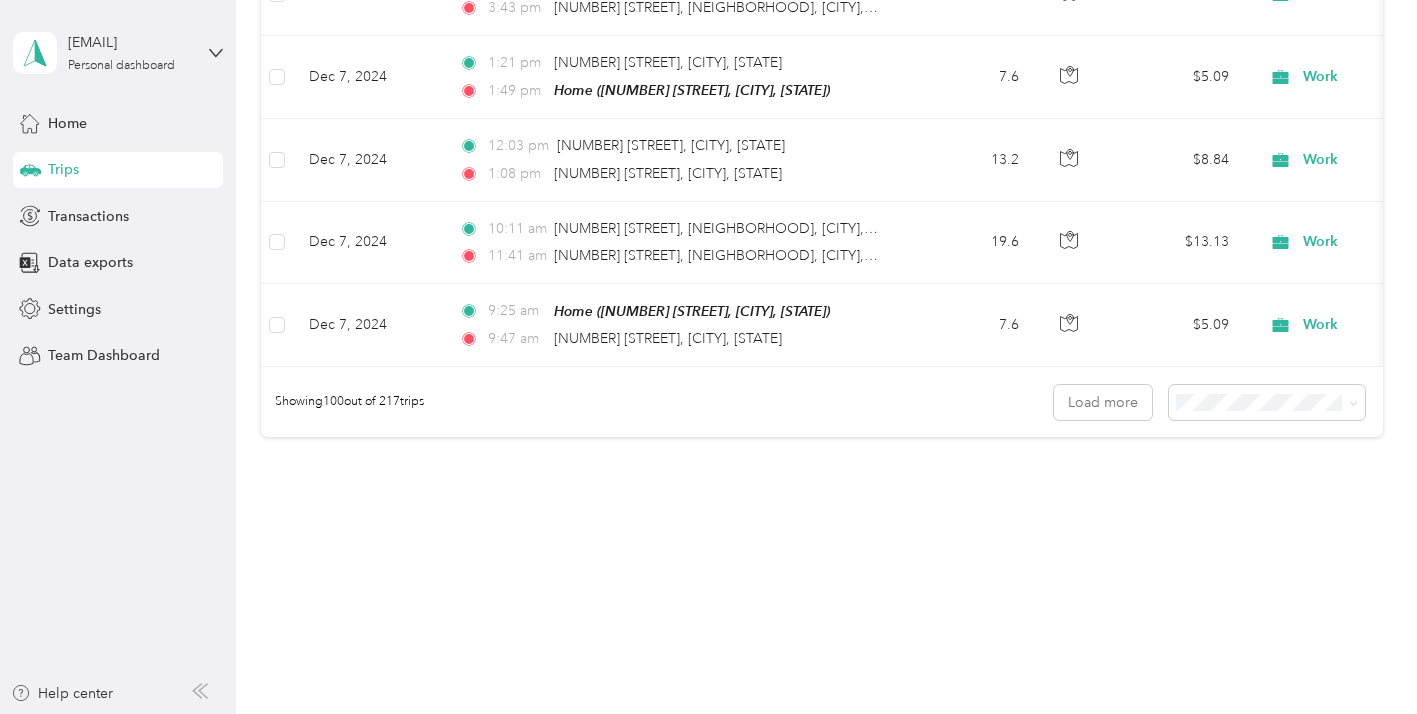 click on "Work" at bounding box center (1394, -1339) 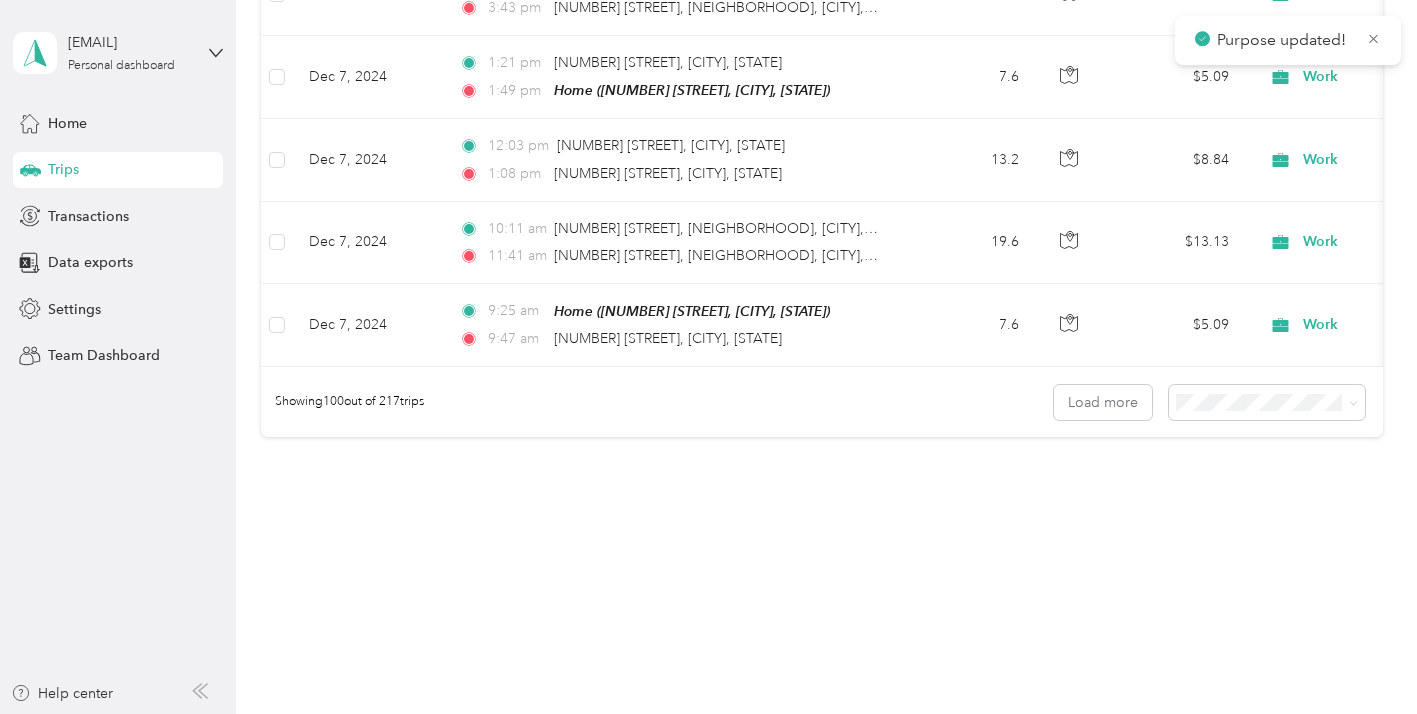 scroll, scrollTop: 15885, scrollLeft: 0, axis: vertical 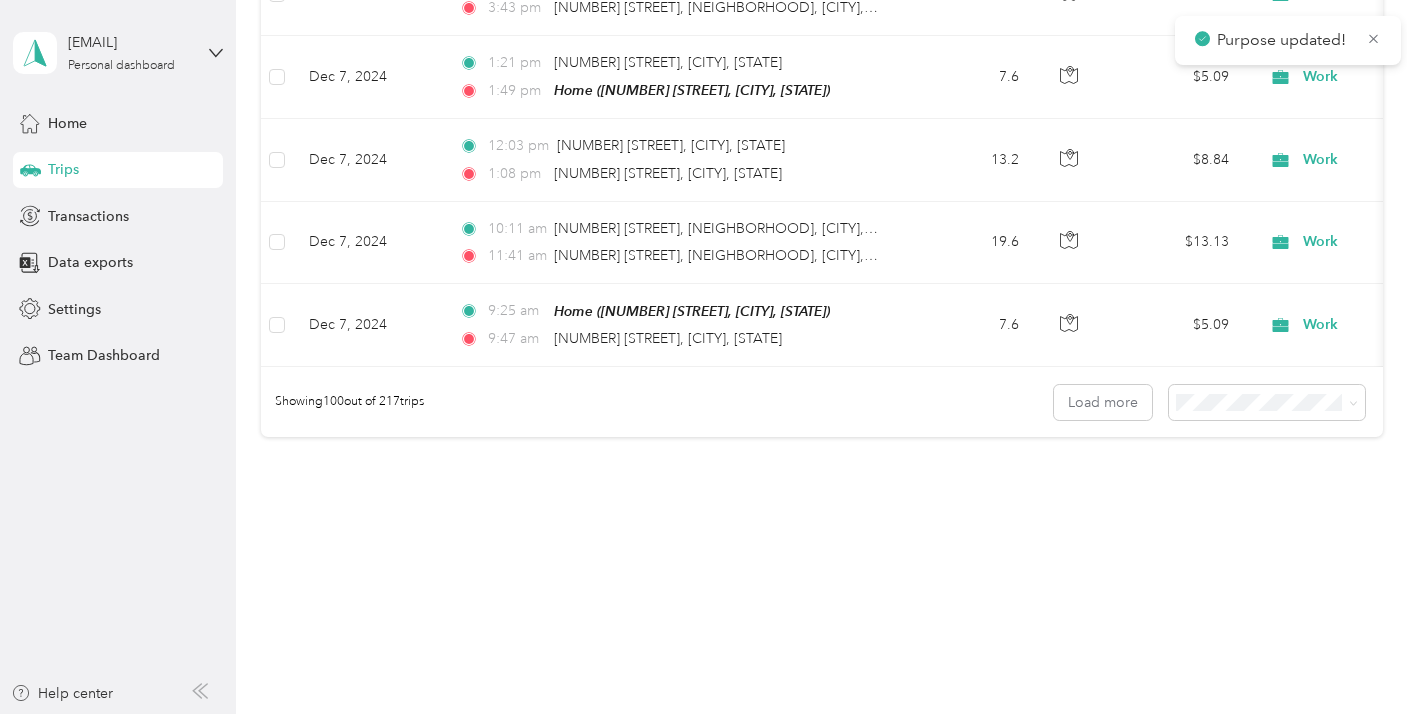 click on "Work" at bounding box center (1385, -1256) 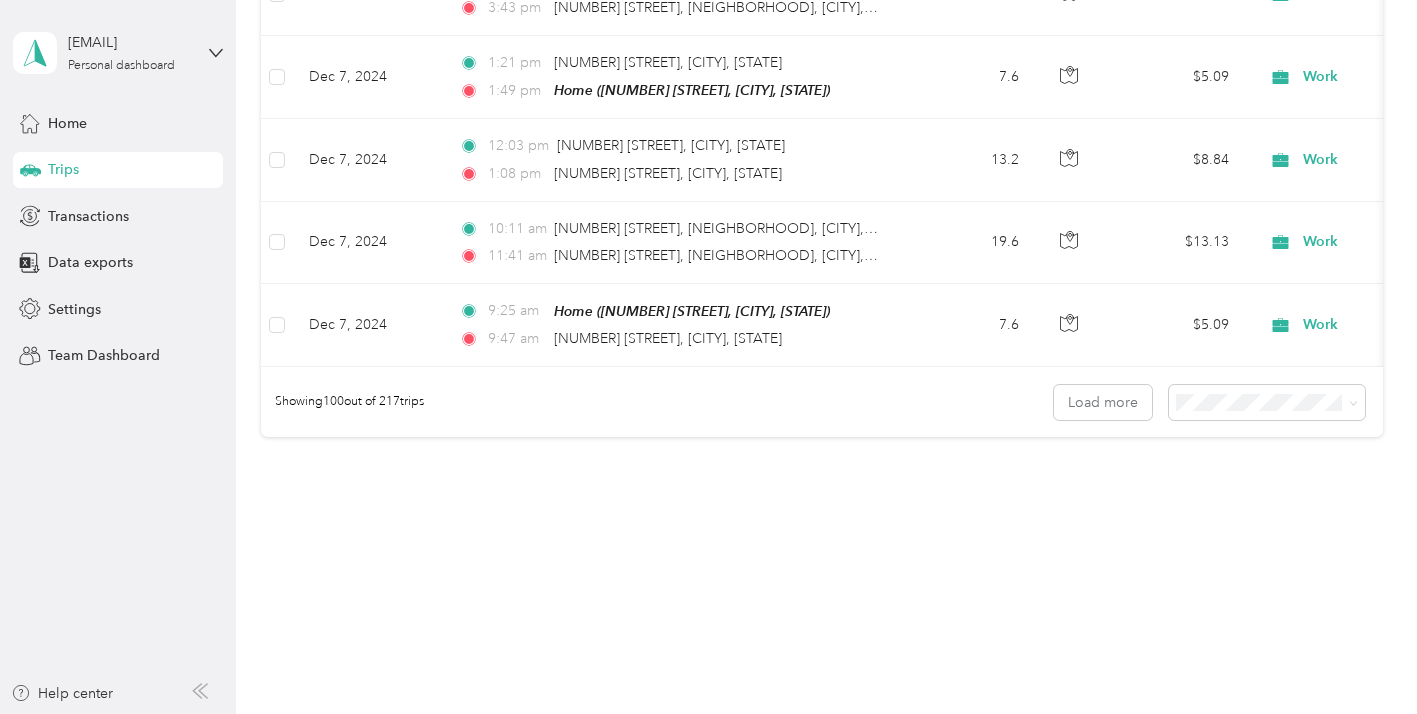 click on "Personal" at bounding box center (1311, 154) 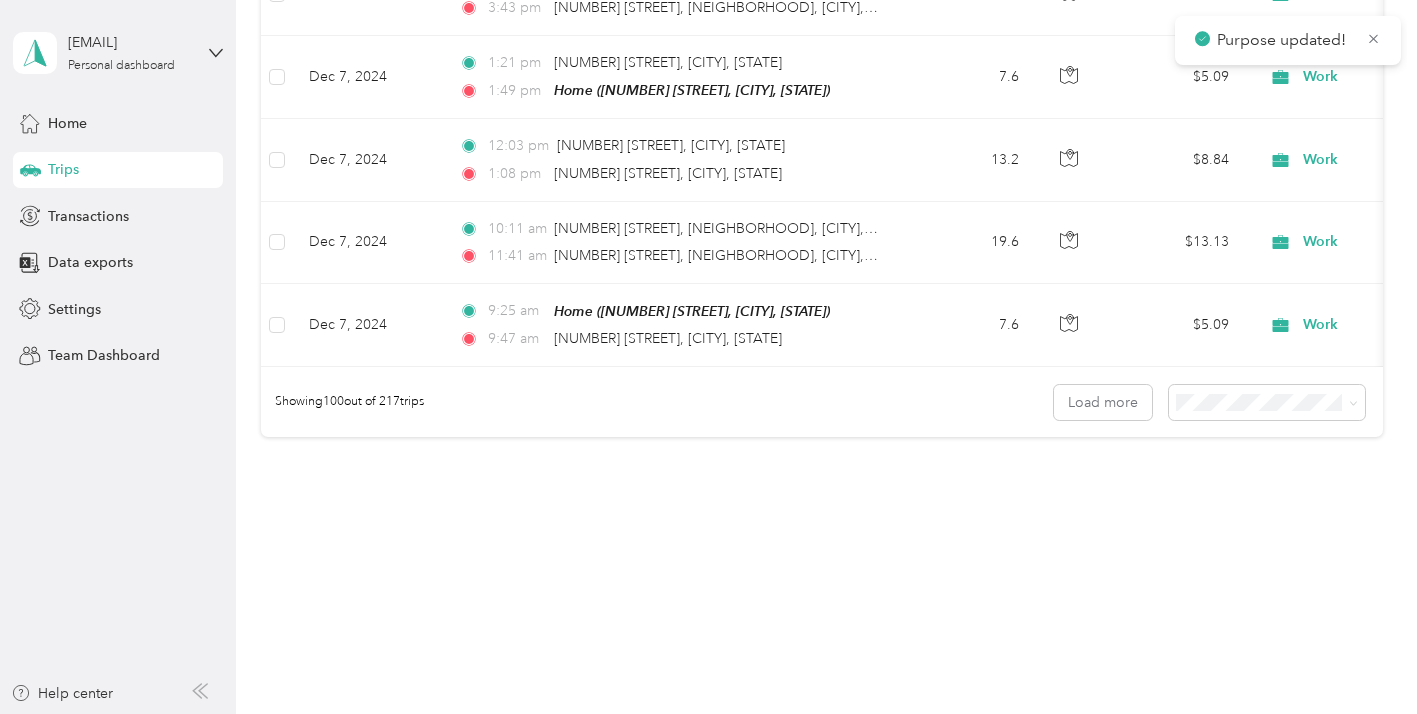 scroll, scrollTop: 16438, scrollLeft: 0, axis: vertical 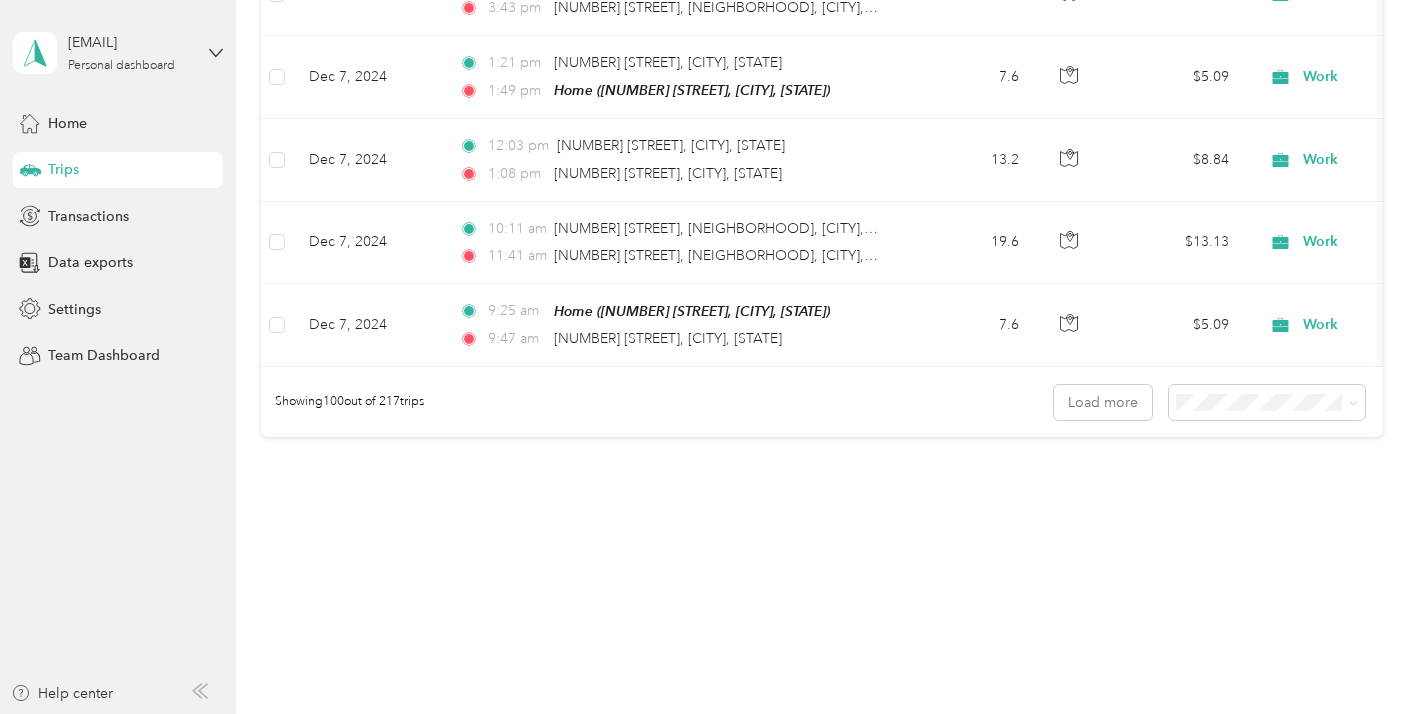 click on "Work" at bounding box center (1385, -1088) 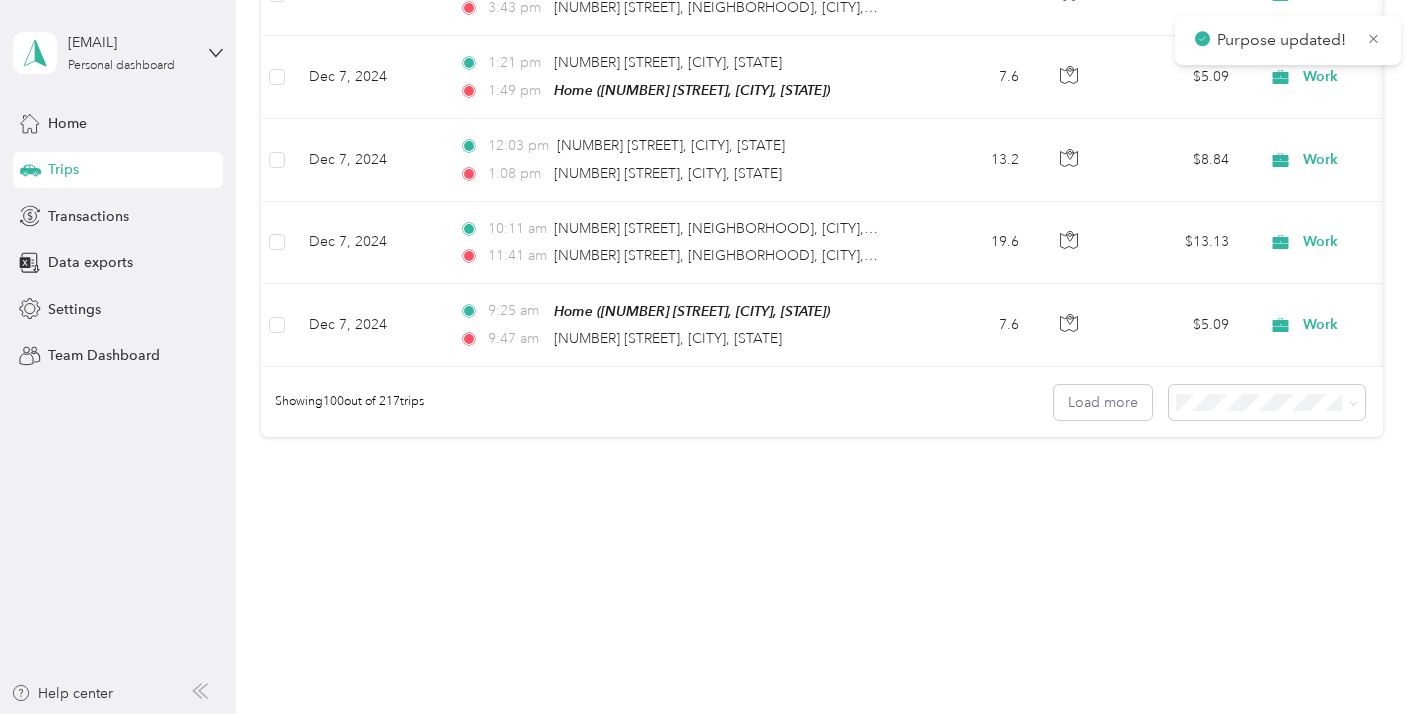 scroll, scrollTop: 16643, scrollLeft: 0, axis: vertical 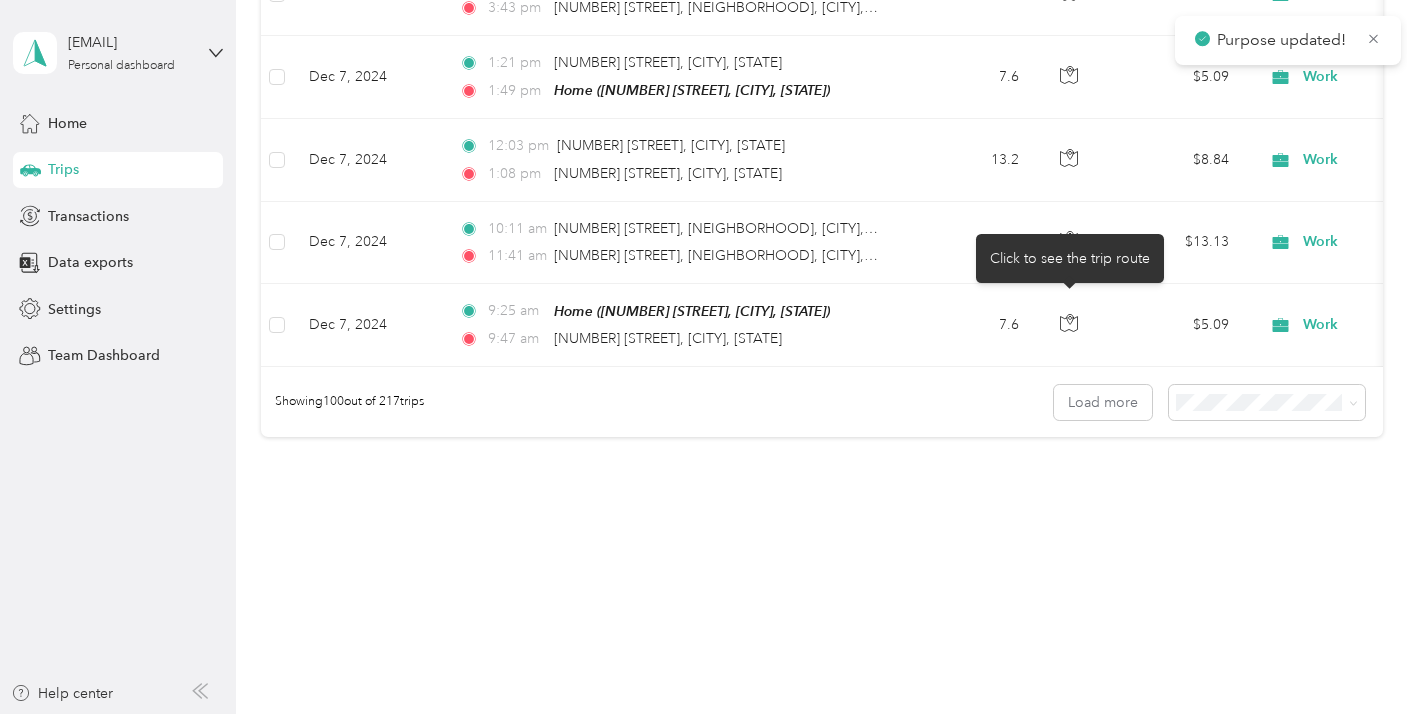 click 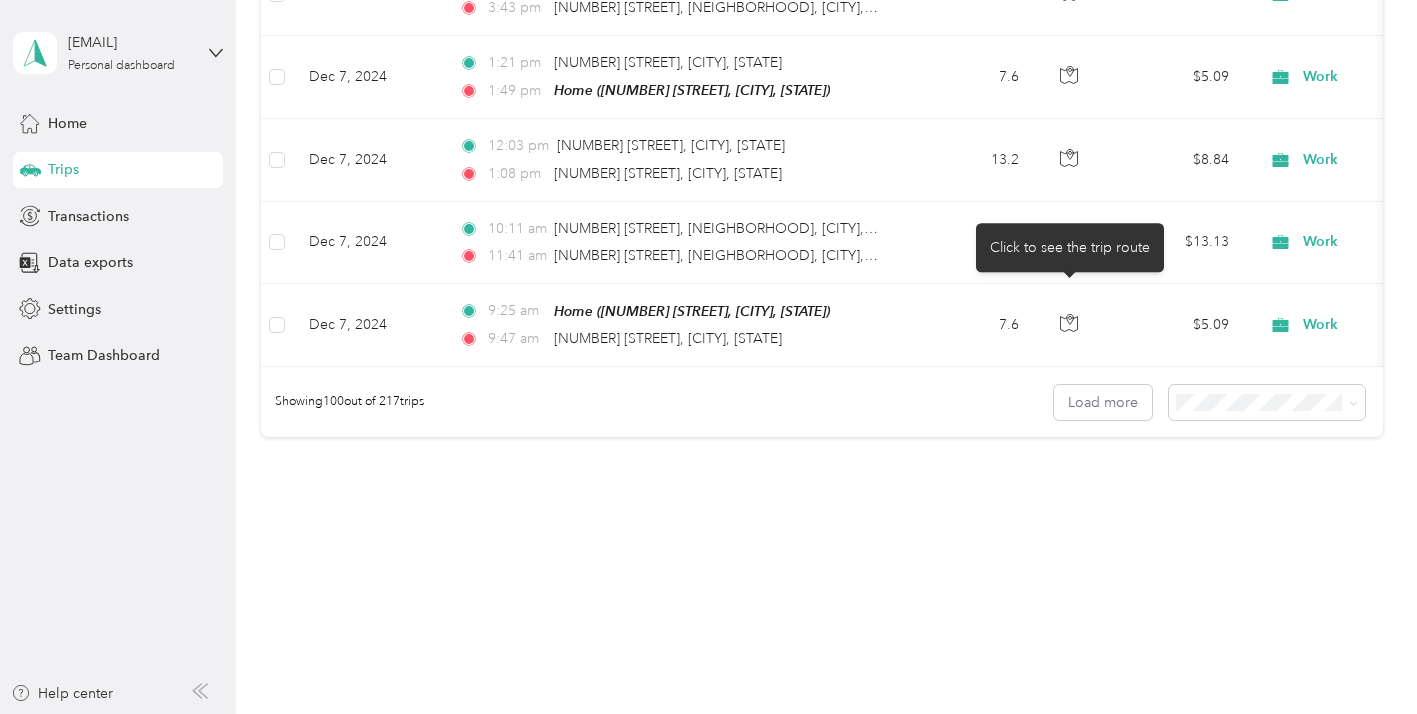 click on "Work" at bounding box center (1377, -1005) 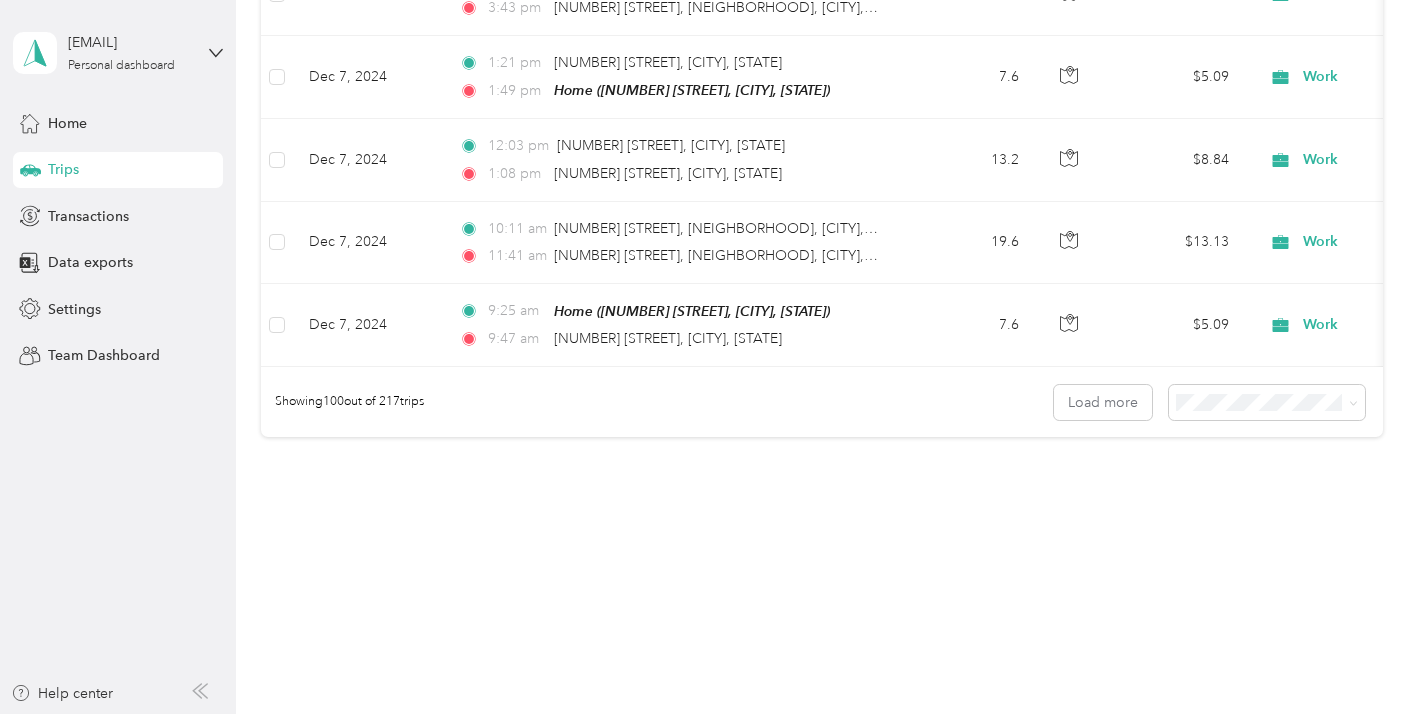 click on "Personal" at bounding box center [1311, 446] 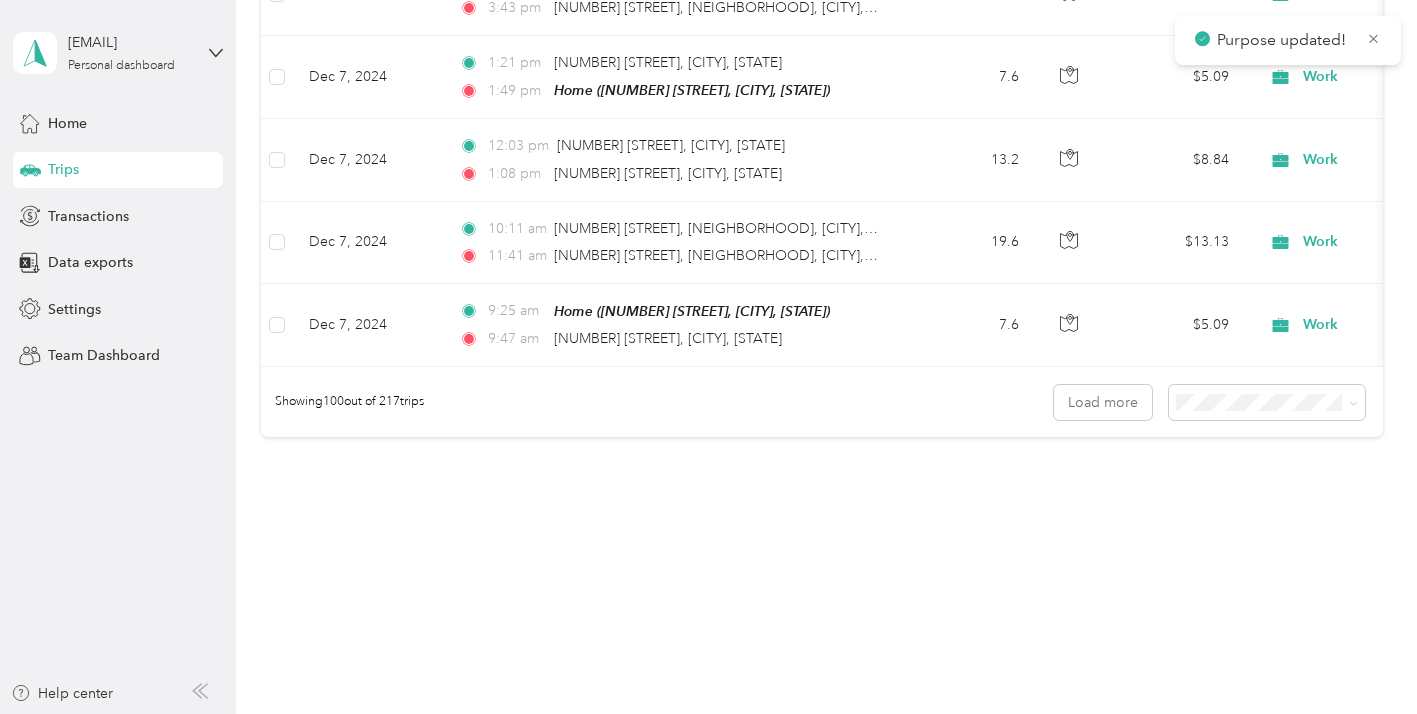 scroll, scrollTop: 16366, scrollLeft: 0, axis: vertical 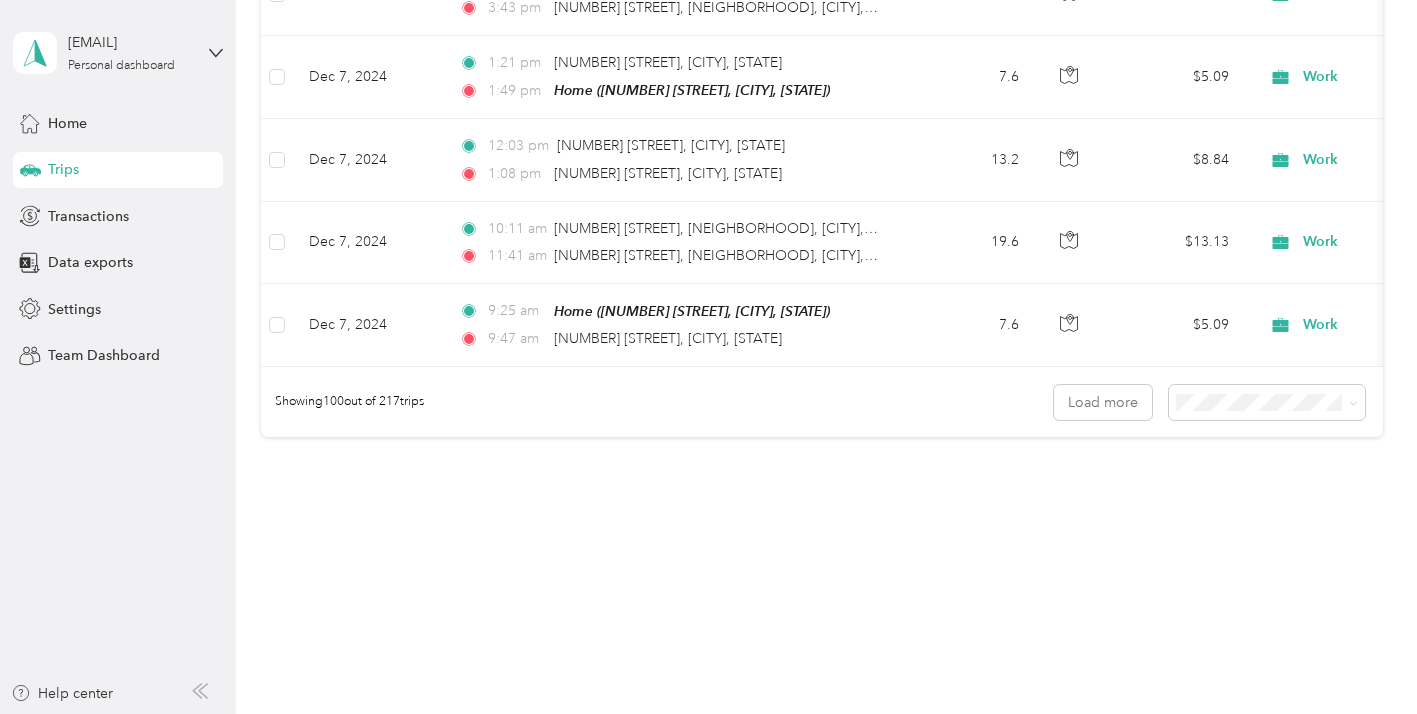 click on "Personal" at bounding box center [1394, -1088] 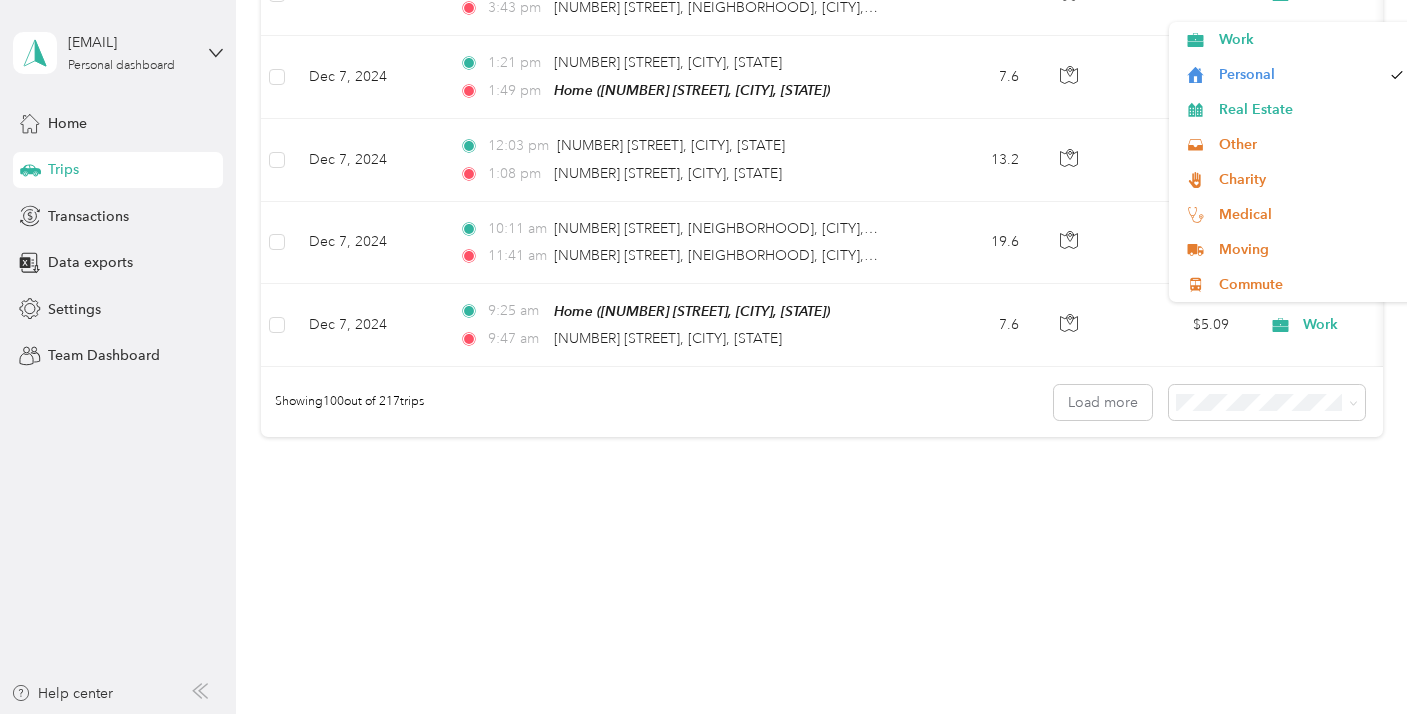 click on "Personal" at bounding box center (1394, -1088) 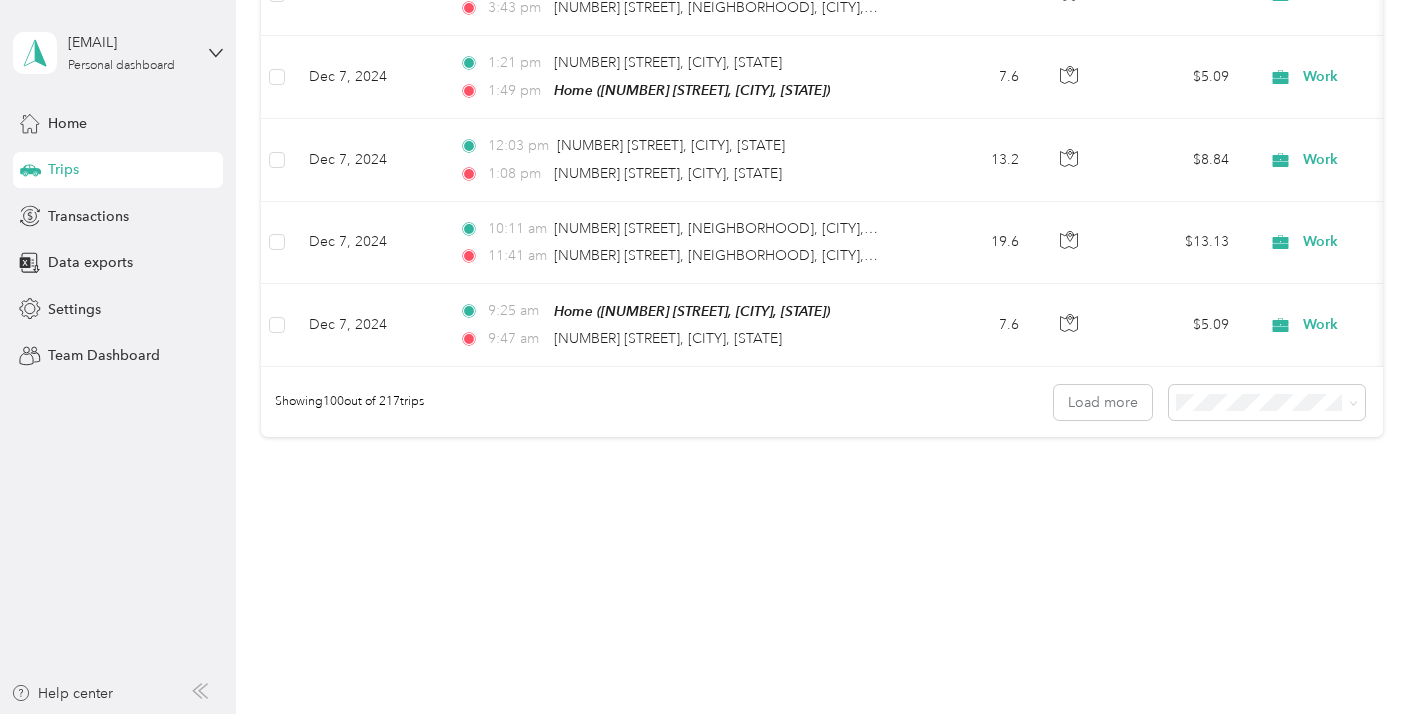 click on "Personal" at bounding box center (1385, -1005) 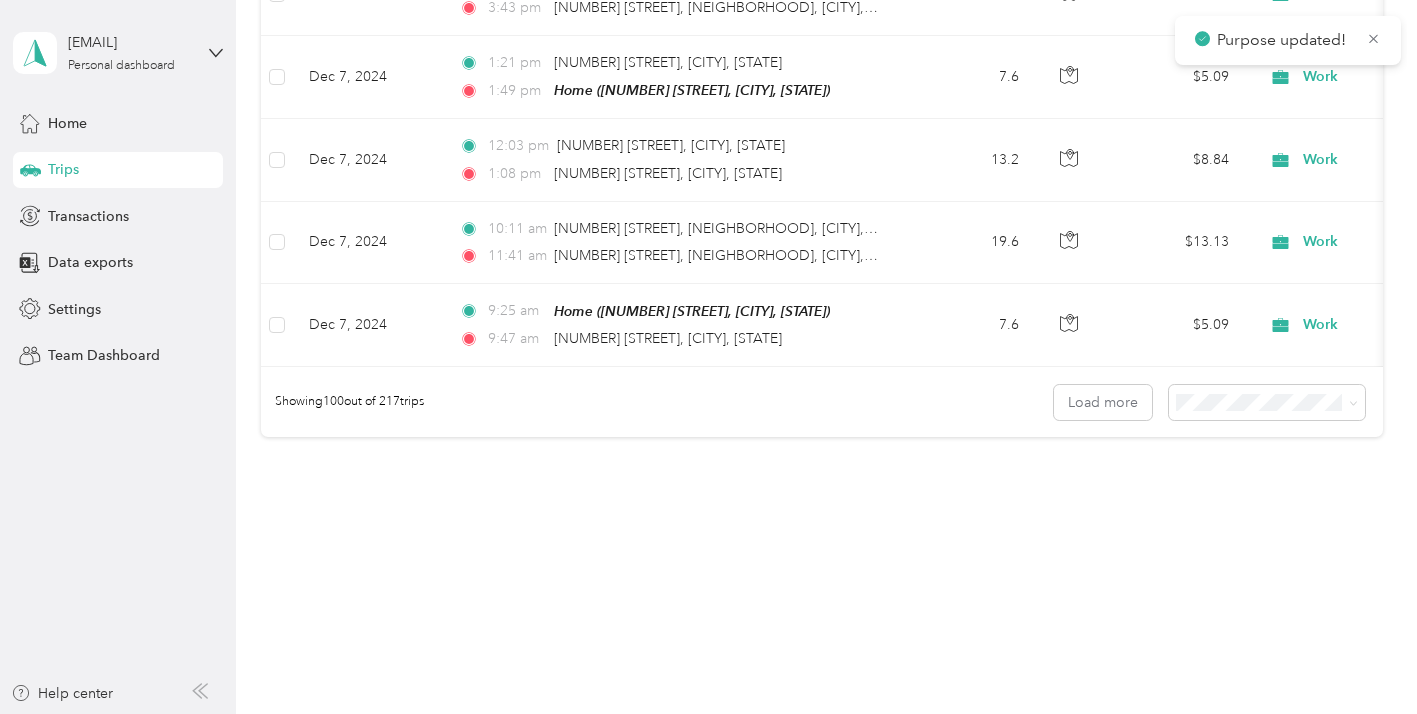 scroll, scrollTop: 16797, scrollLeft: 0, axis: vertical 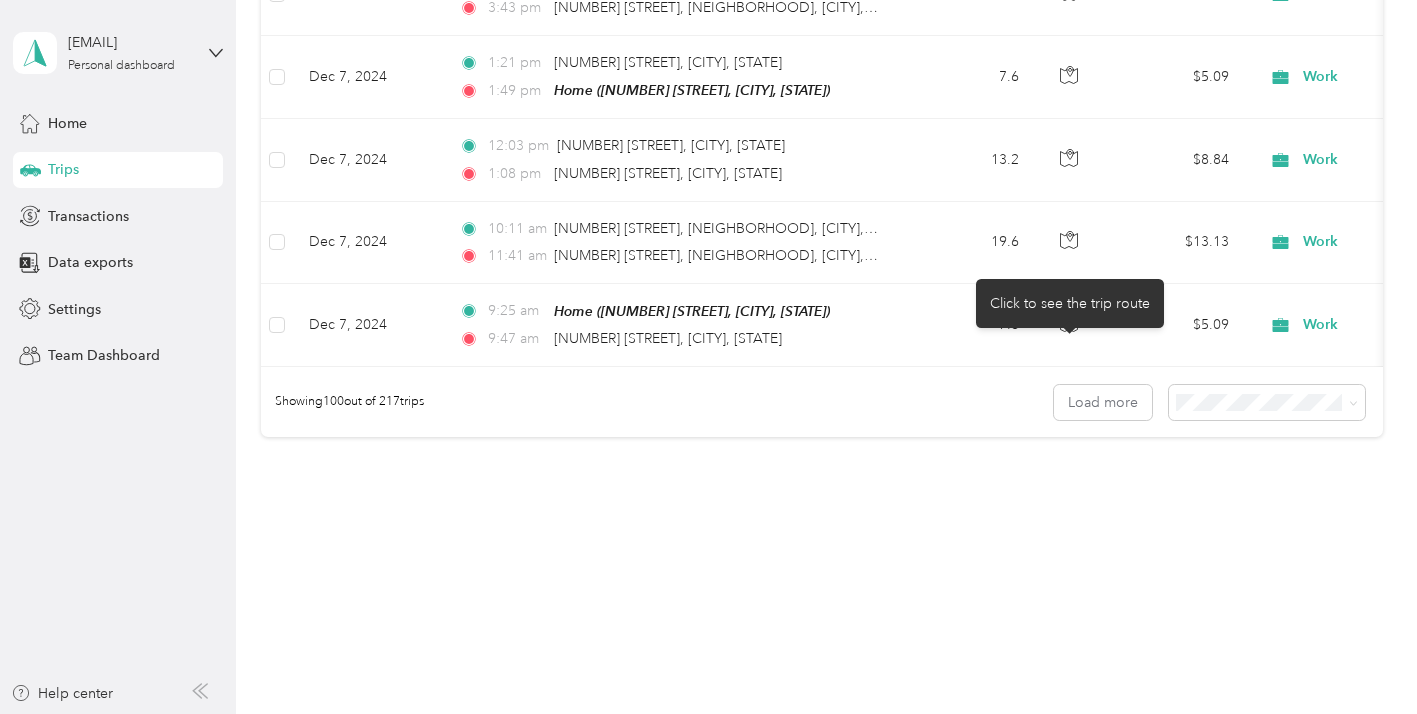 click 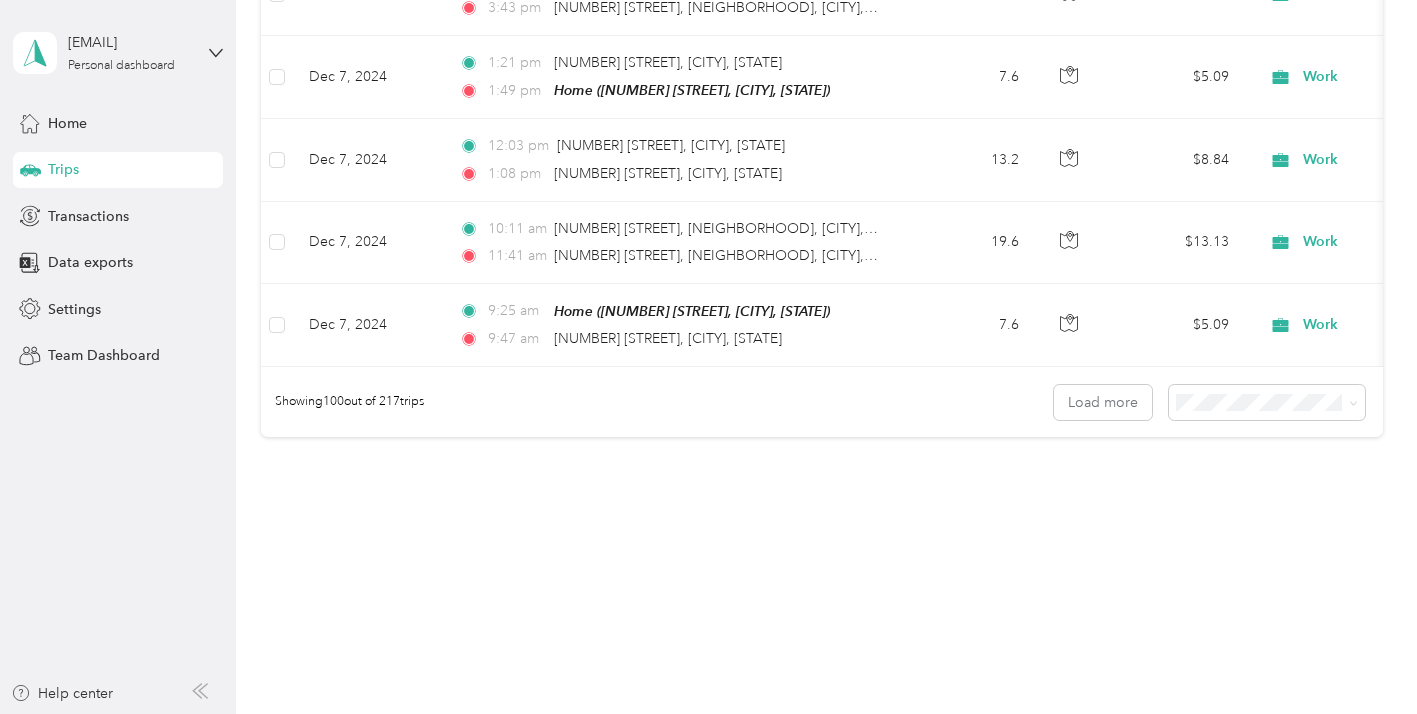 click on "Work" at bounding box center (1394, -922) 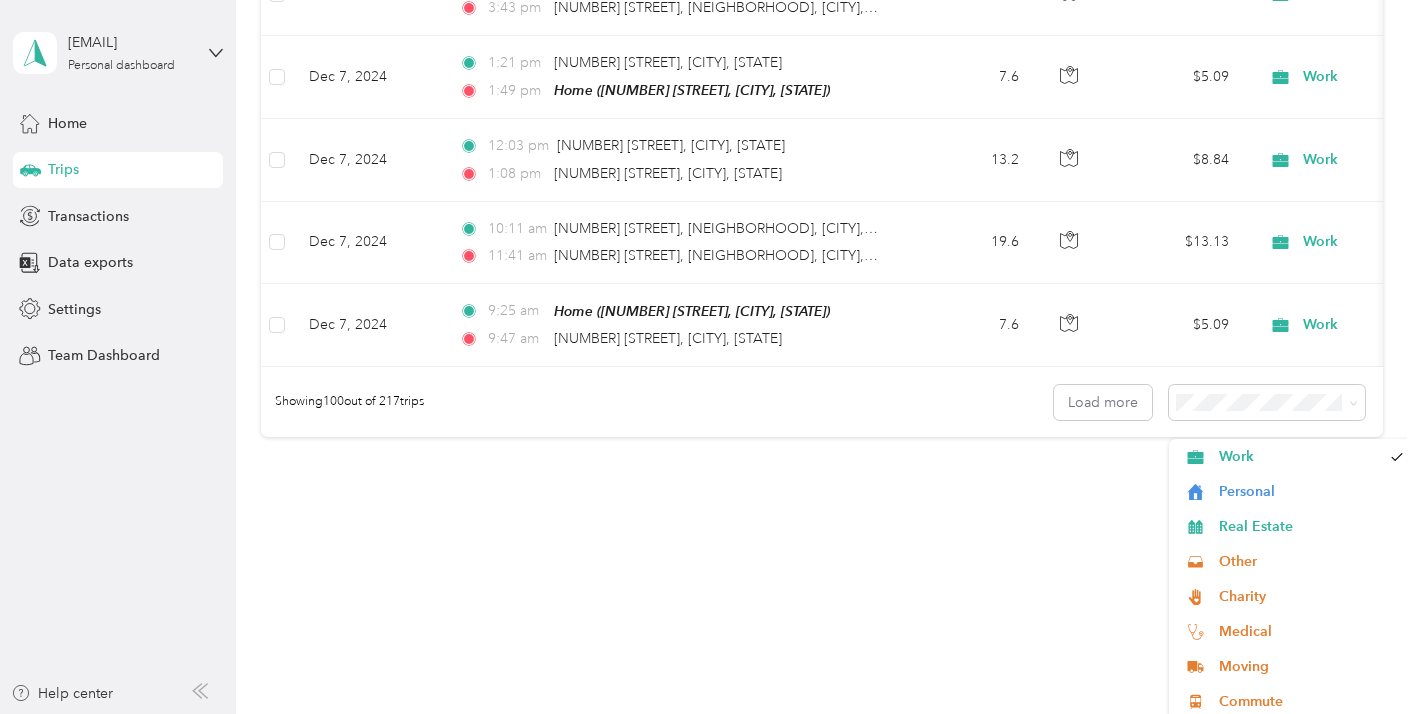 click on "Work" at bounding box center [1394, -922] 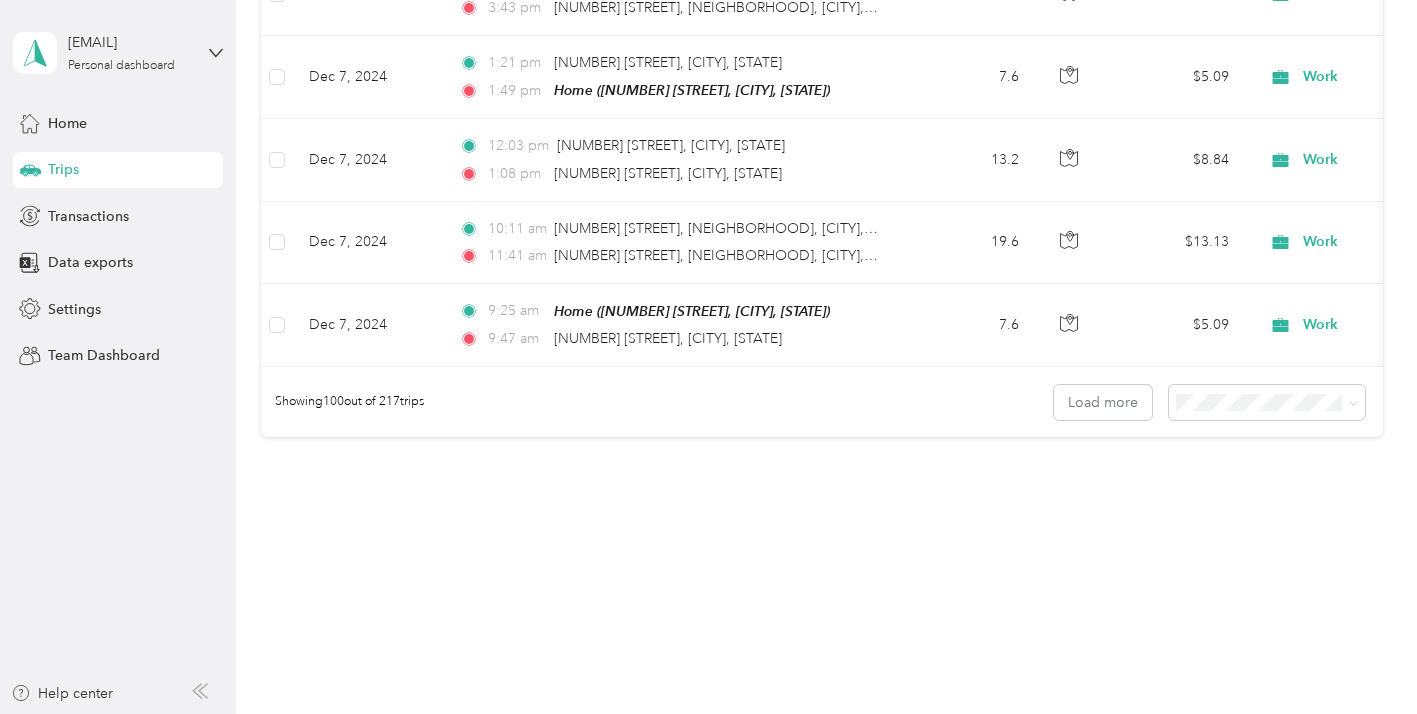 click on "$2.88" at bounding box center (1175, -922) 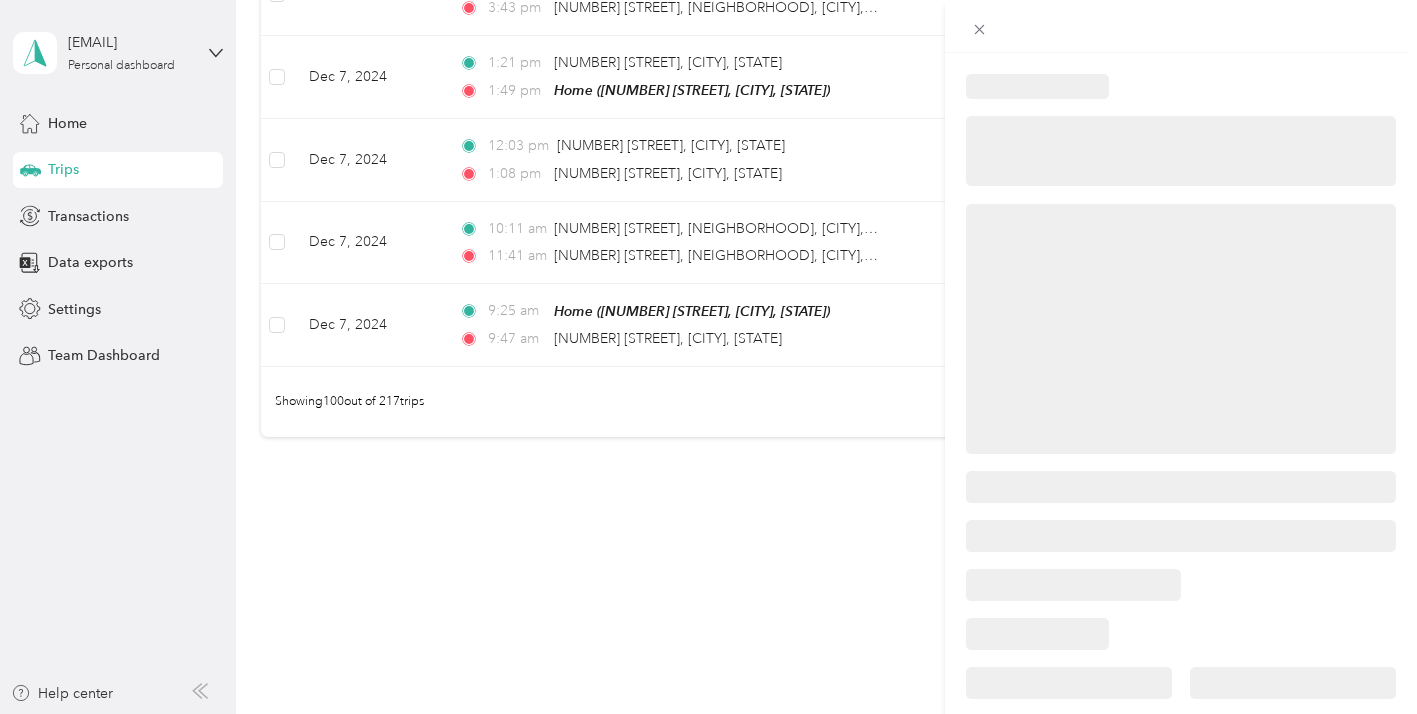 scroll, scrollTop: 3, scrollLeft: 0, axis: vertical 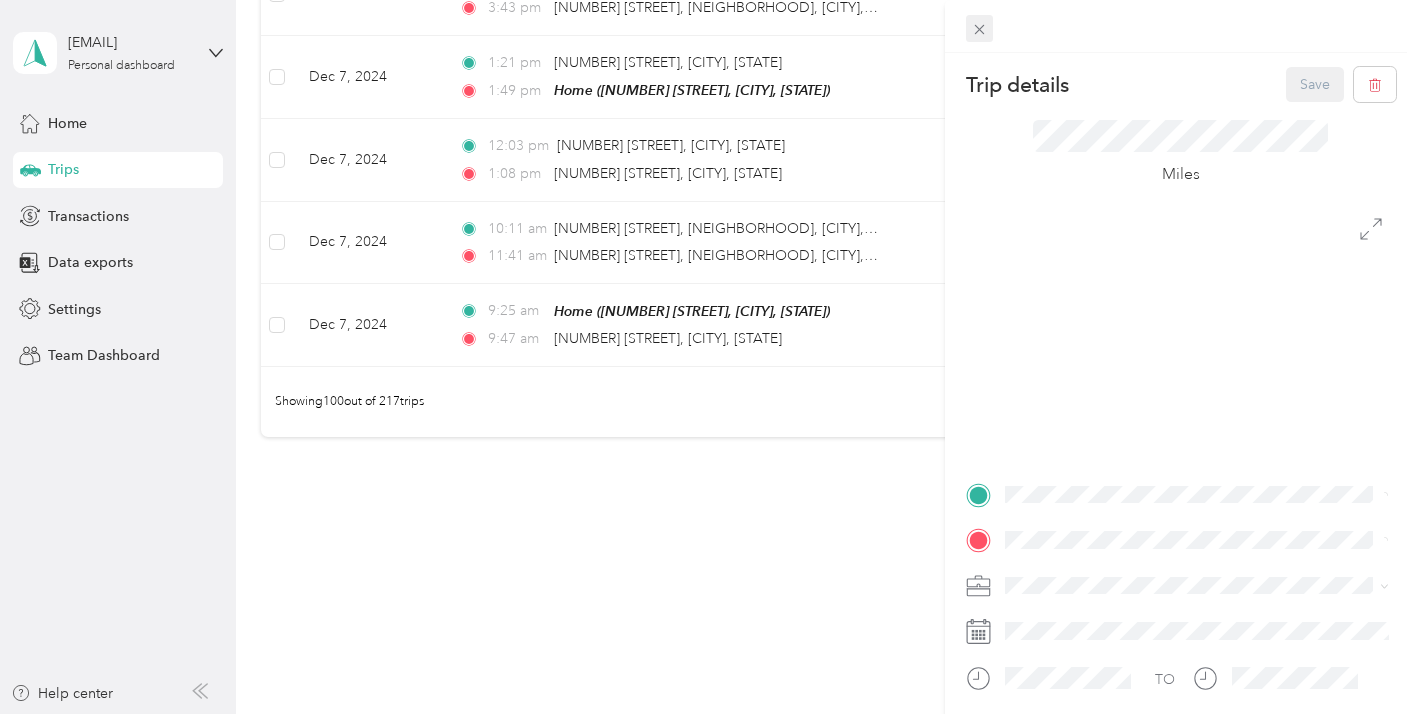 click 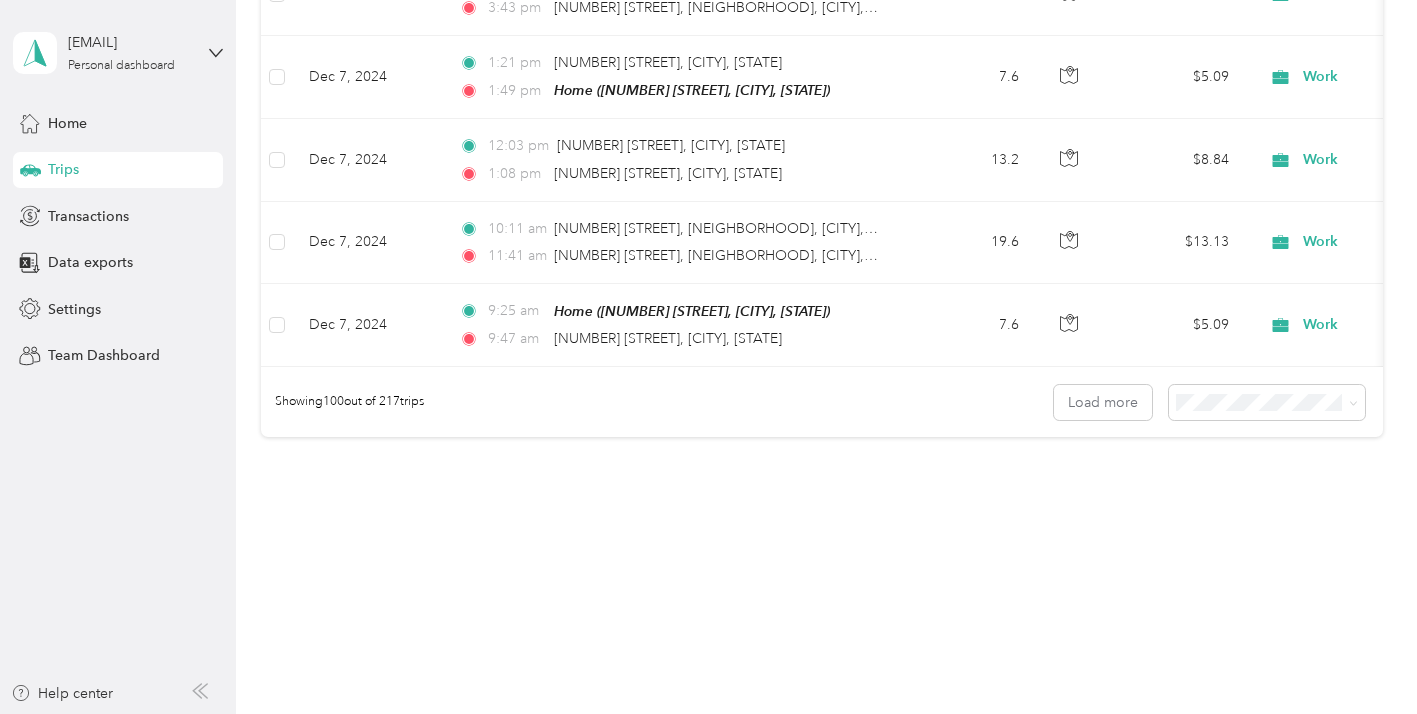 scroll, scrollTop: 17153, scrollLeft: 0, axis: vertical 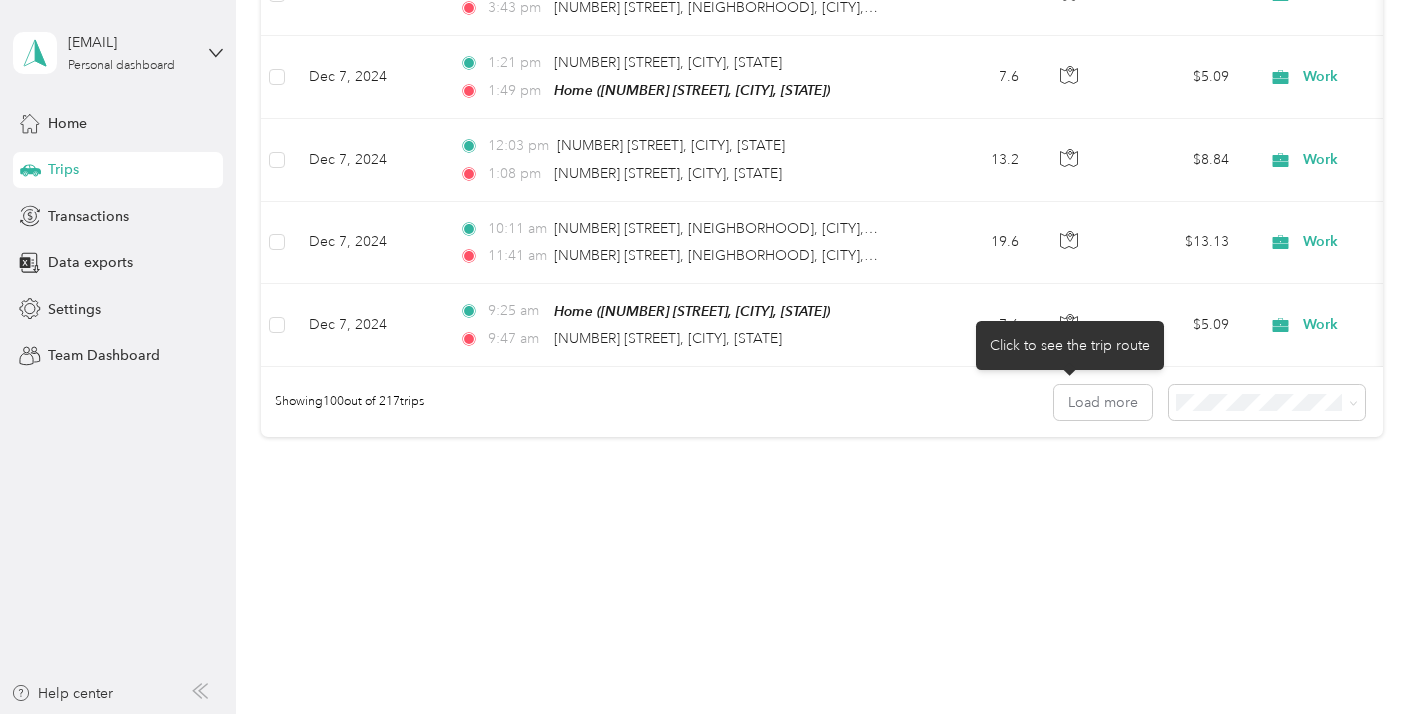 click 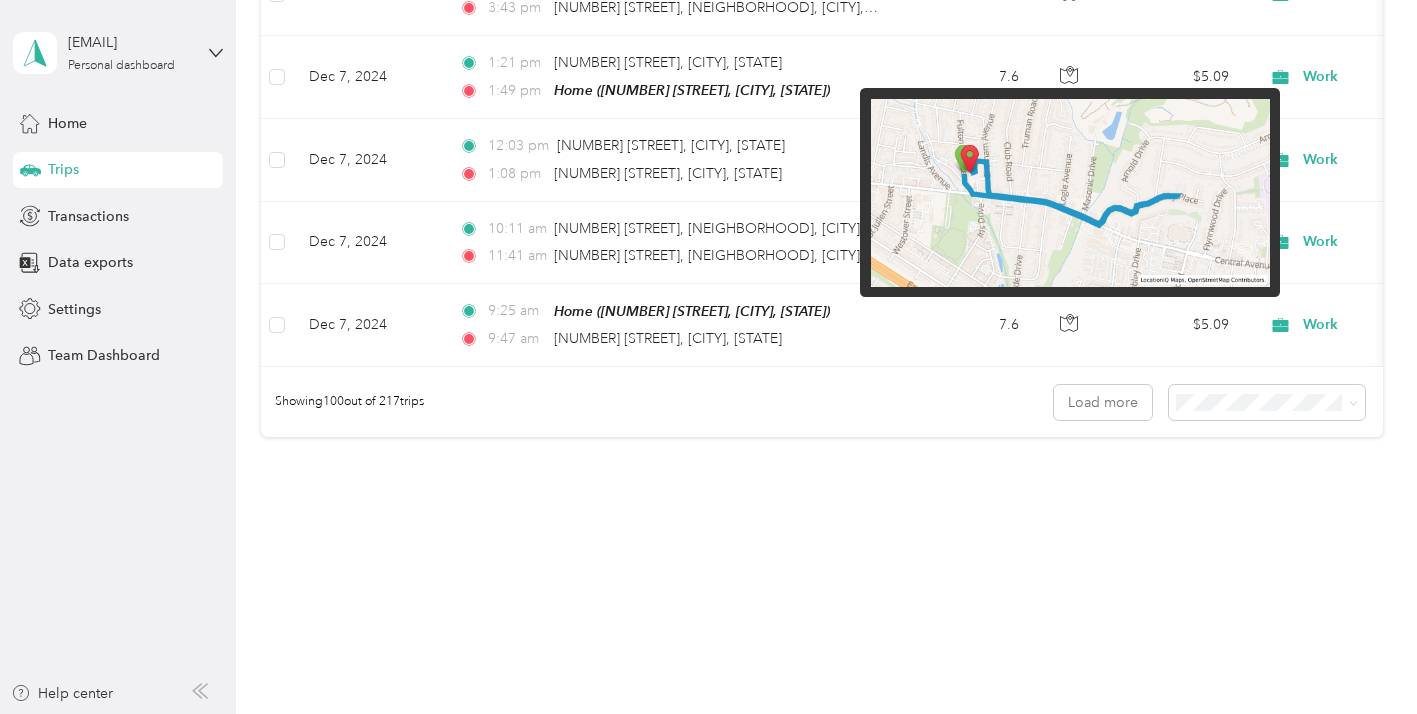 scroll, scrollTop: 17232, scrollLeft: 0, axis: vertical 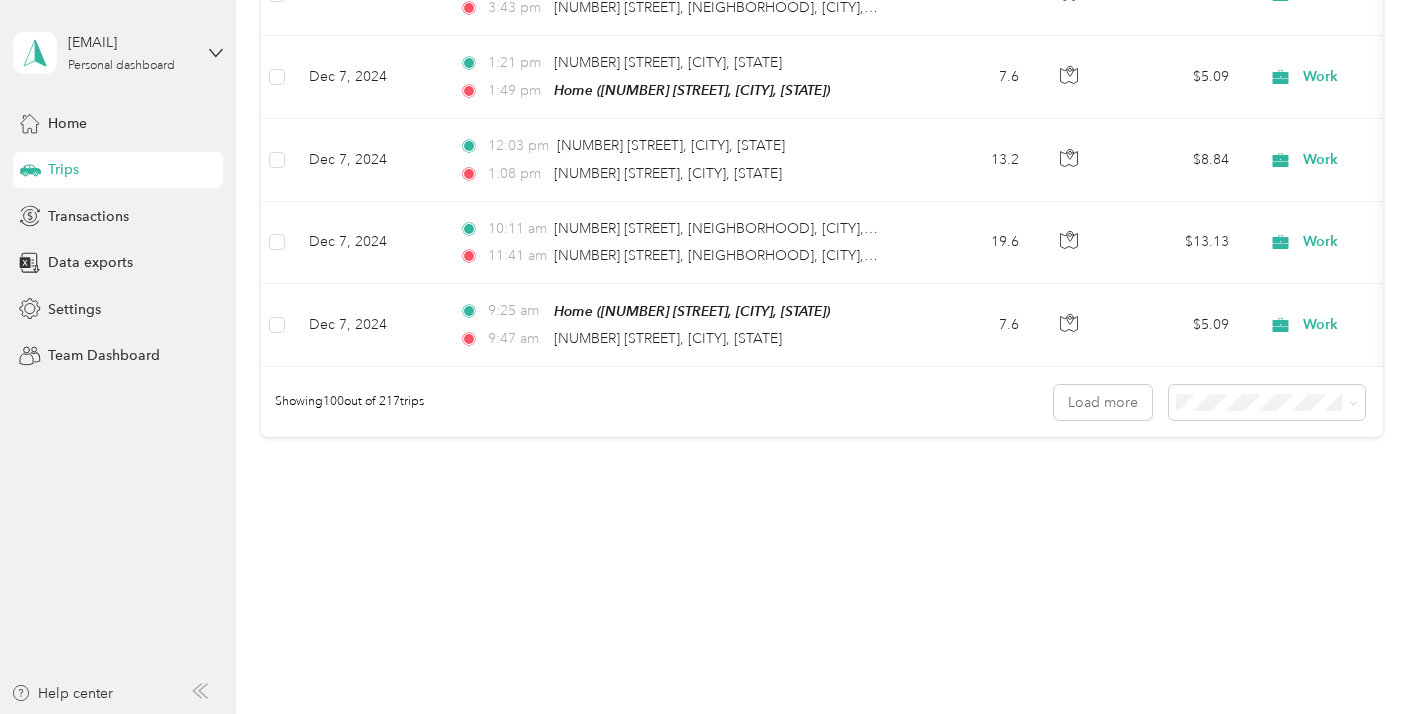 click on "Work" at bounding box center (1377, -755) 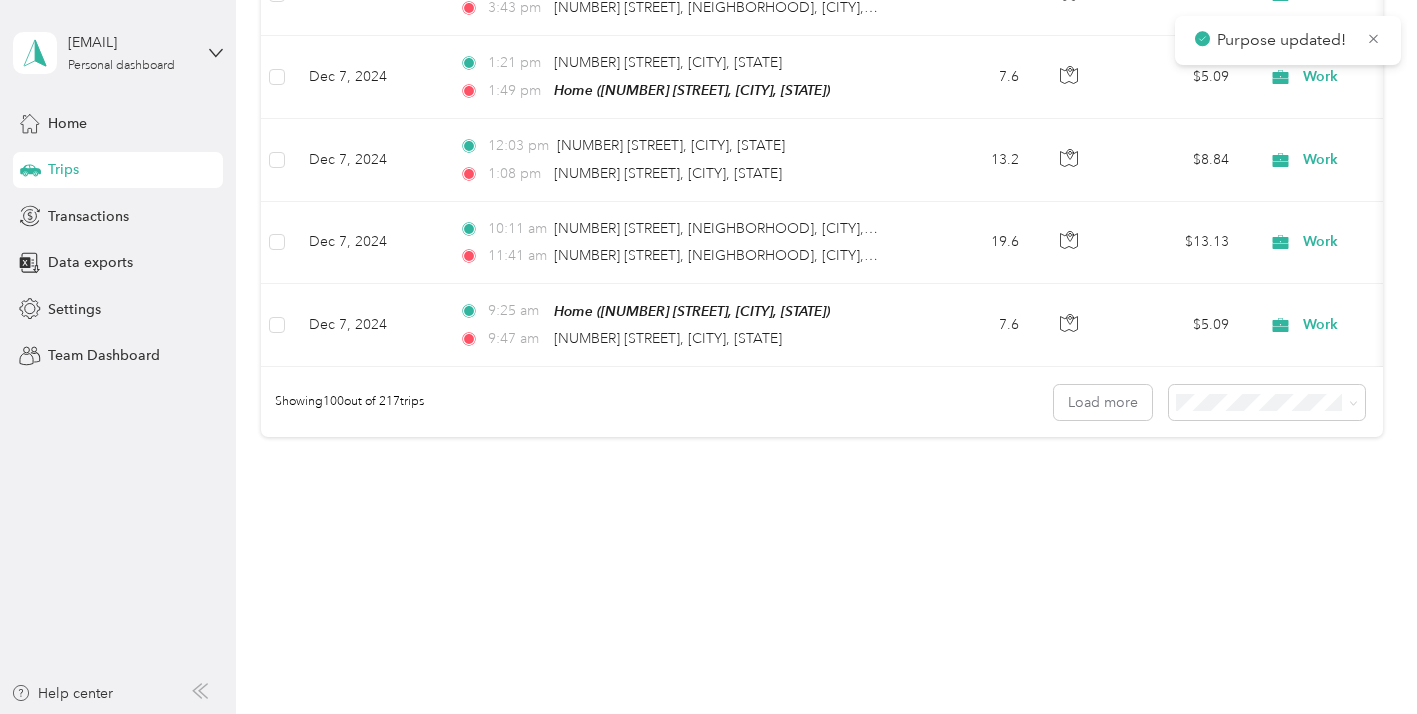 scroll, scrollTop: 17432, scrollLeft: 0, axis: vertical 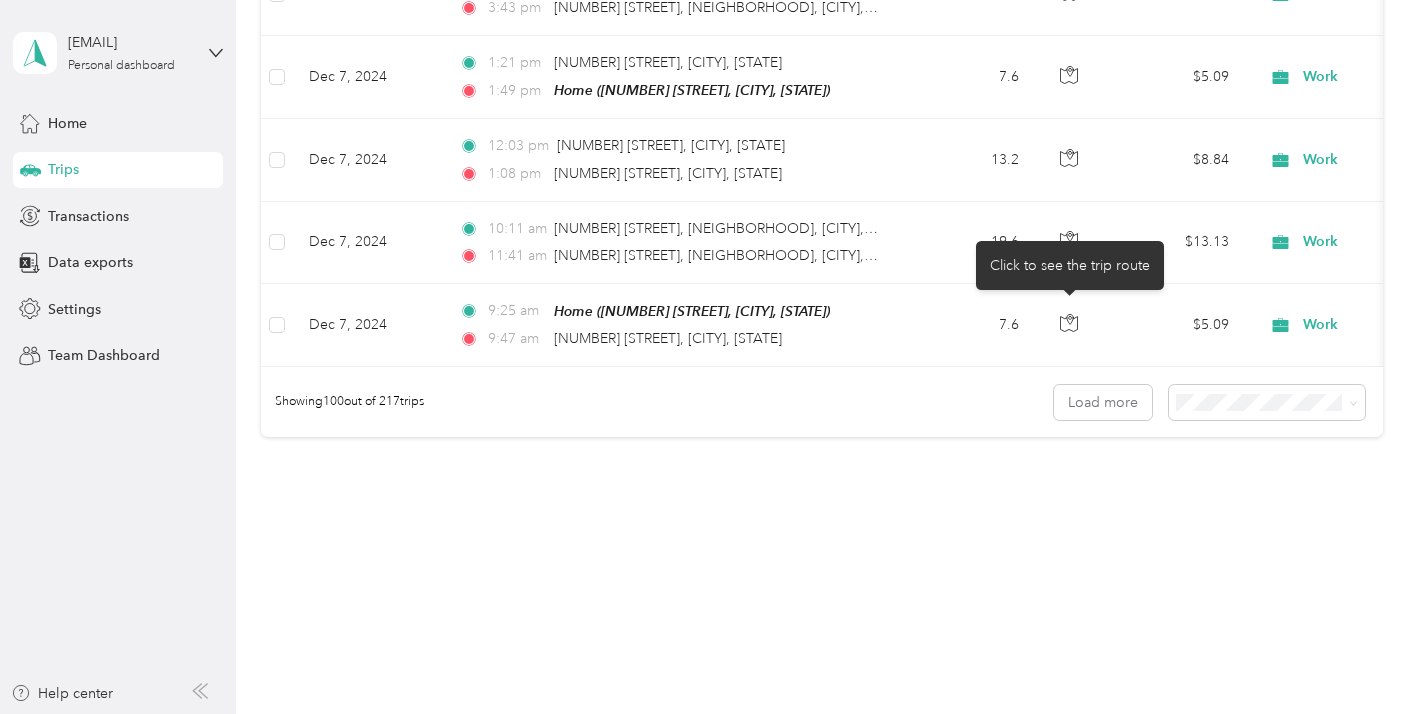 click 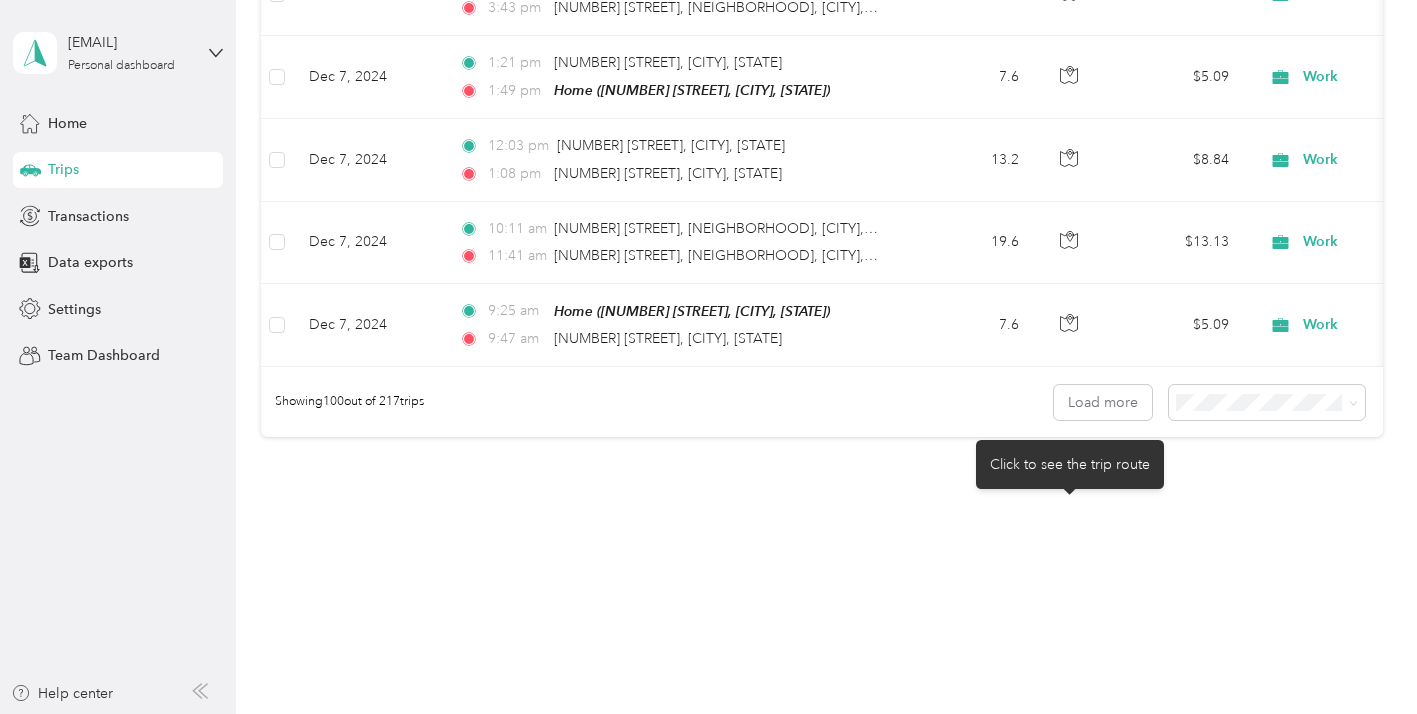 click 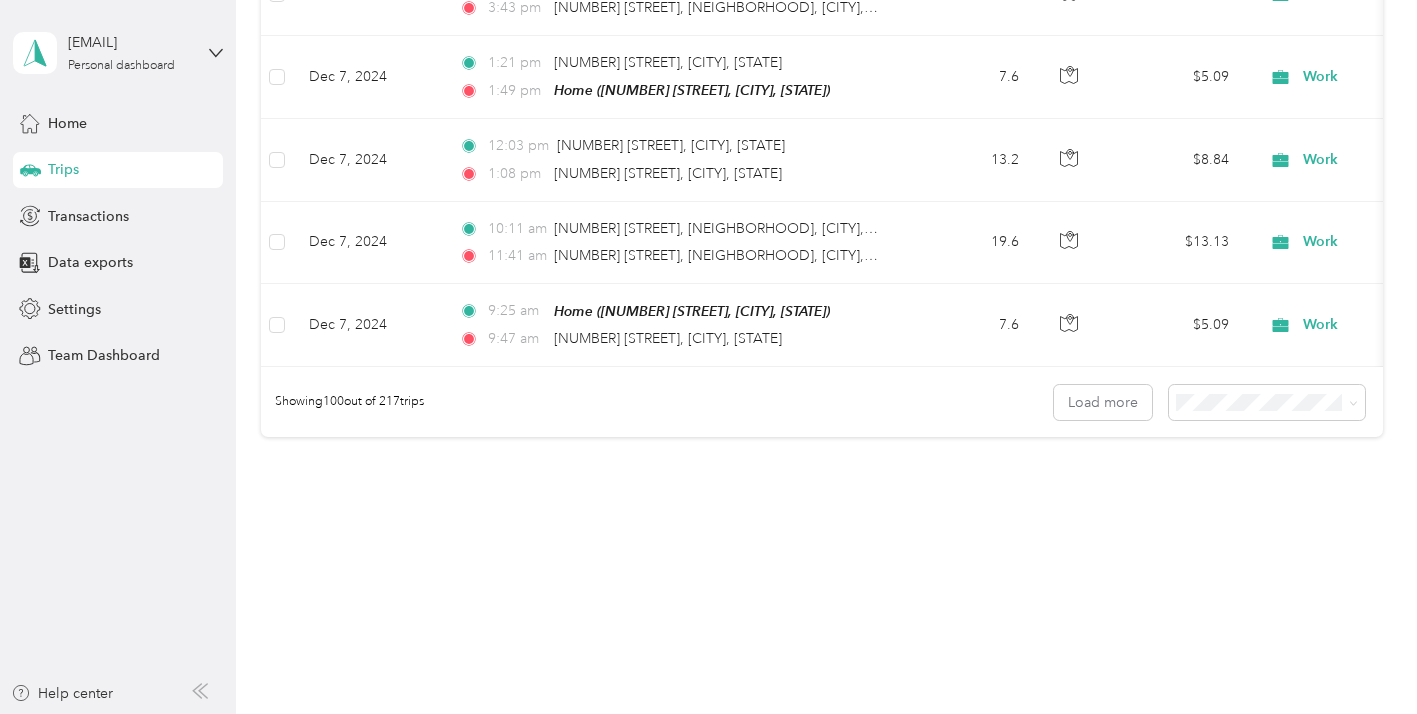click on "Work" at bounding box center [1394, -671] 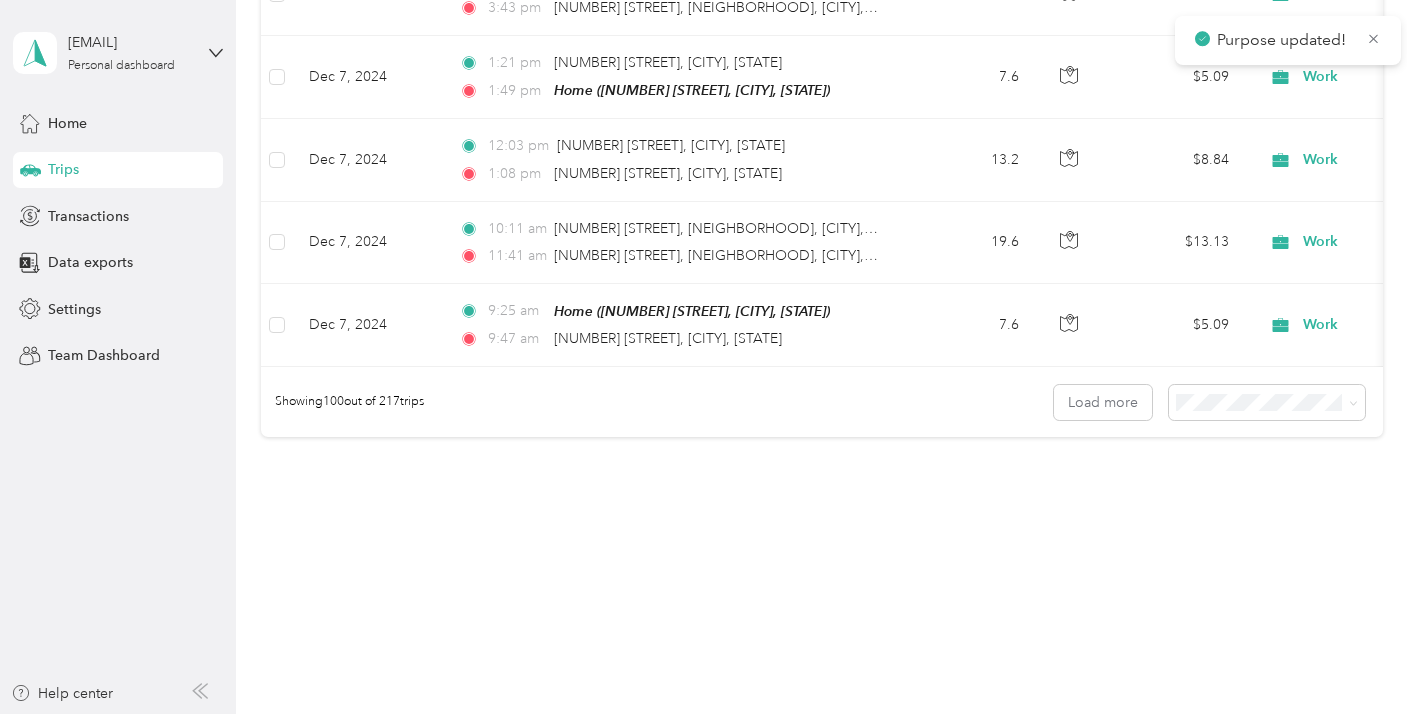 click on "Work" at bounding box center (1394, -588) 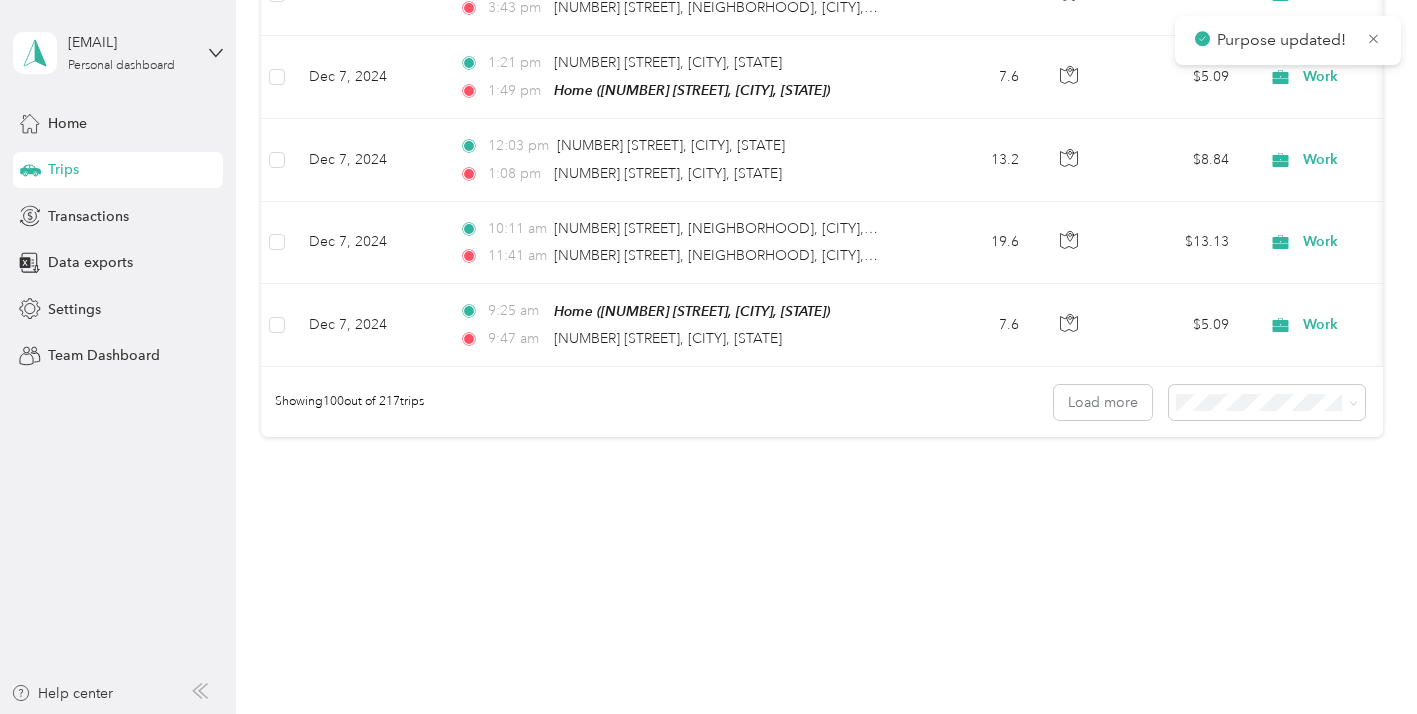 click on "Personal" at bounding box center (1311, 202) 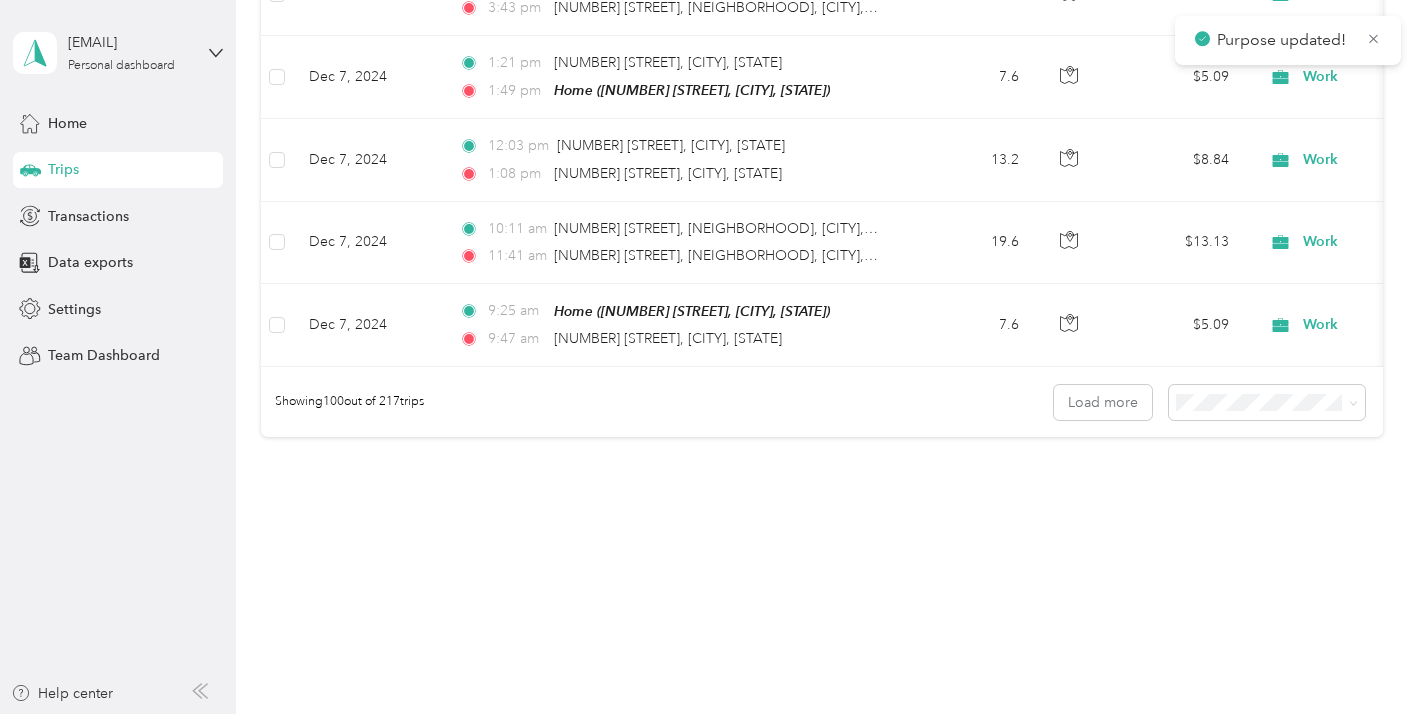 scroll, scrollTop: 17783, scrollLeft: 0, axis: vertical 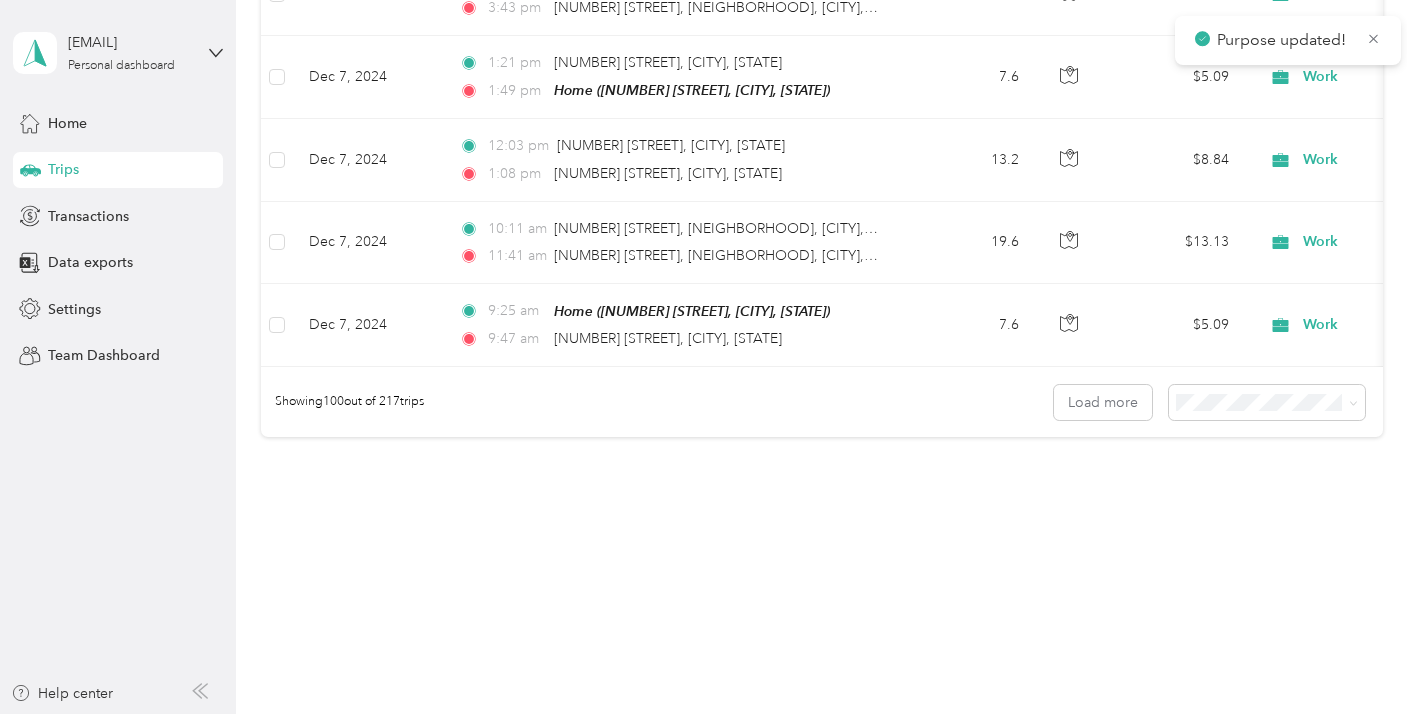 click 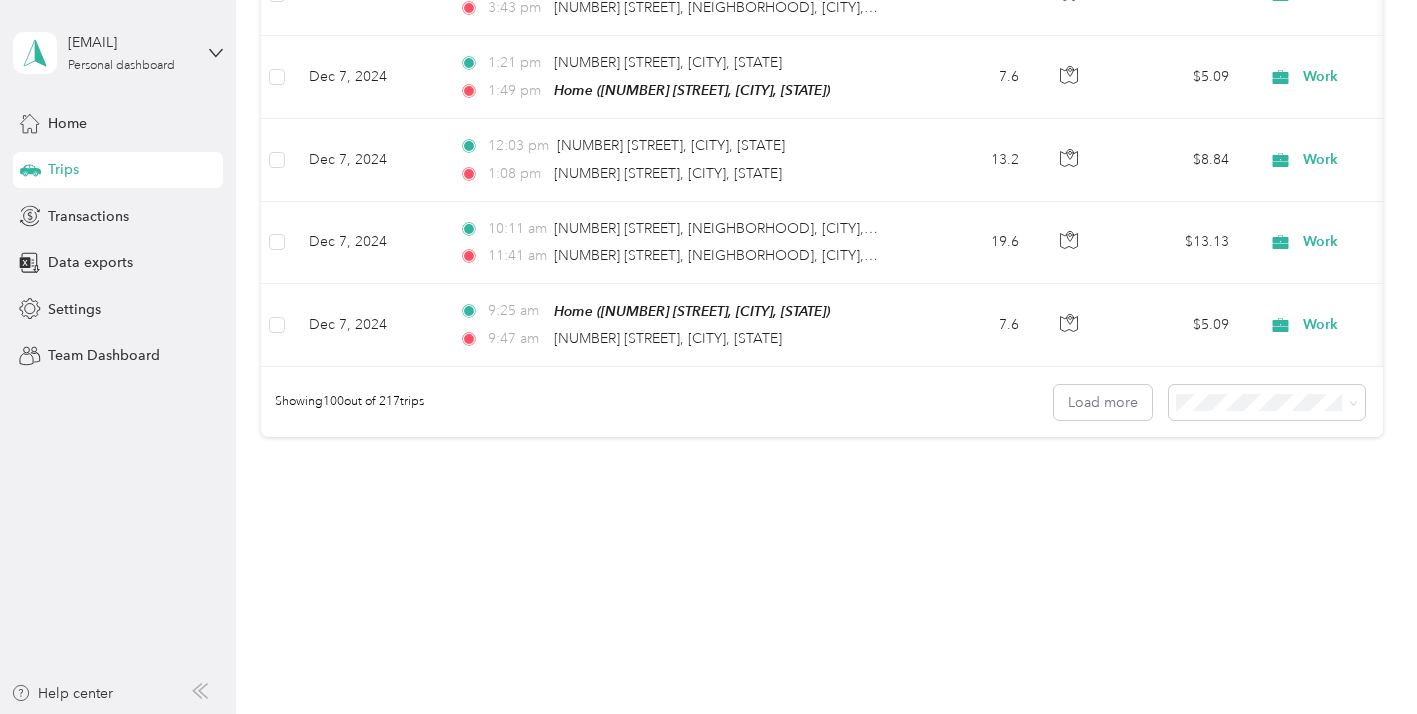 click on "Work" at bounding box center (1385, -505) 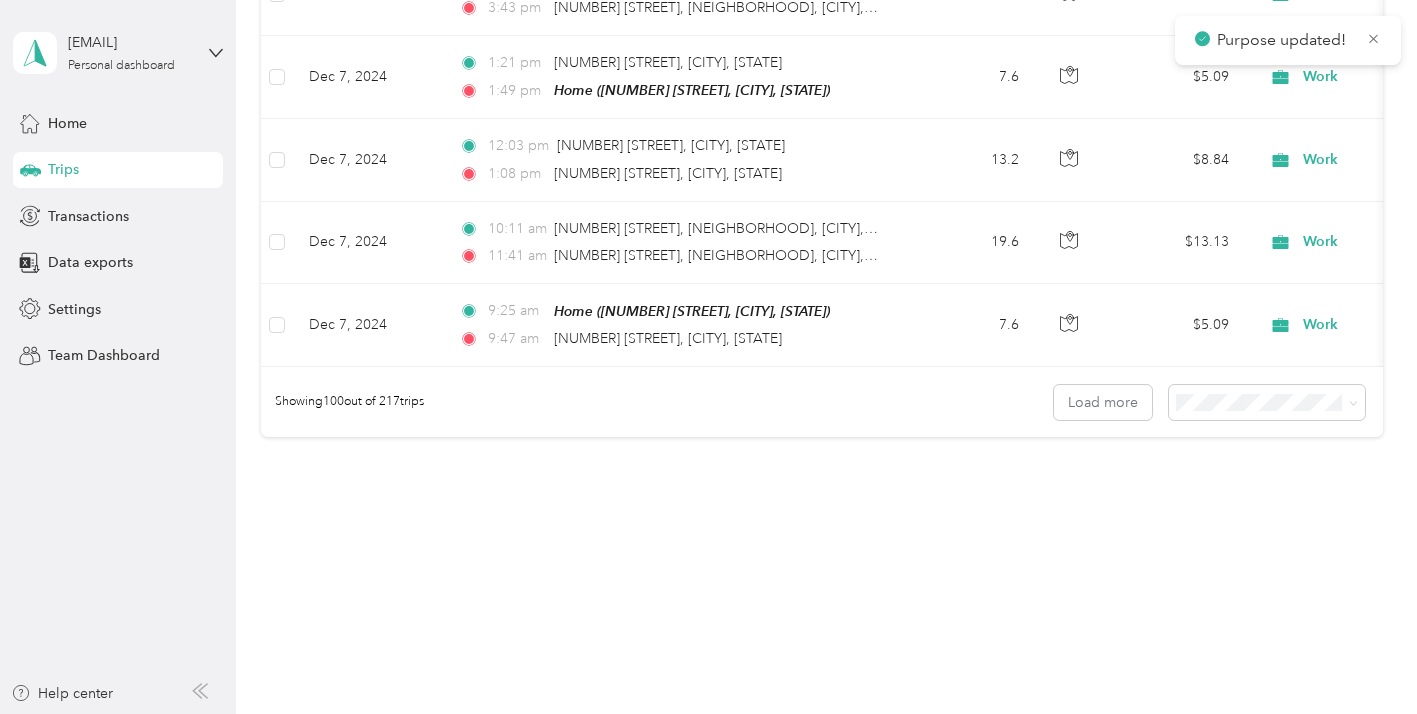 scroll, scrollTop: 17954, scrollLeft: 0, axis: vertical 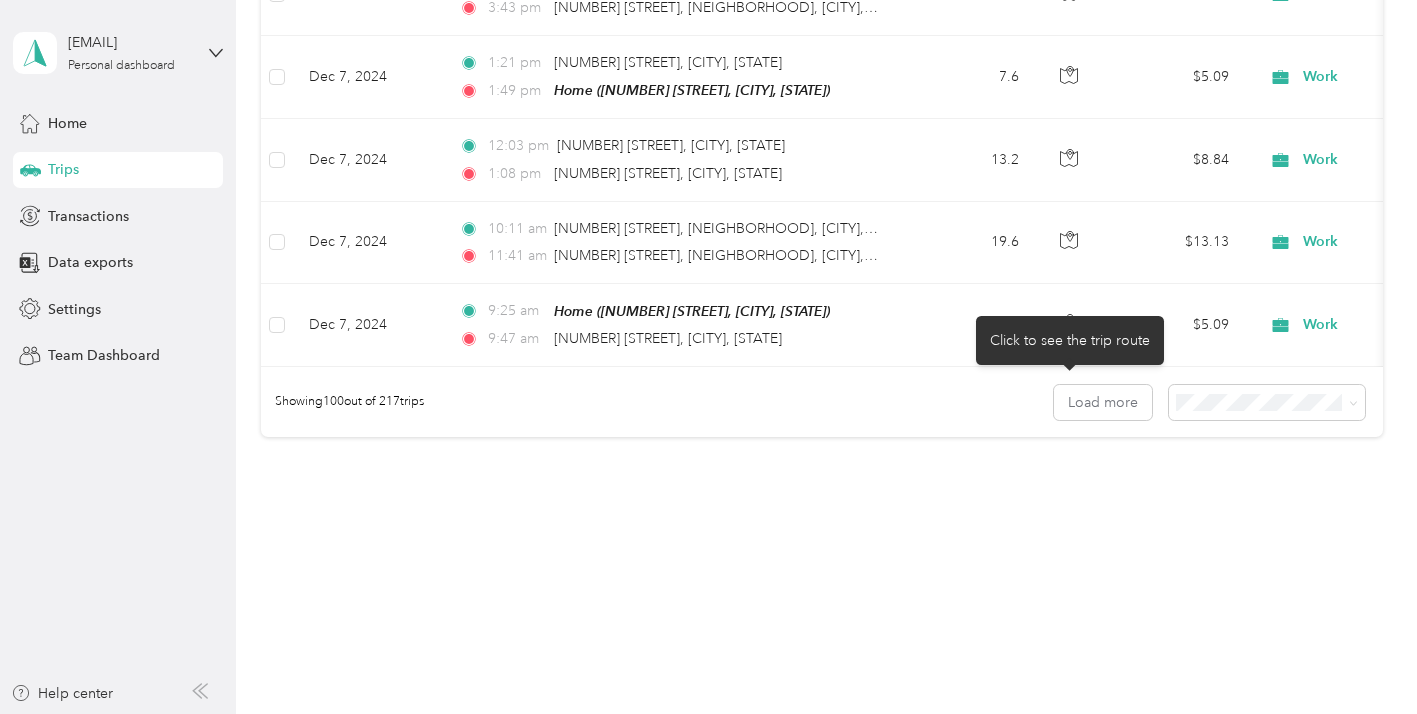 click at bounding box center (1069, -422) 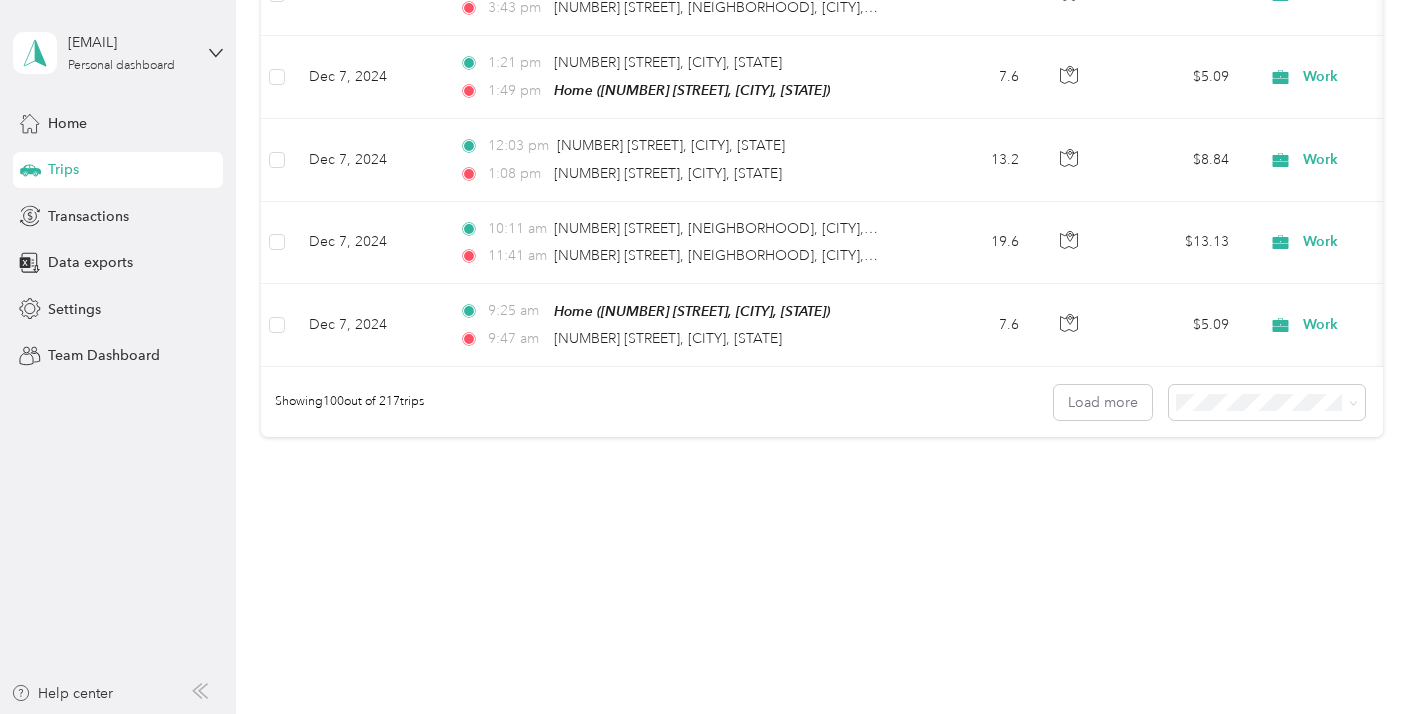 click on "Work" at bounding box center (1377, -422) 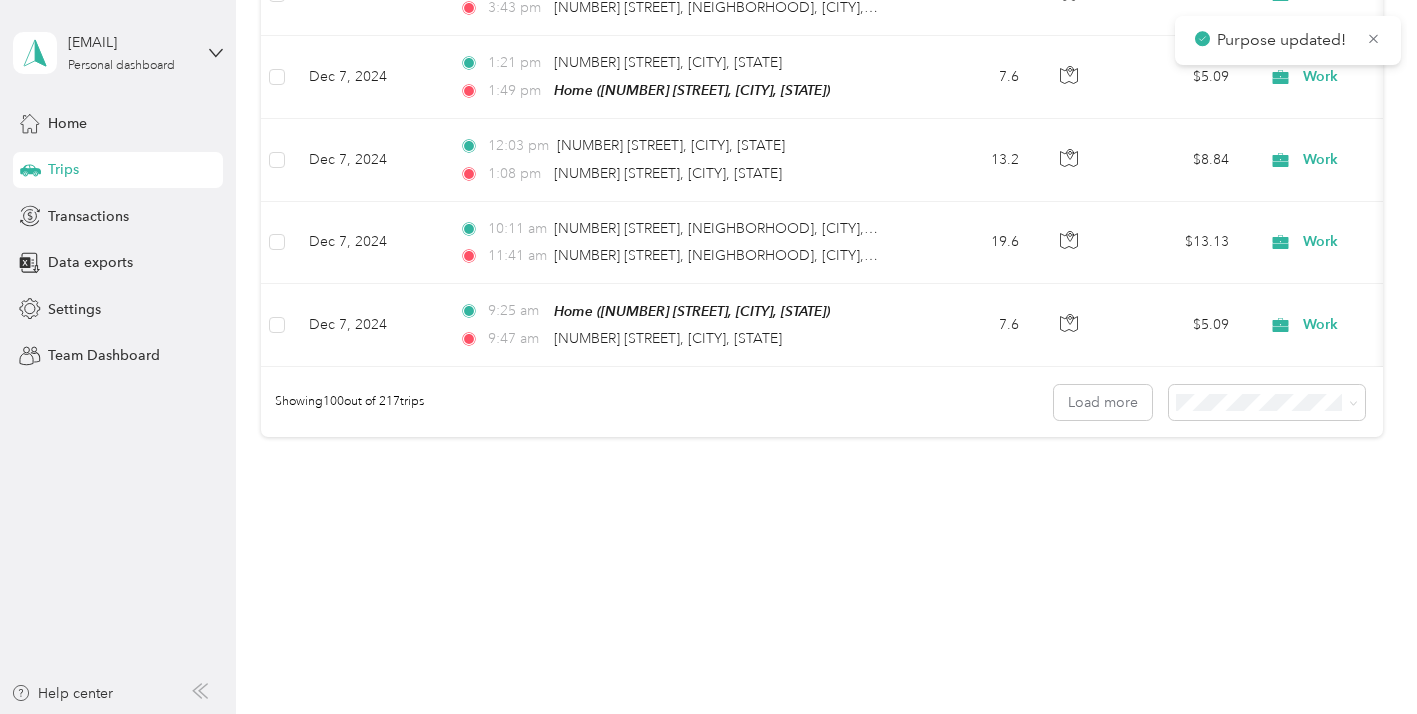 scroll, scrollTop: 18091, scrollLeft: 0, axis: vertical 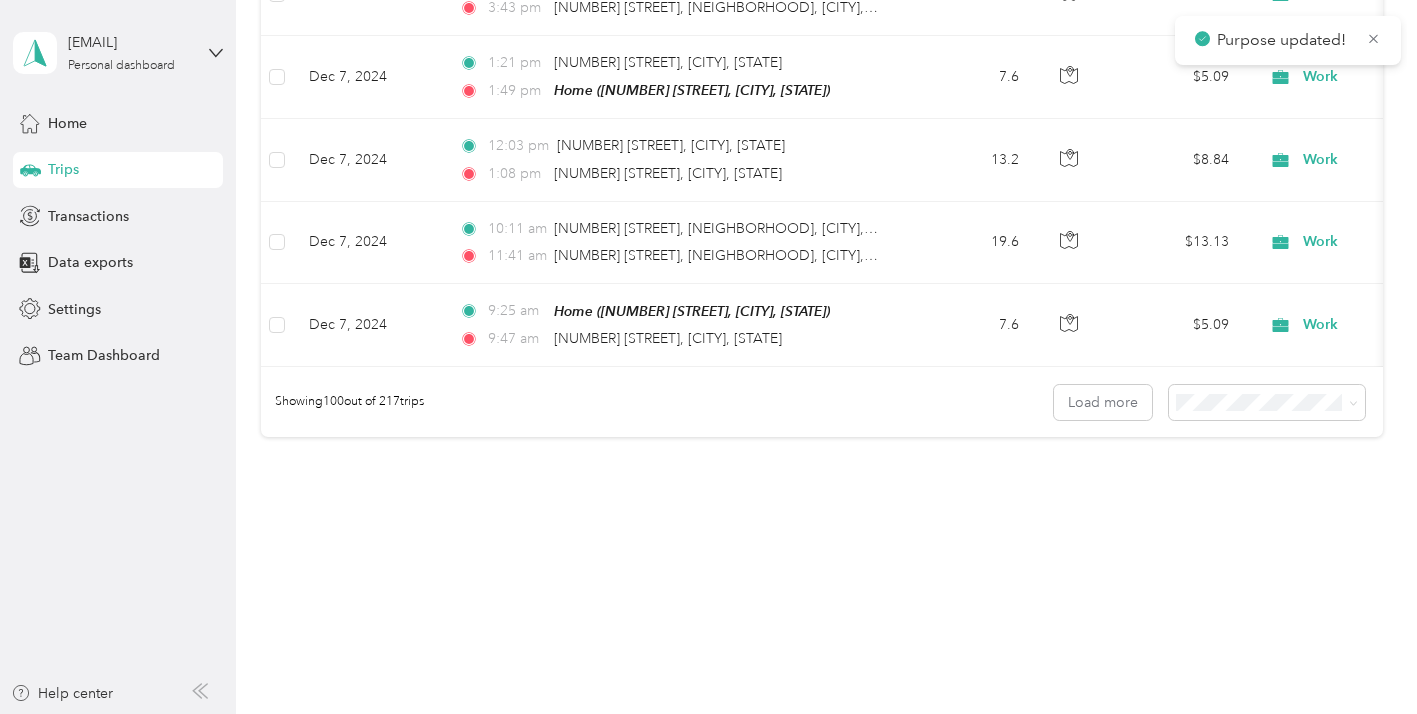 click 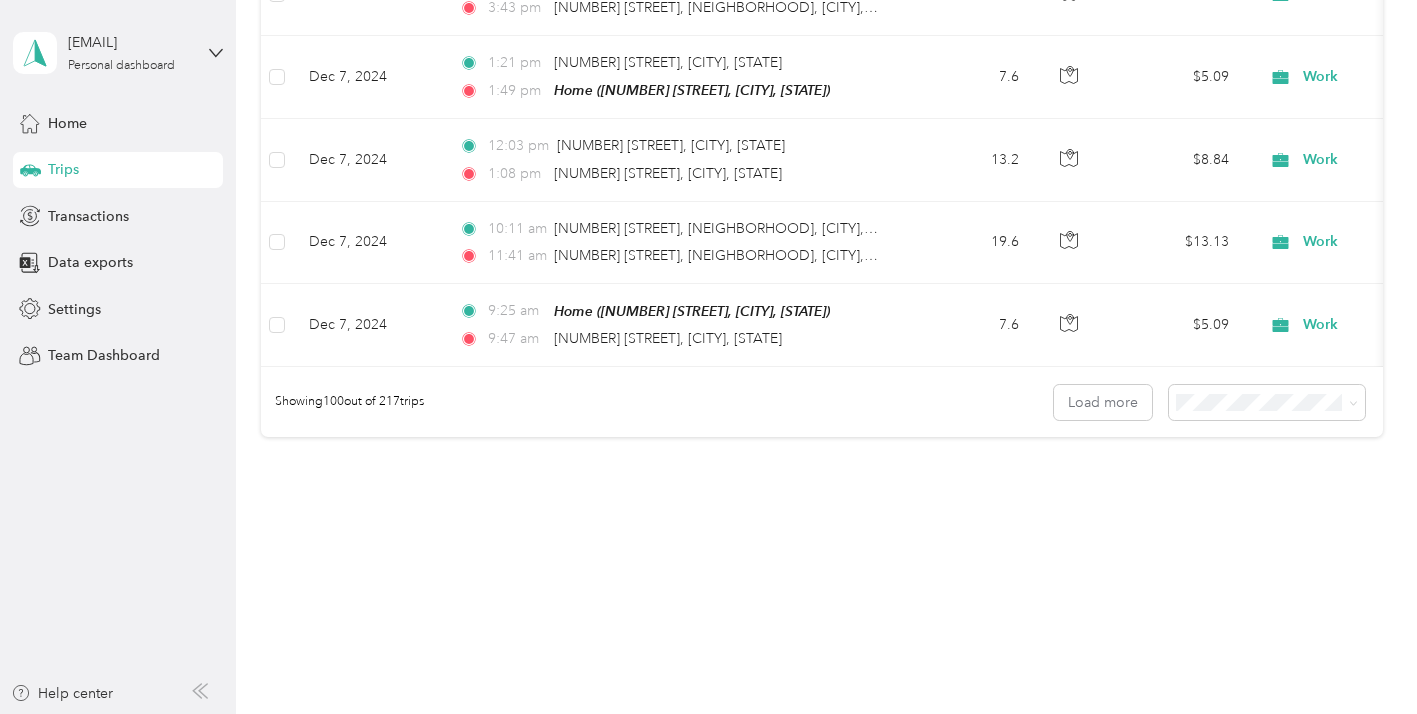 click on "Personal" at bounding box center [1311, 140] 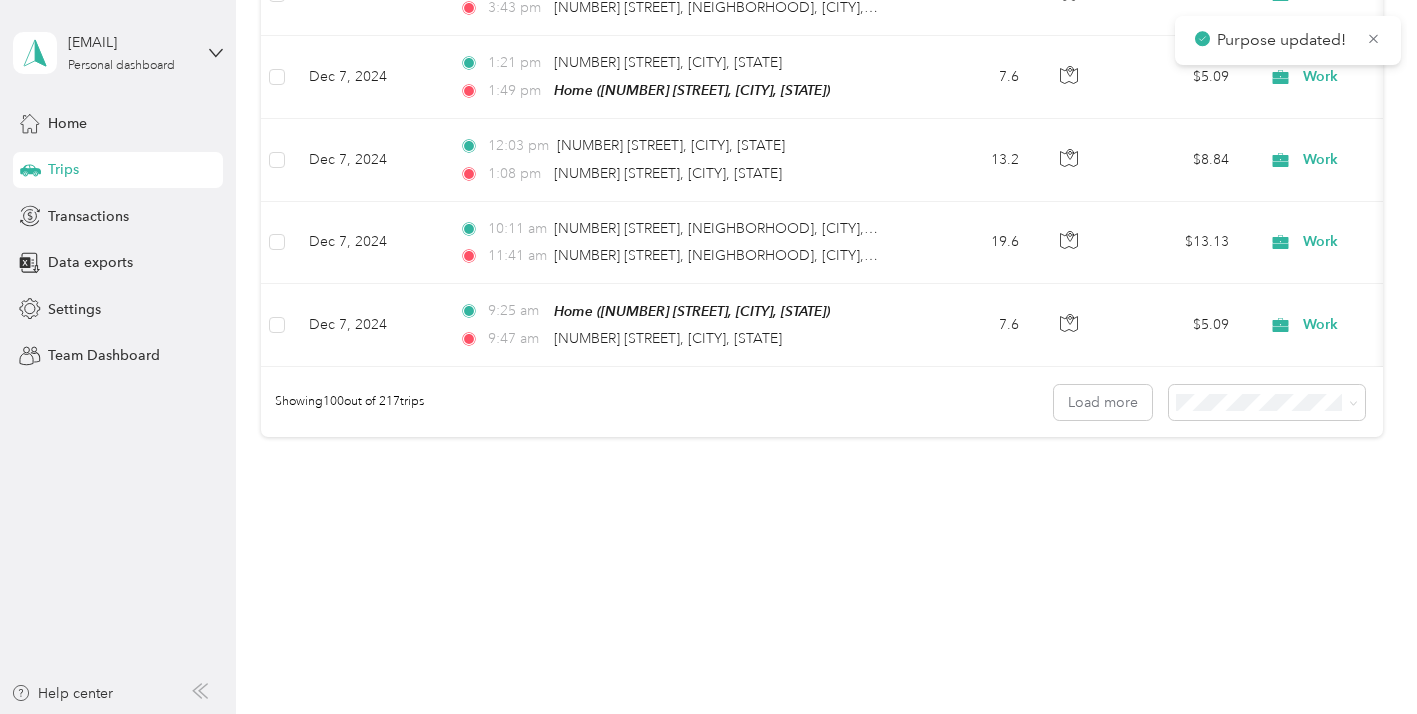 scroll, scrollTop: 18331, scrollLeft: 0, axis: vertical 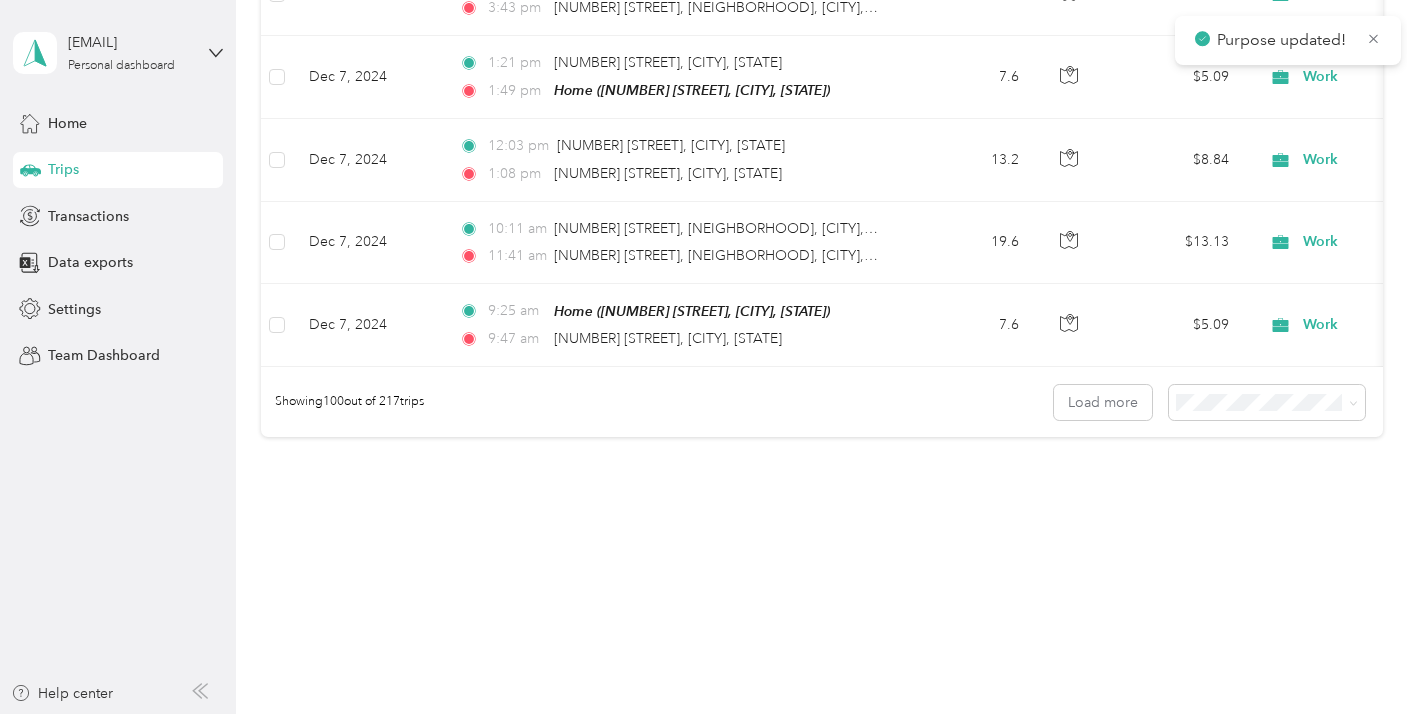 click at bounding box center [1069, -256] 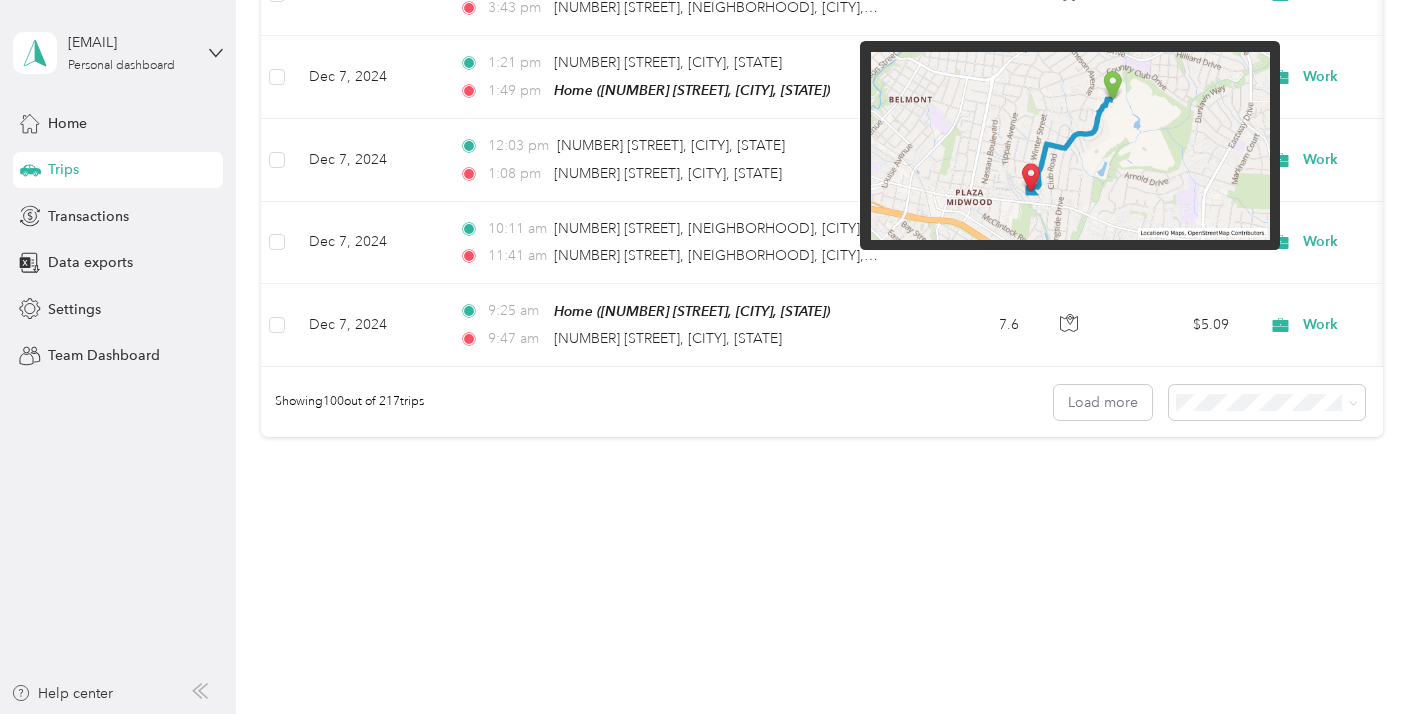 scroll, scrollTop: 18473, scrollLeft: 0, axis: vertical 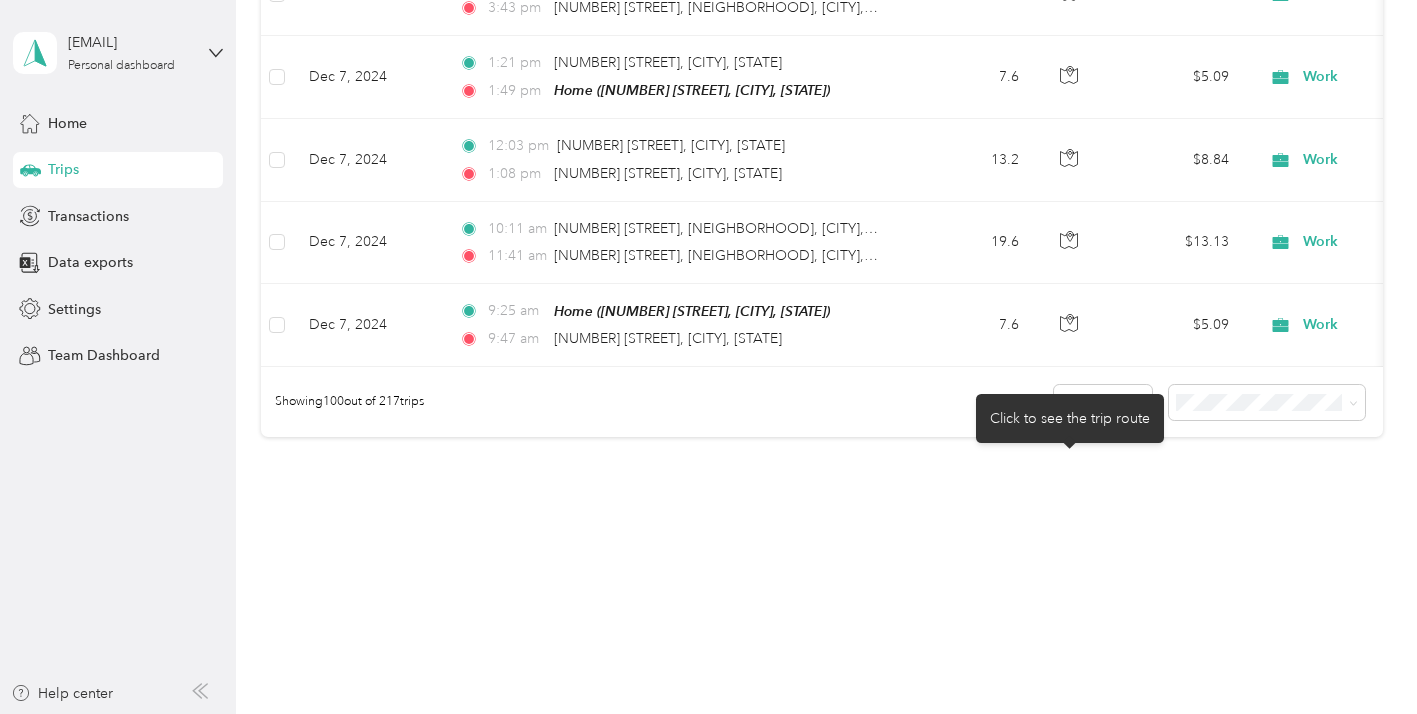 click 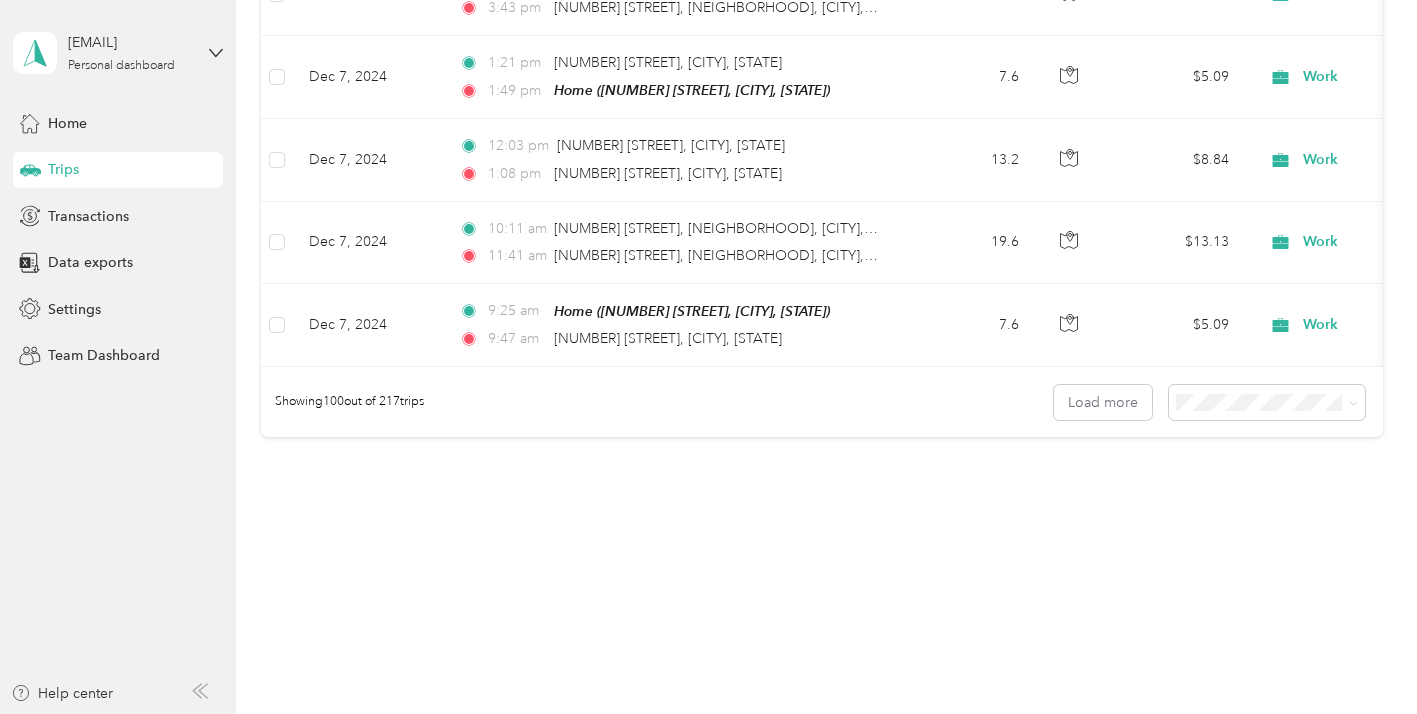 scroll, scrollTop: 18675, scrollLeft: 0, axis: vertical 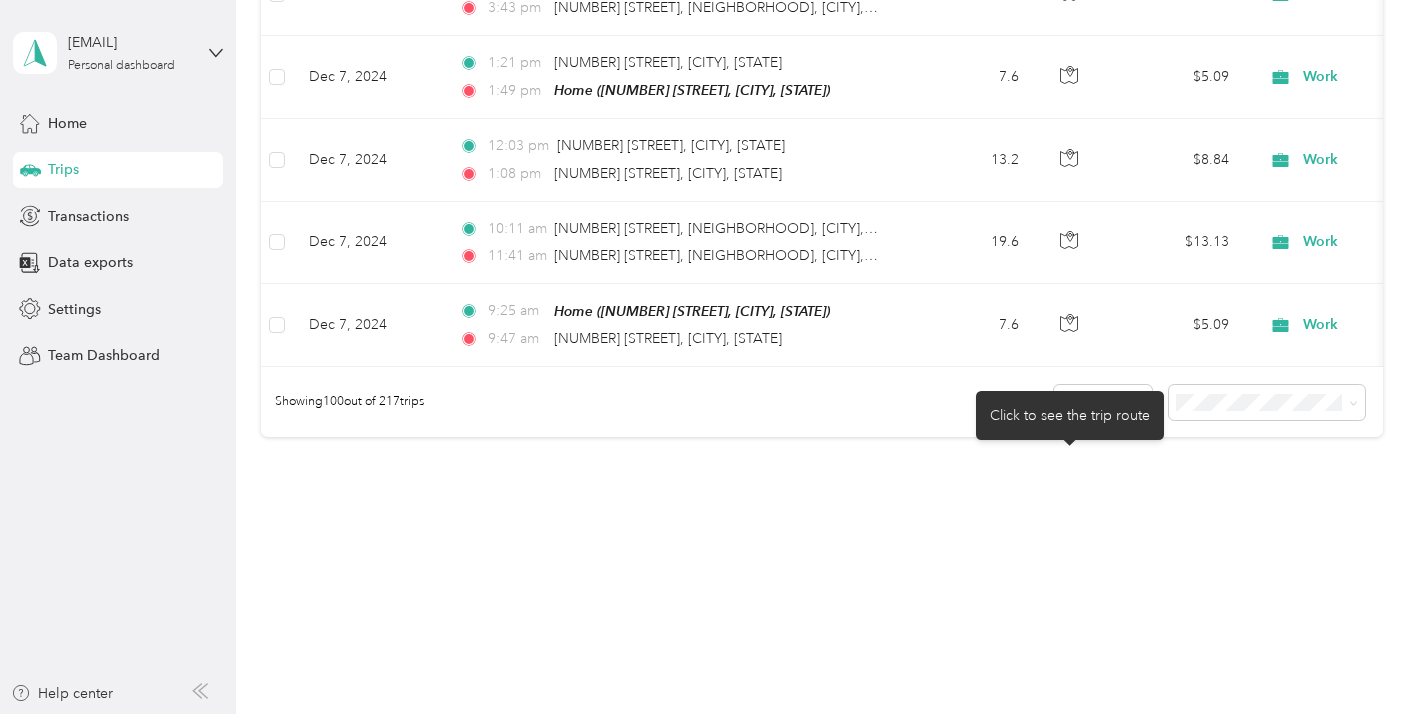 click 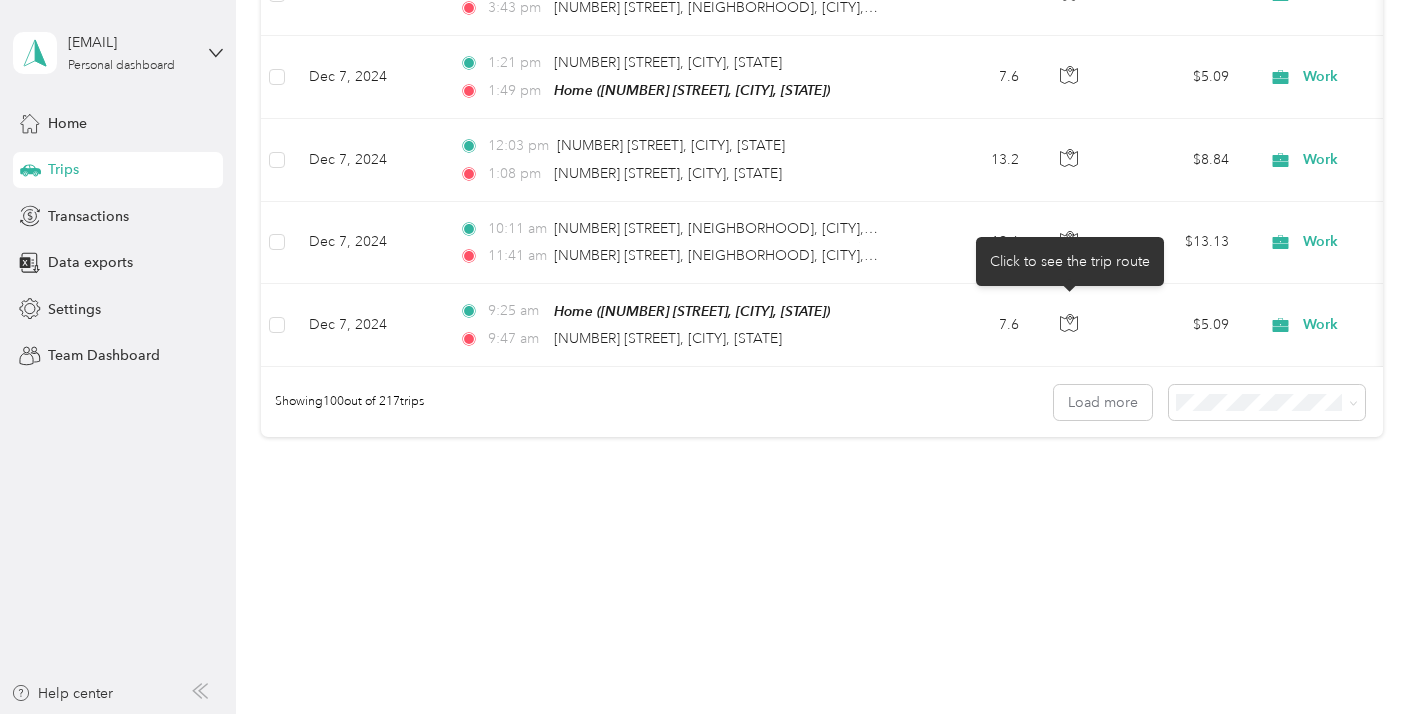 scroll, scrollTop: 18829, scrollLeft: 0, axis: vertical 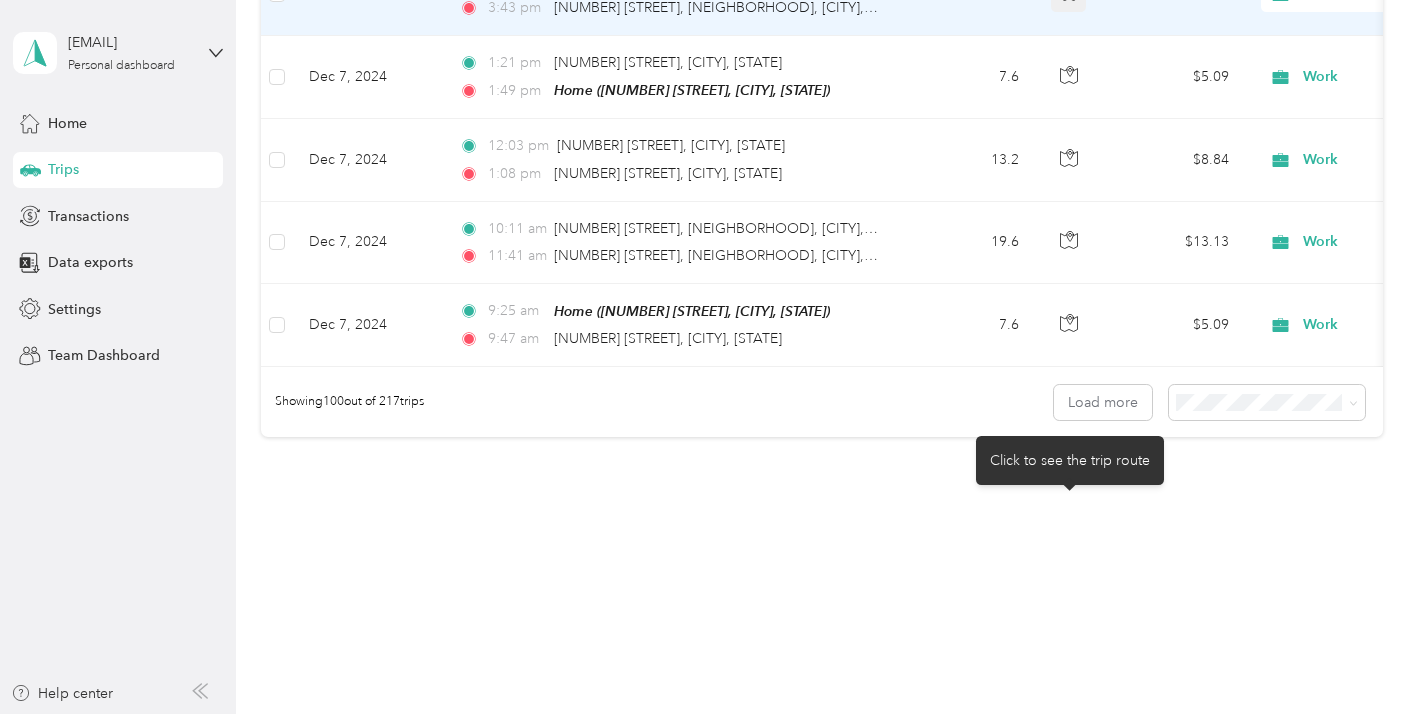 click 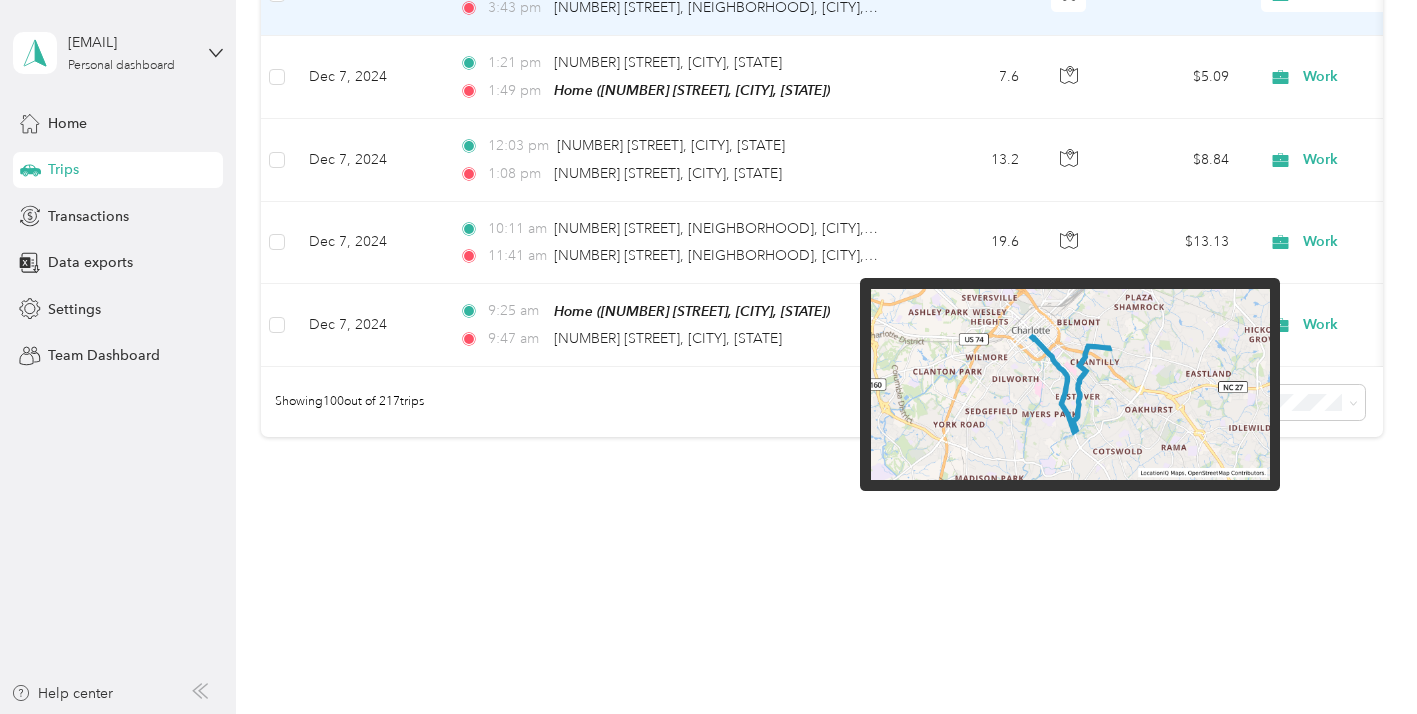scroll, scrollTop: 0, scrollLeft: 0, axis: both 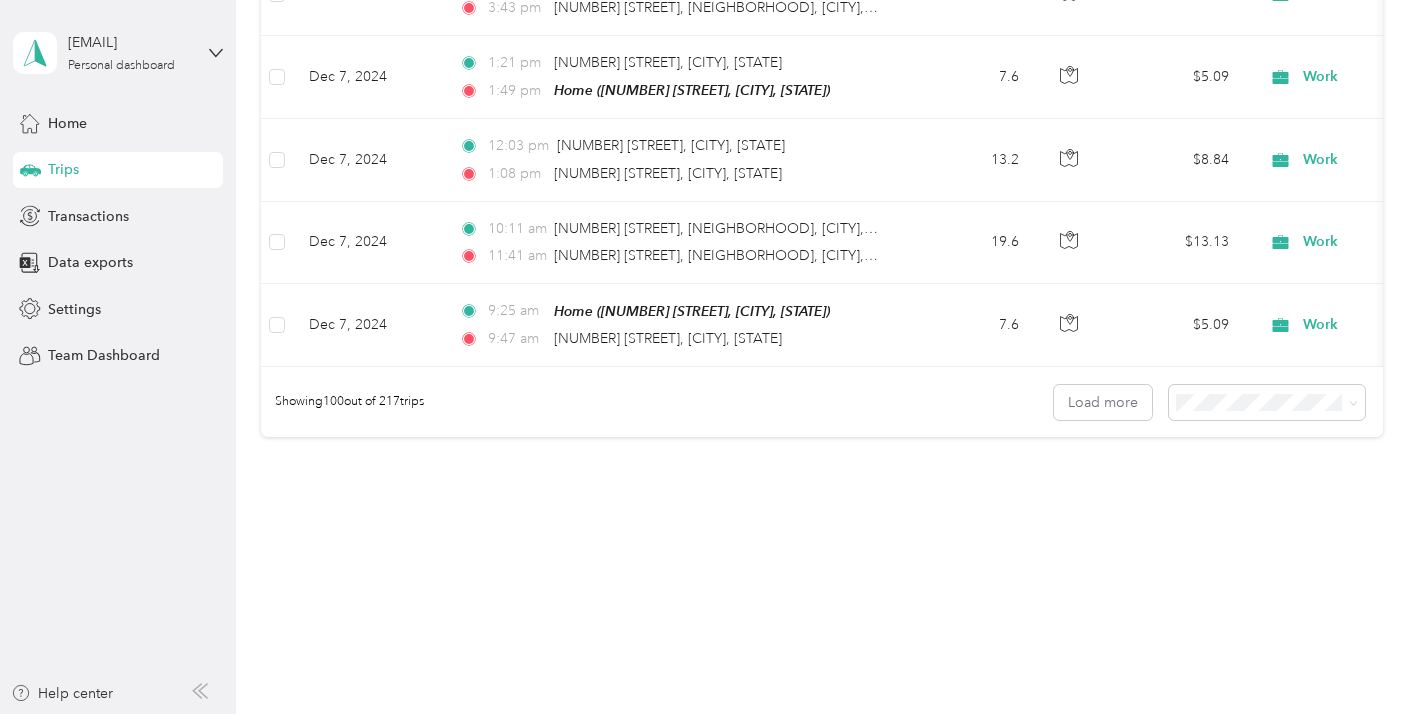 click 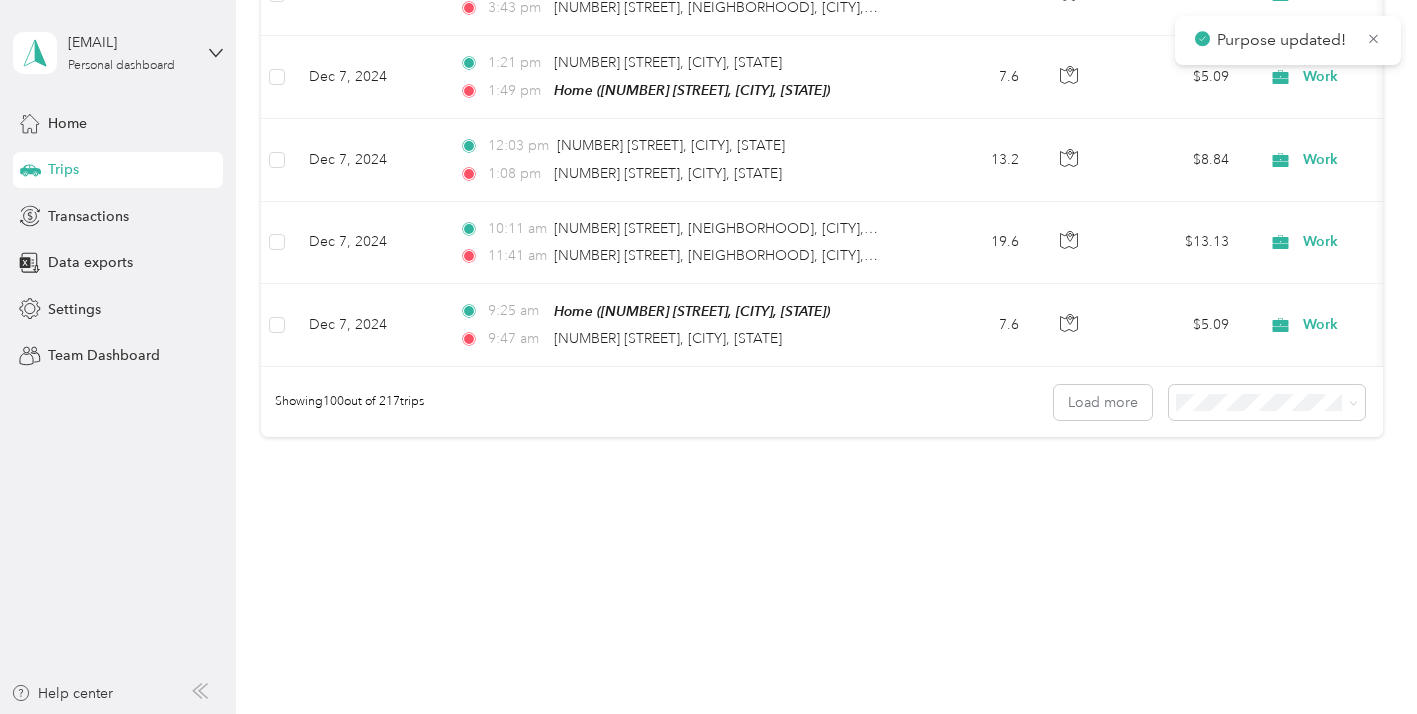 click on "Work" at bounding box center (1385, -173) 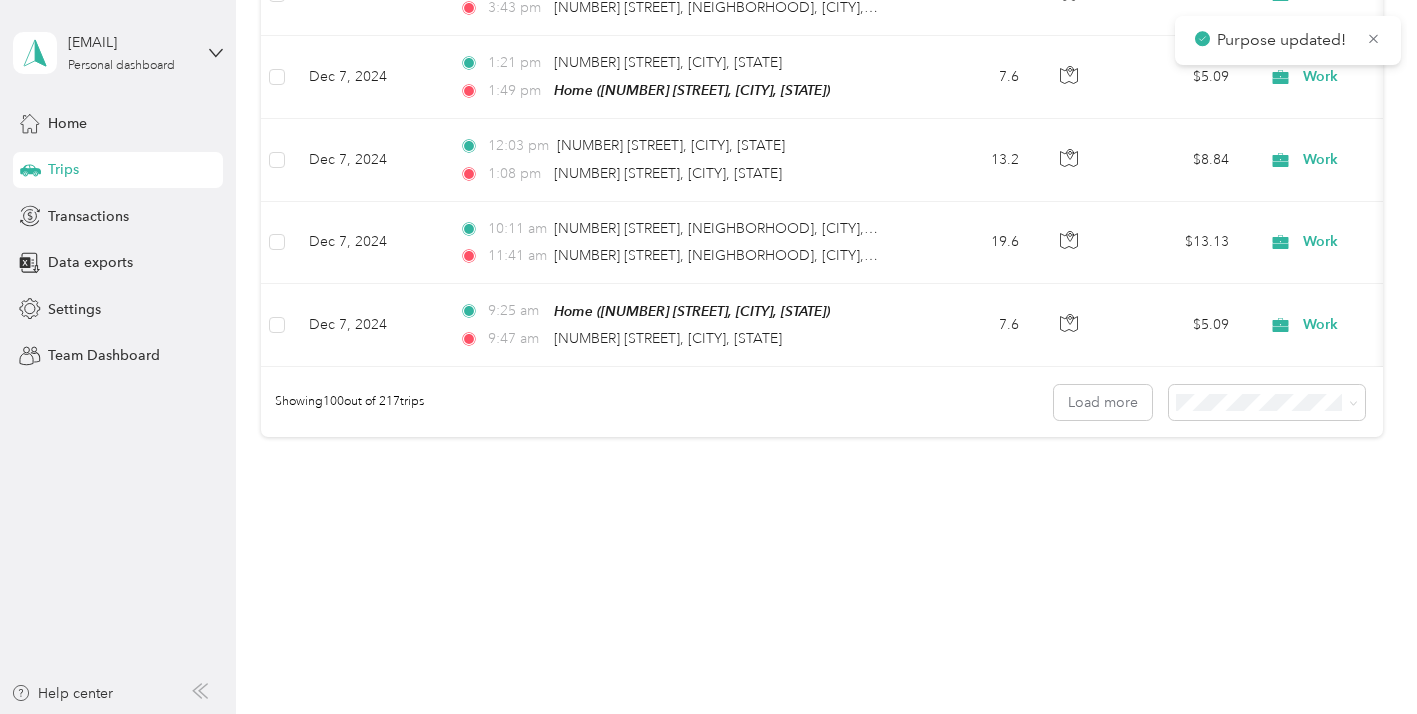 click on "Personal" at bounding box center (1311, 101) 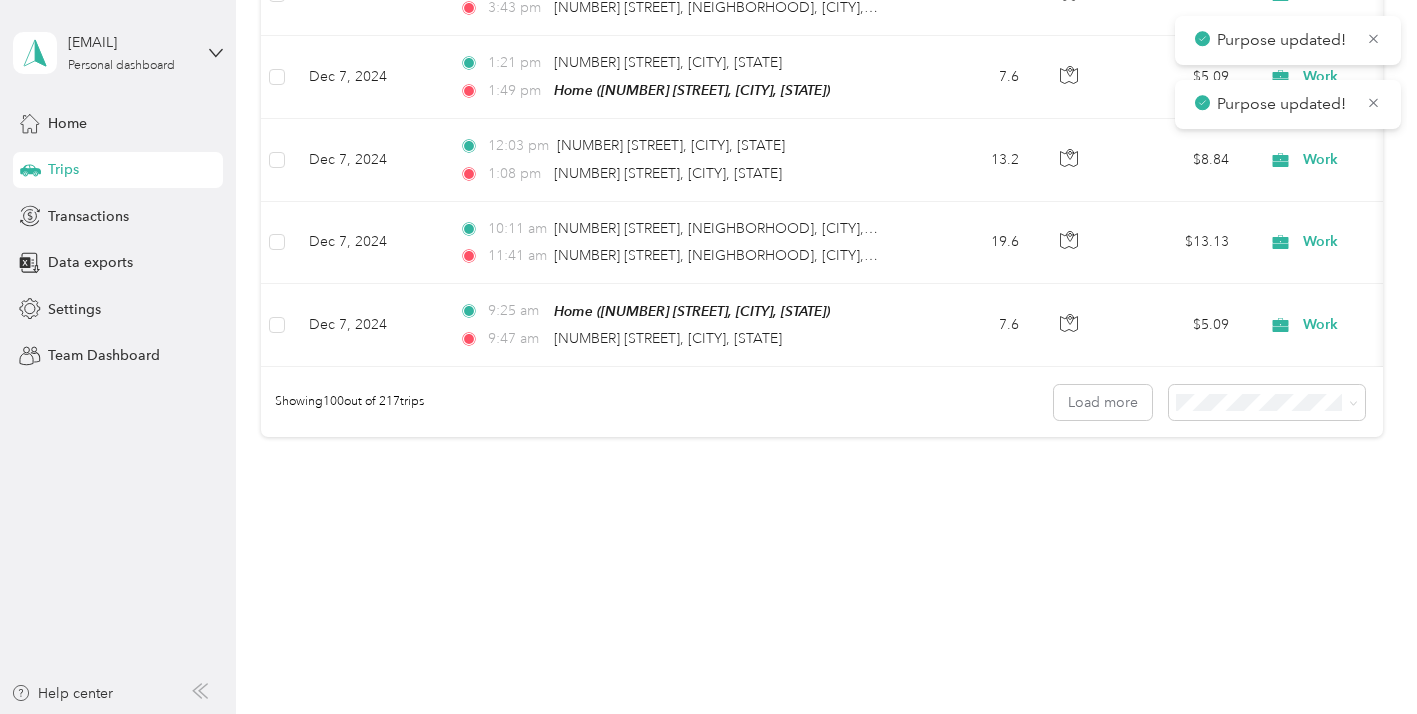 scroll, scrollTop: 0, scrollLeft: 0, axis: both 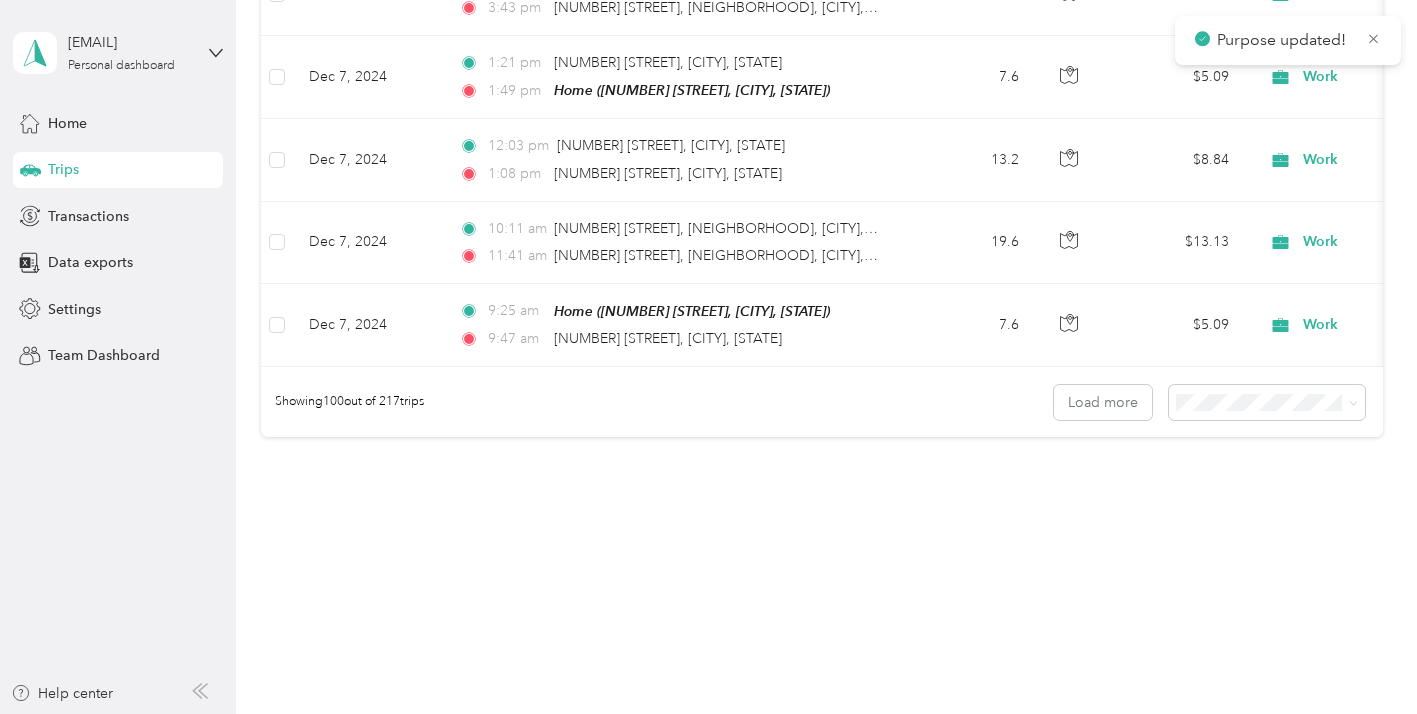 click on "Work" at bounding box center [1394, -89] 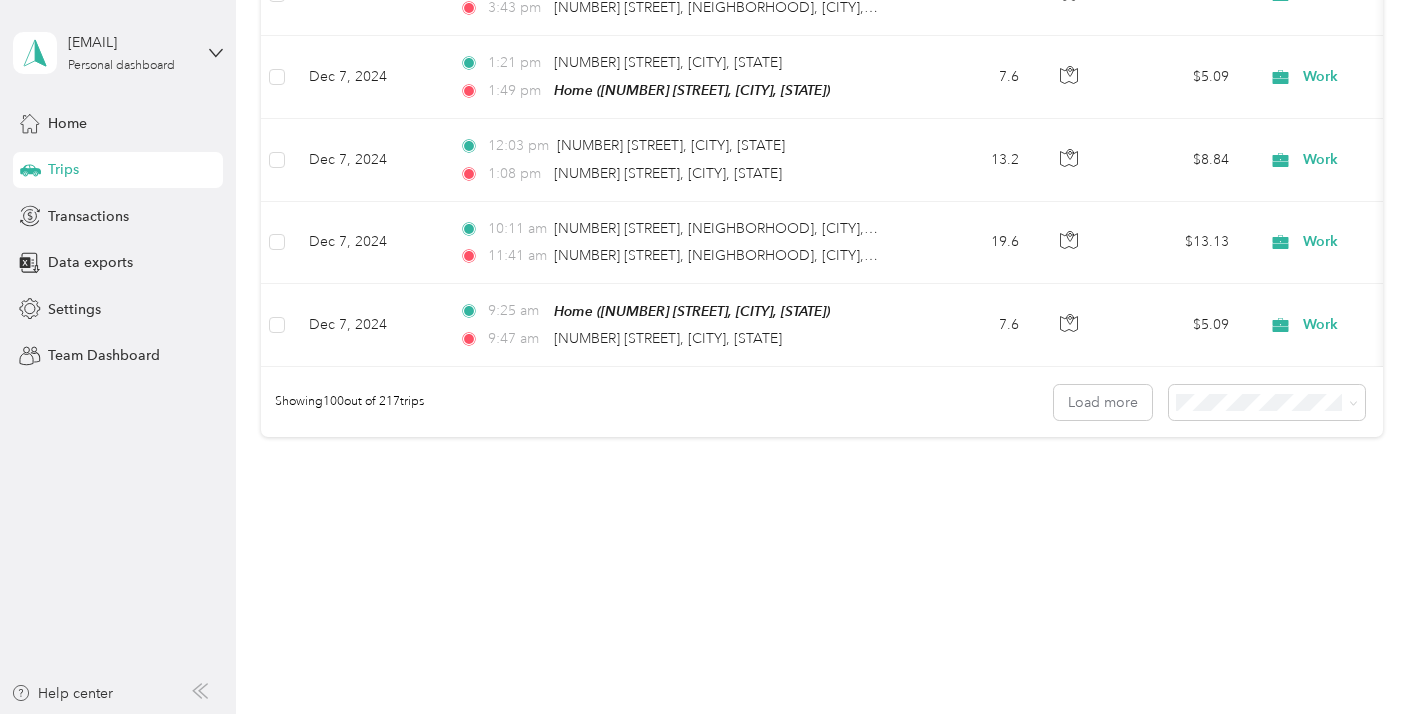 click on "Personal" at bounding box center [1311, 406] 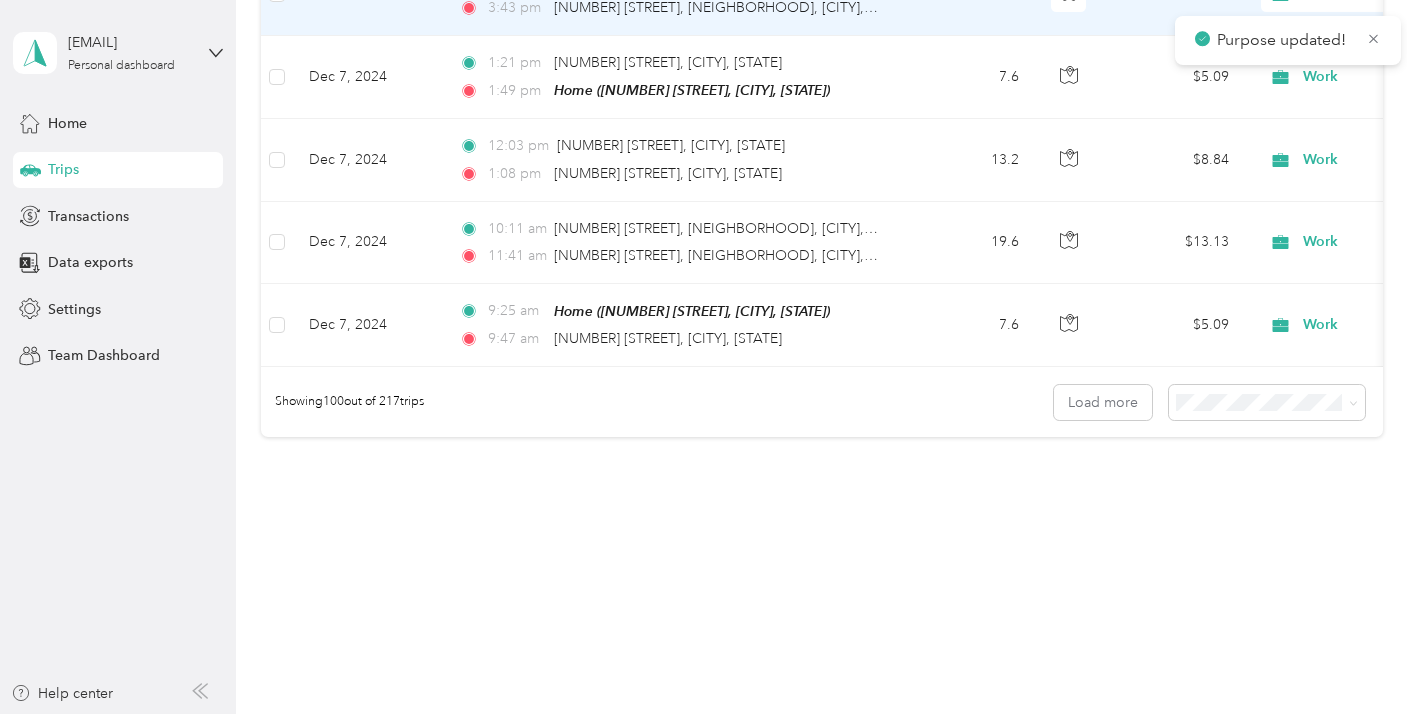 click on "Work" at bounding box center (1394, -6) 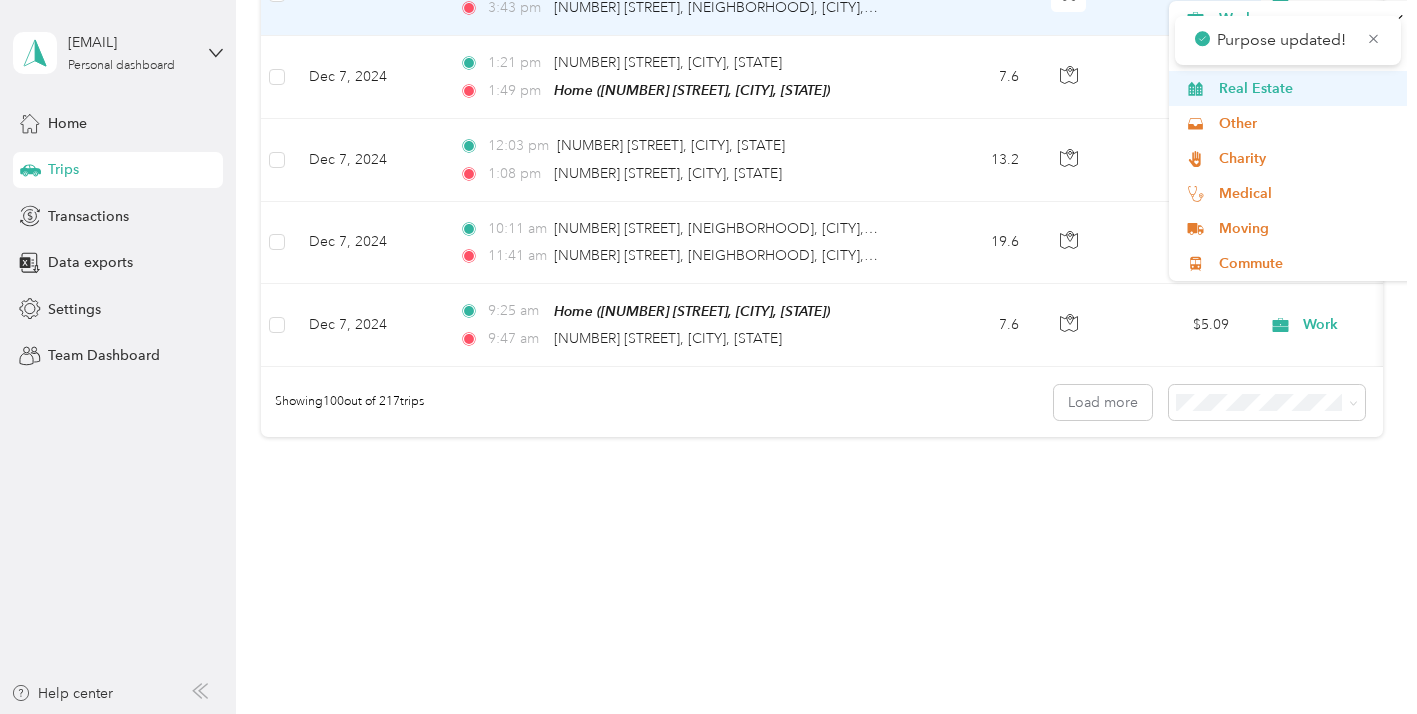 scroll, scrollTop: 0, scrollLeft: 0, axis: both 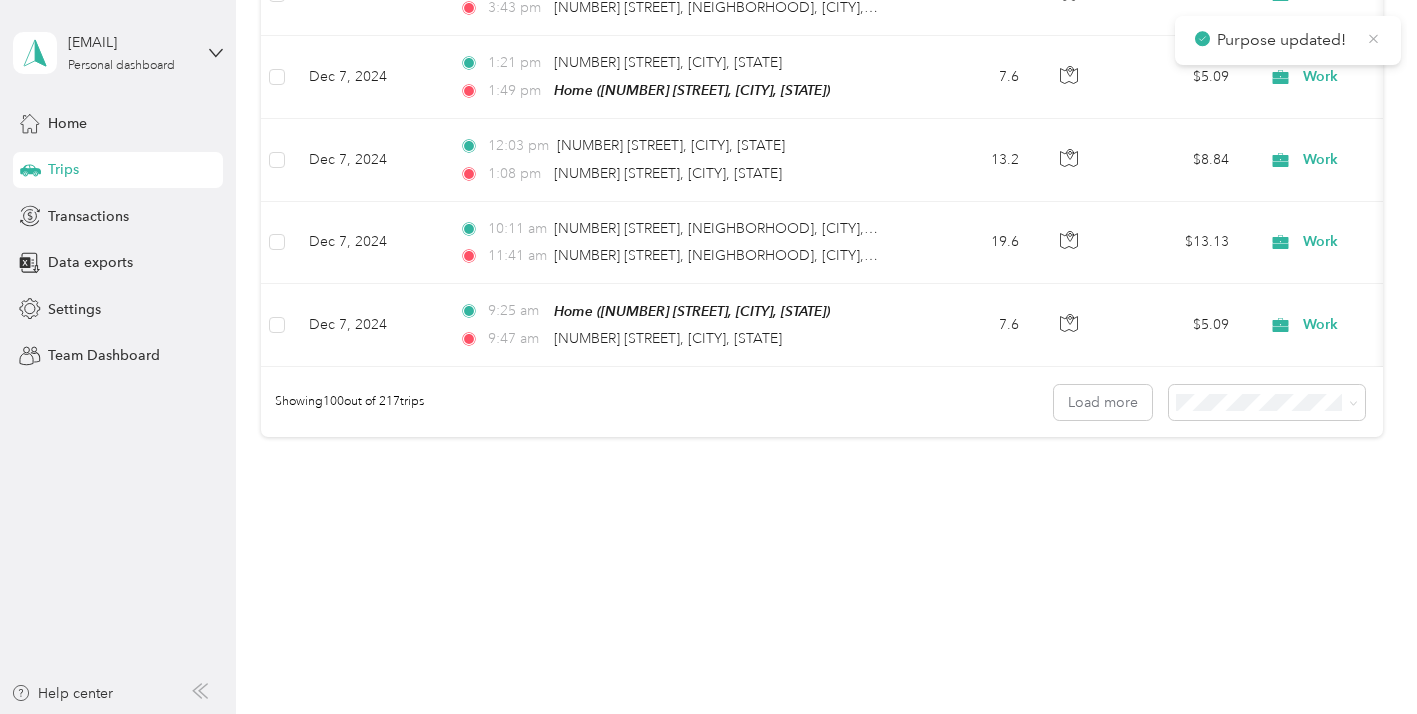 click 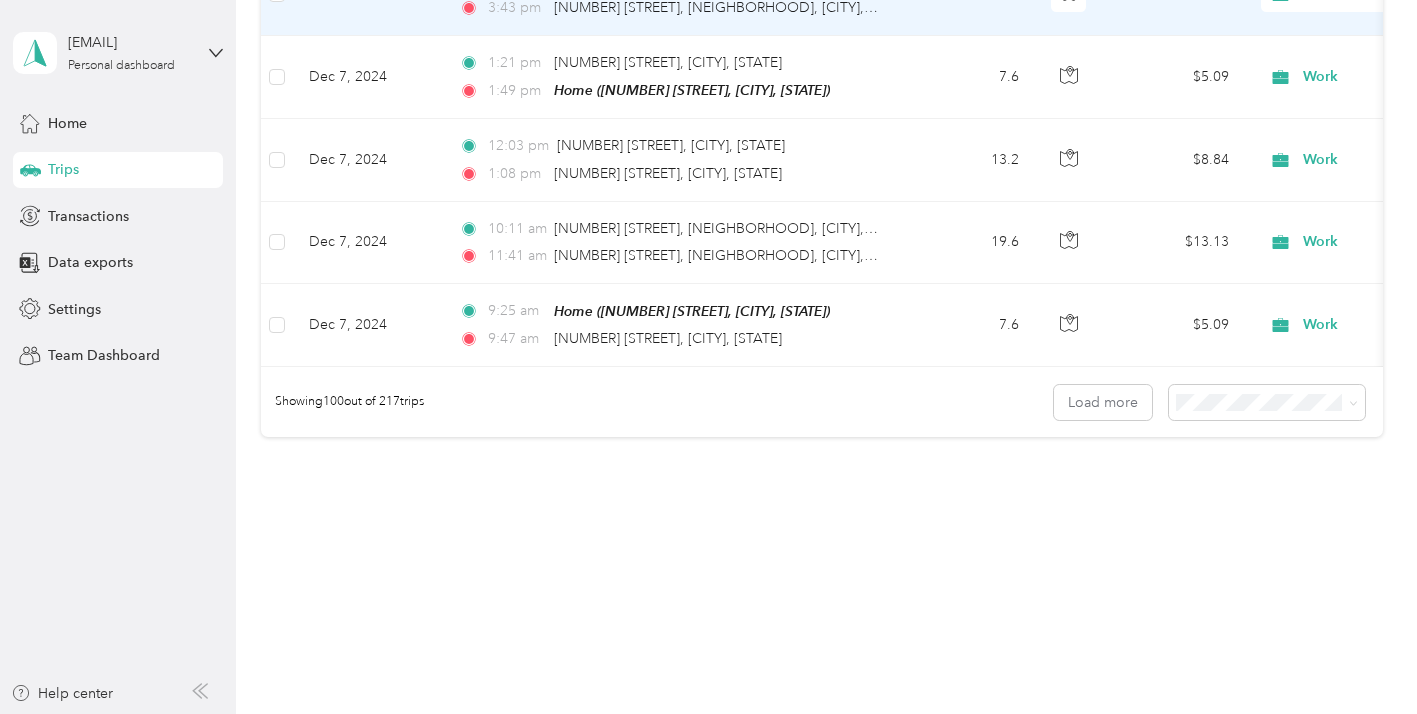 click on "Work" at bounding box center (1385, -6) 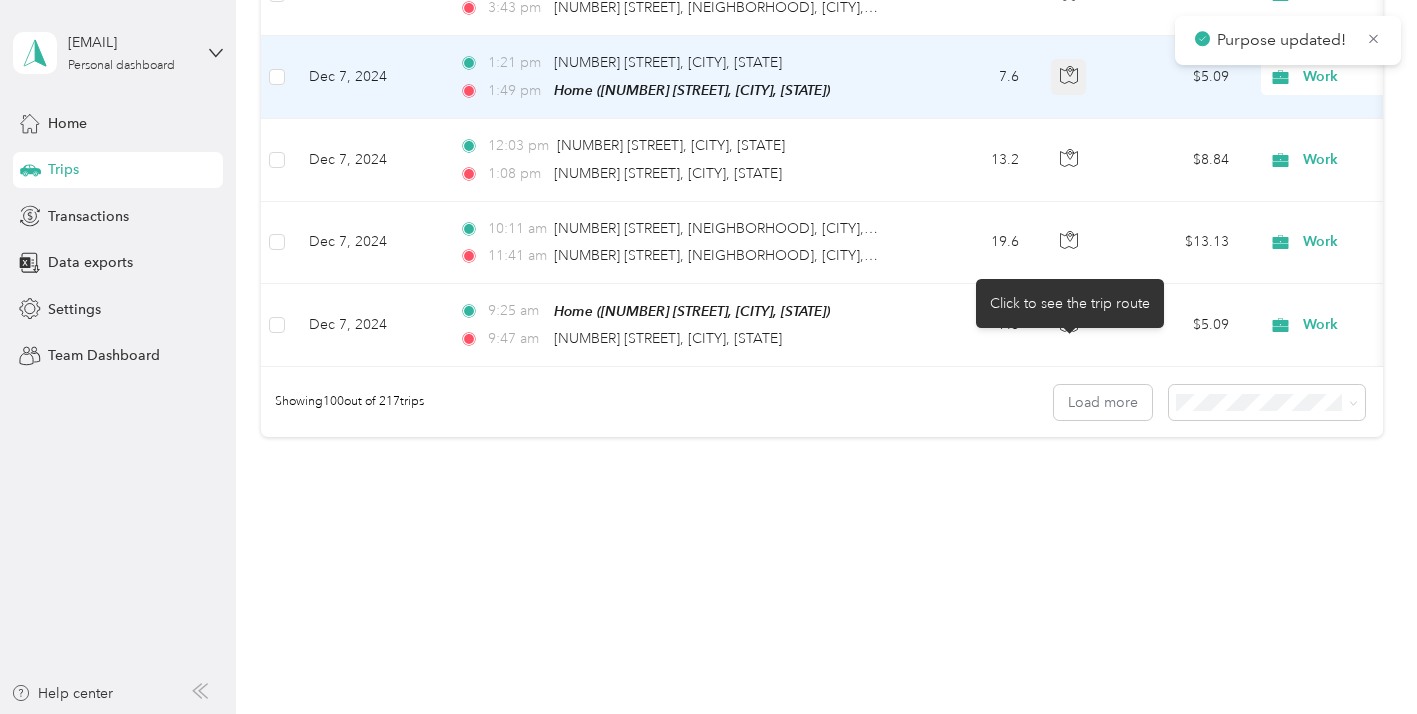 click 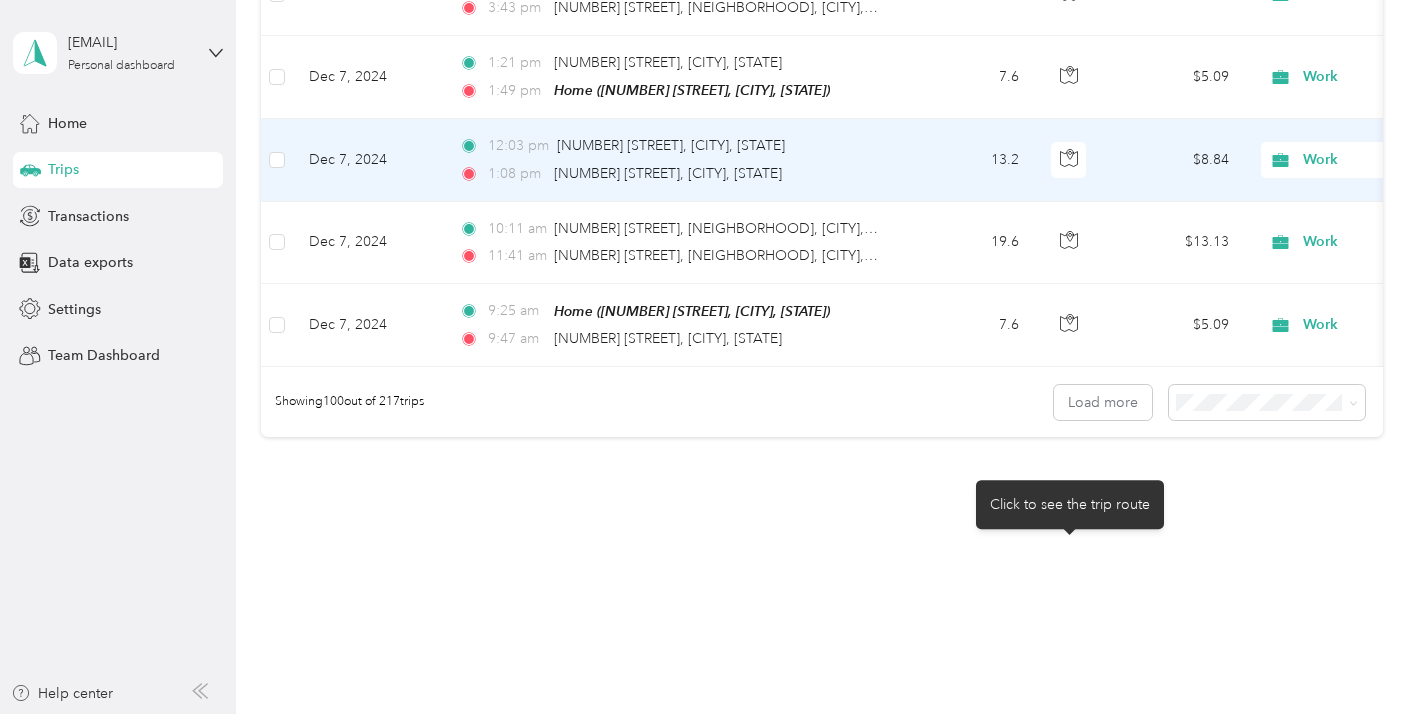 click on "Click to see the trip route" at bounding box center [1070, 504] 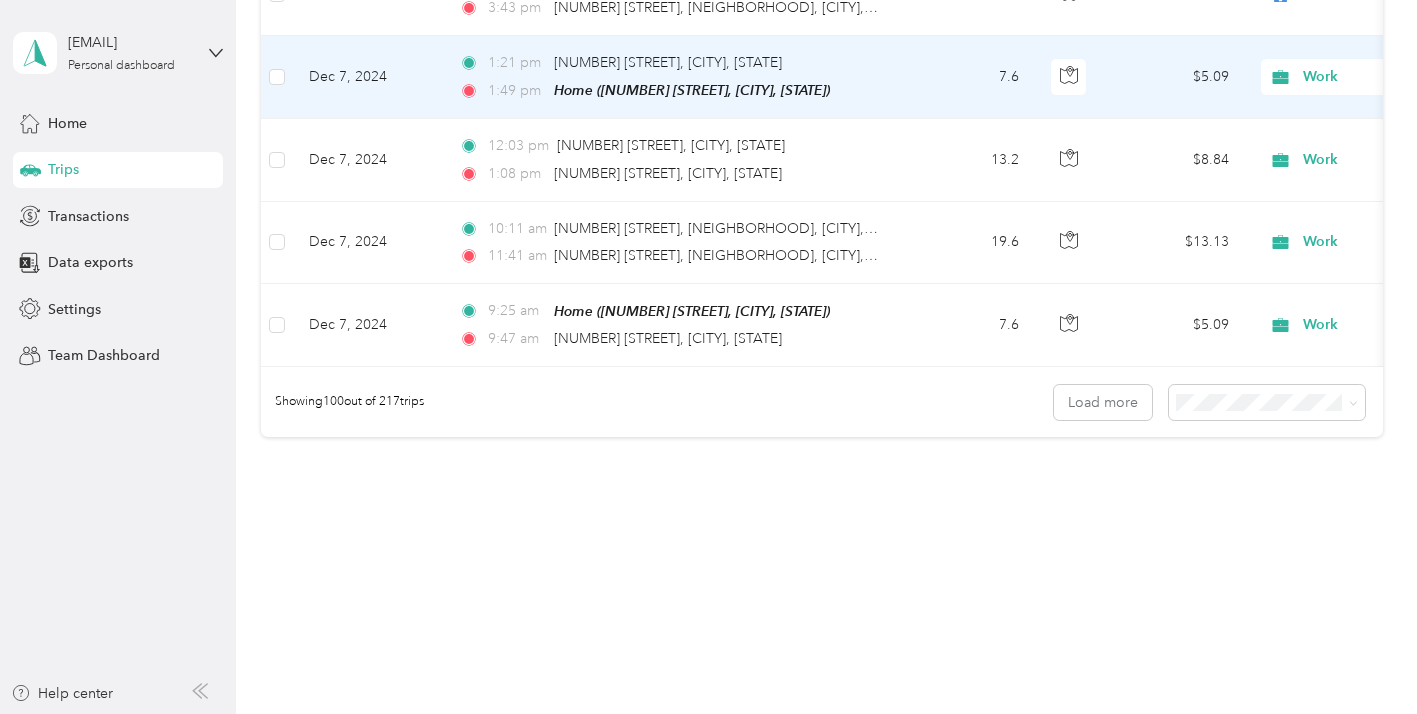 scroll, scrollTop: 19145, scrollLeft: 0, axis: vertical 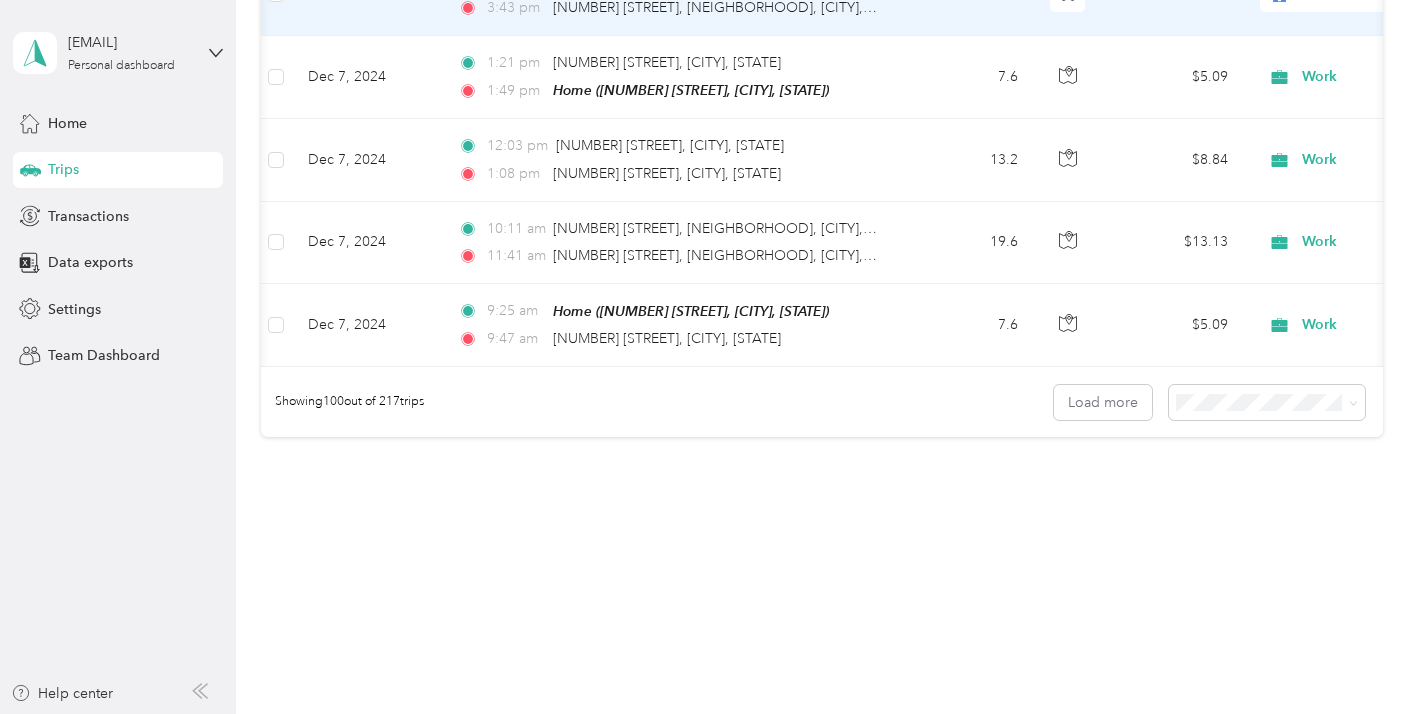 click on "Personal" at bounding box center (1384, -6) 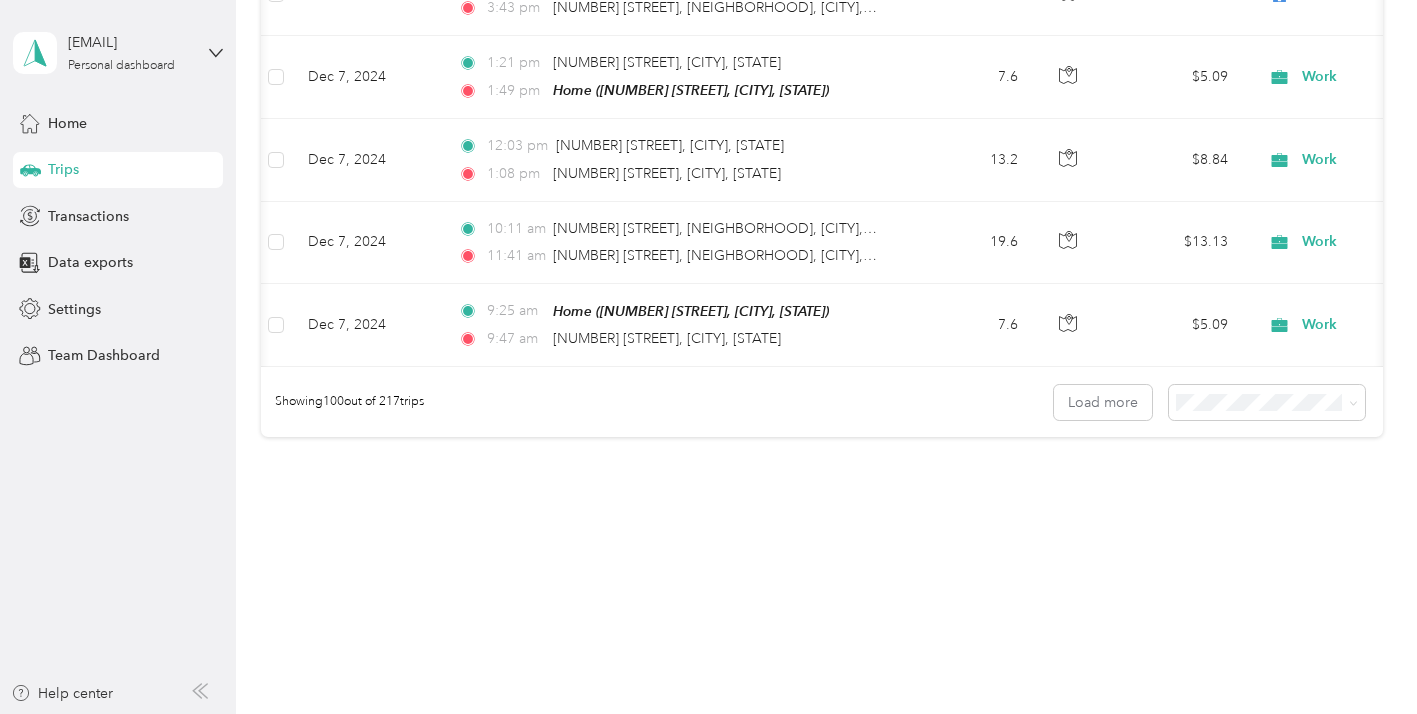 click at bounding box center (708, 357) 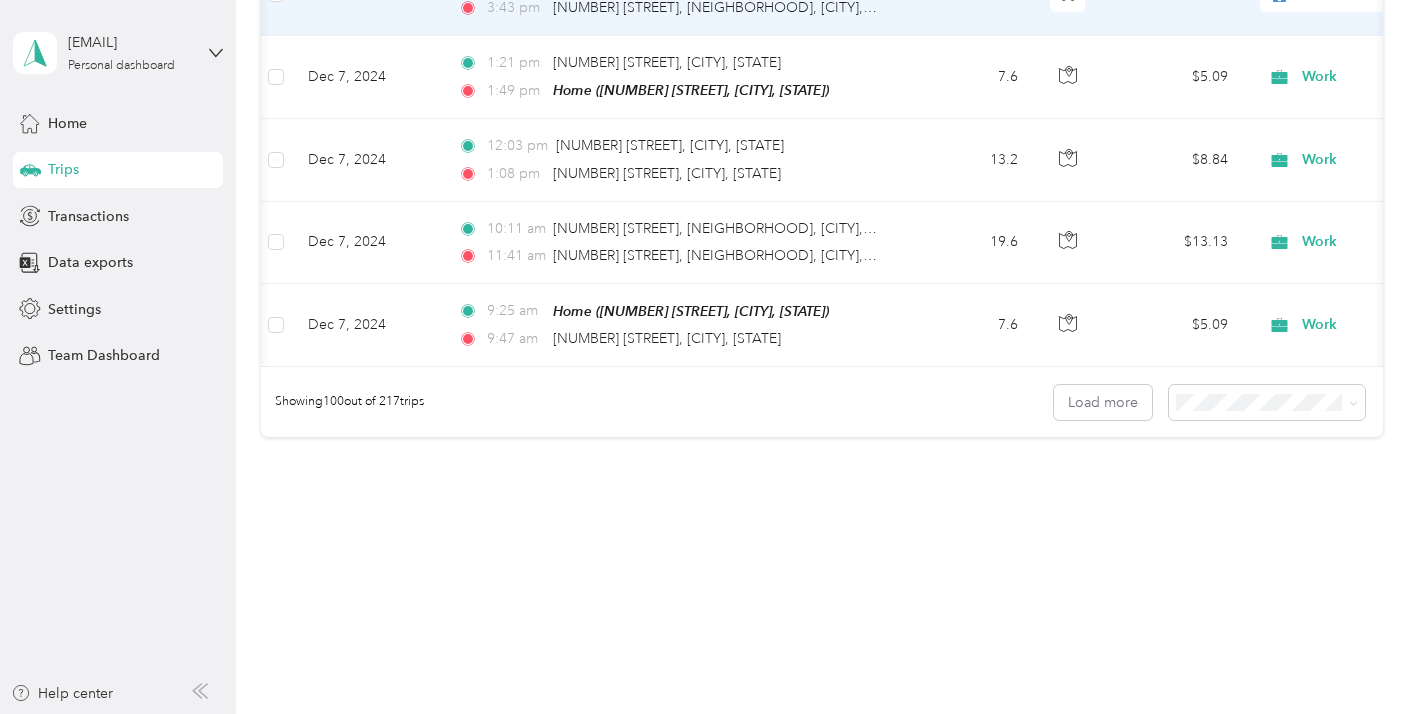 click on "Personal" at bounding box center (1376, -6) 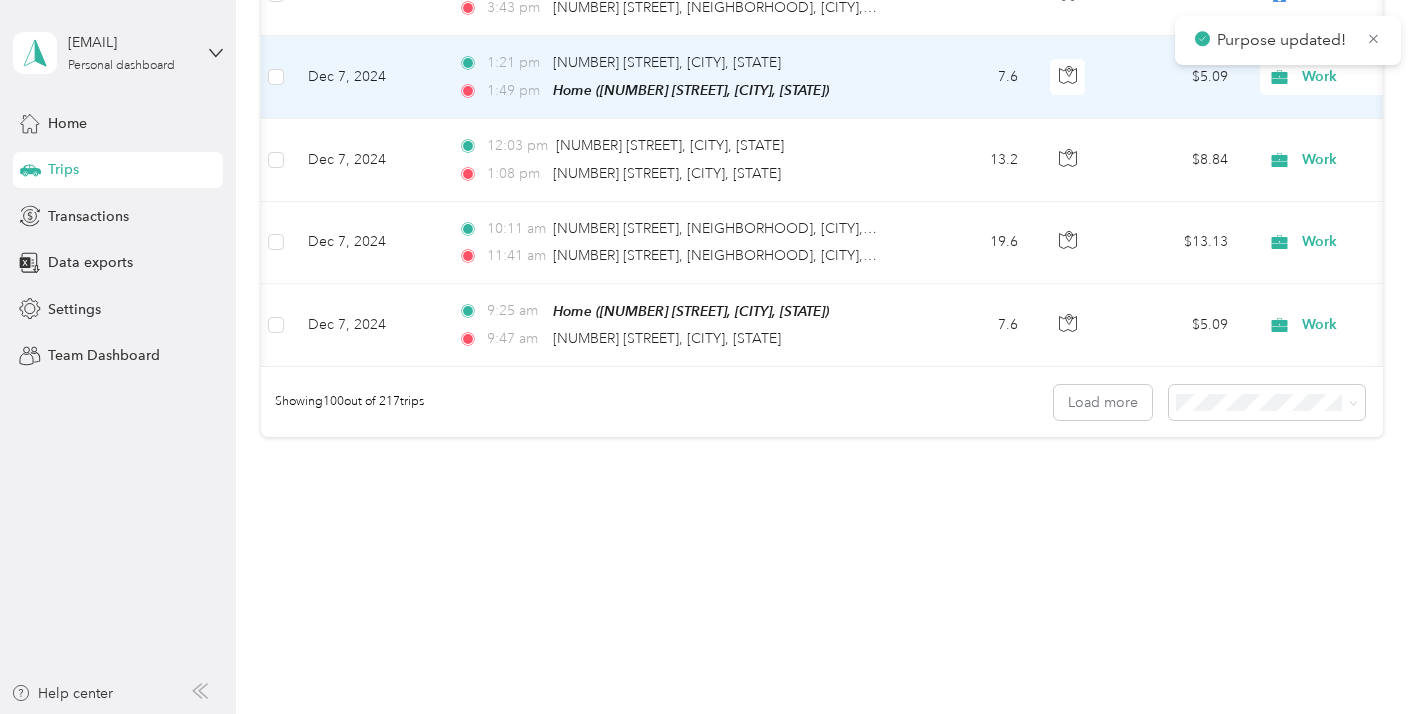 scroll, scrollTop: 19381, scrollLeft: 0, axis: vertical 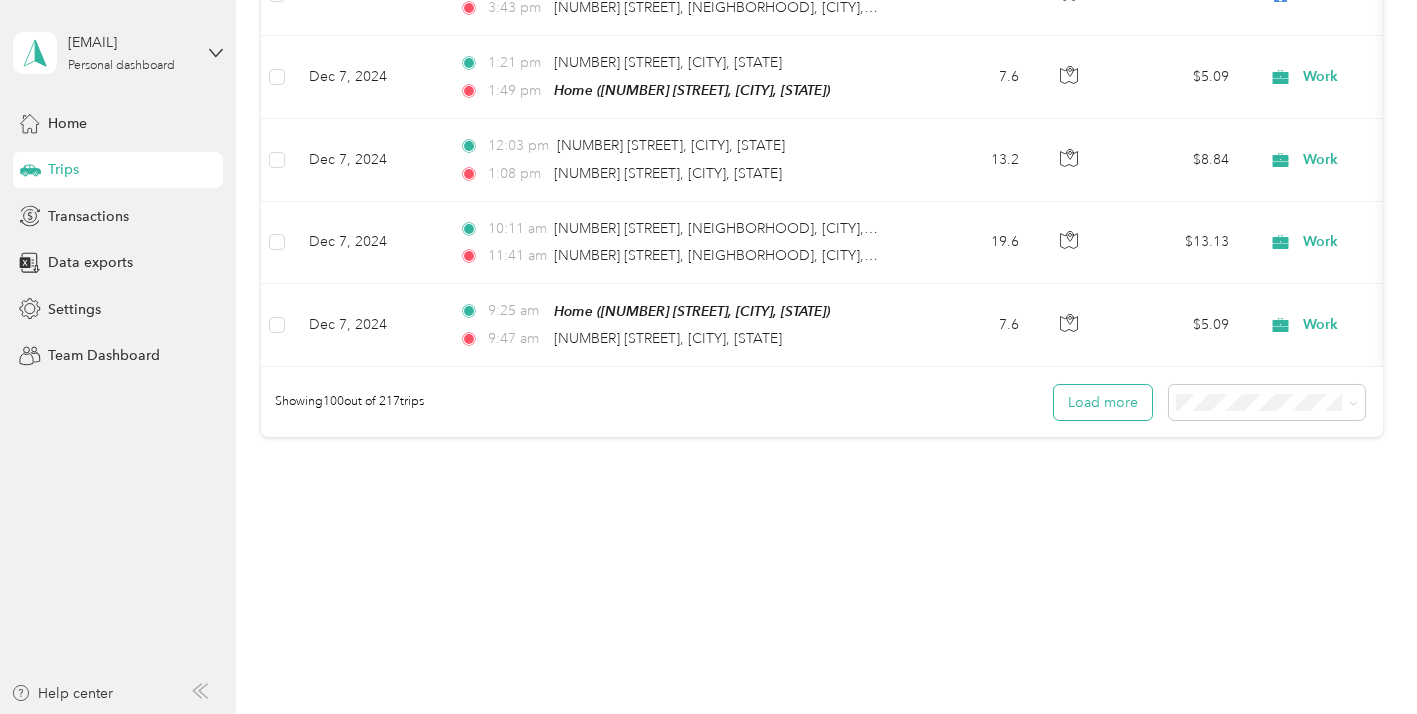 click on "Load more" at bounding box center [1103, 402] 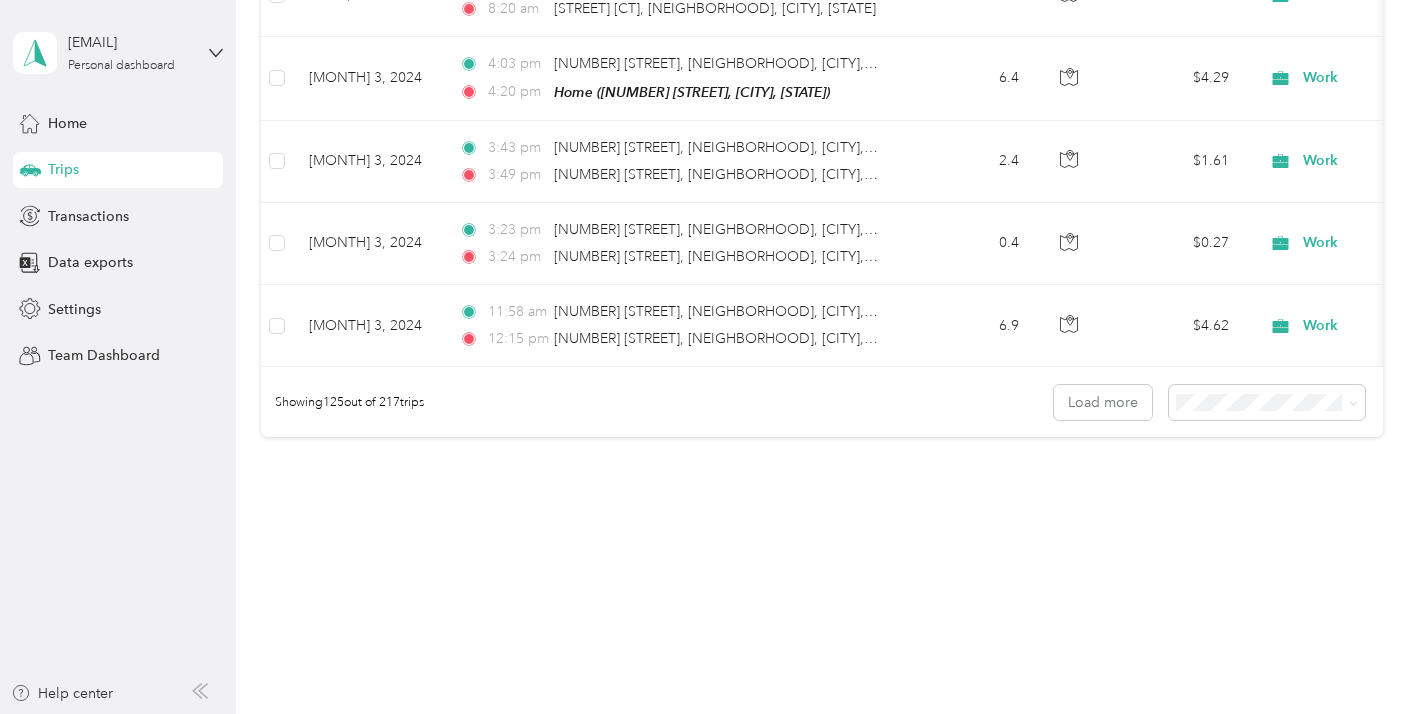 scroll, scrollTop: 19820, scrollLeft: 0, axis: vertical 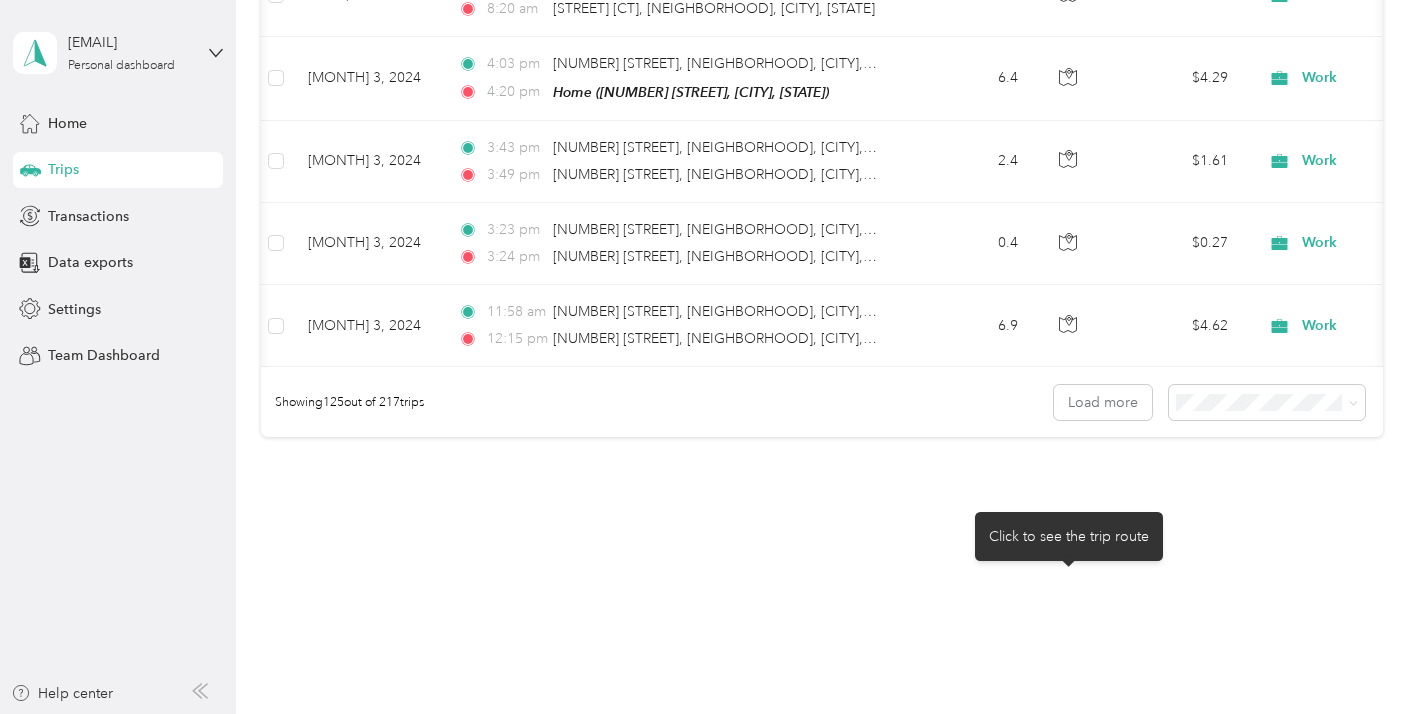 click at bounding box center [1068, -1670] 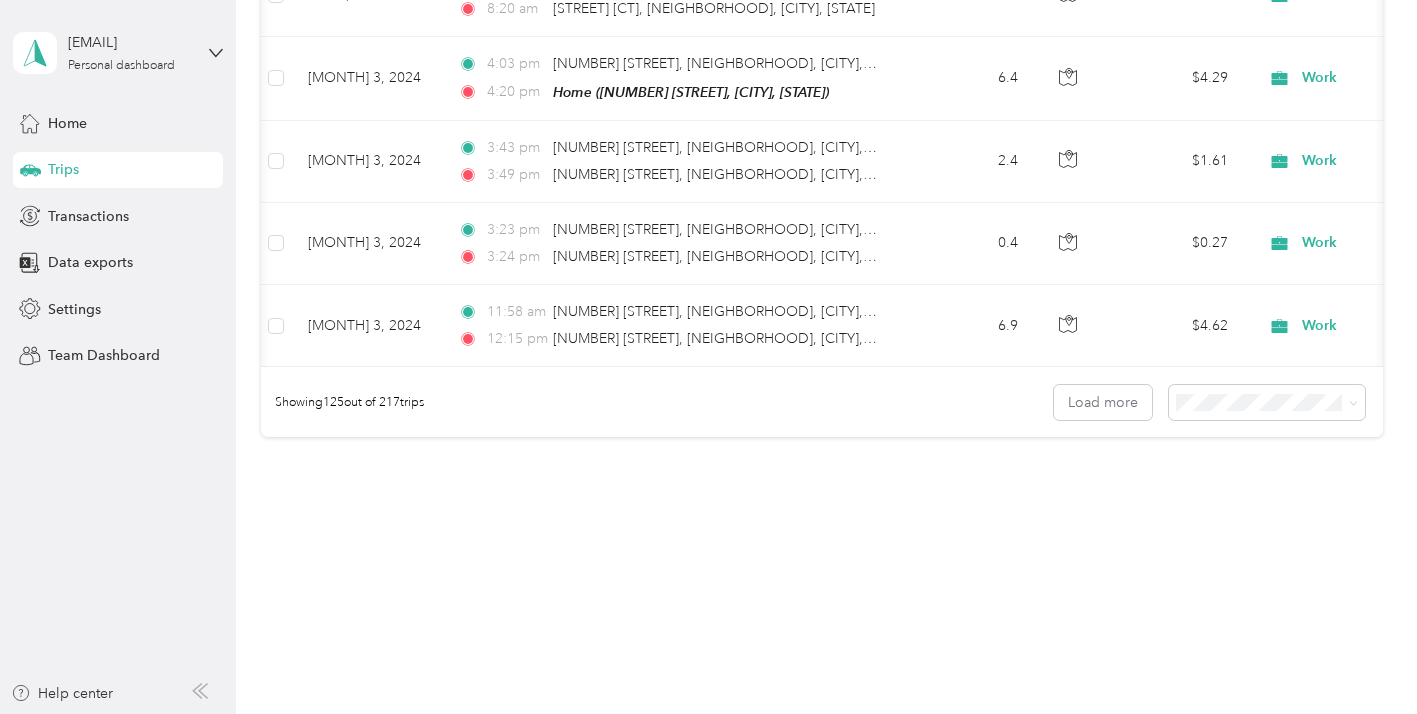 click on "$0.67" at bounding box center (1174, -1668) 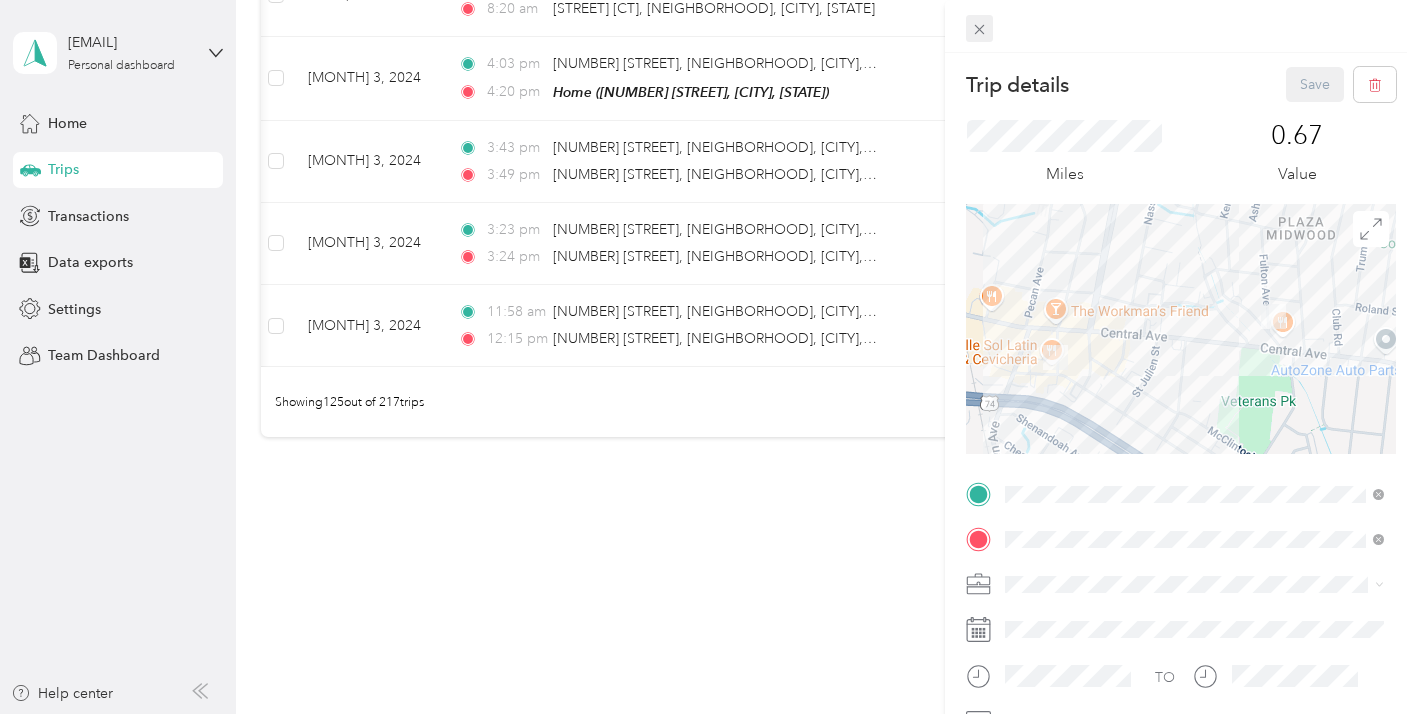 click 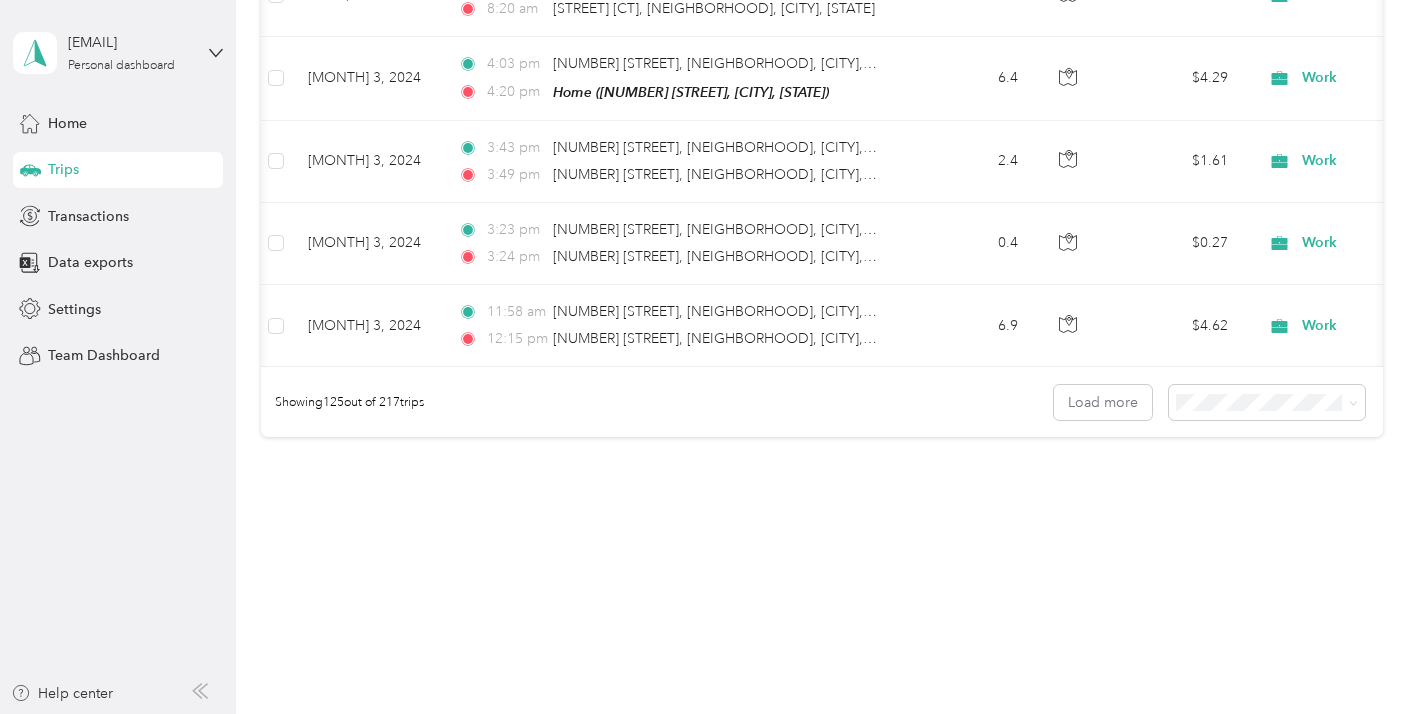 click at bounding box center (708, 357) 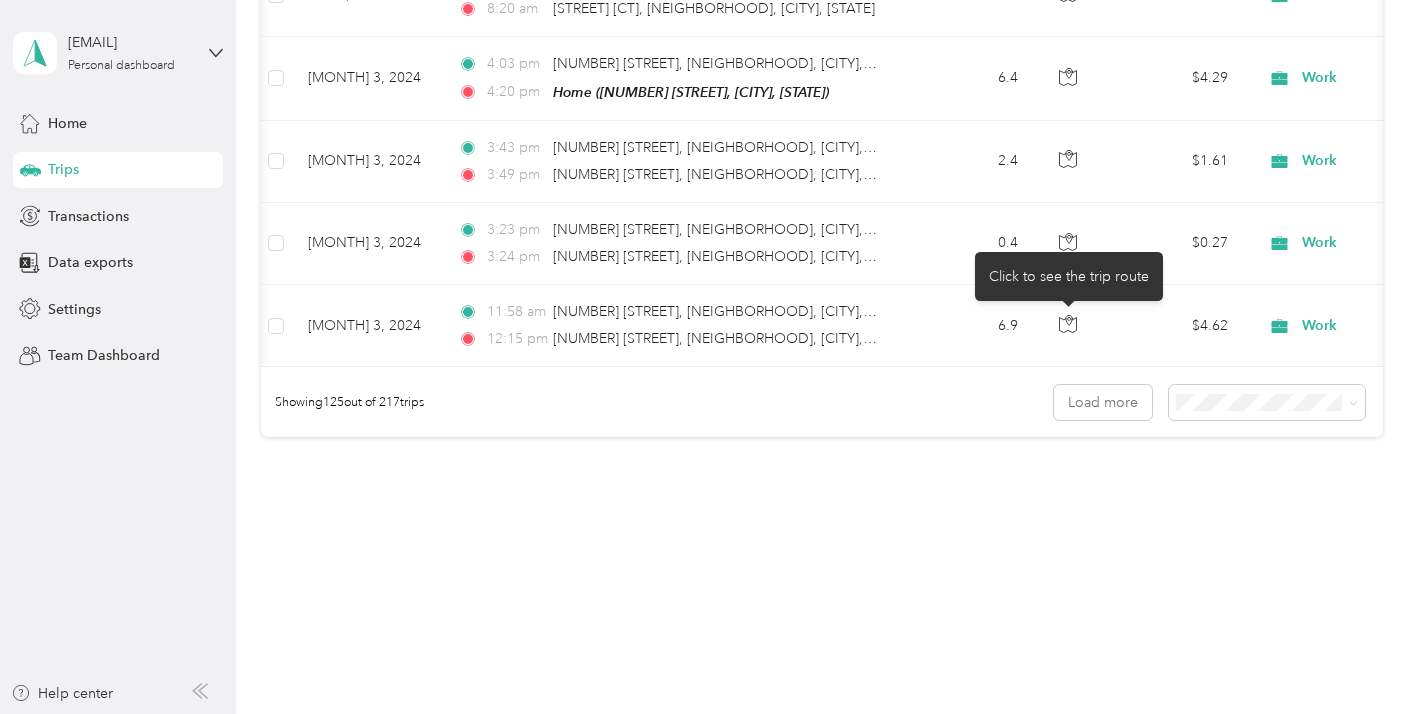 click 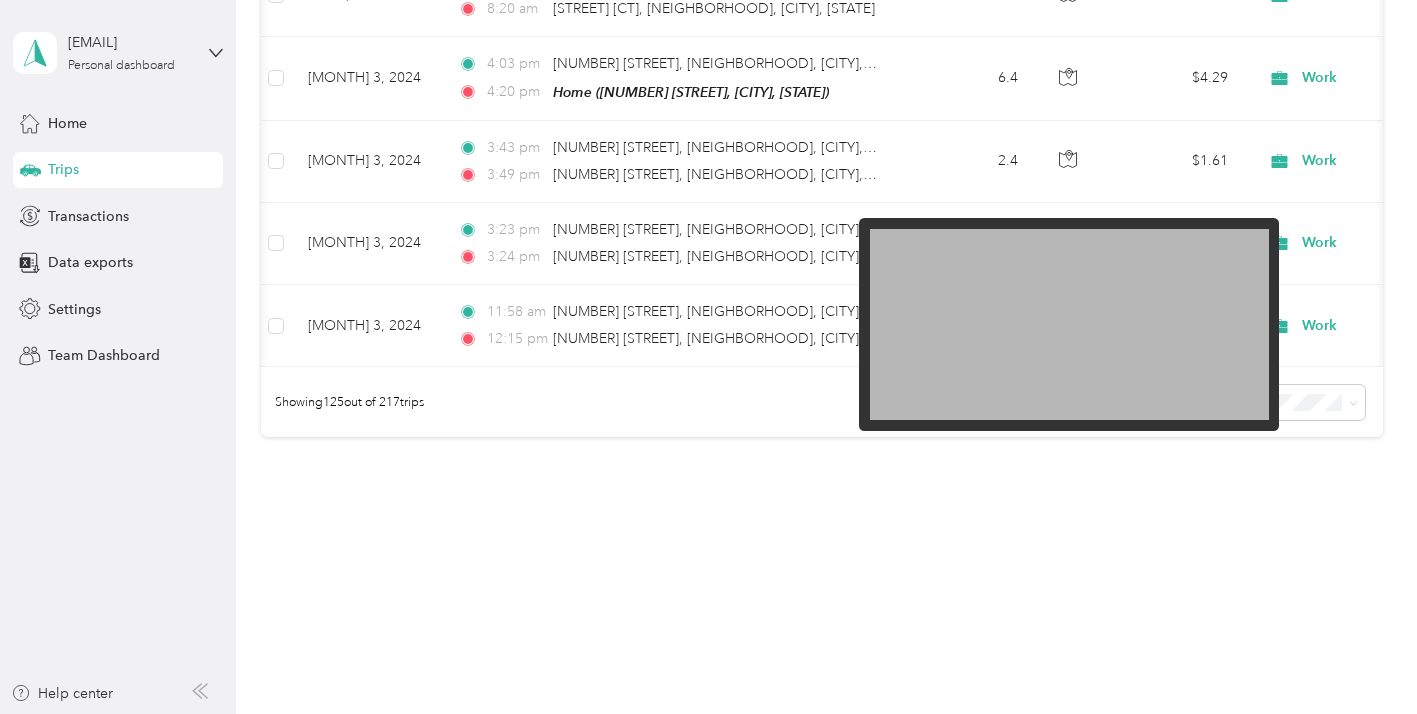 scroll, scrollTop: 21026, scrollLeft: 0, axis: vertical 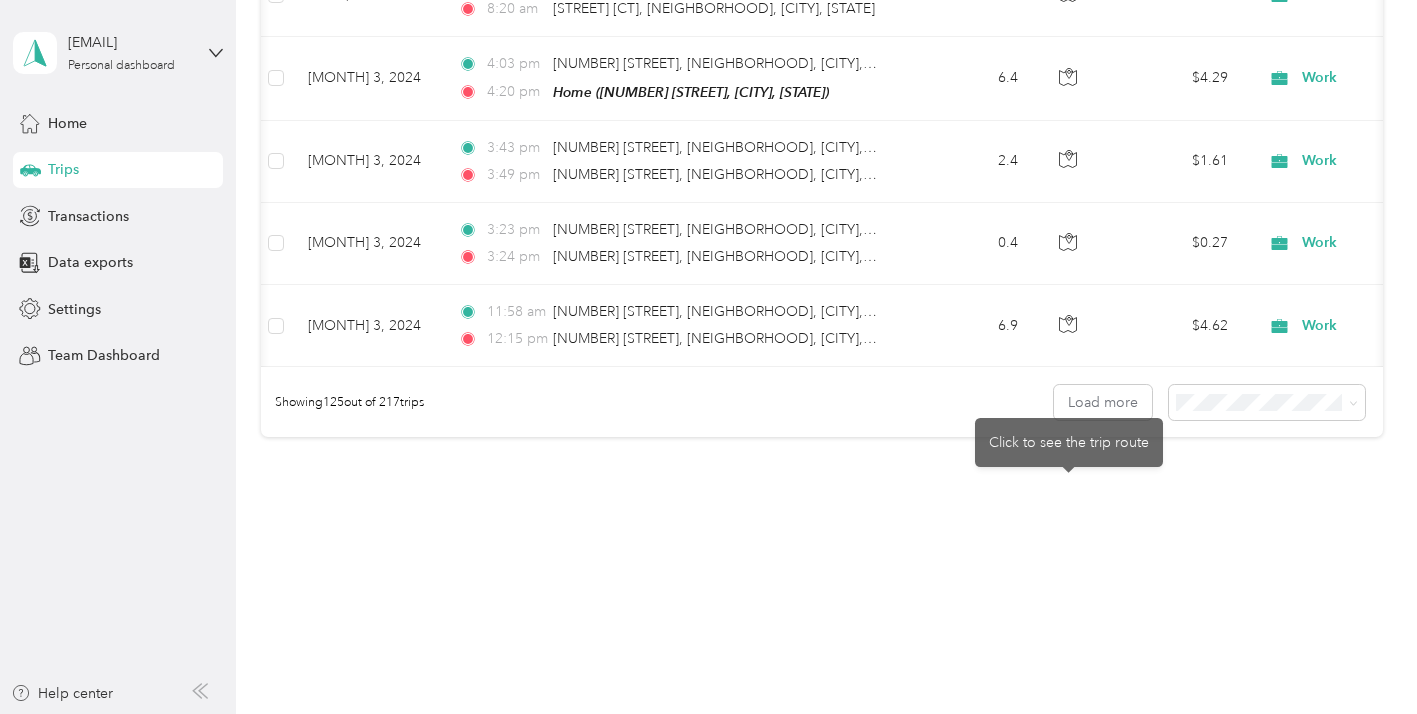 click at bounding box center [1069, -1251] 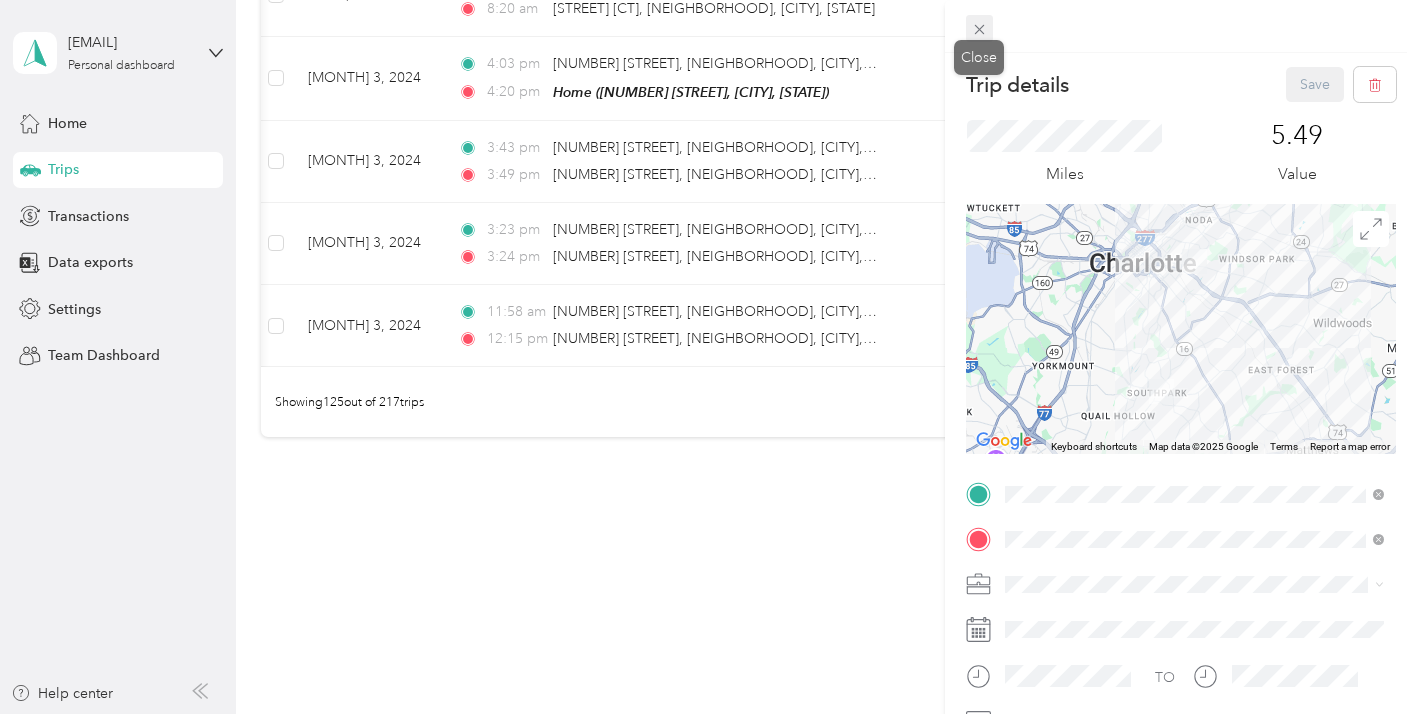 click at bounding box center [980, 29] 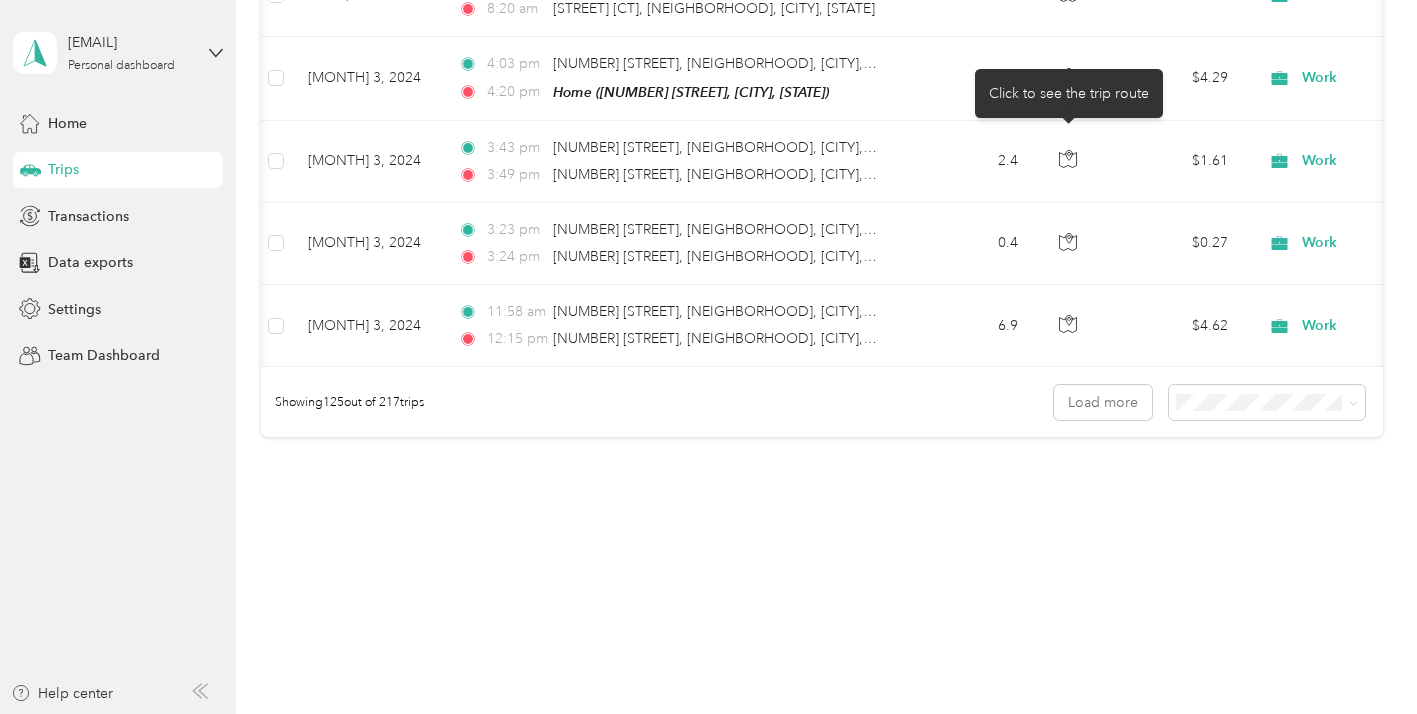 scroll, scrollTop: 21590, scrollLeft: 0, axis: vertical 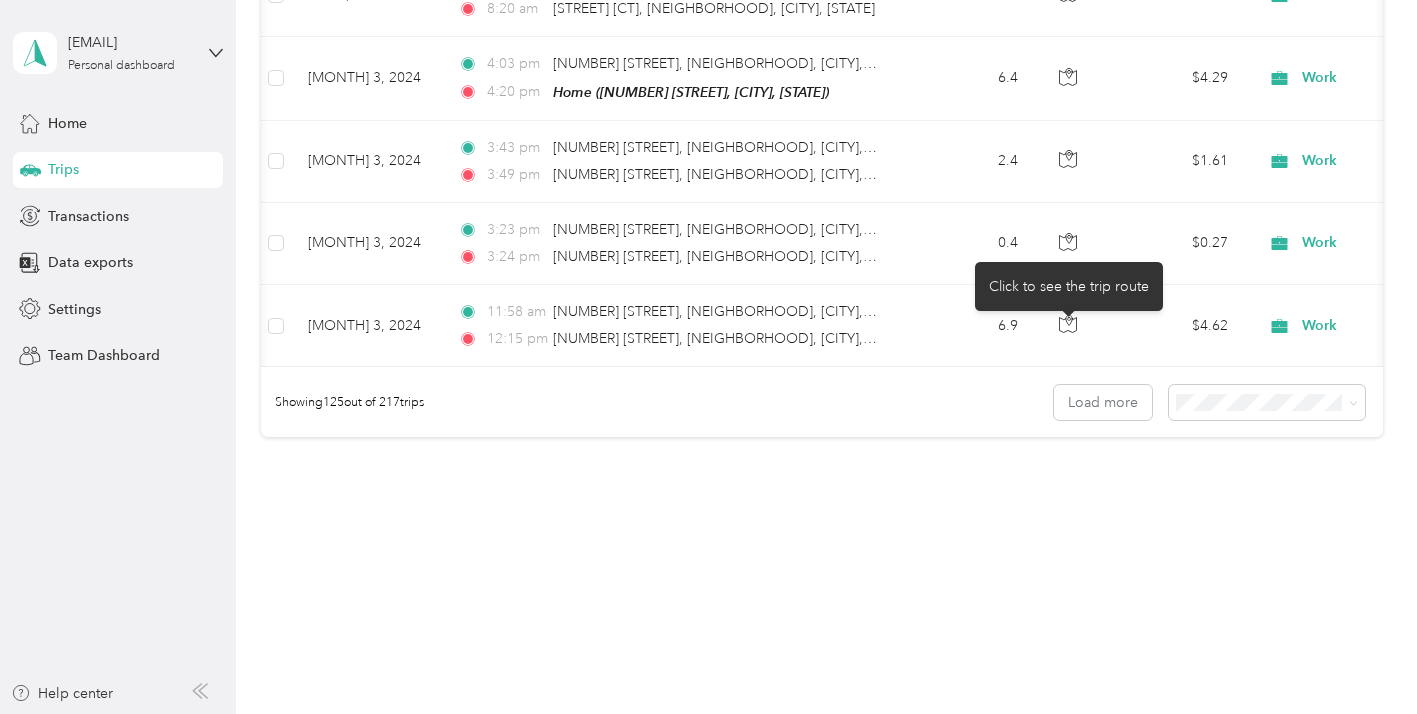click at bounding box center (1068, -1001) 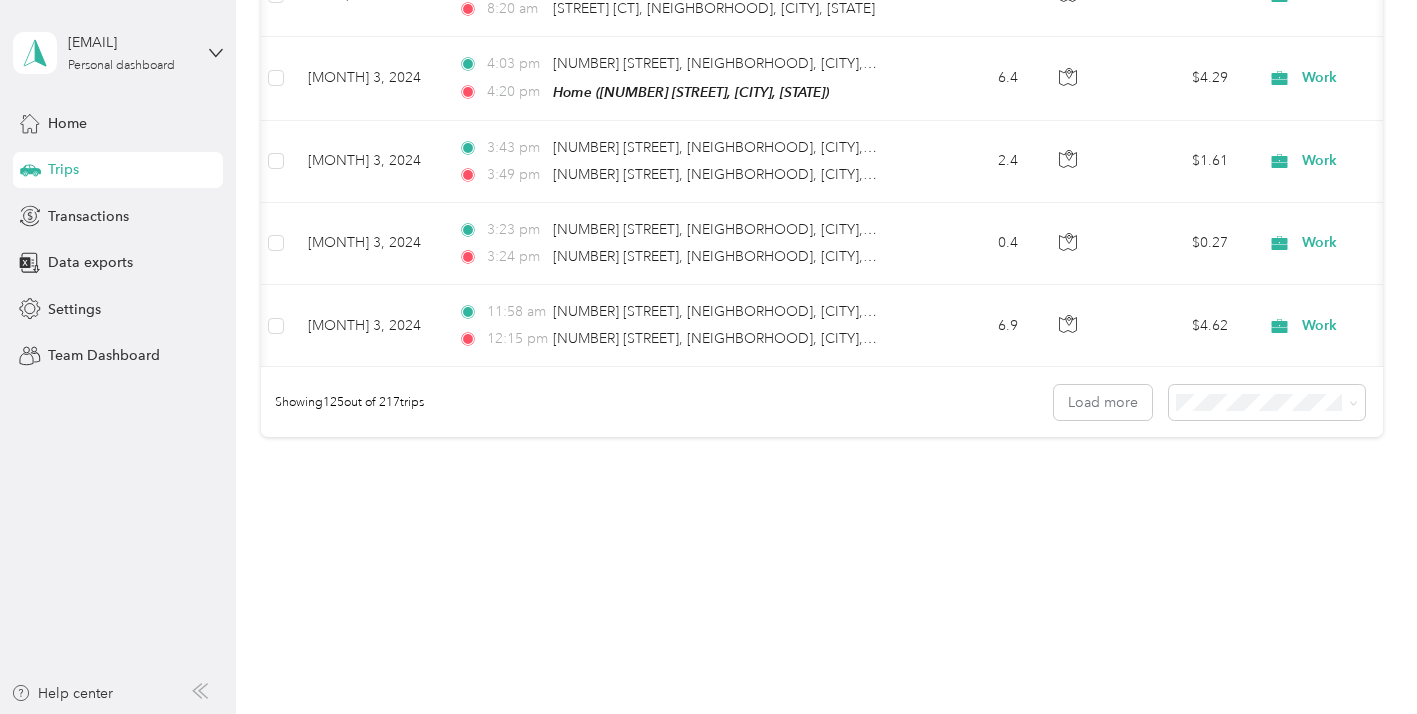 click on "Work" at bounding box center [1376, -1001] 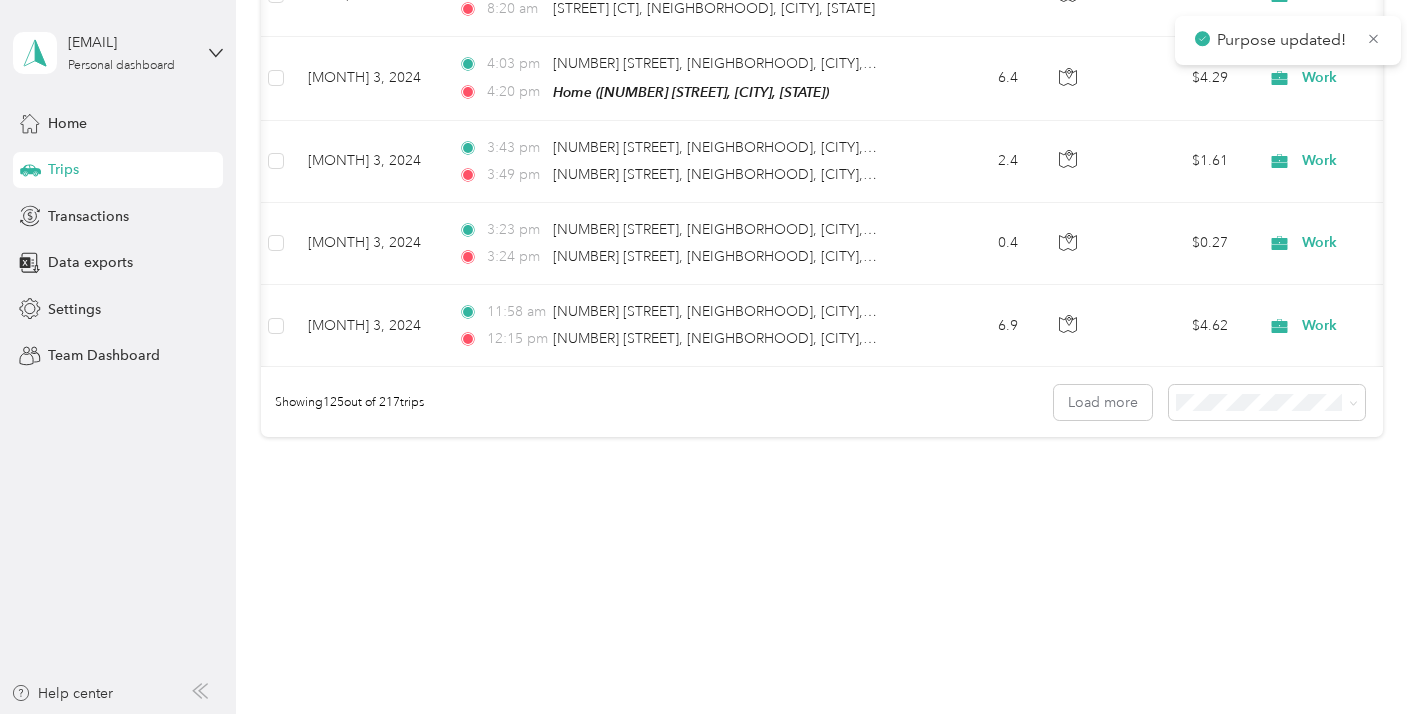 click at bounding box center [1068, -917] 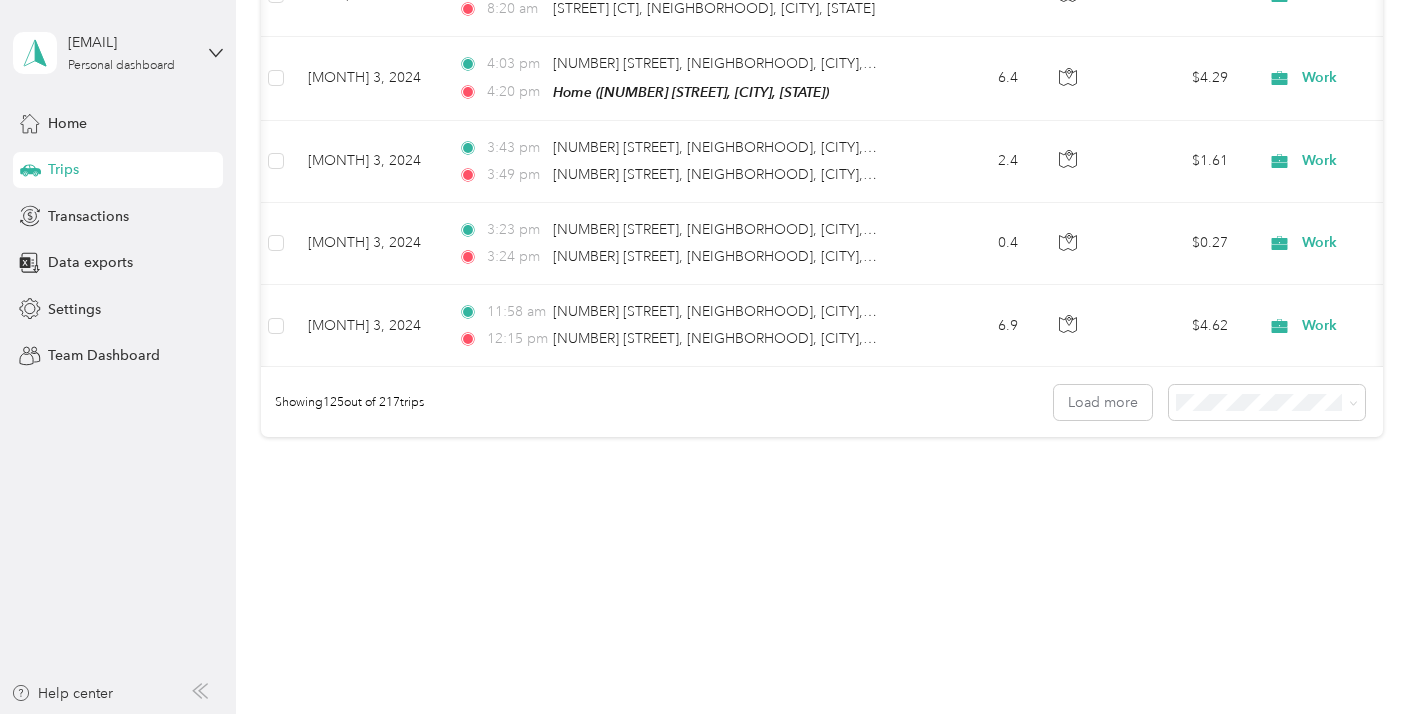 click on "Work" at bounding box center [1384, -918] 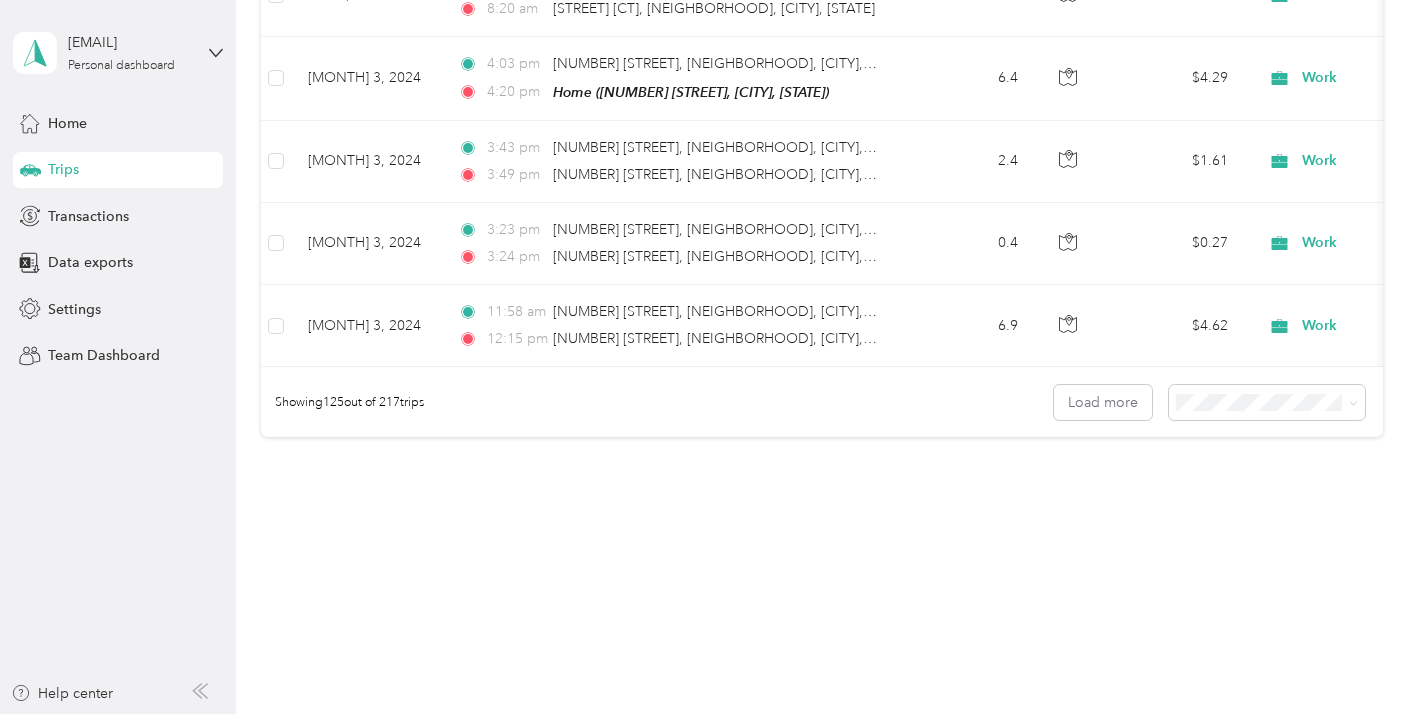 scroll, scrollTop: 0, scrollLeft: 0, axis: both 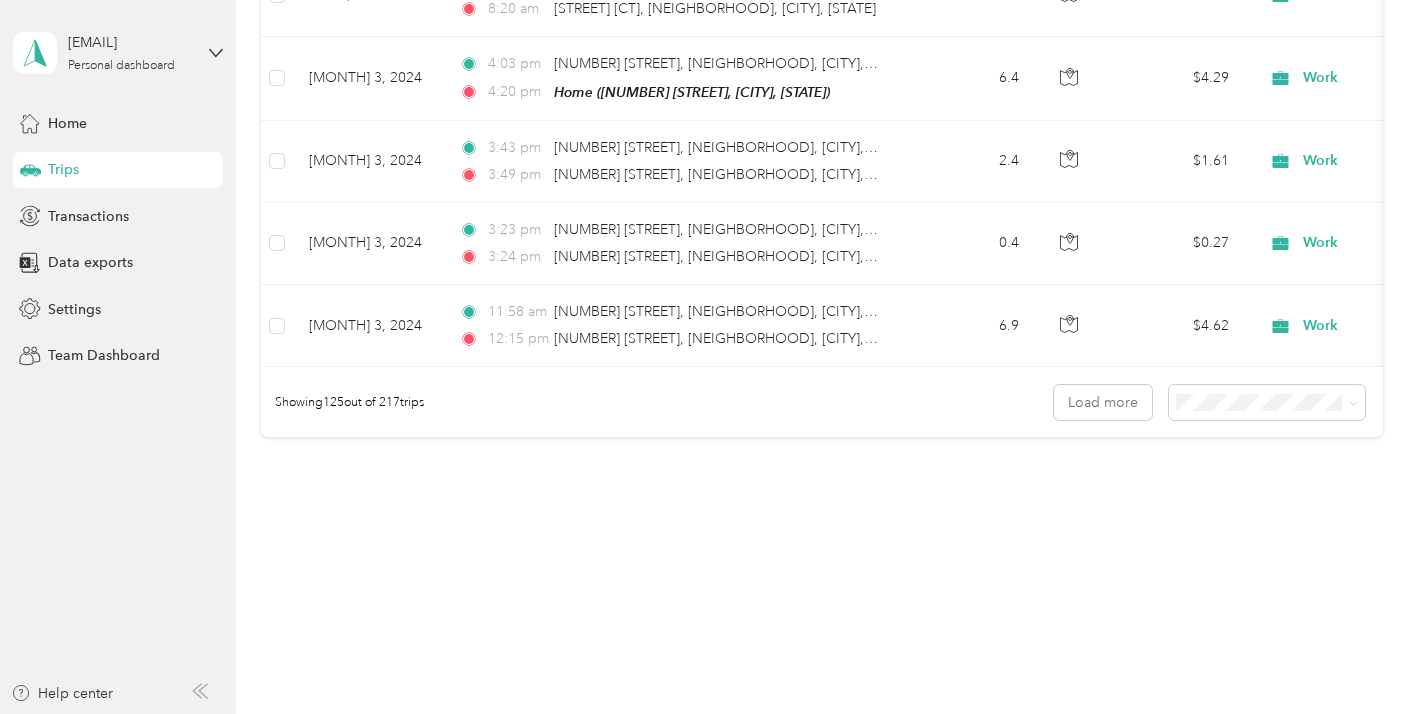 click on "Personal" at bounding box center (1377, -918) 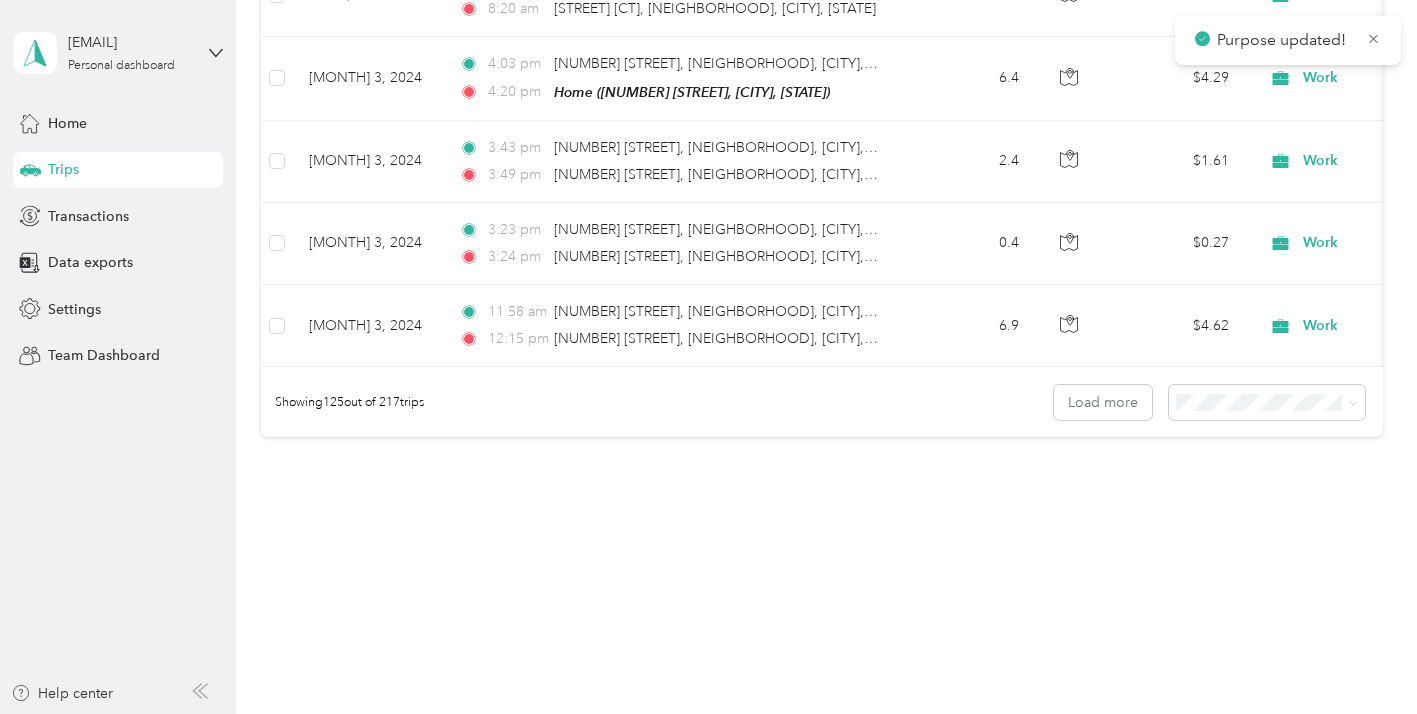 scroll, scrollTop: 22102, scrollLeft: 0, axis: vertical 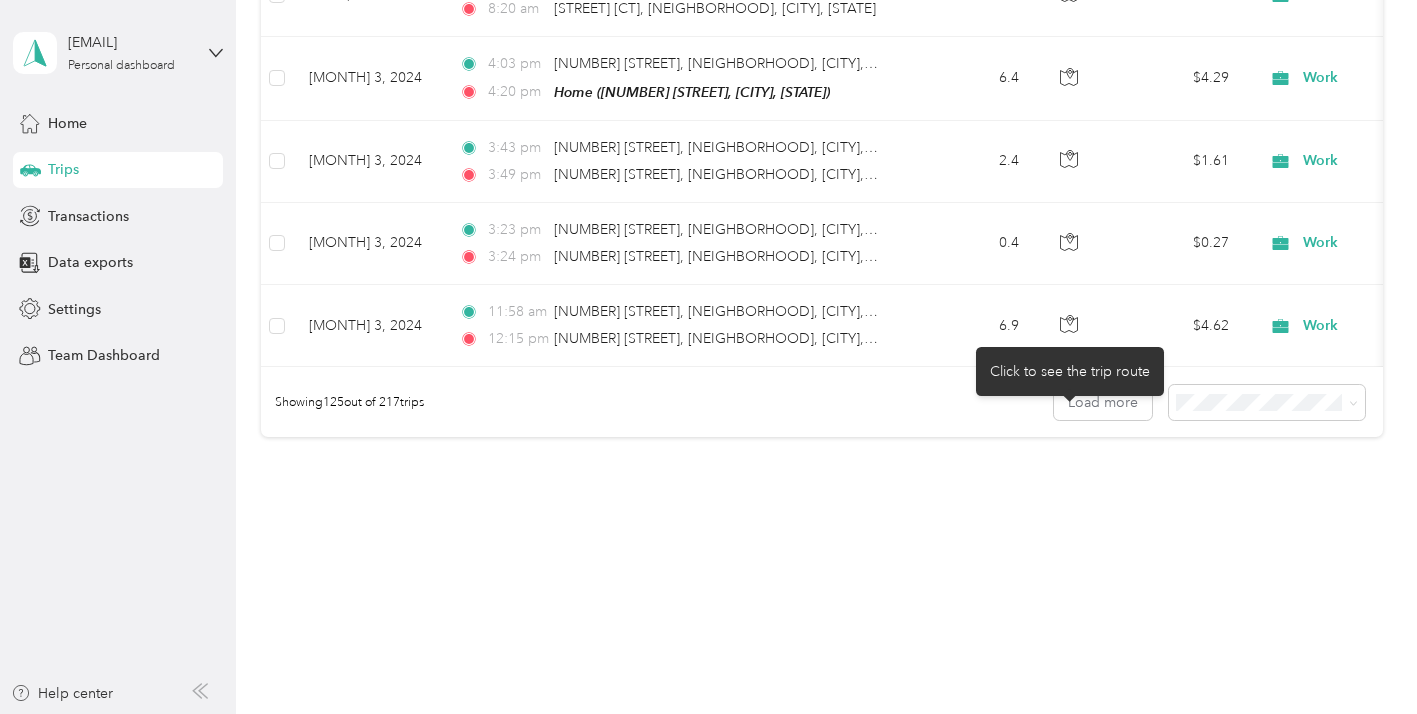 click 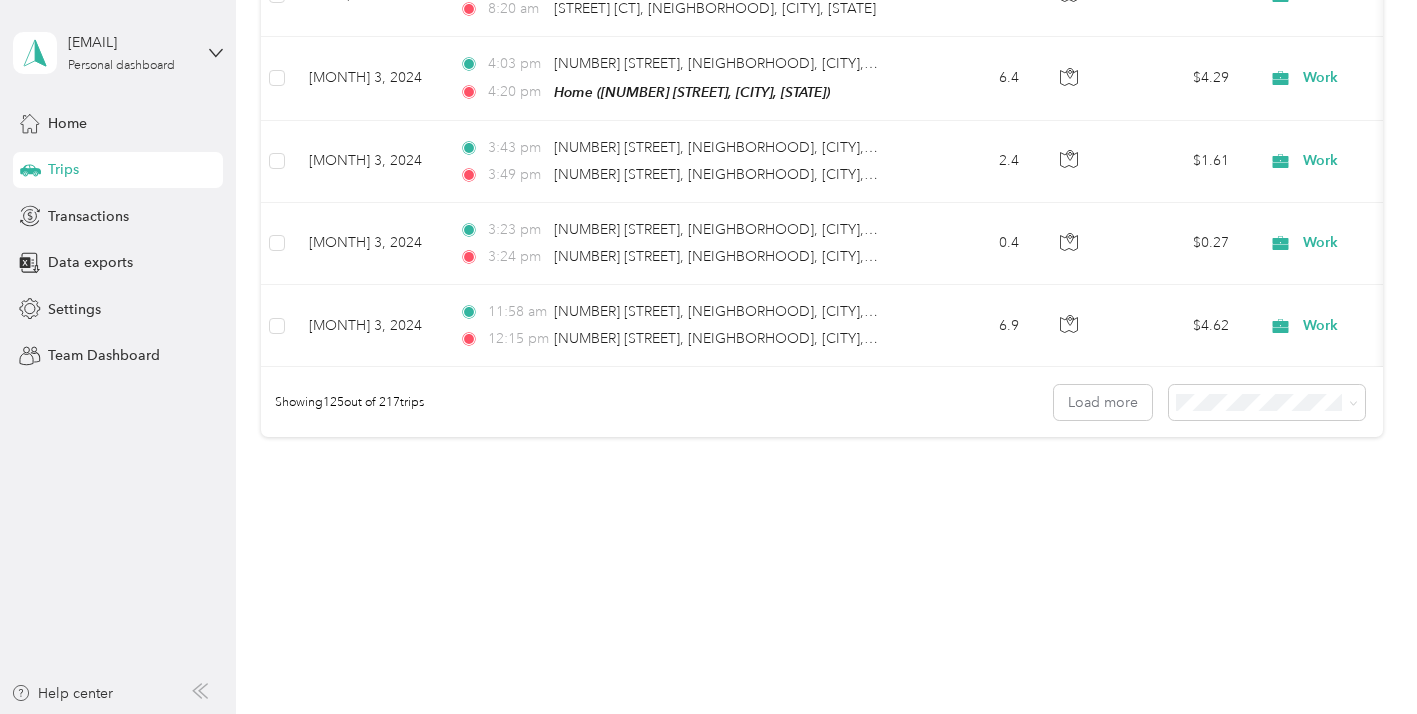 click on "Work" at bounding box center [1394, -751] 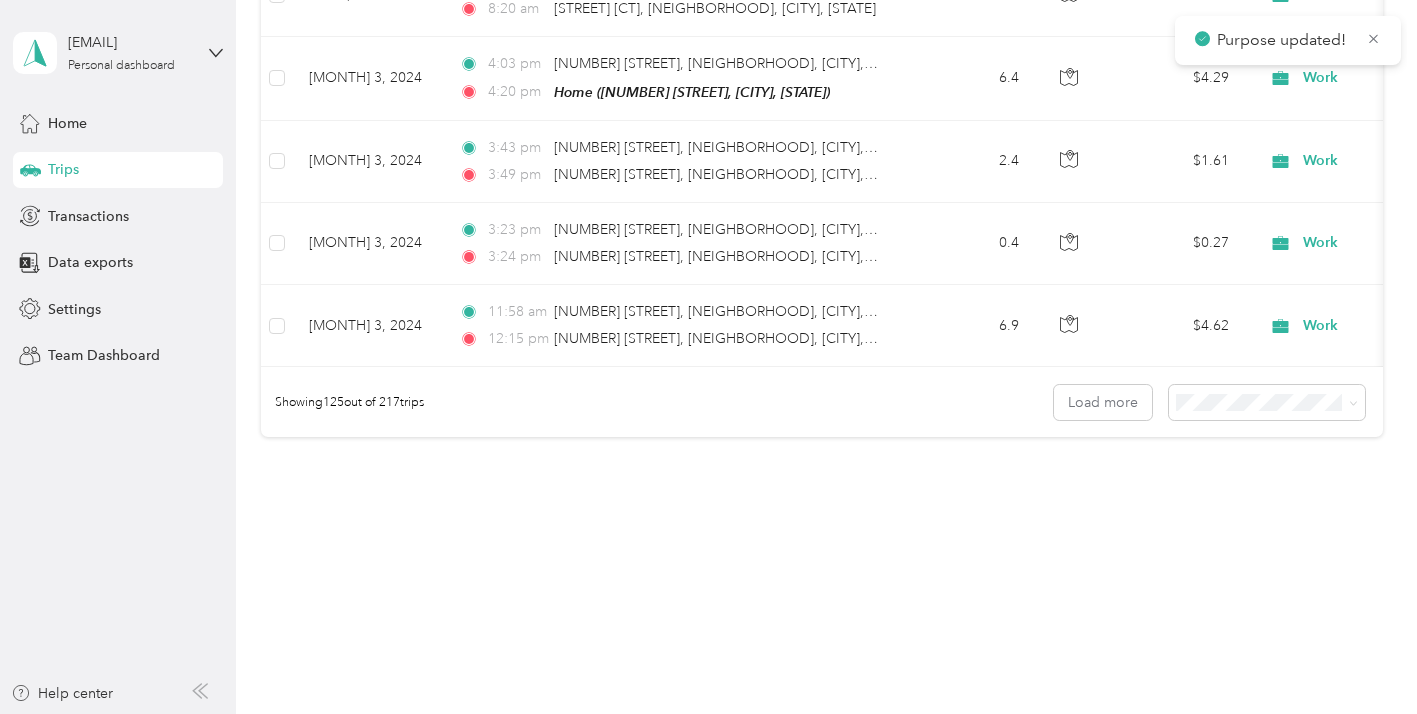scroll, scrollTop: 22326, scrollLeft: 0, axis: vertical 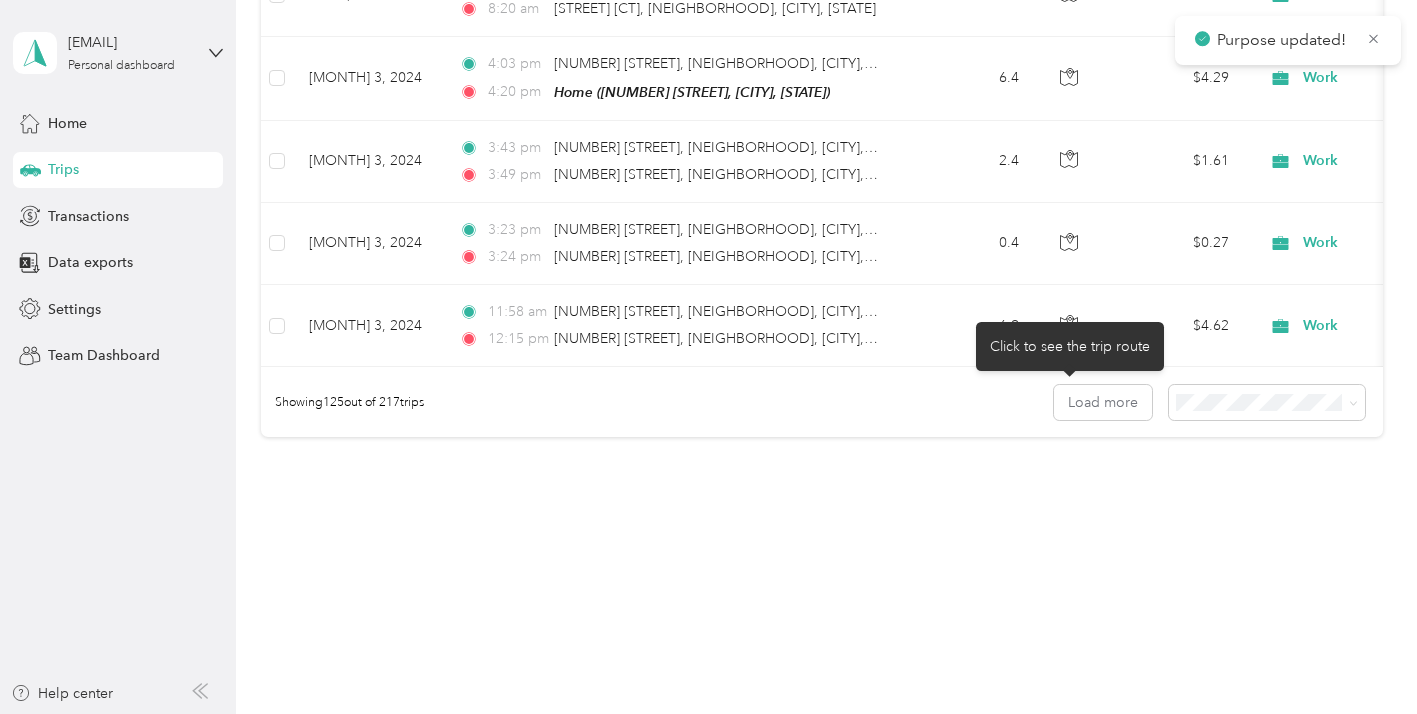 click 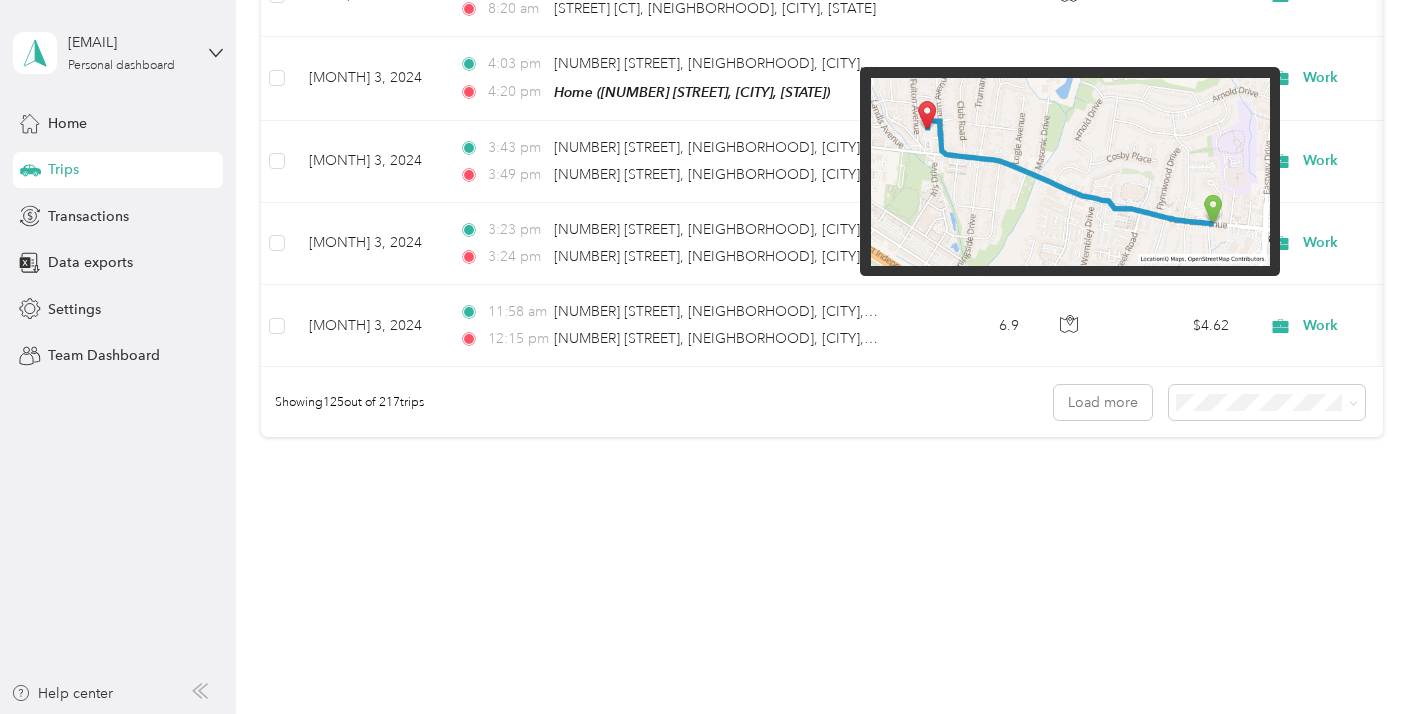 scroll, scrollTop: 22427, scrollLeft: 0, axis: vertical 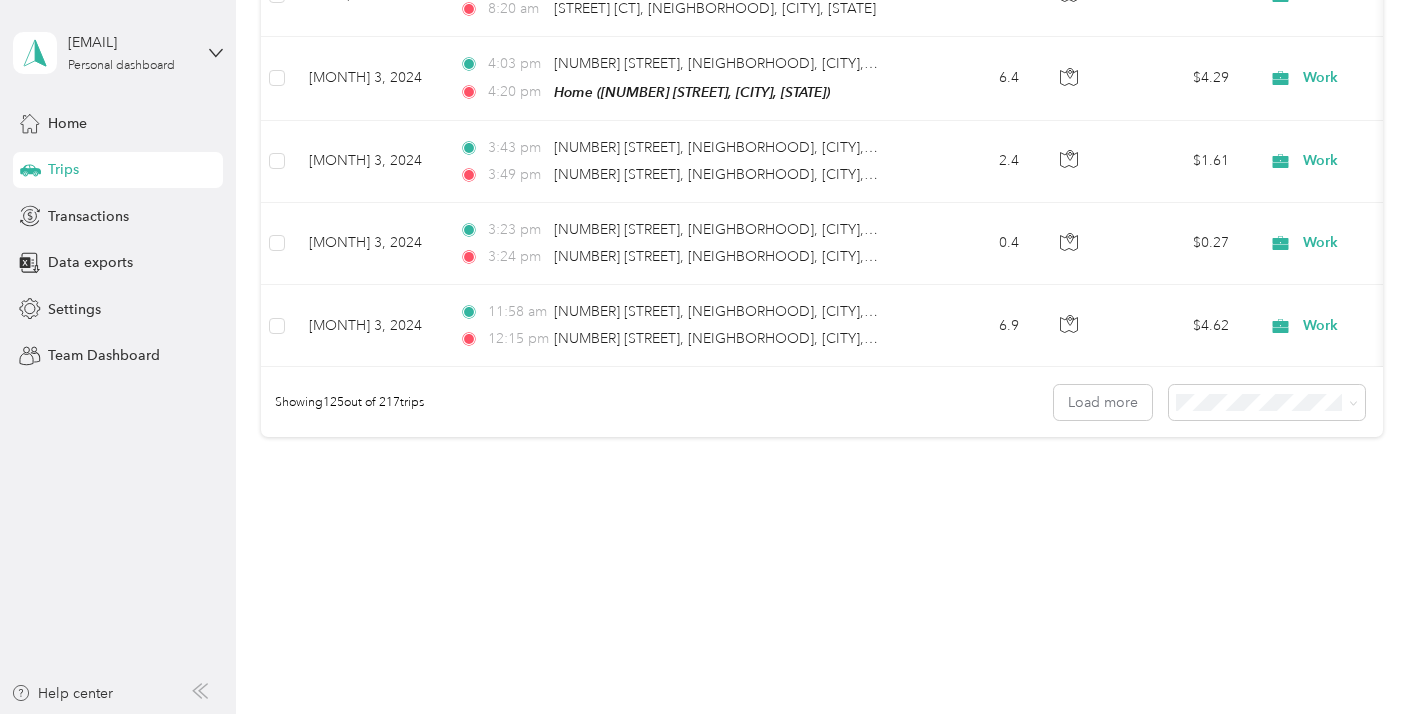 click 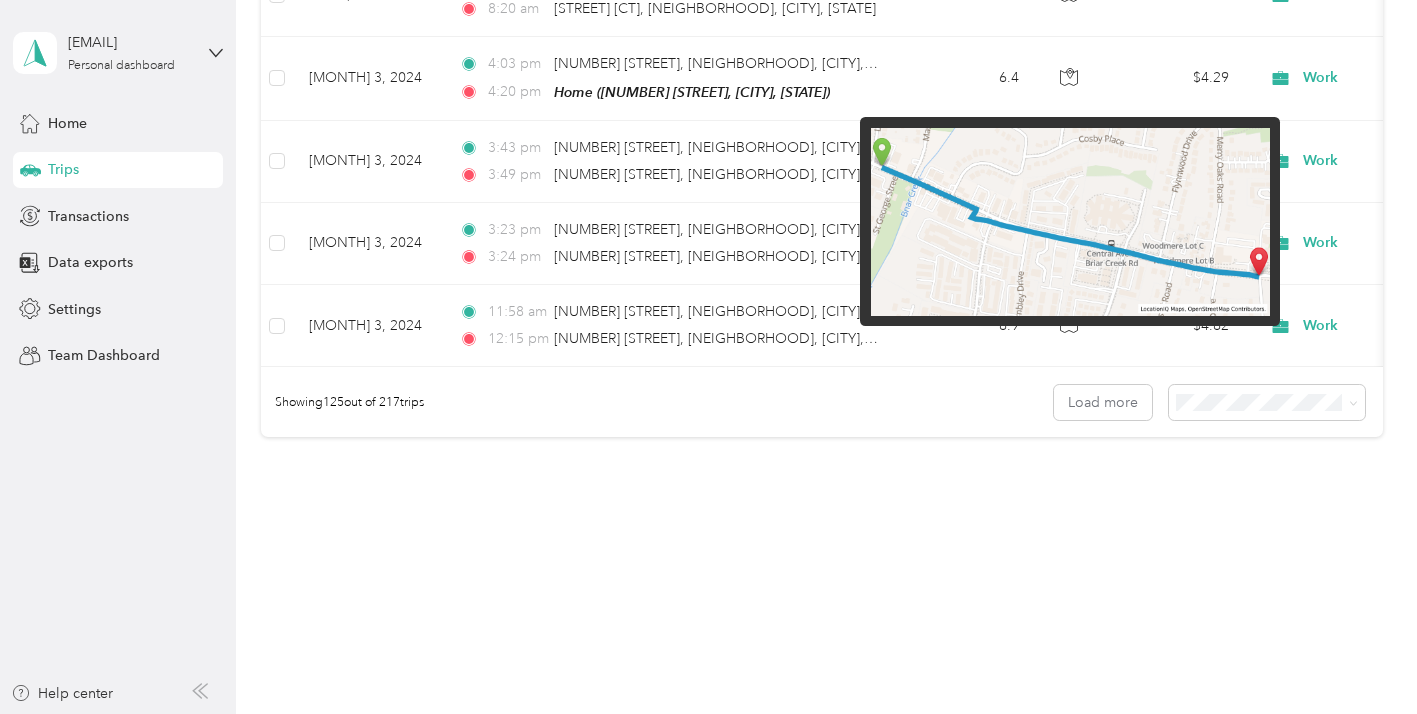 scroll, scrollTop: 22591, scrollLeft: 0, axis: vertical 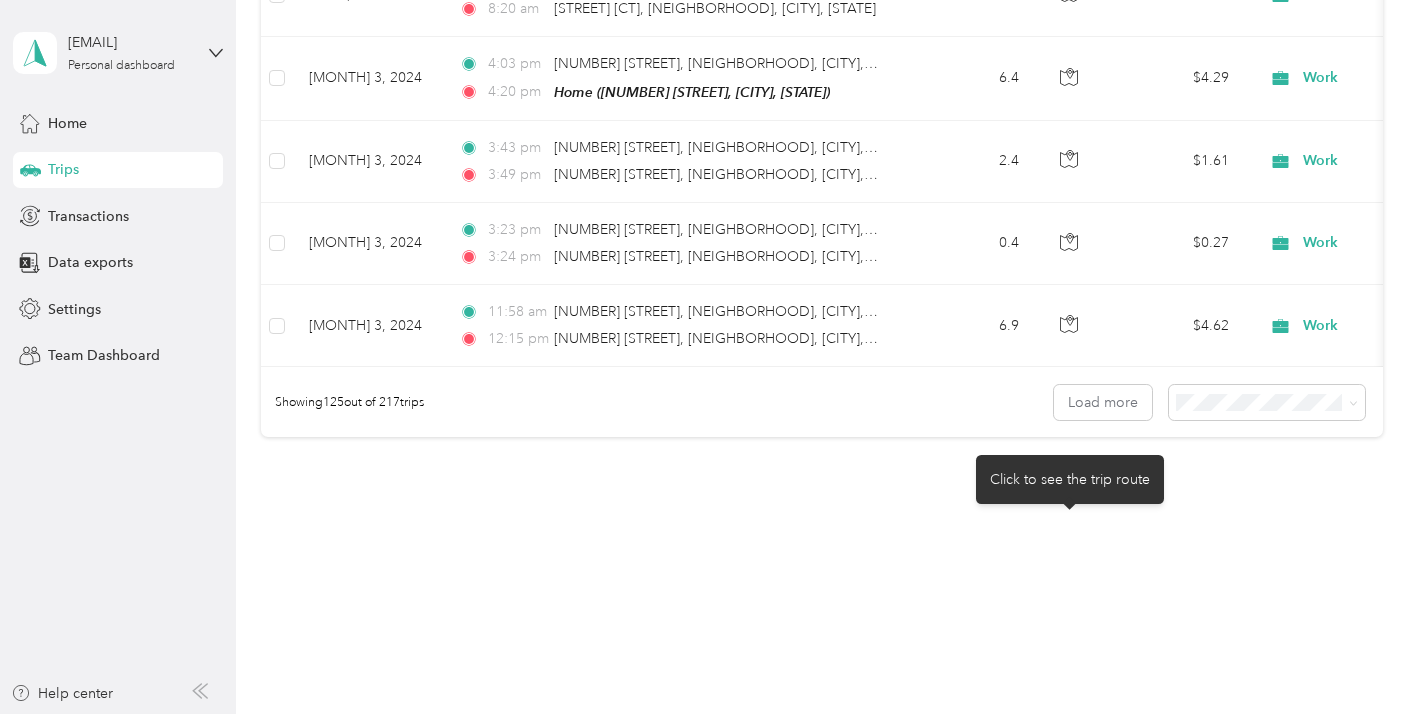 click 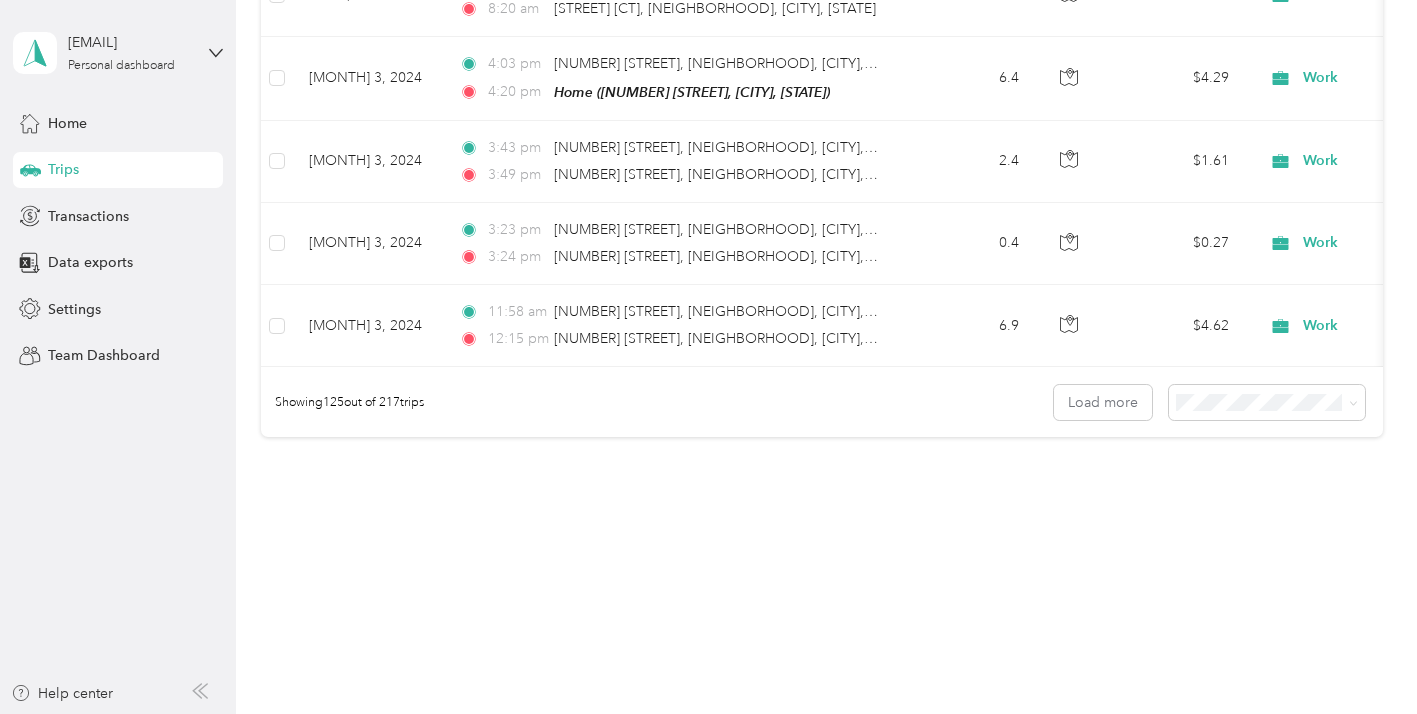 click on "Work" at bounding box center (1394, -501) 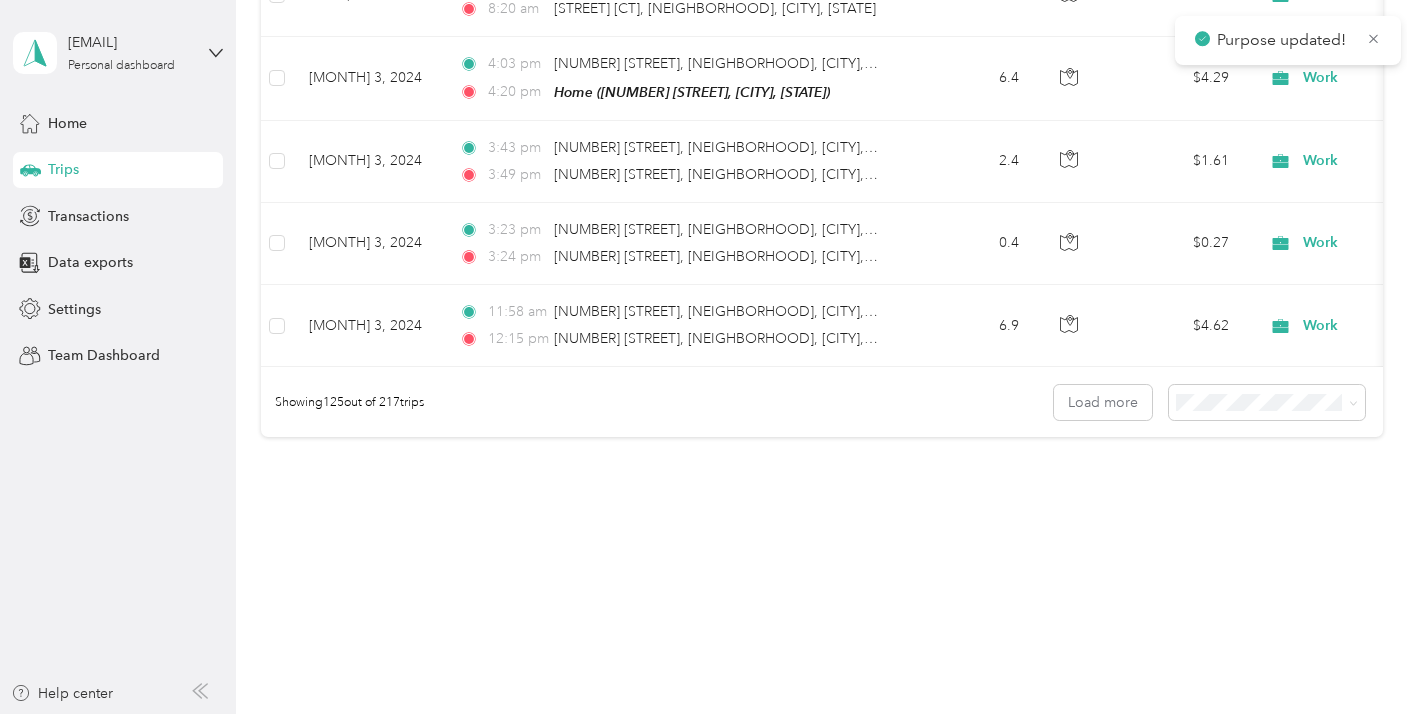 scroll, scrollTop: 22937, scrollLeft: 0, axis: vertical 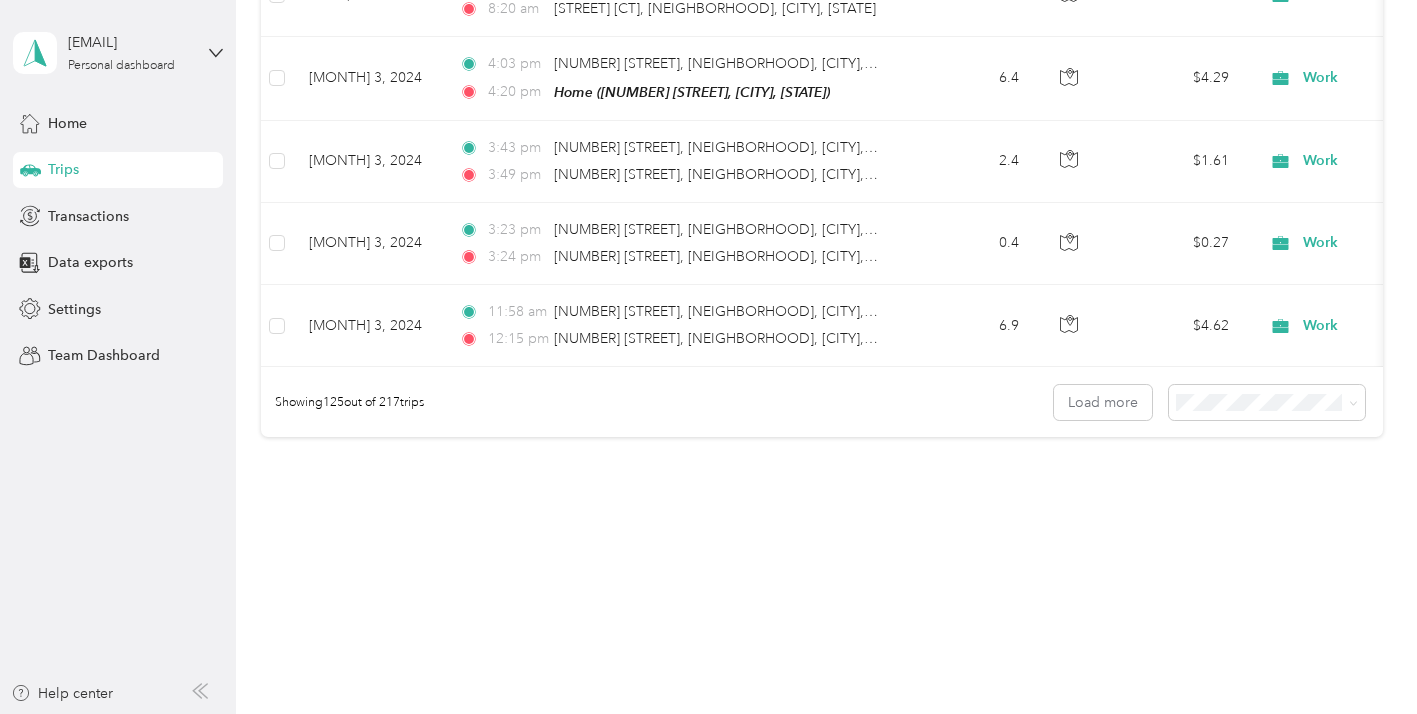 click on "Work" at bounding box center (1377, -419) 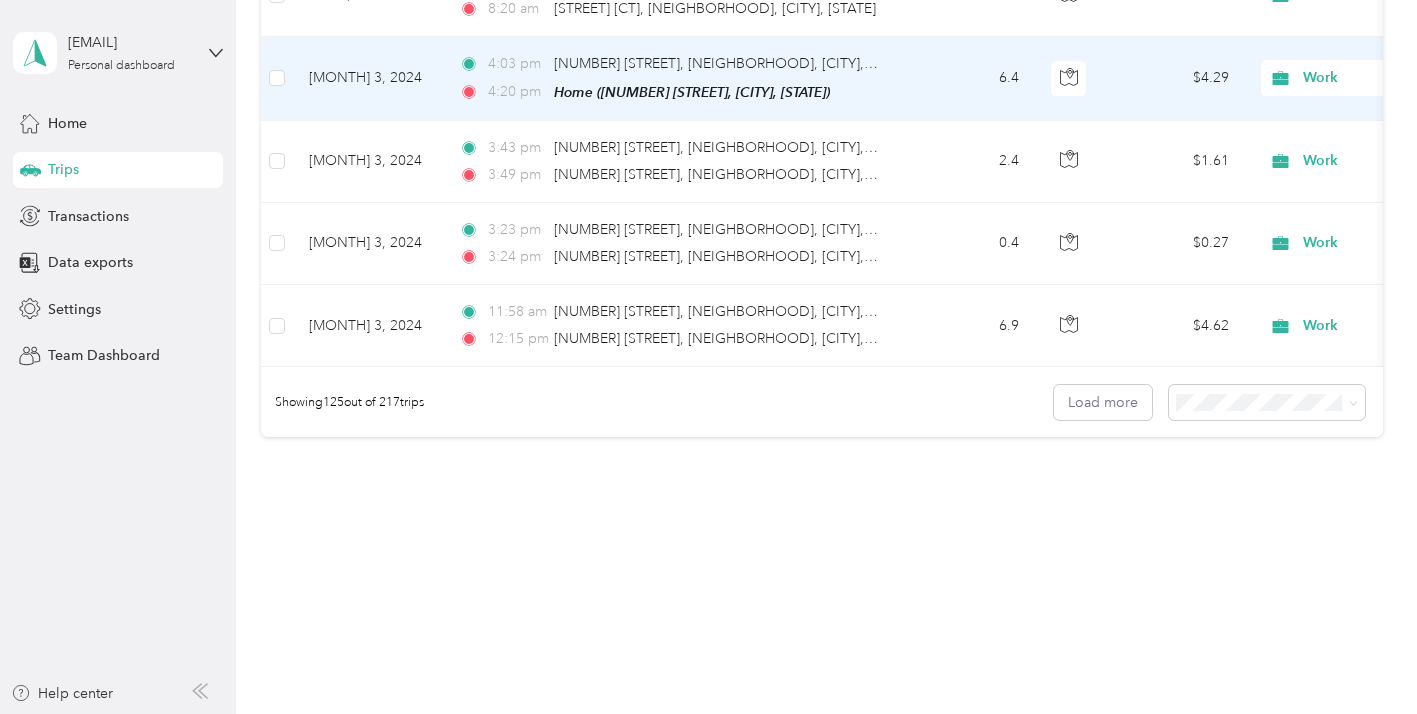 scroll, scrollTop: 24170, scrollLeft: 0, axis: vertical 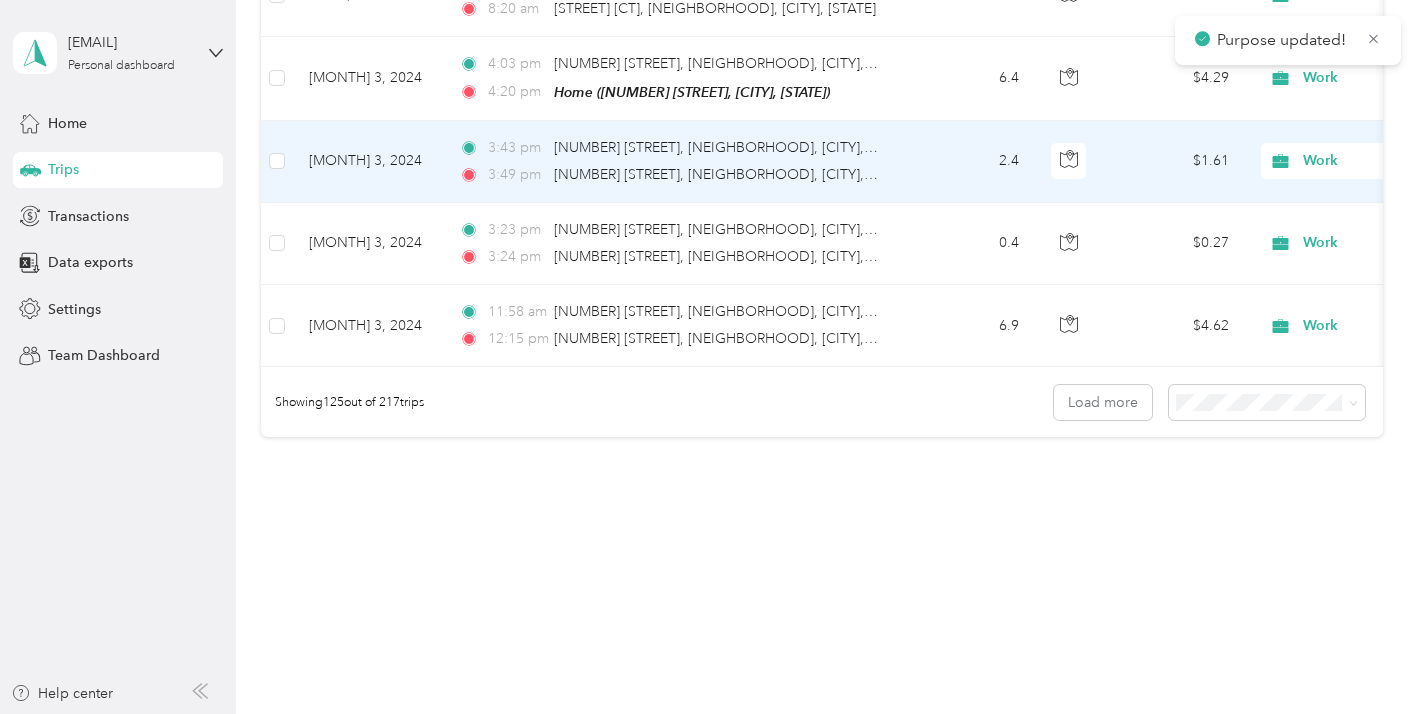 click on "Work" at bounding box center (1377, 161) 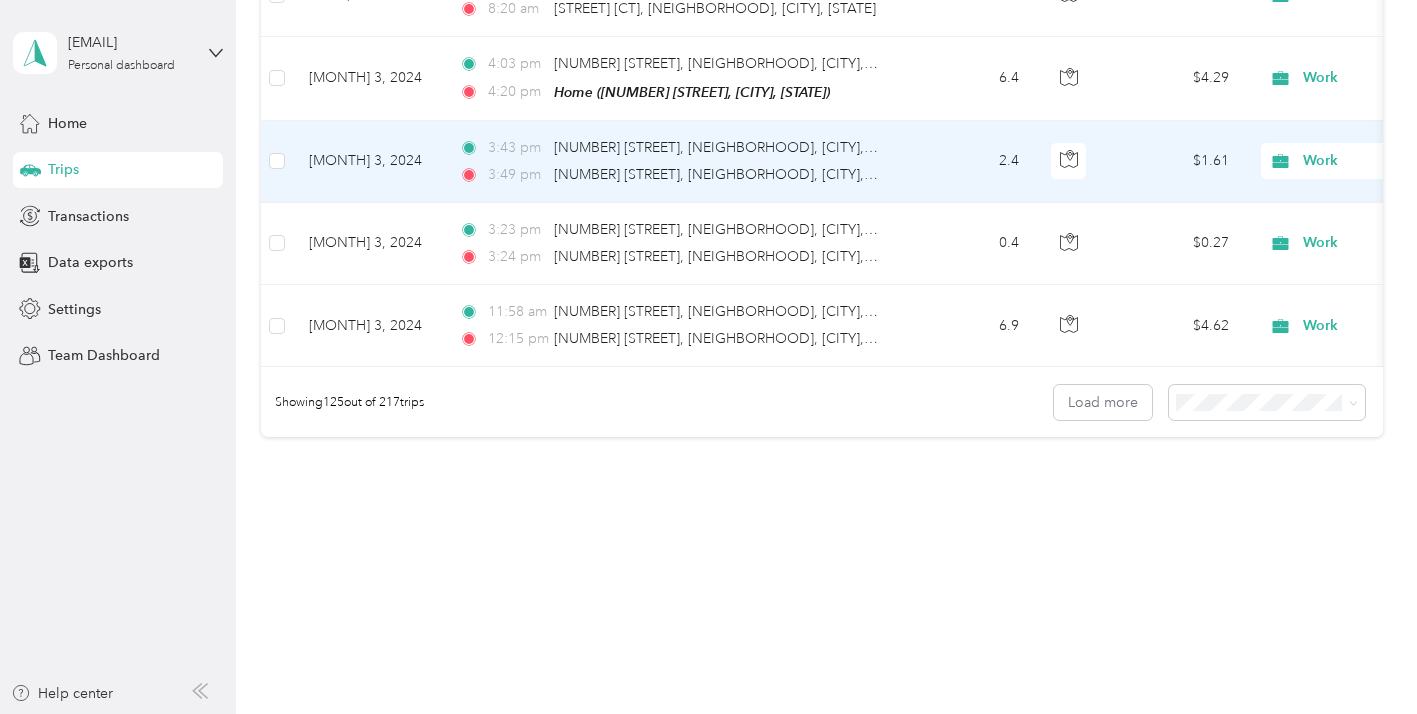 click on "Personal" at bounding box center (1311, 485) 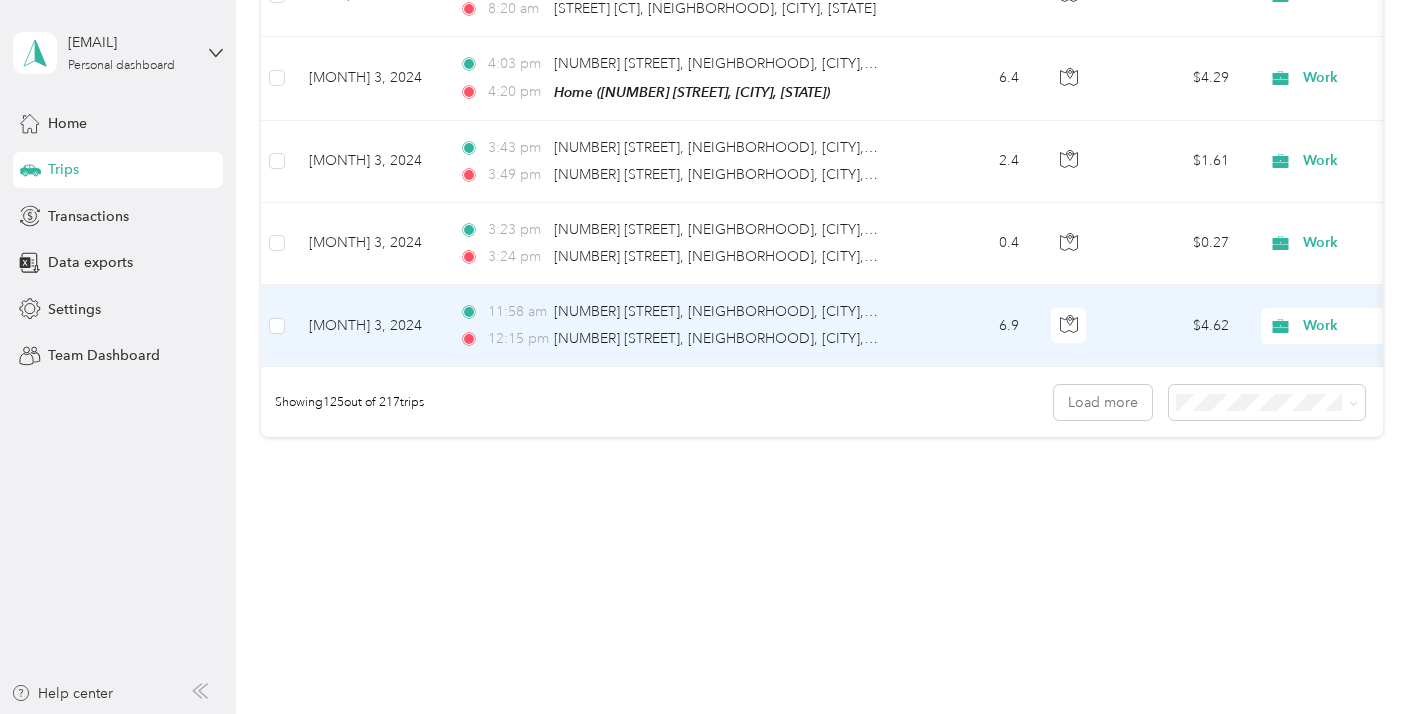 scroll, scrollTop: 24847, scrollLeft: 0, axis: vertical 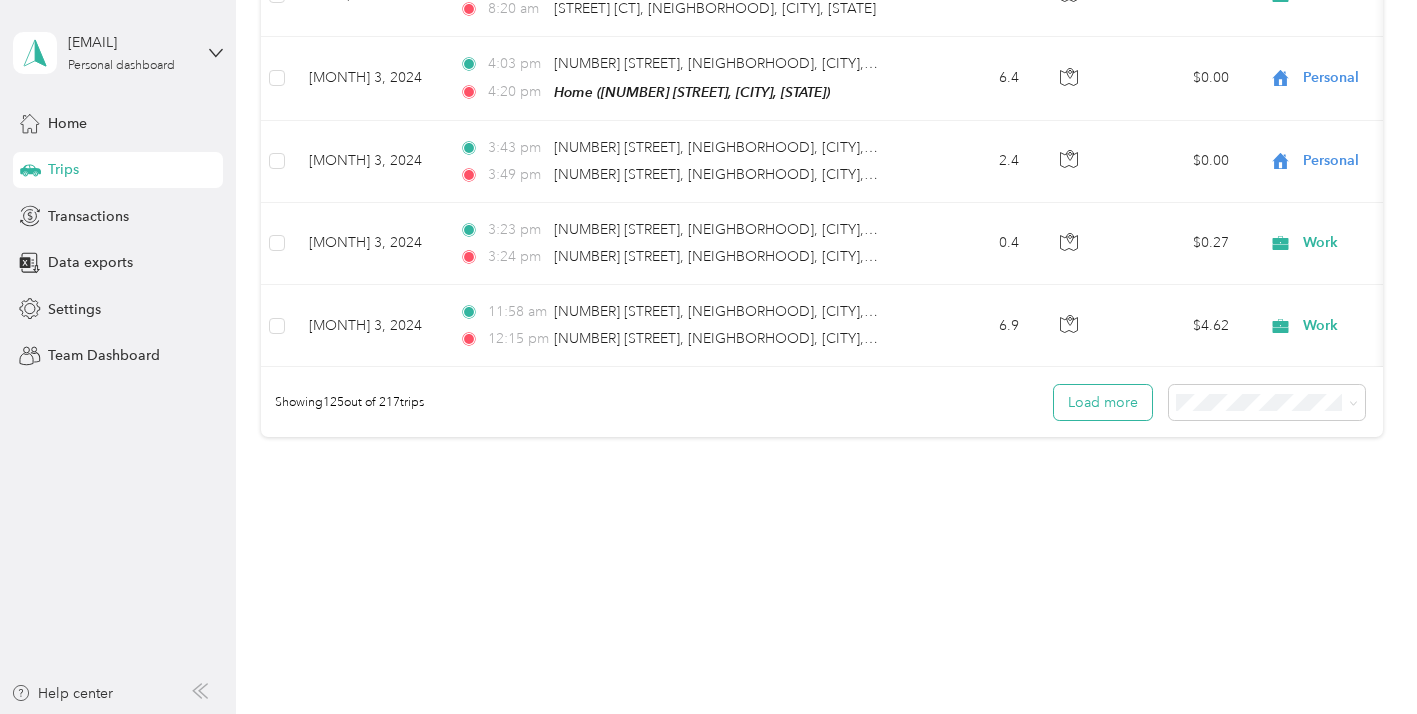click on "Load more" at bounding box center (1103, 402) 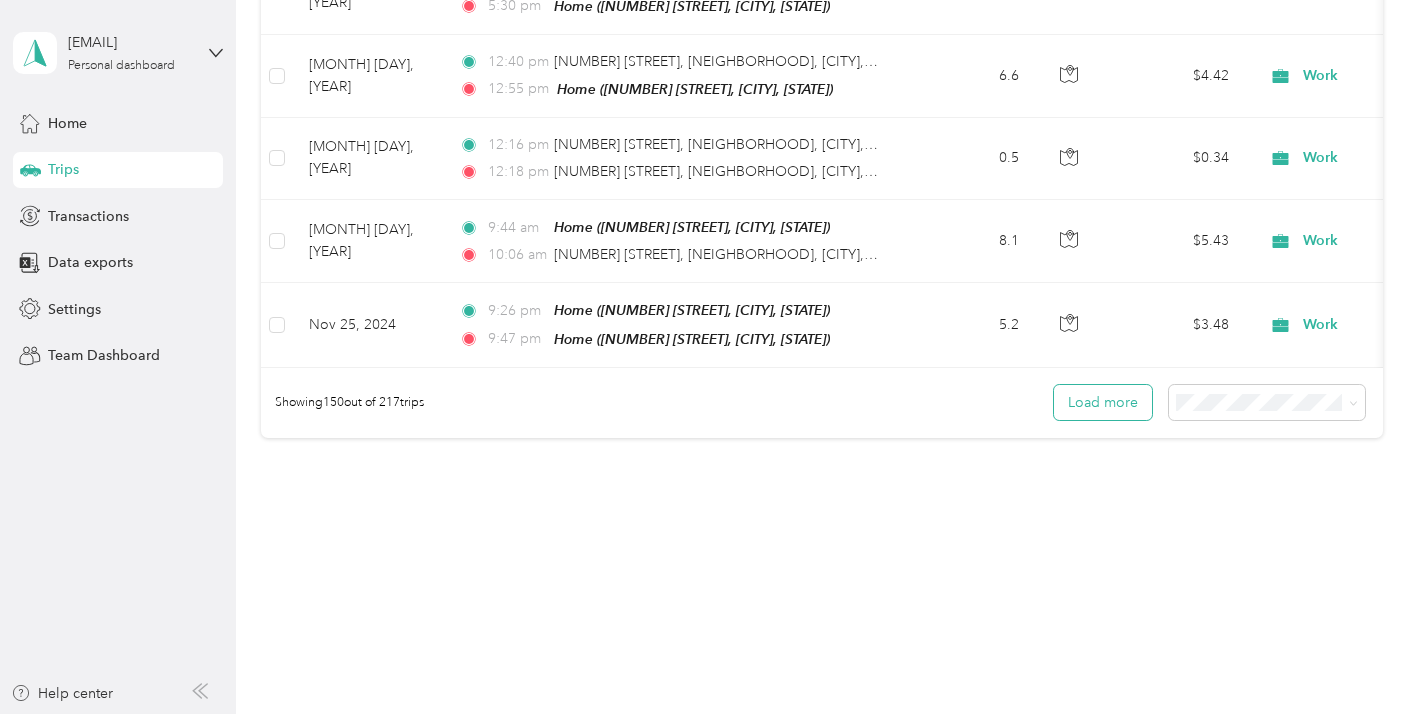 scroll, scrollTop: 25054, scrollLeft: 0, axis: vertical 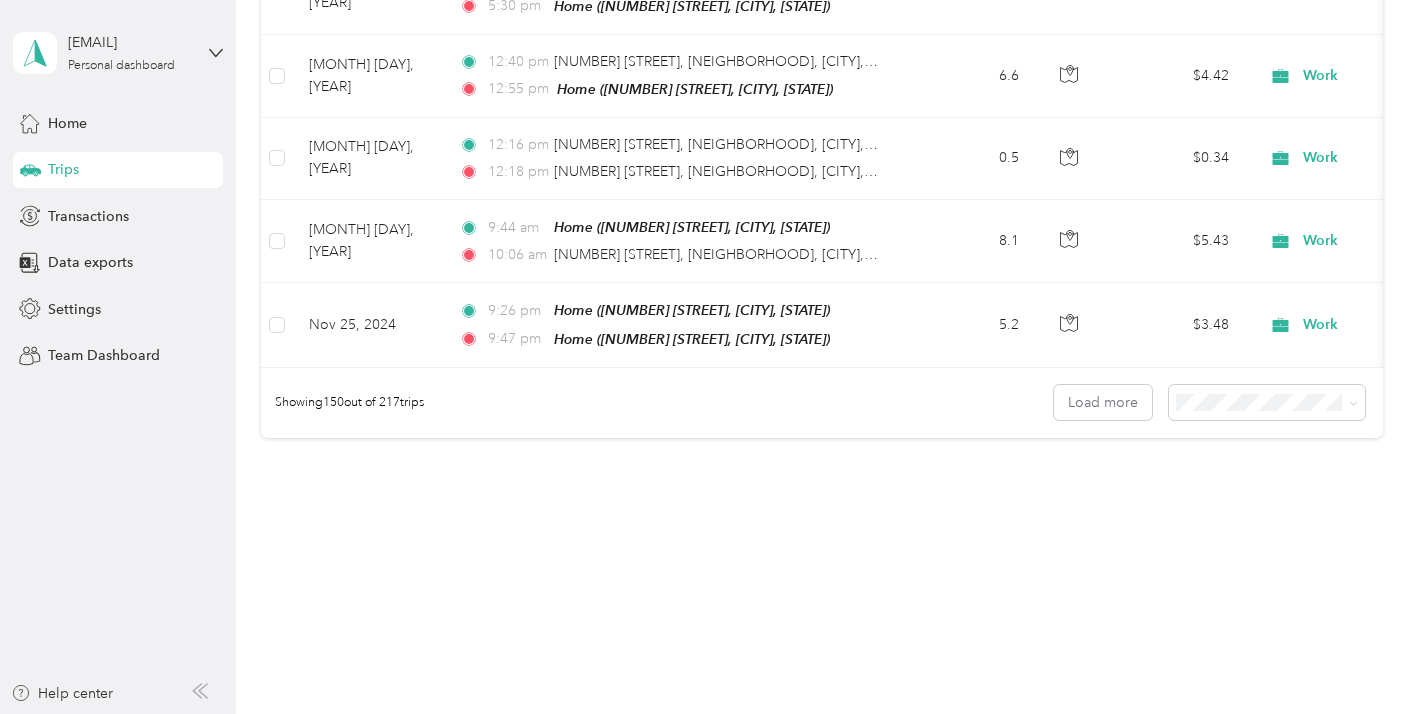 click on "Work" at bounding box center (1394, -1665) 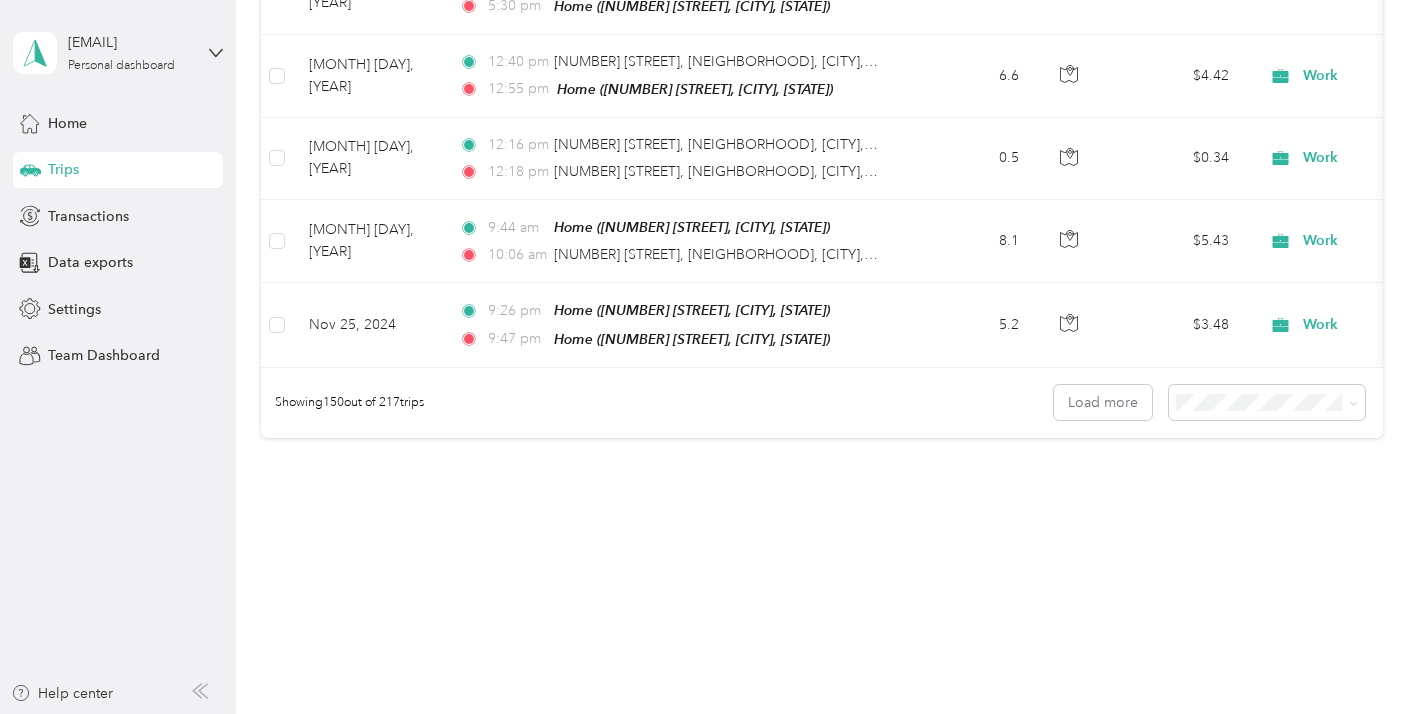 click on "Personal" at bounding box center (1311, 393) 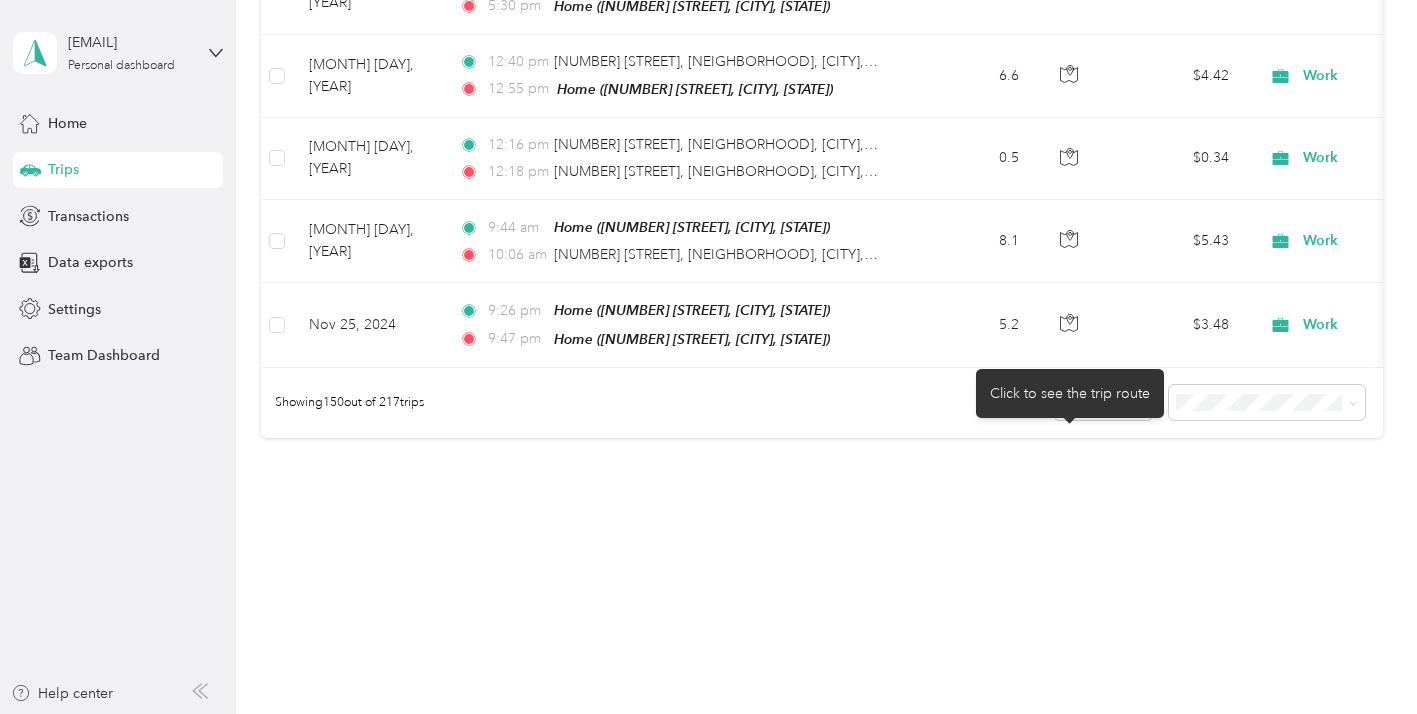 click on "Work" at bounding box center (1385, -1580) 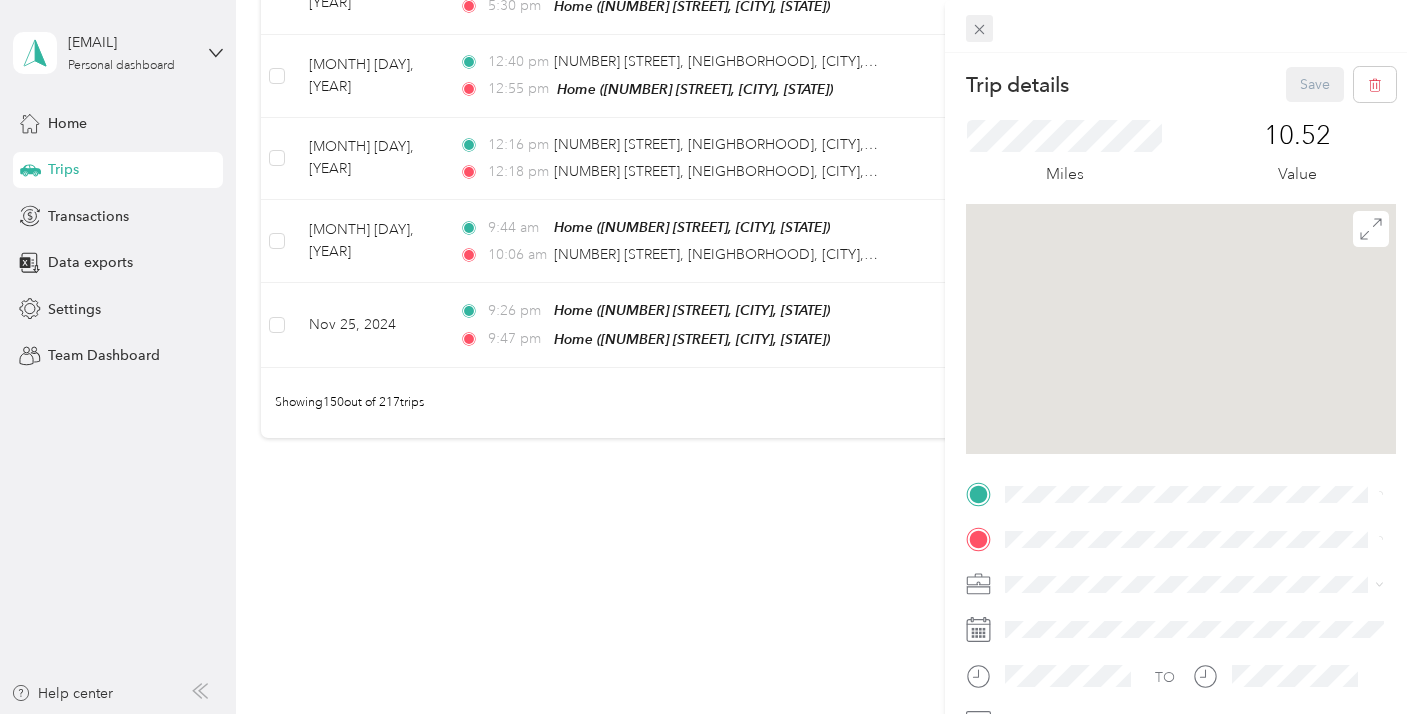 click 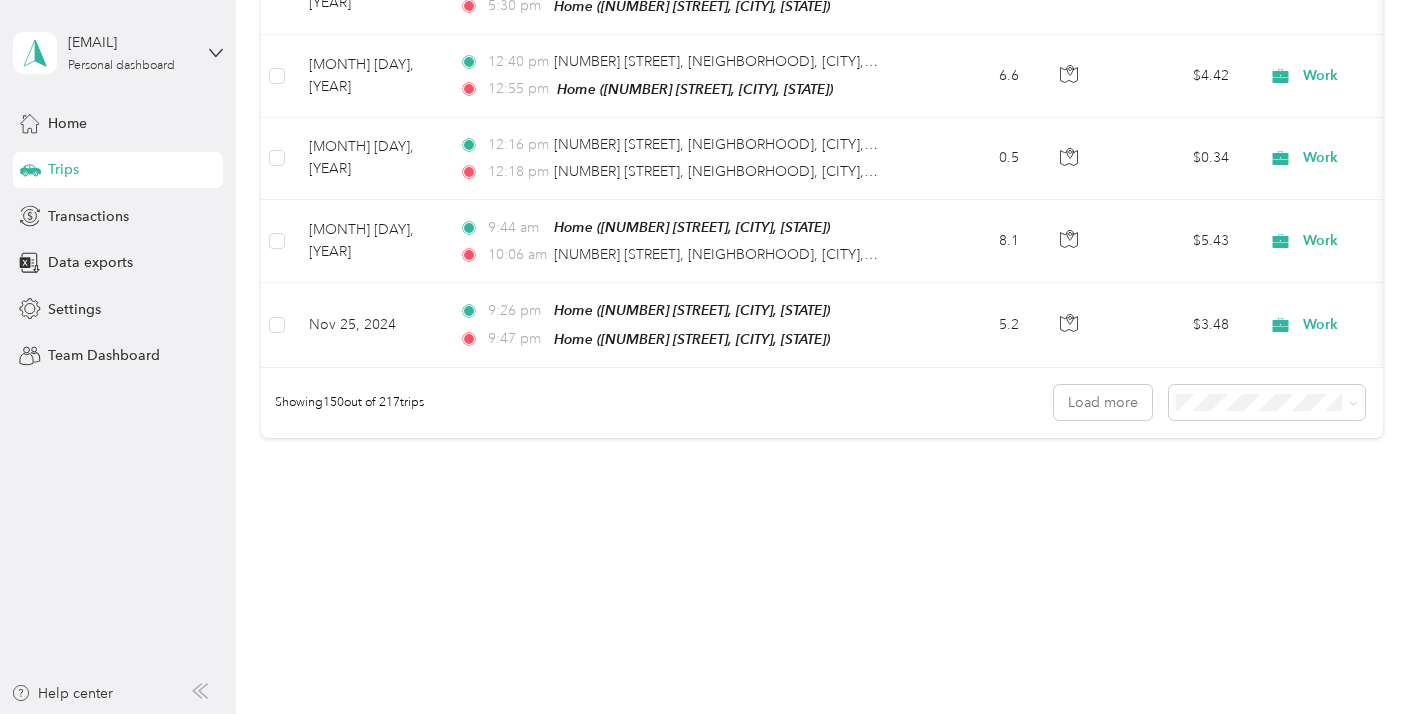 click on "Work" at bounding box center [1394, -1581] 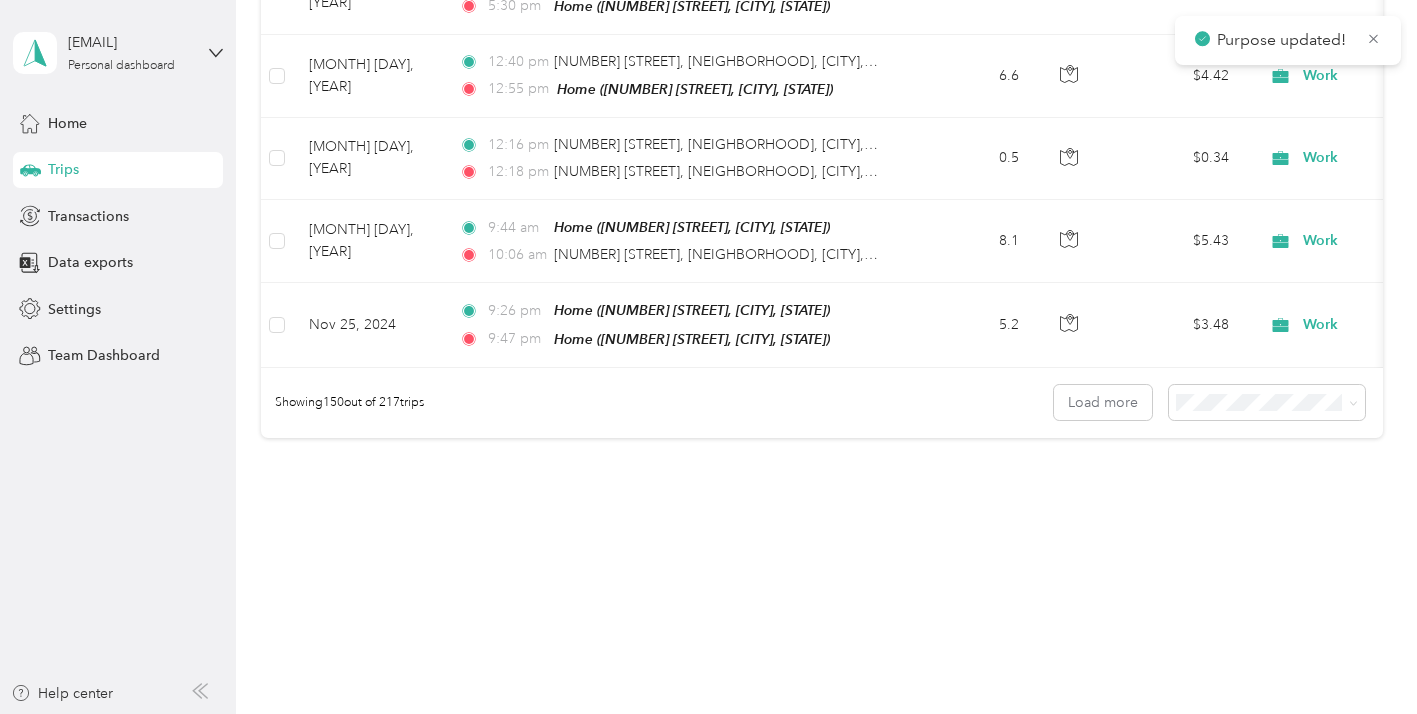 scroll, scrollTop: 25375, scrollLeft: 0, axis: vertical 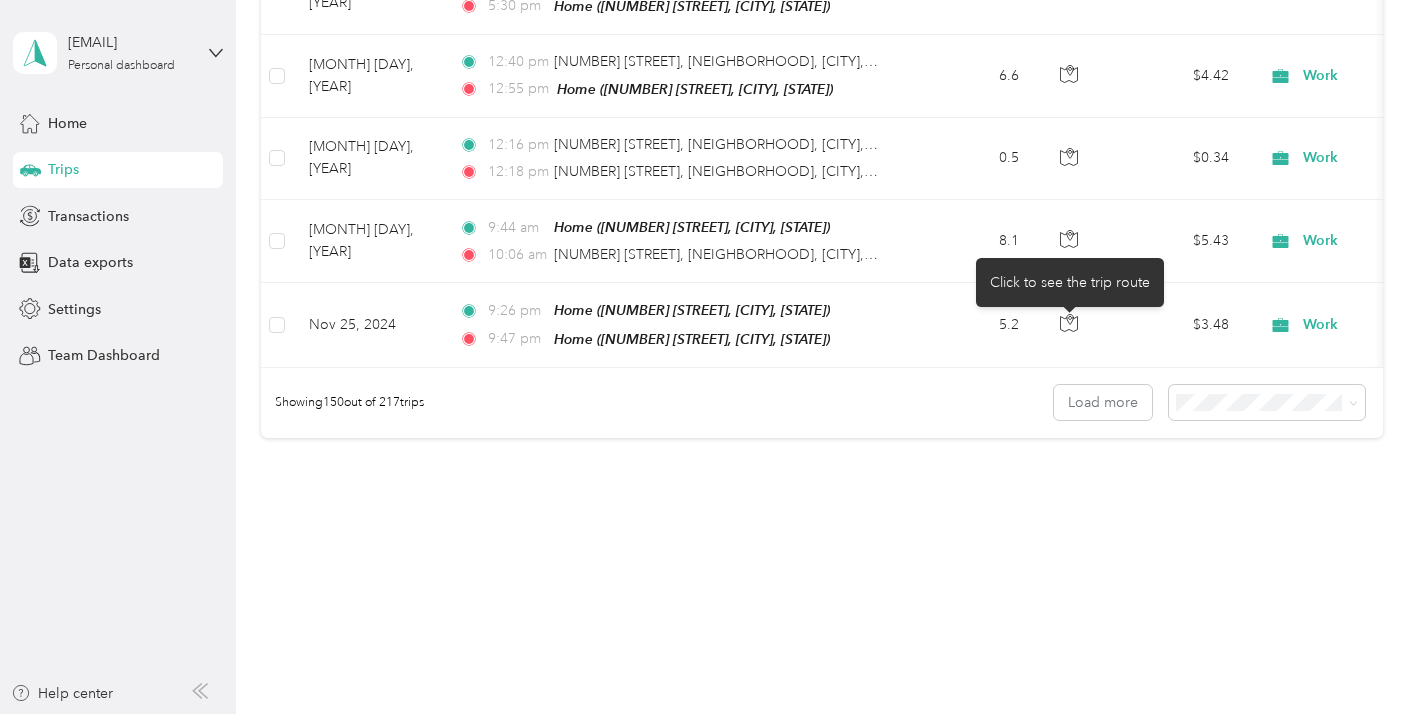 click 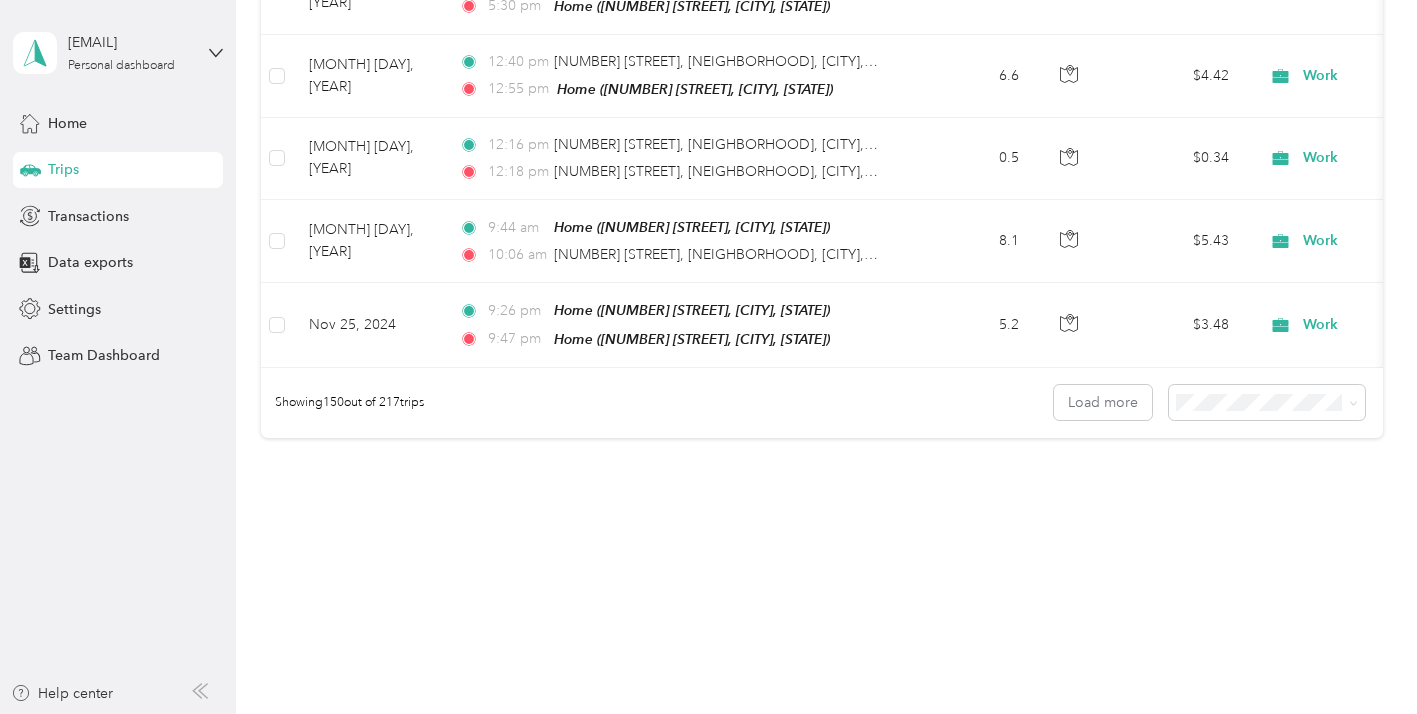 click on "Work" at bounding box center [1394, -1497] 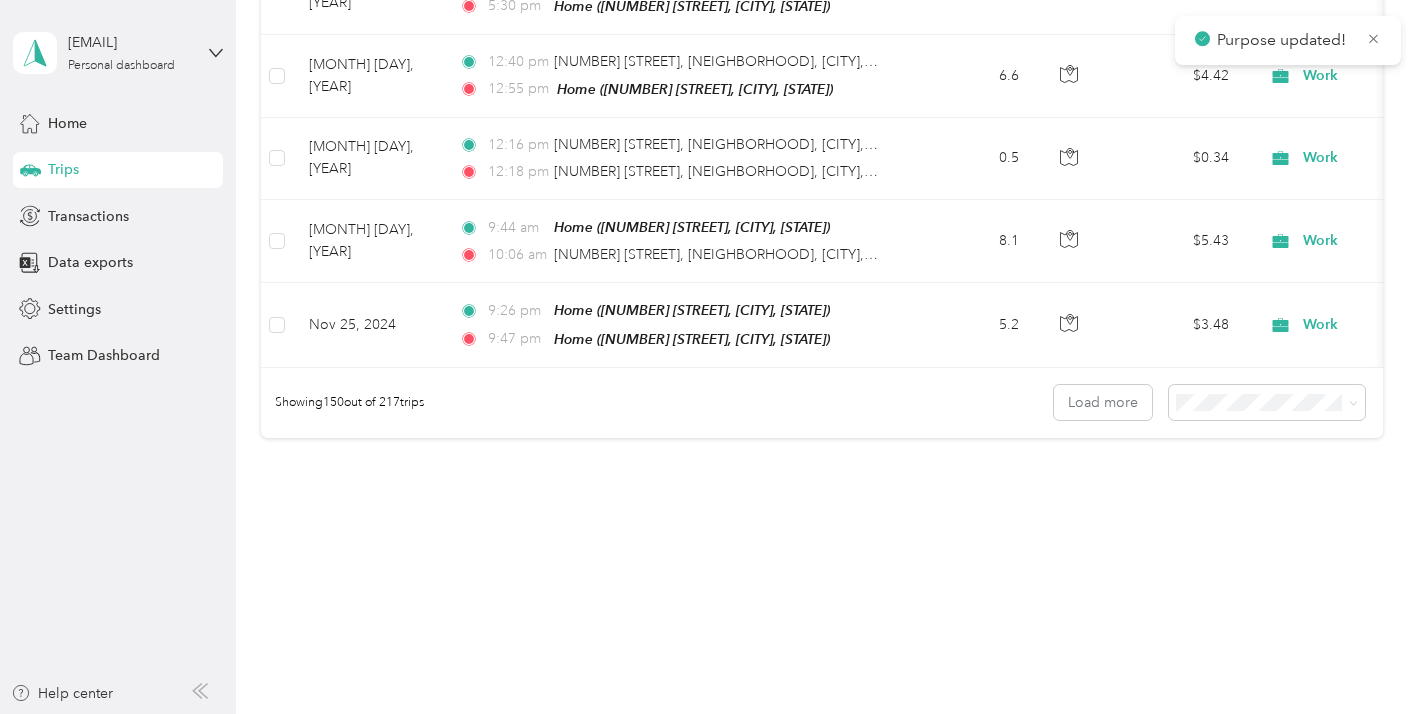 scroll, scrollTop: 25560, scrollLeft: 0, axis: vertical 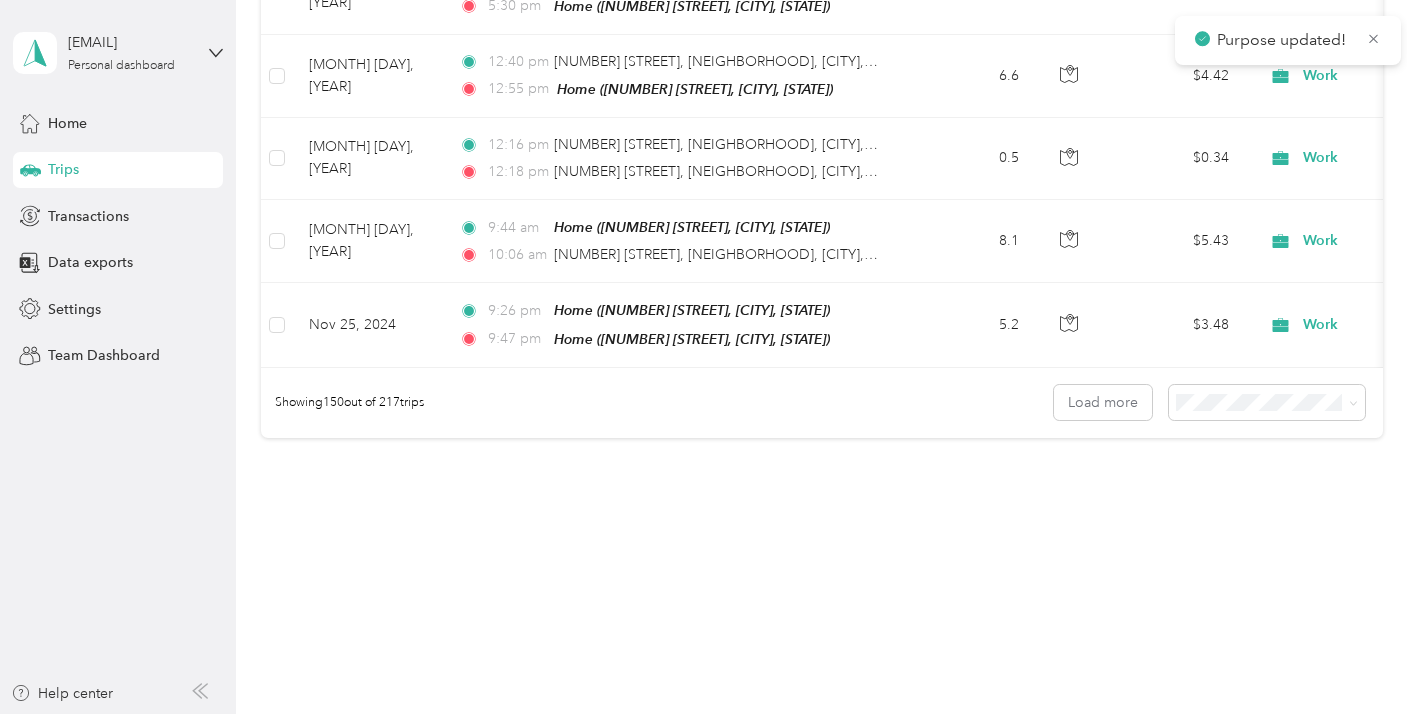click on "Personal" at bounding box center [1311, 484] 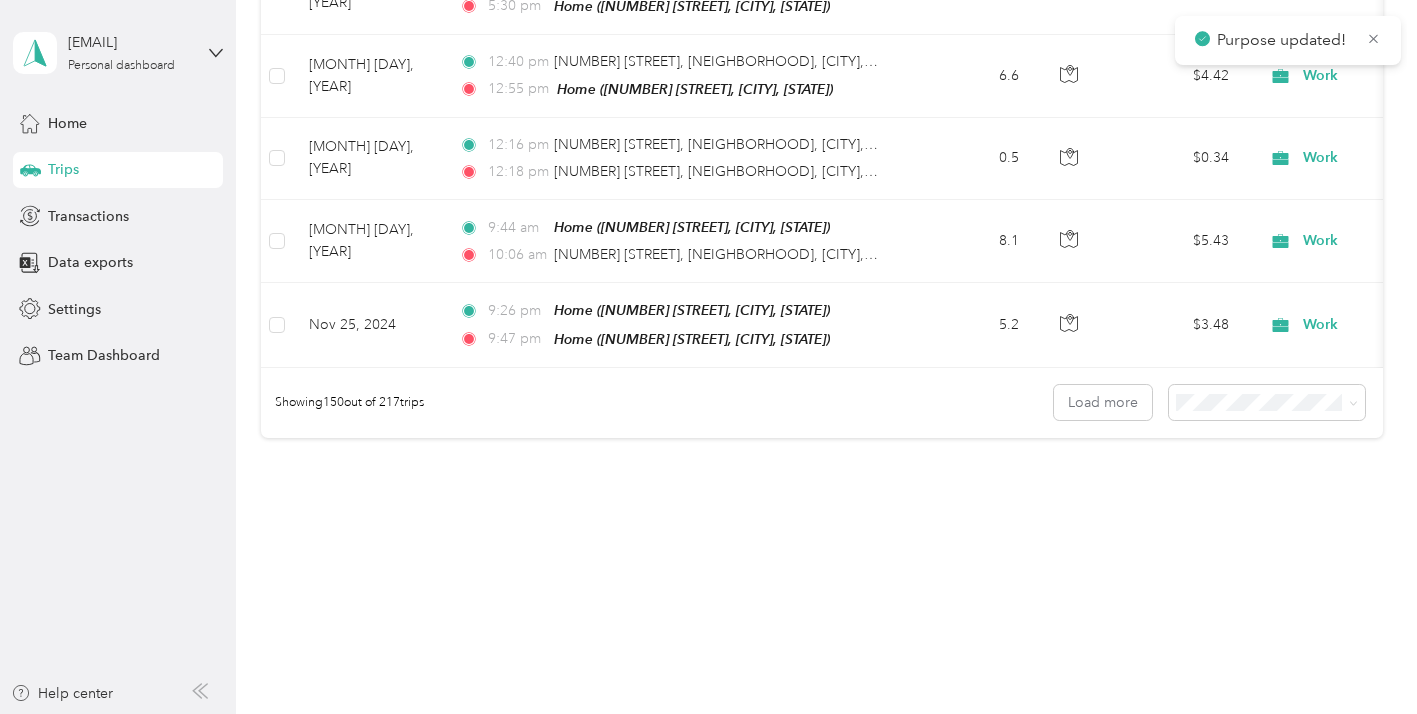 scroll, scrollTop: 25796, scrollLeft: 0, axis: vertical 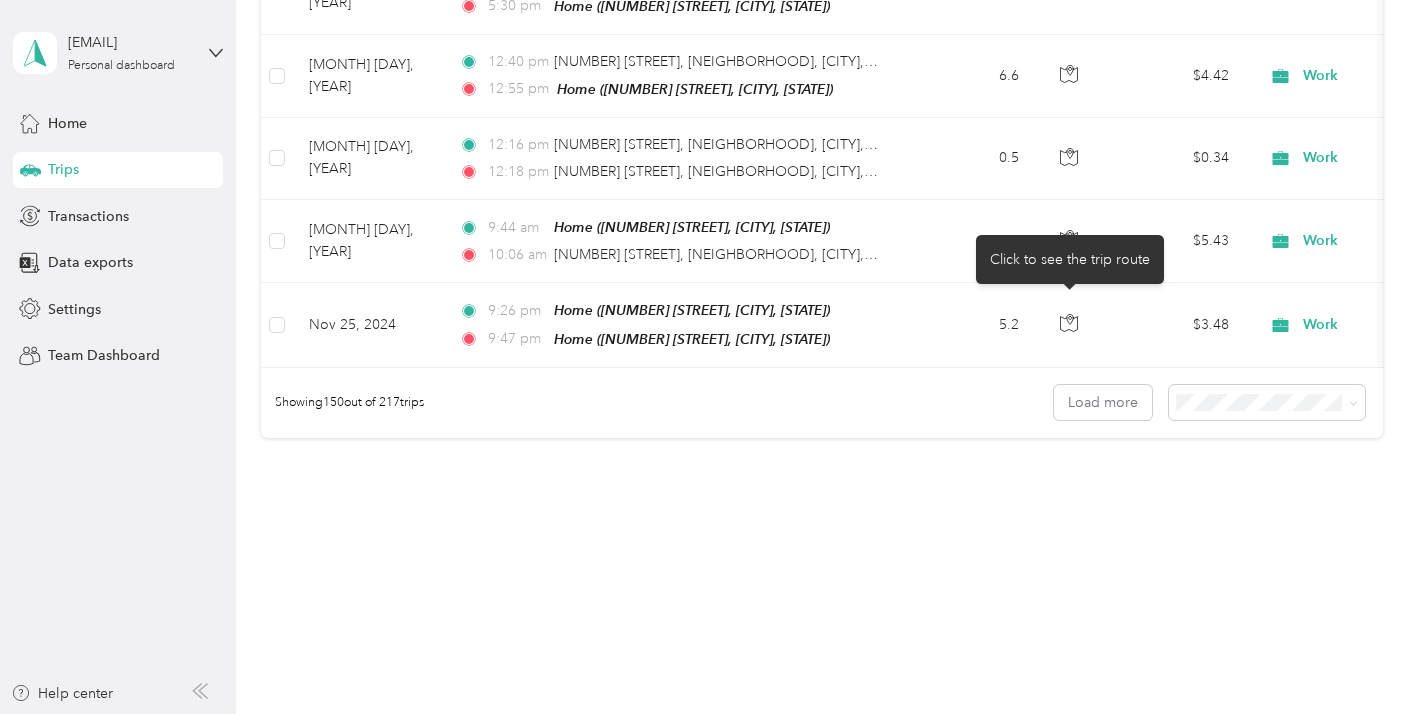 click 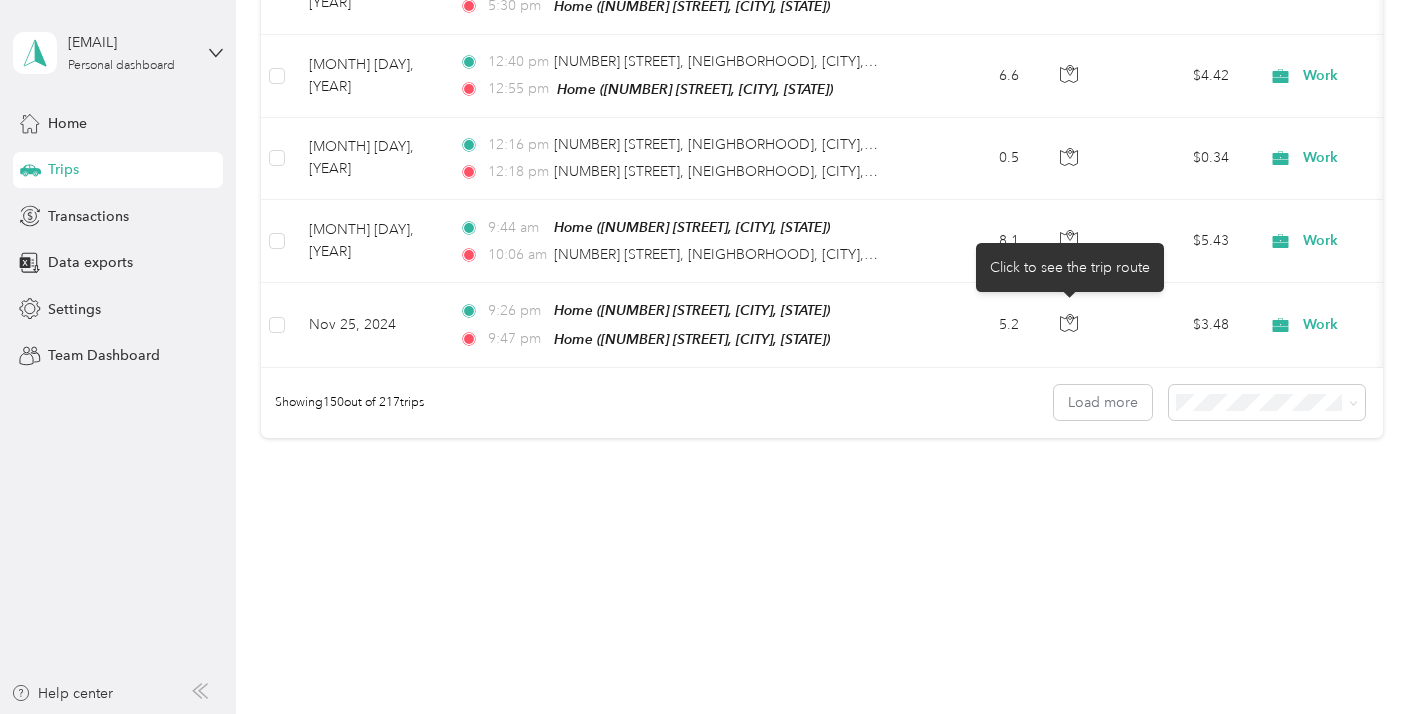 scroll, scrollTop: 26387, scrollLeft: 0, axis: vertical 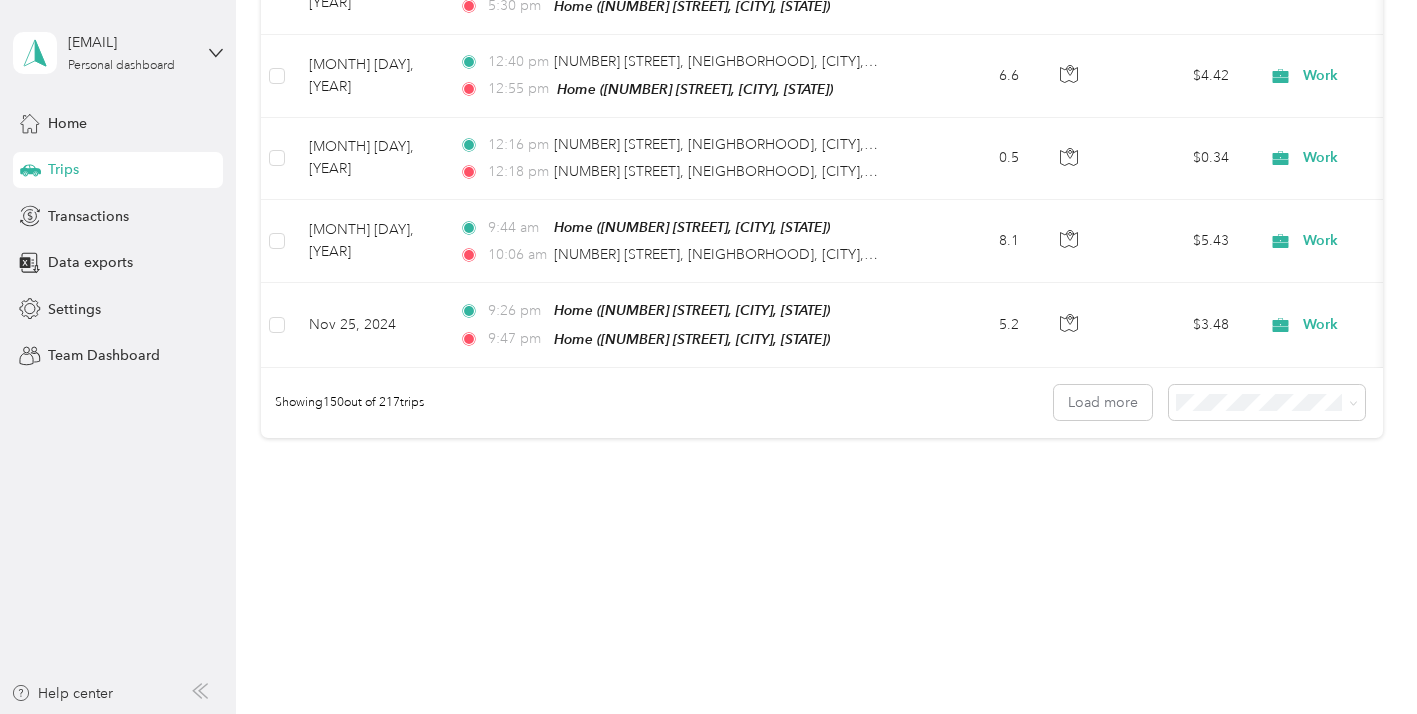 click 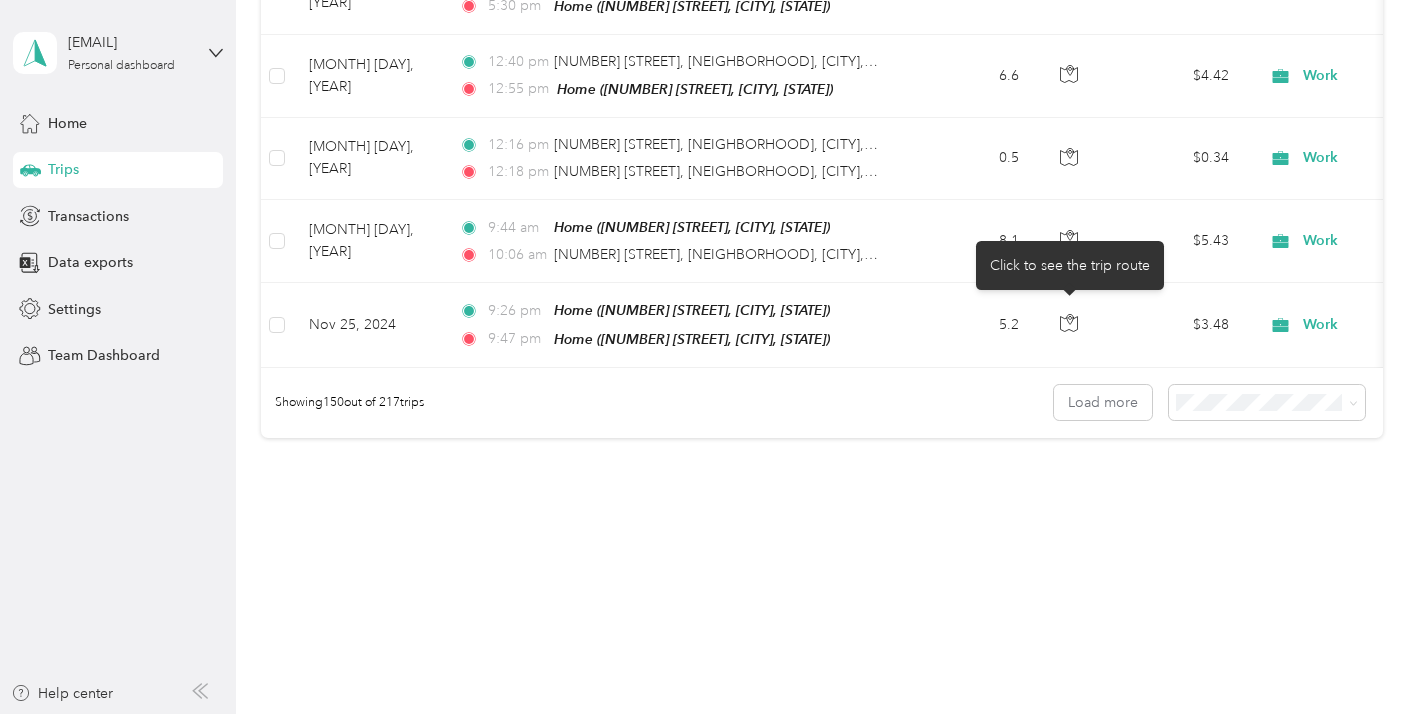 click 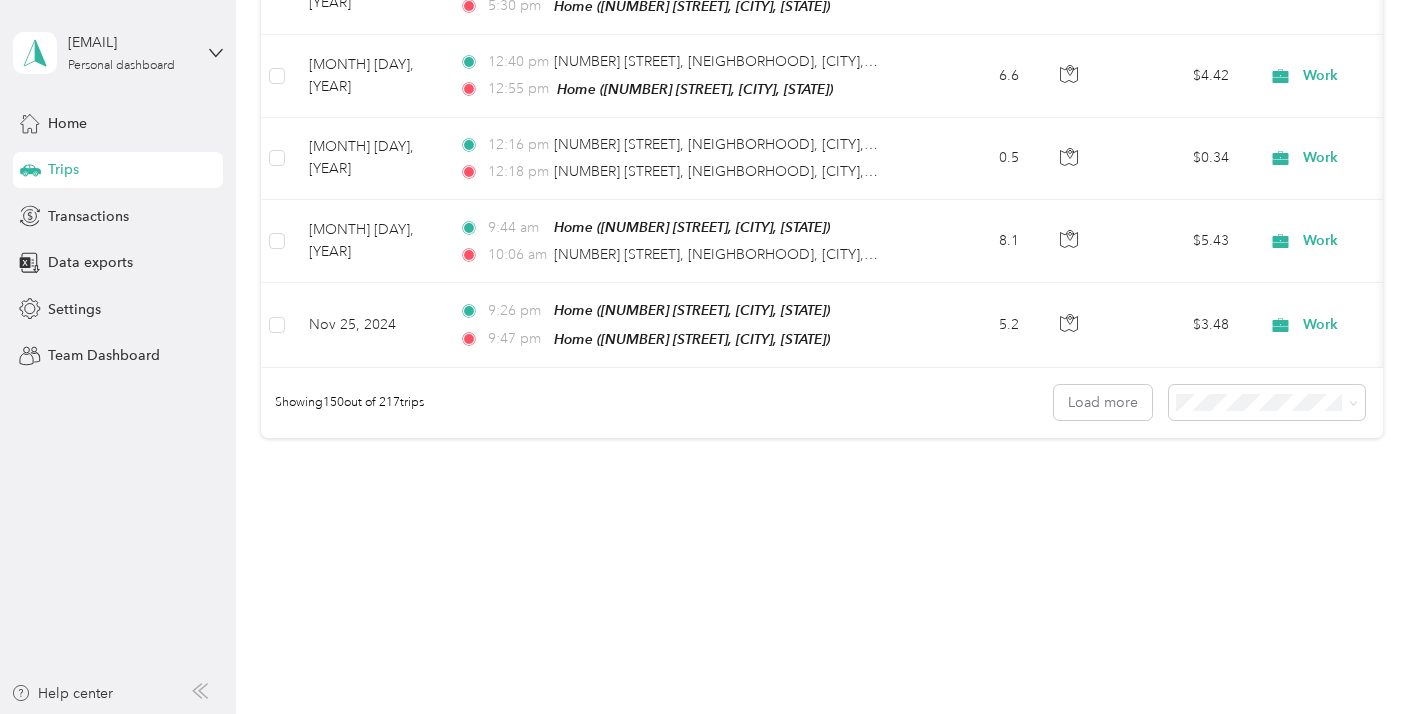 click on "Work" at bounding box center [1394, -1080] 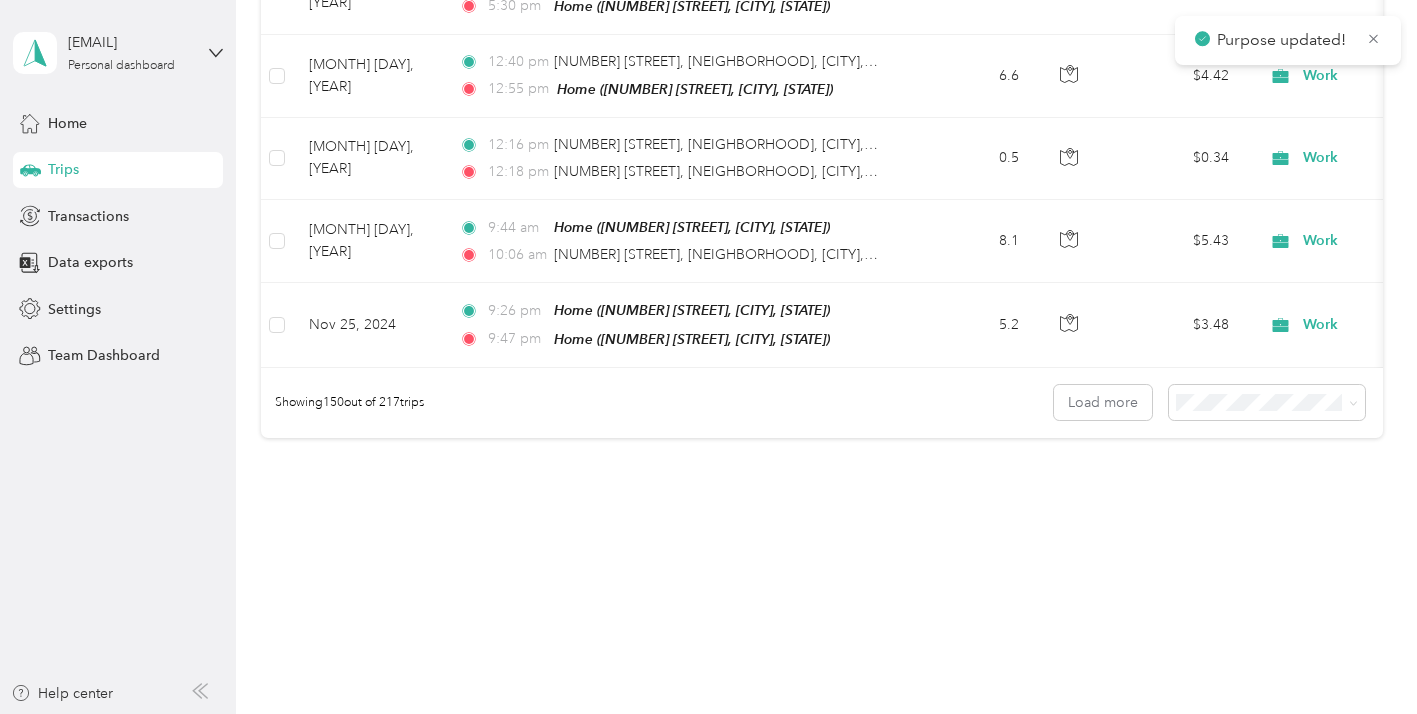click on "Personal" at bounding box center (1311, 202) 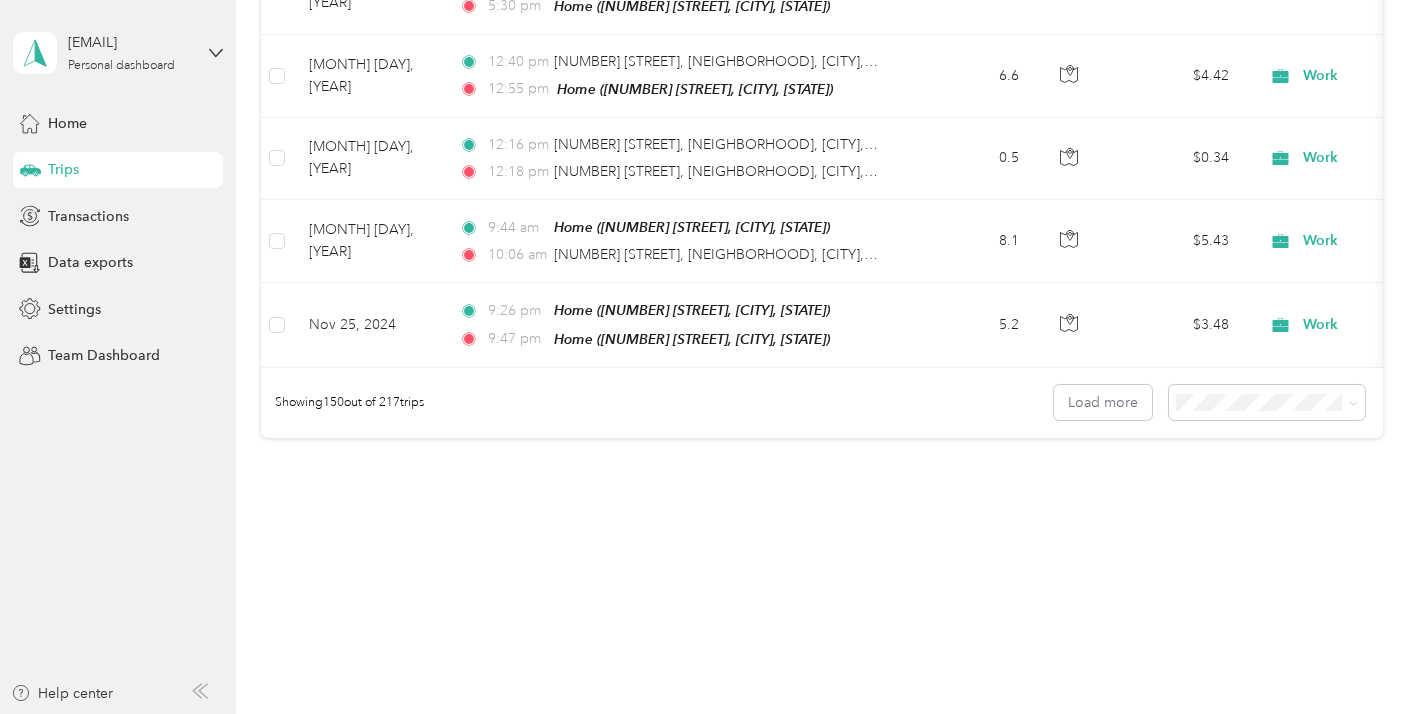 scroll, scrollTop: 26782, scrollLeft: 0, axis: vertical 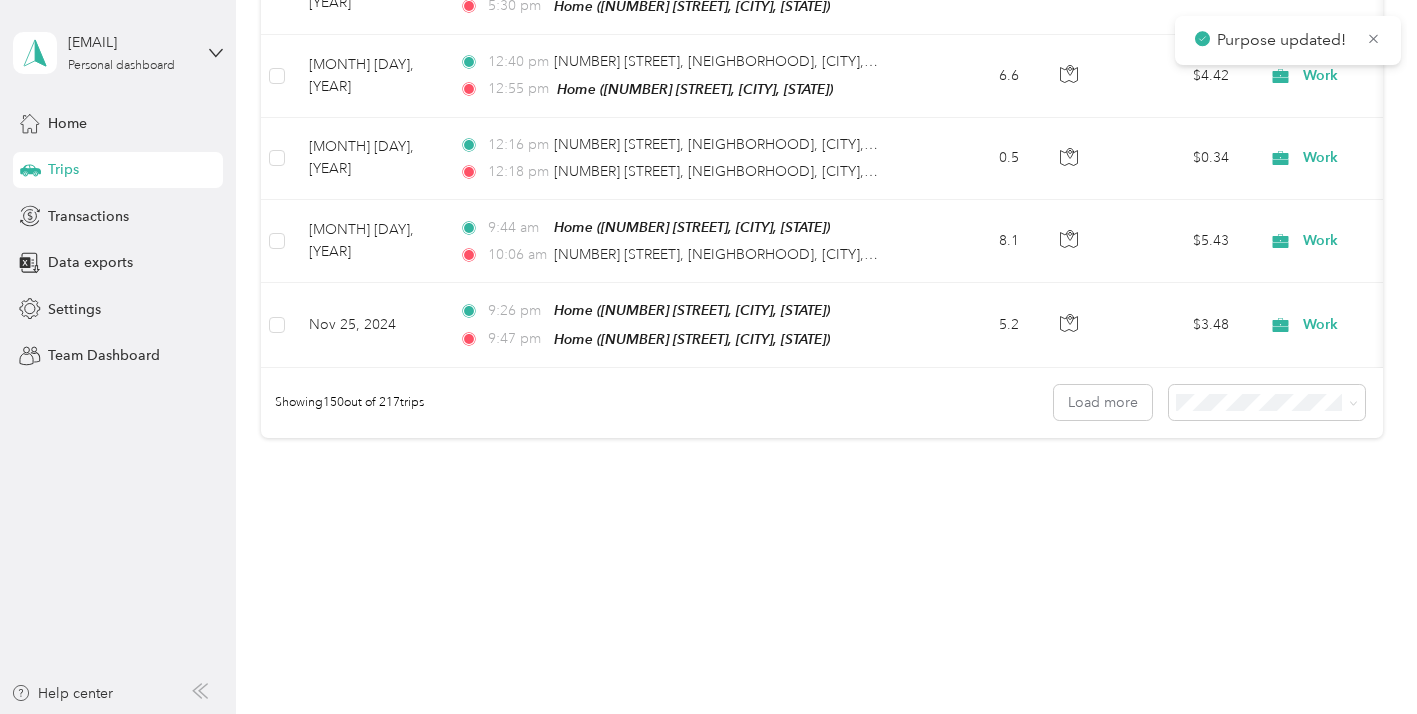 click on "Work" at bounding box center (1394, -833) 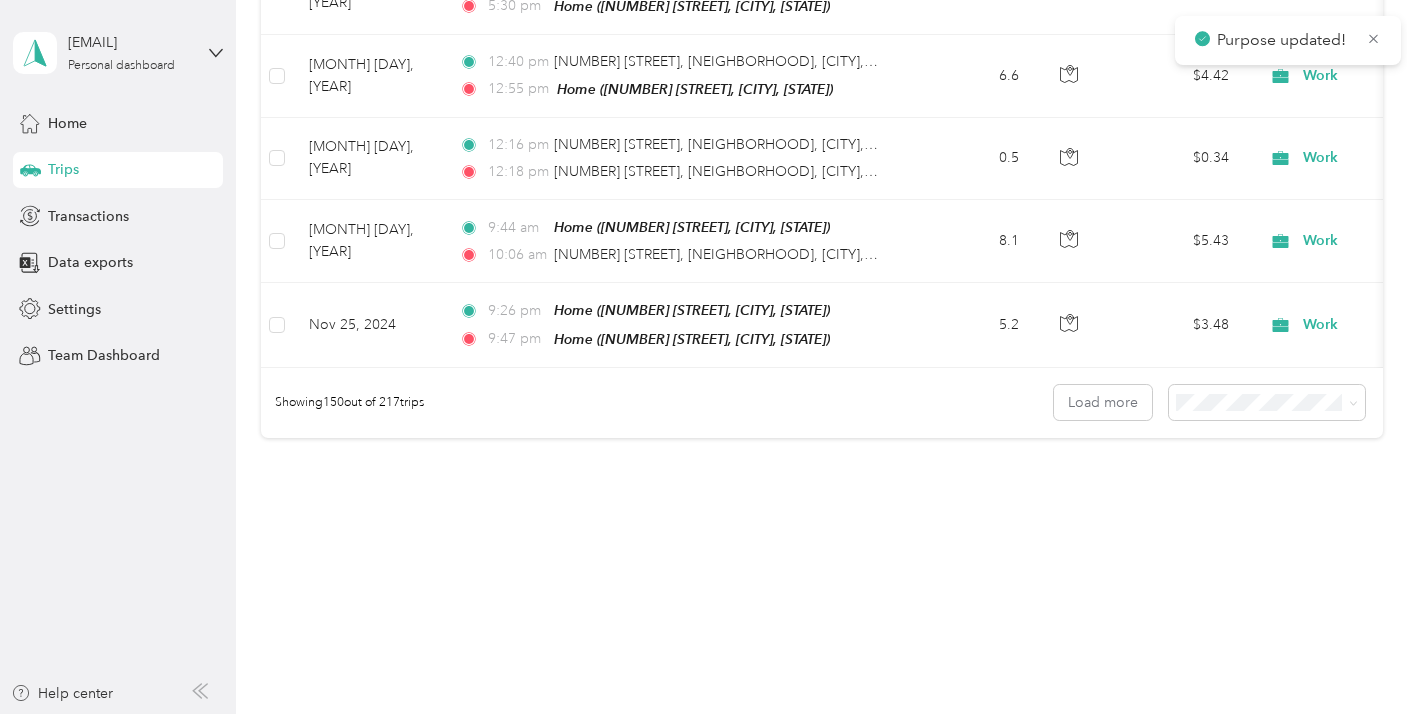 click on "Personal" at bounding box center (1311, 93) 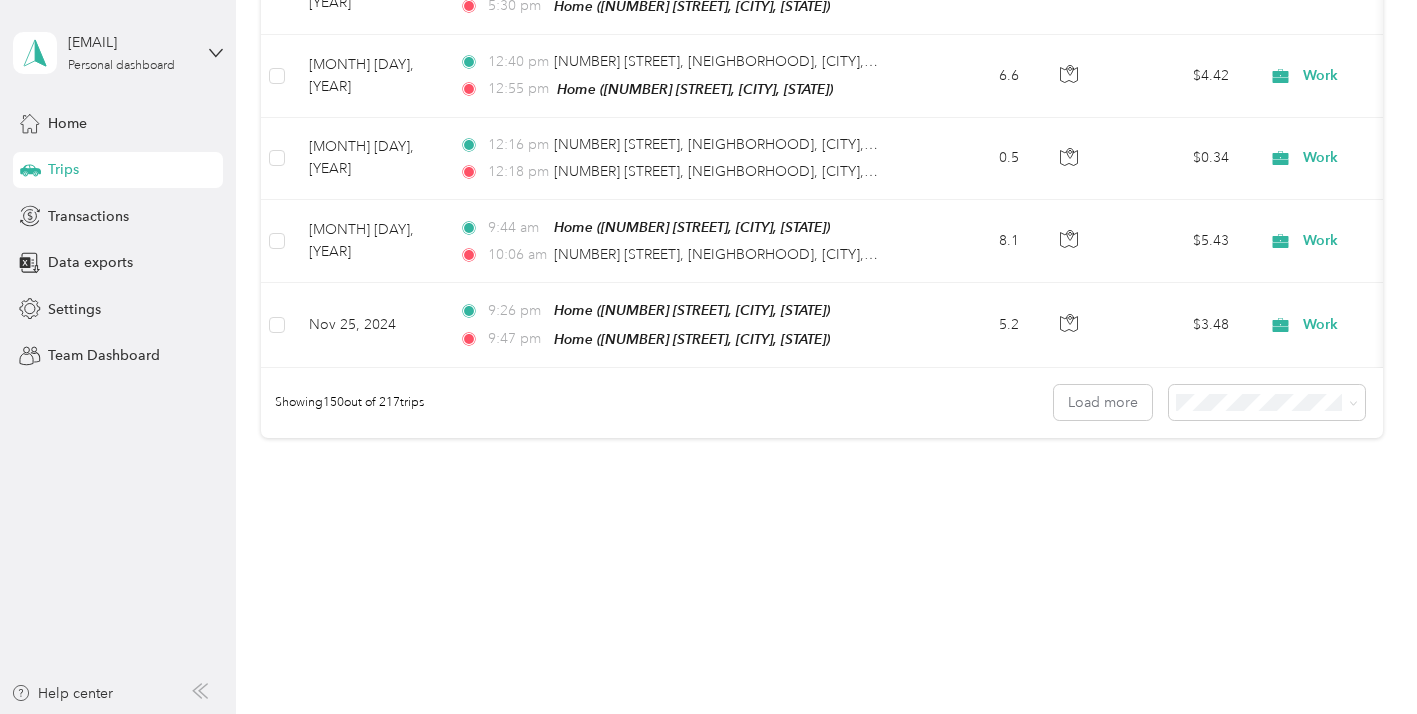 scroll, scrollTop: 27144, scrollLeft: 0, axis: vertical 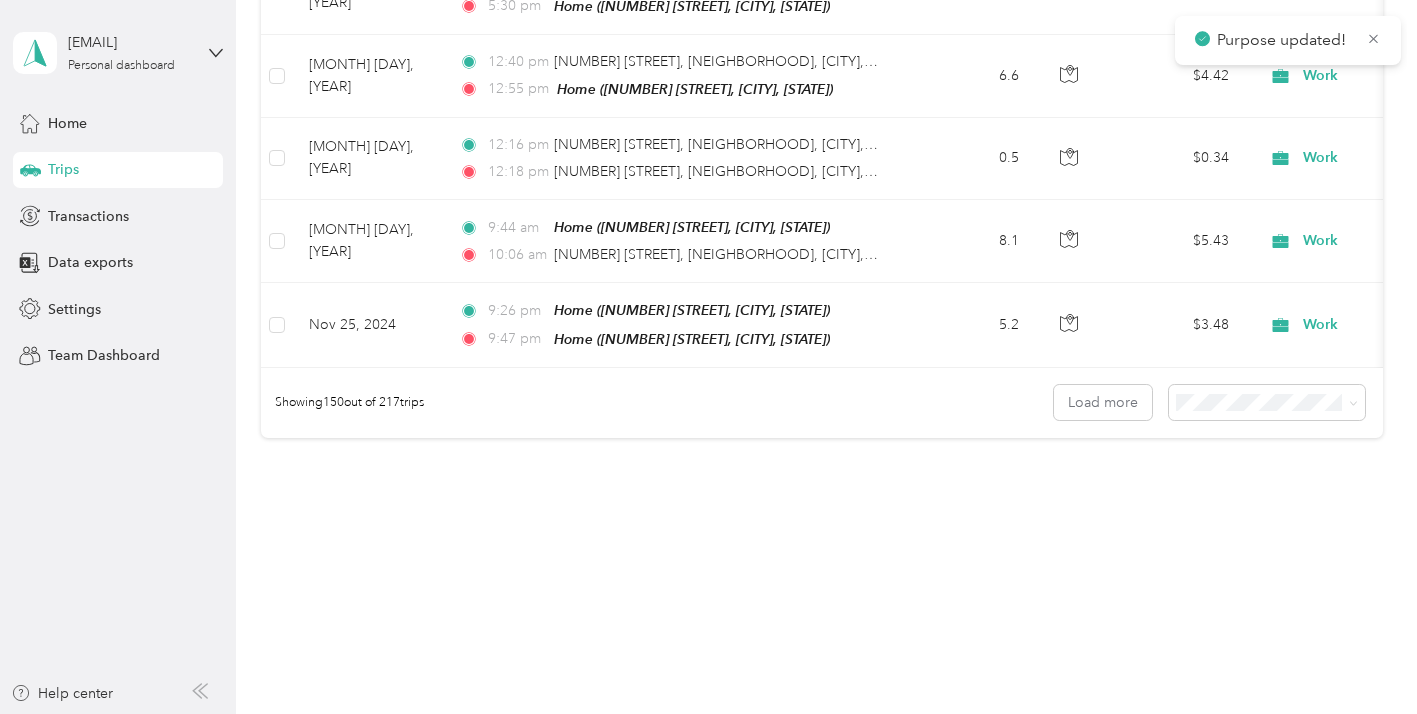 click on "Work" at bounding box center [1394, -750] 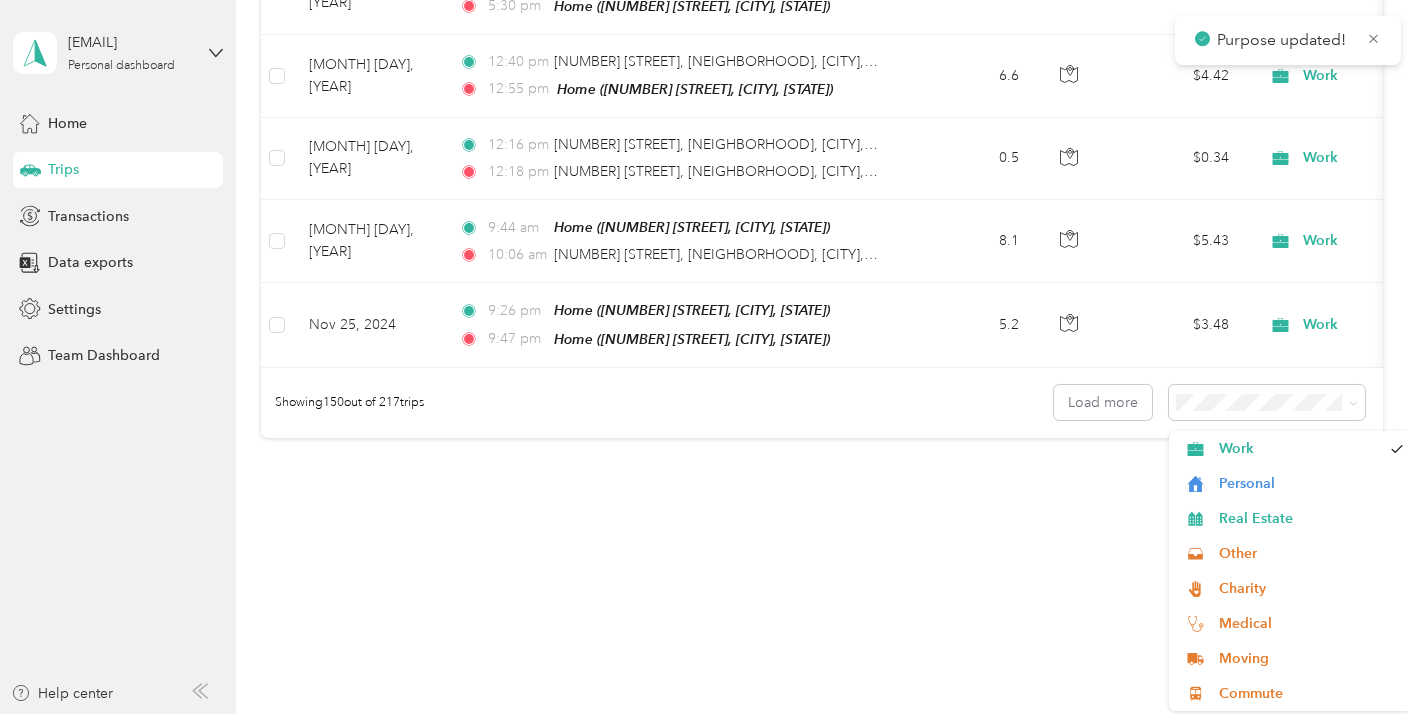 scroll, scrollTop: 27153, scrollLeft: 0, axis: vertical 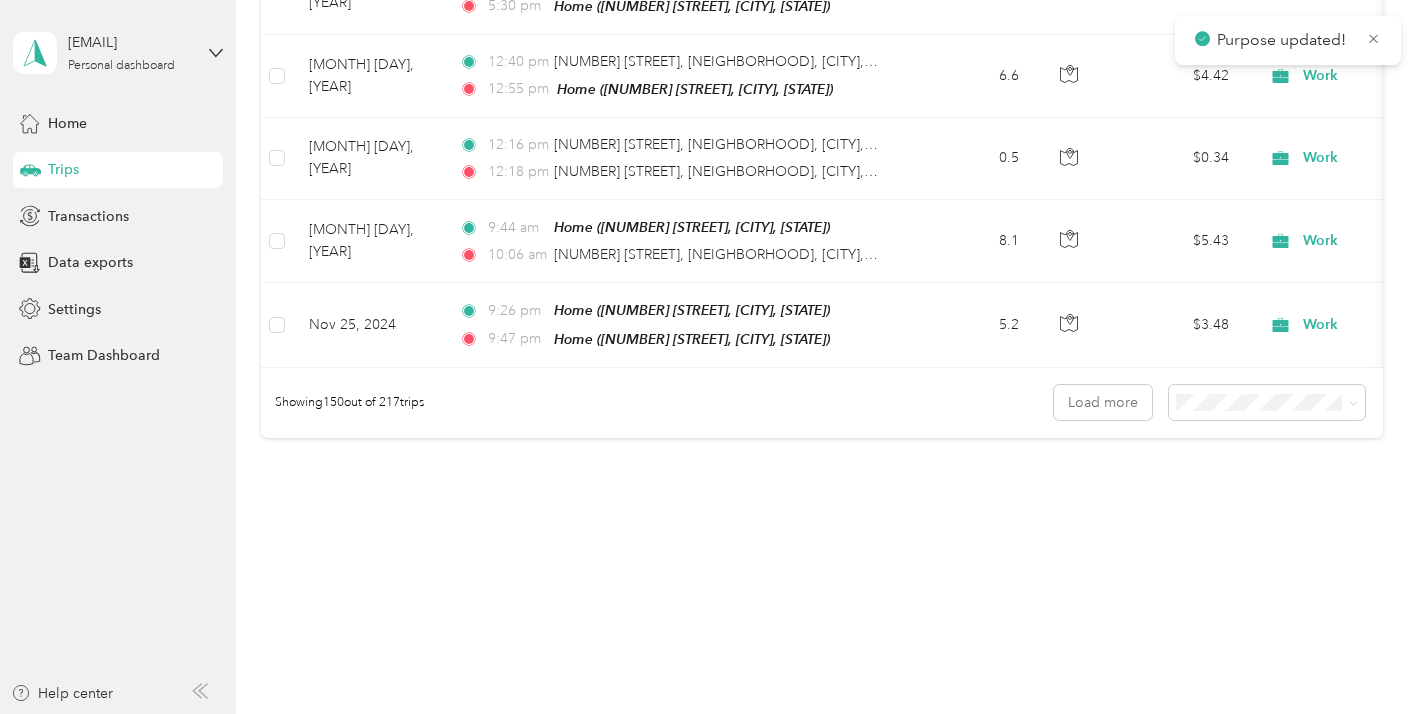 click on "Personal" at bounding box center (1311, 483) 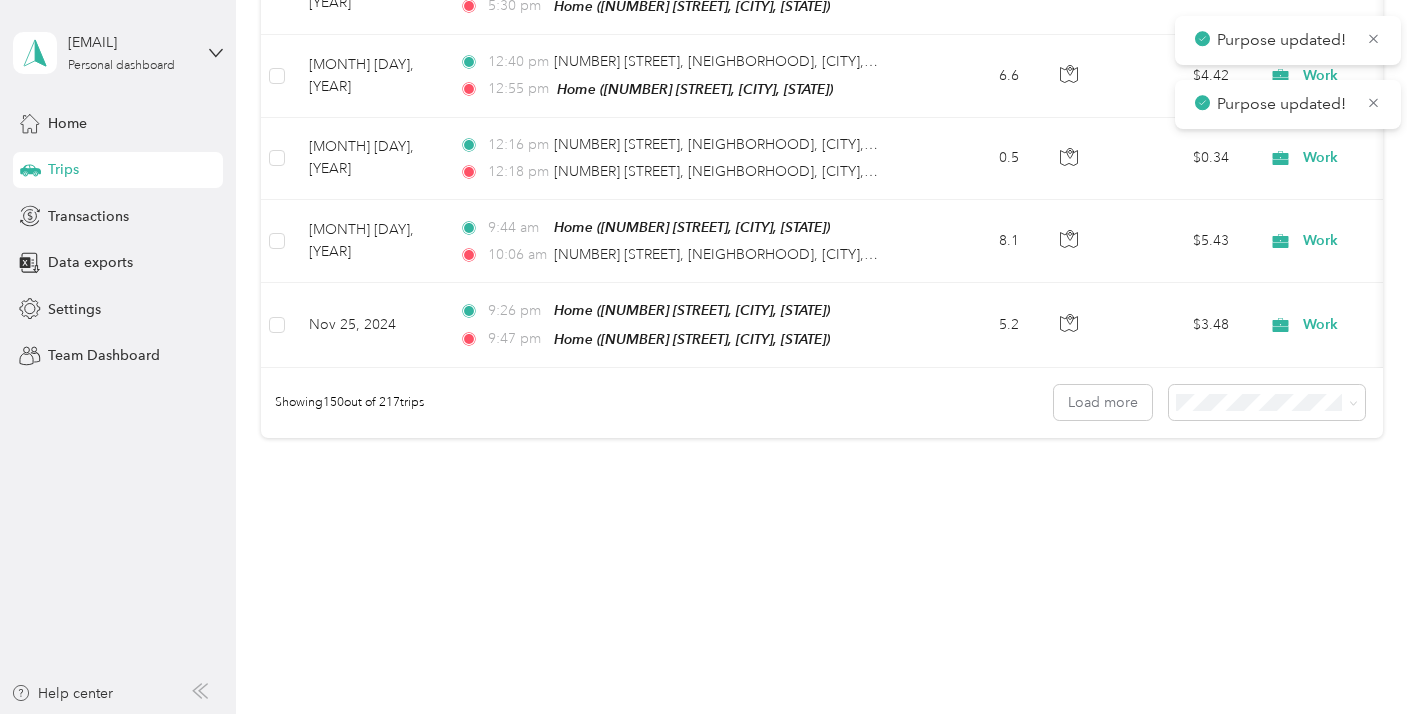 scroll, scrollTop: 27384, scrollLeft: 0, axis: vertical 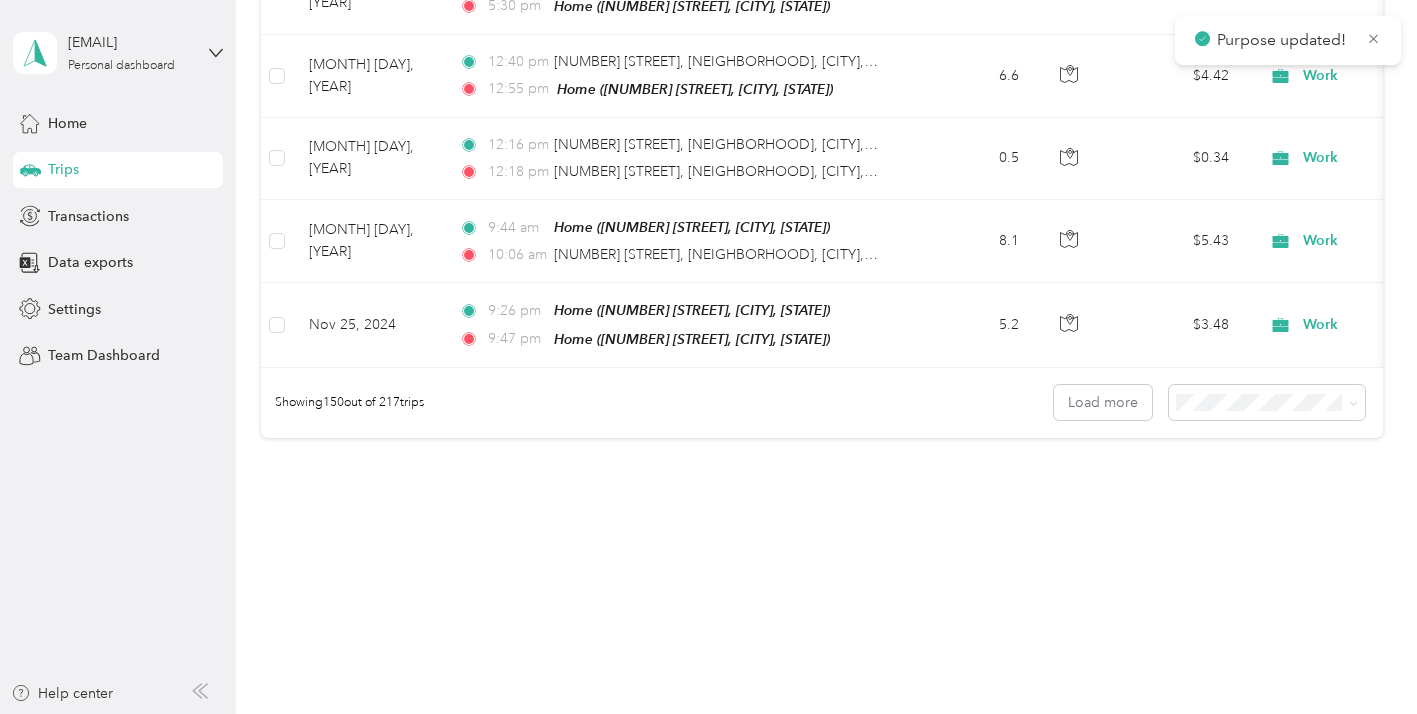 click on "Personal" at bounding box center [1311, 451] 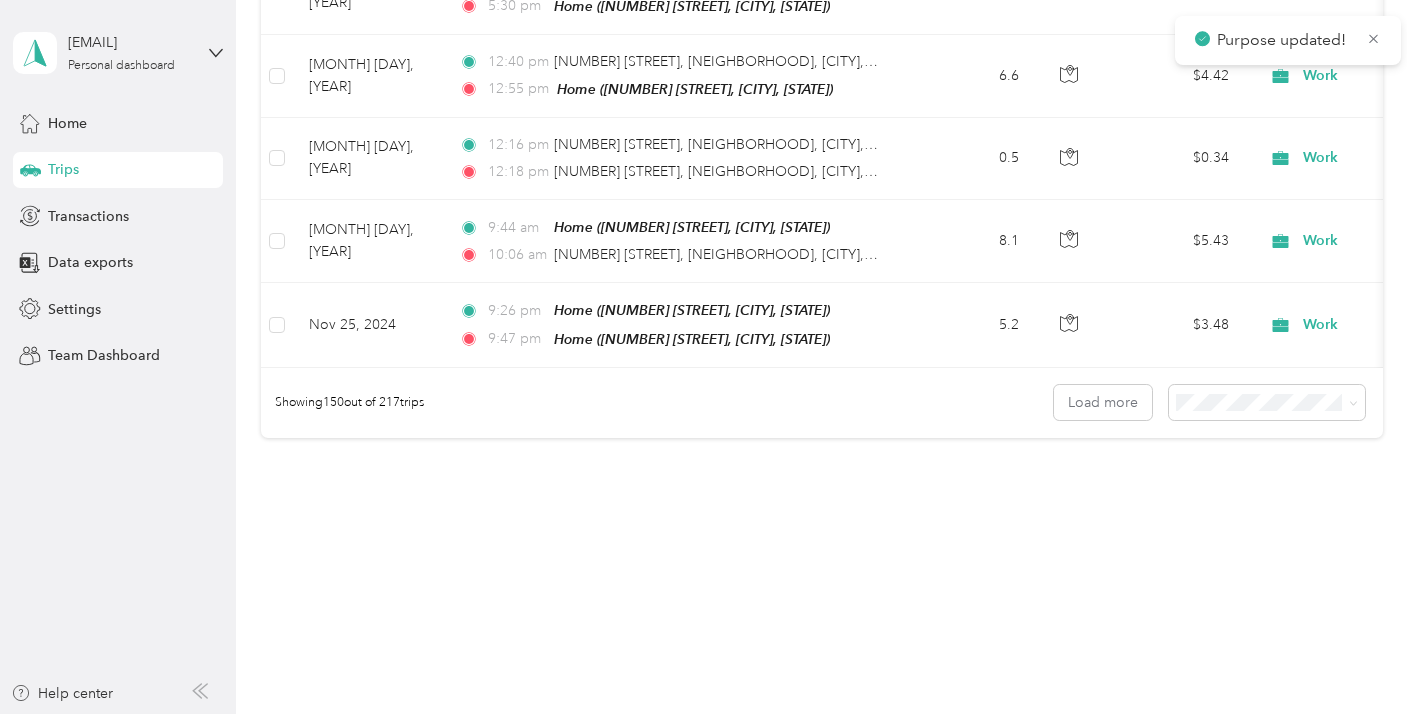 scroll, scrollTop: 27609, scrollLeft: 0, axis: vertical 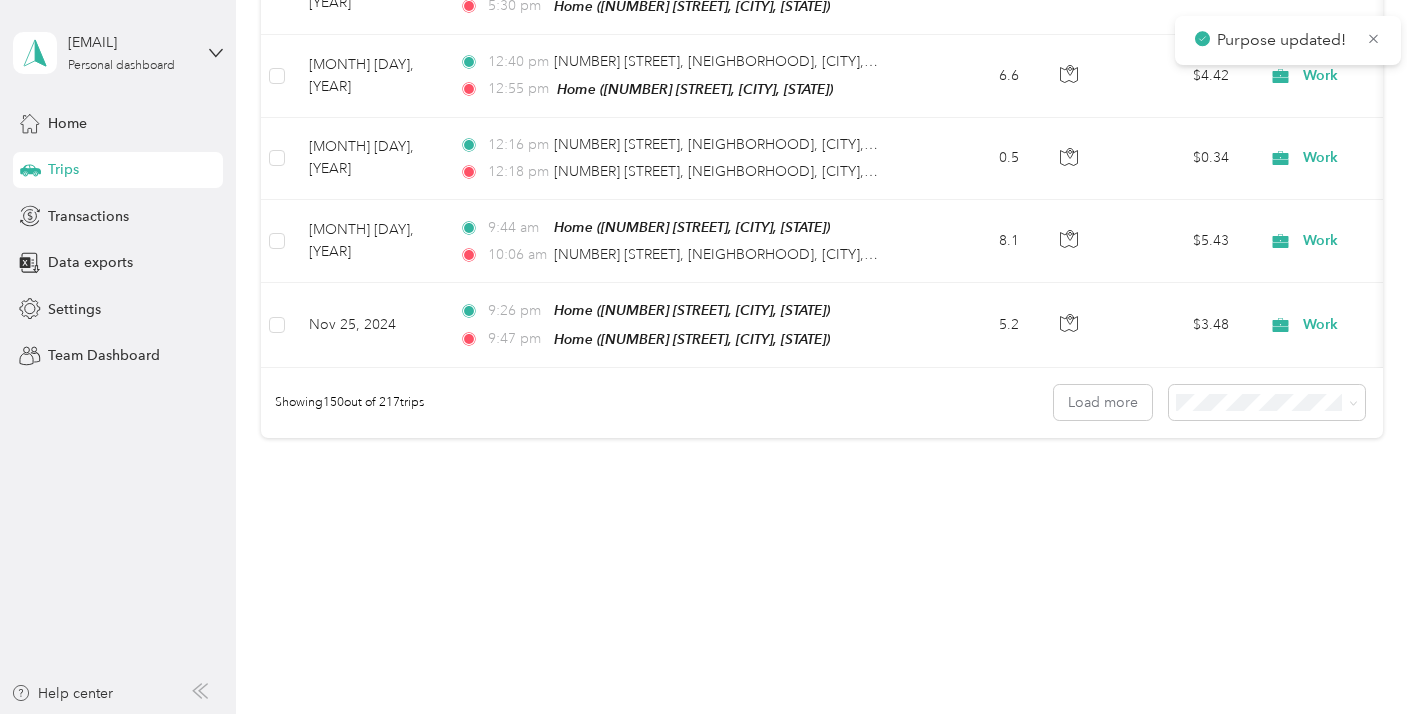 click on "Personal" at bounding box center (1311, 425) 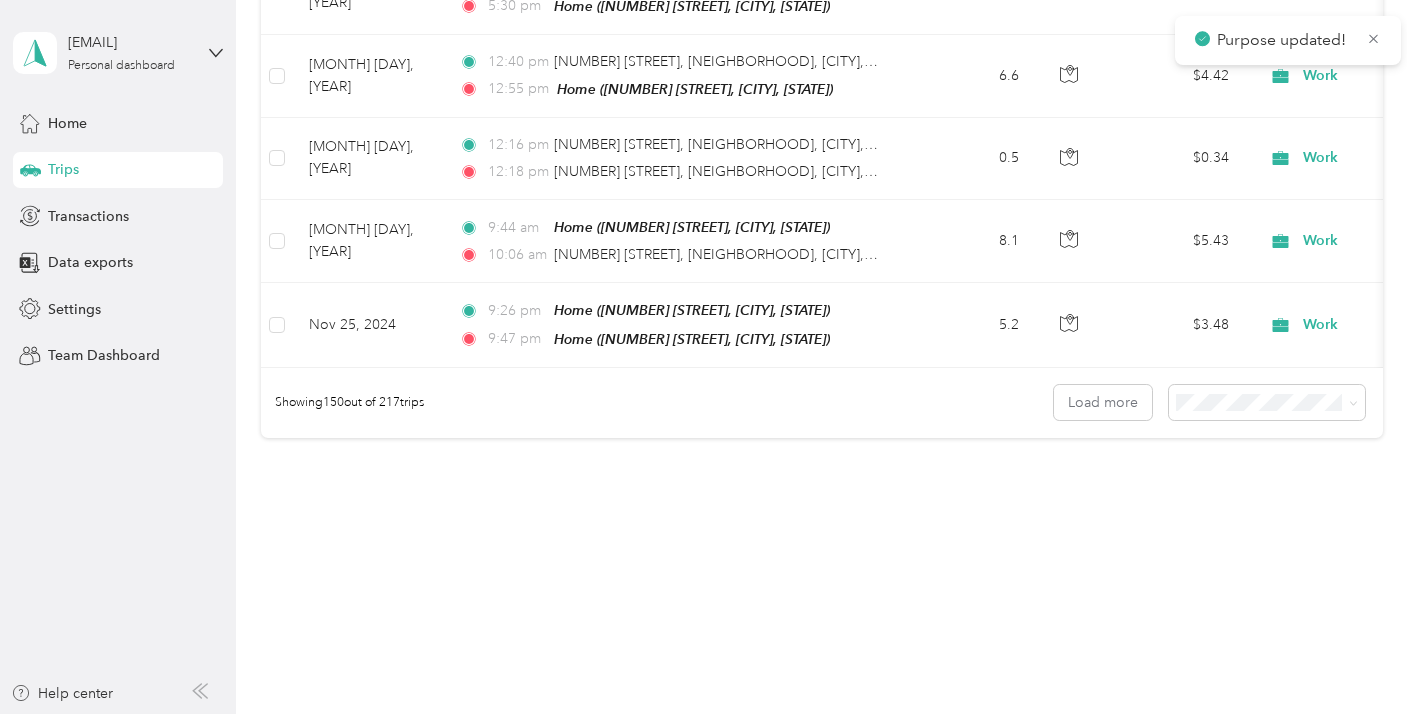 scroll, scrollTop: 27781, scrollLeft: 0, axis: vertical 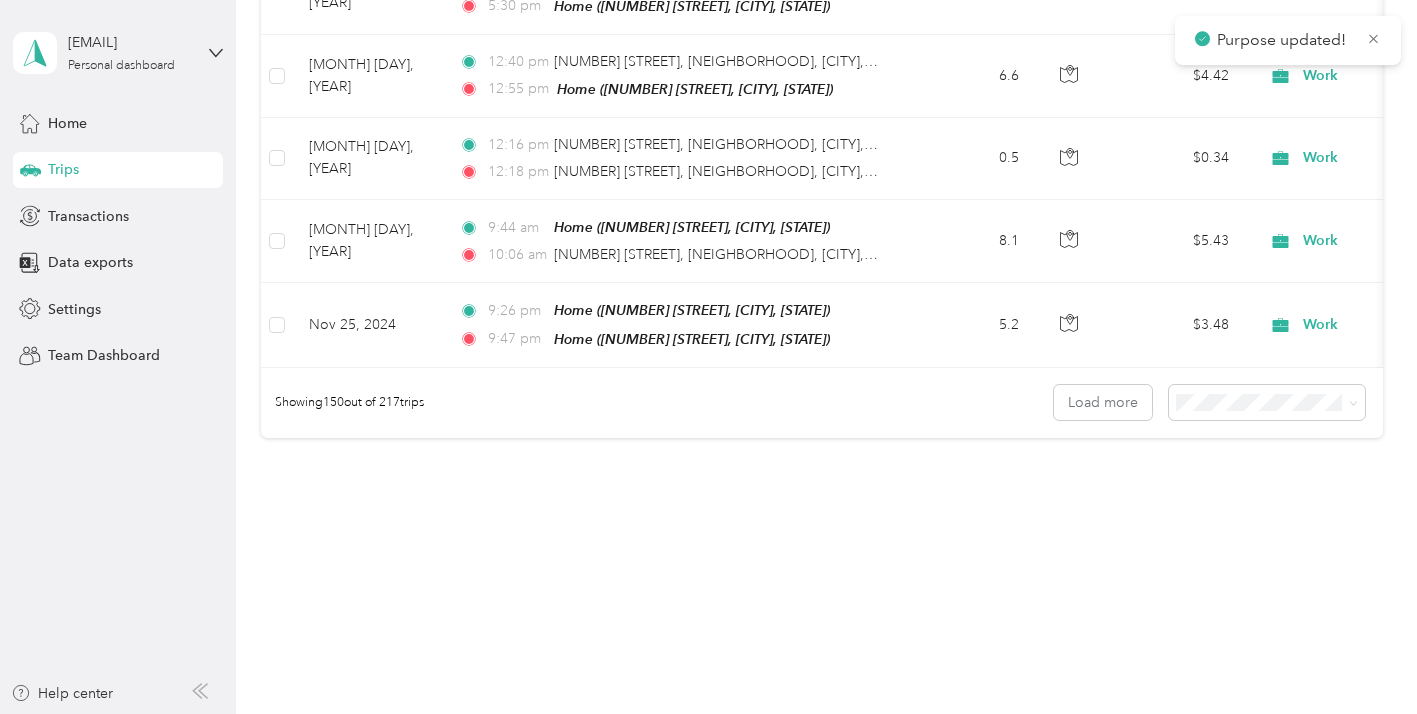 click on "Personal" at bounding box center (1311, 450) 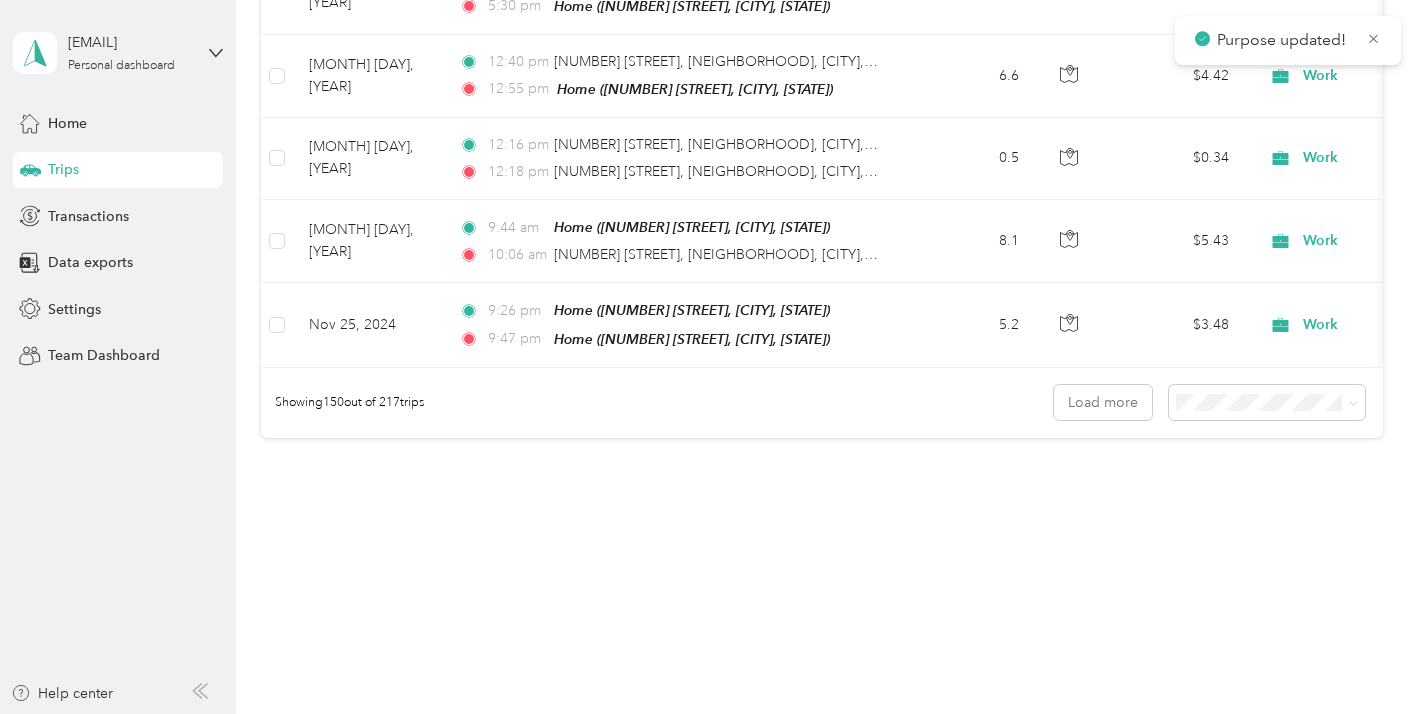 scroll, scrollTop: 28013, scrollLeft: 0, axis: vertical 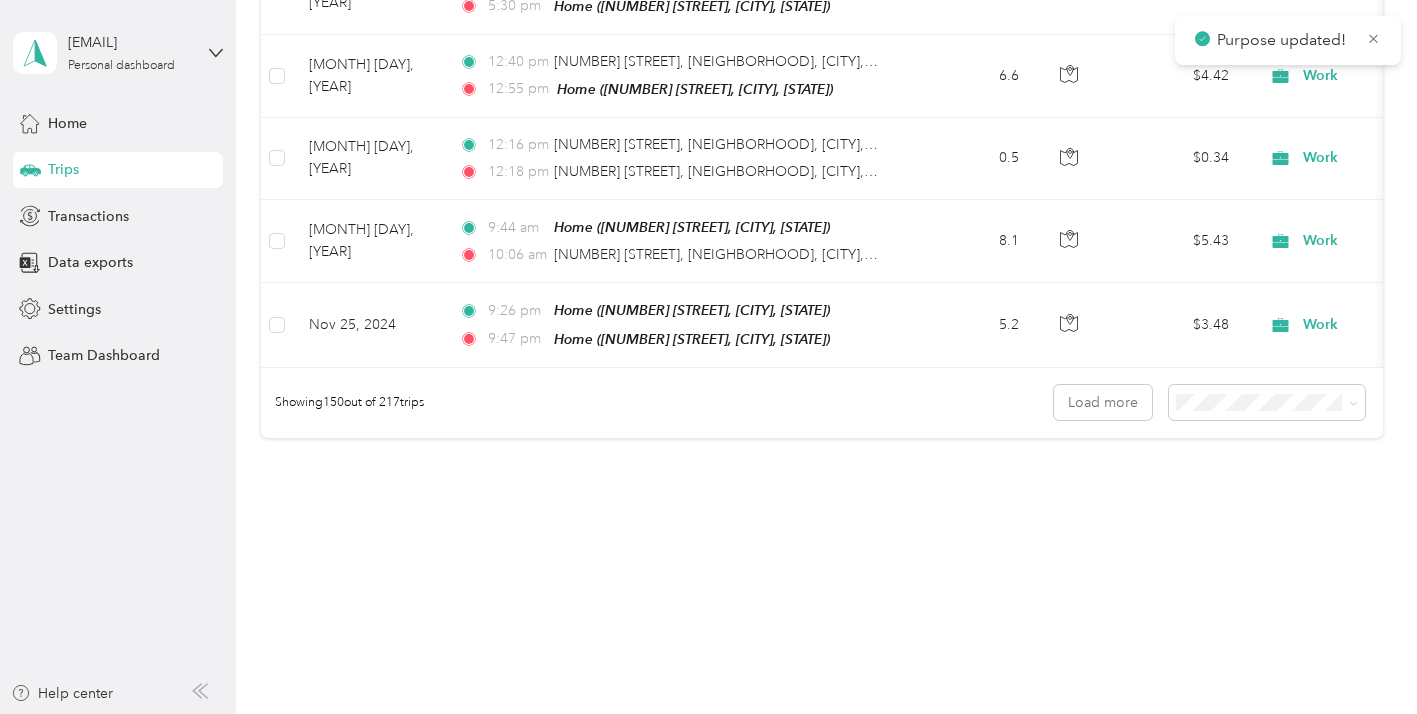 click on "Personal" at bounding box center (1311, 168) 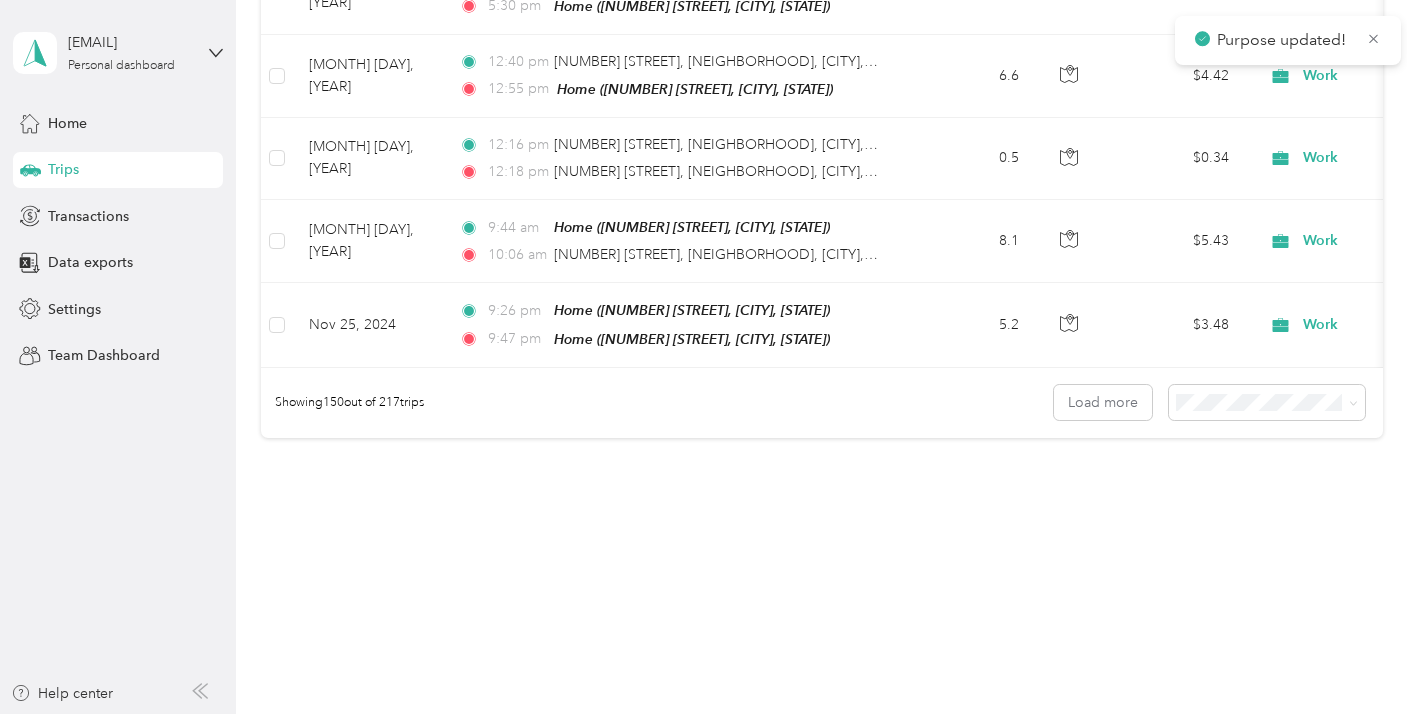scroll, scrollTop: 28443, scrollLeft: 0, axis: vertical 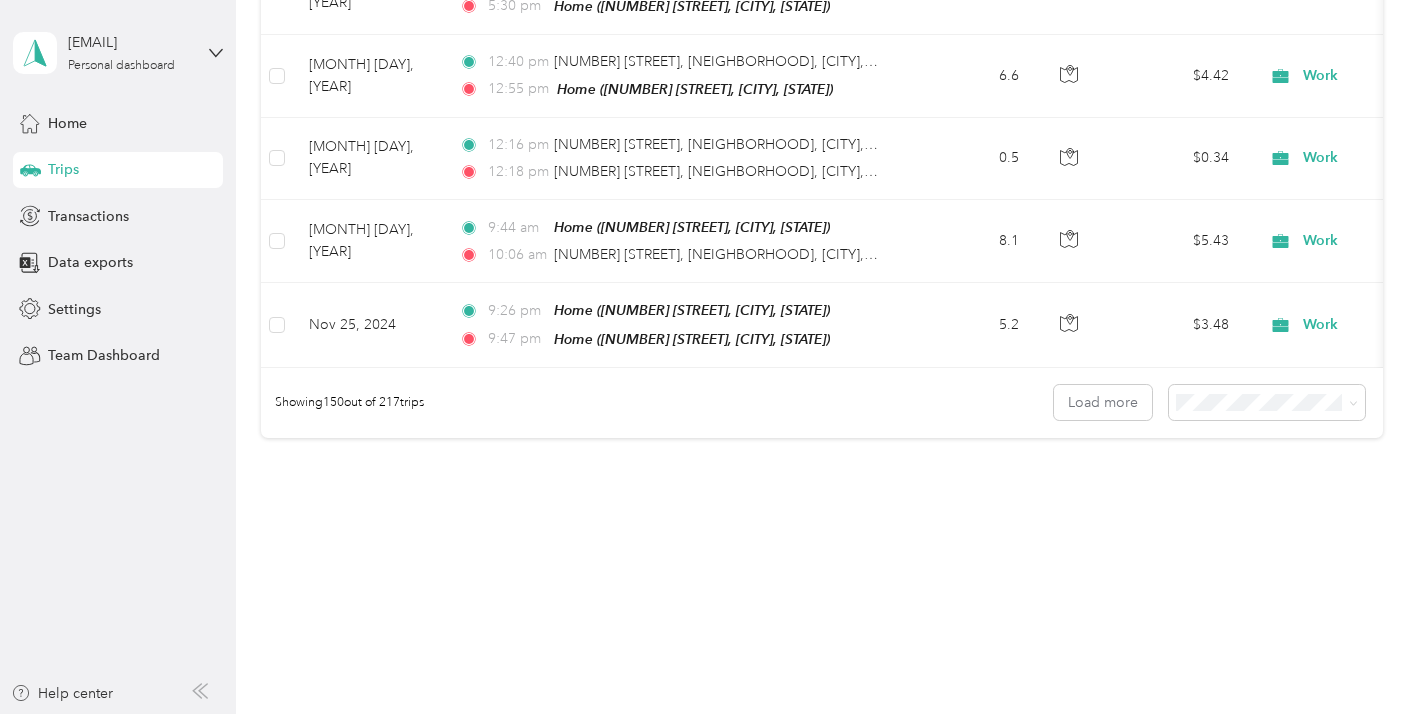 click on "Personal" at bounding box center [1293, 387] 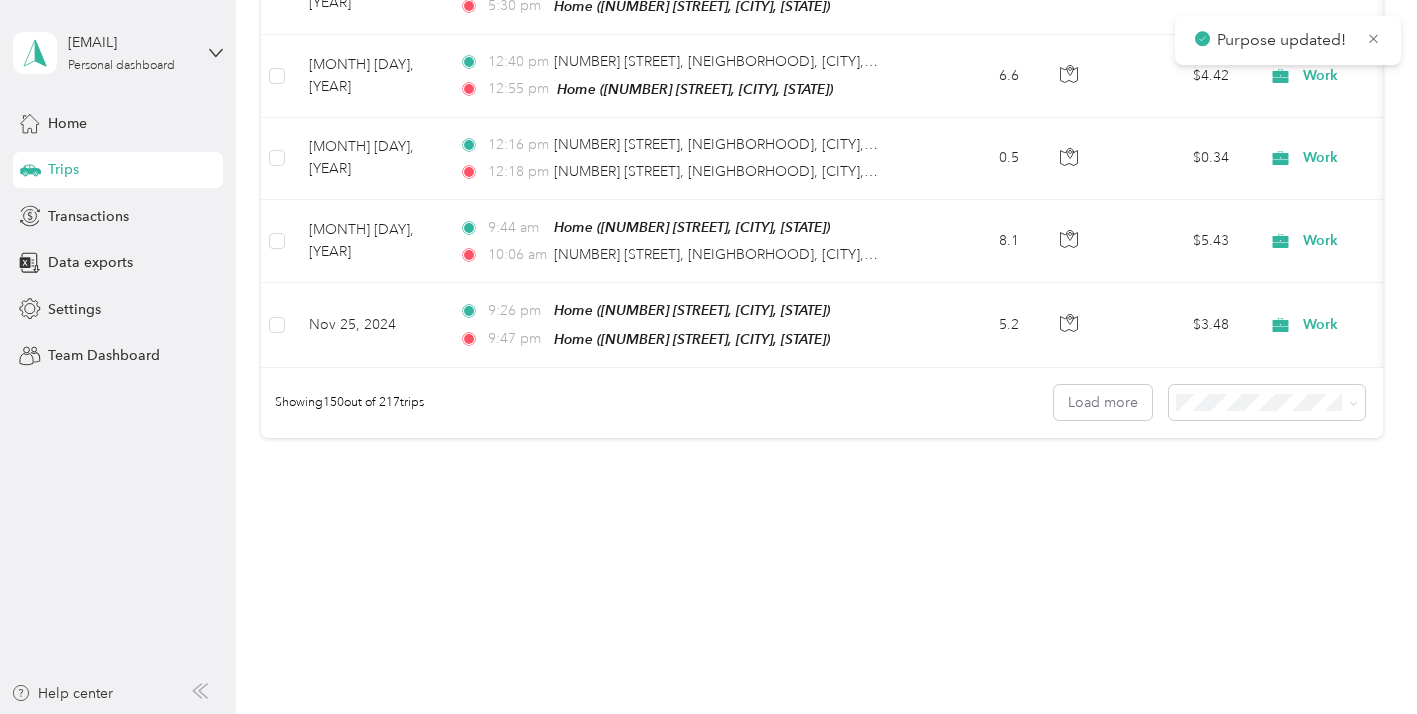 click on "Work" at bounding box center [1394, -175] 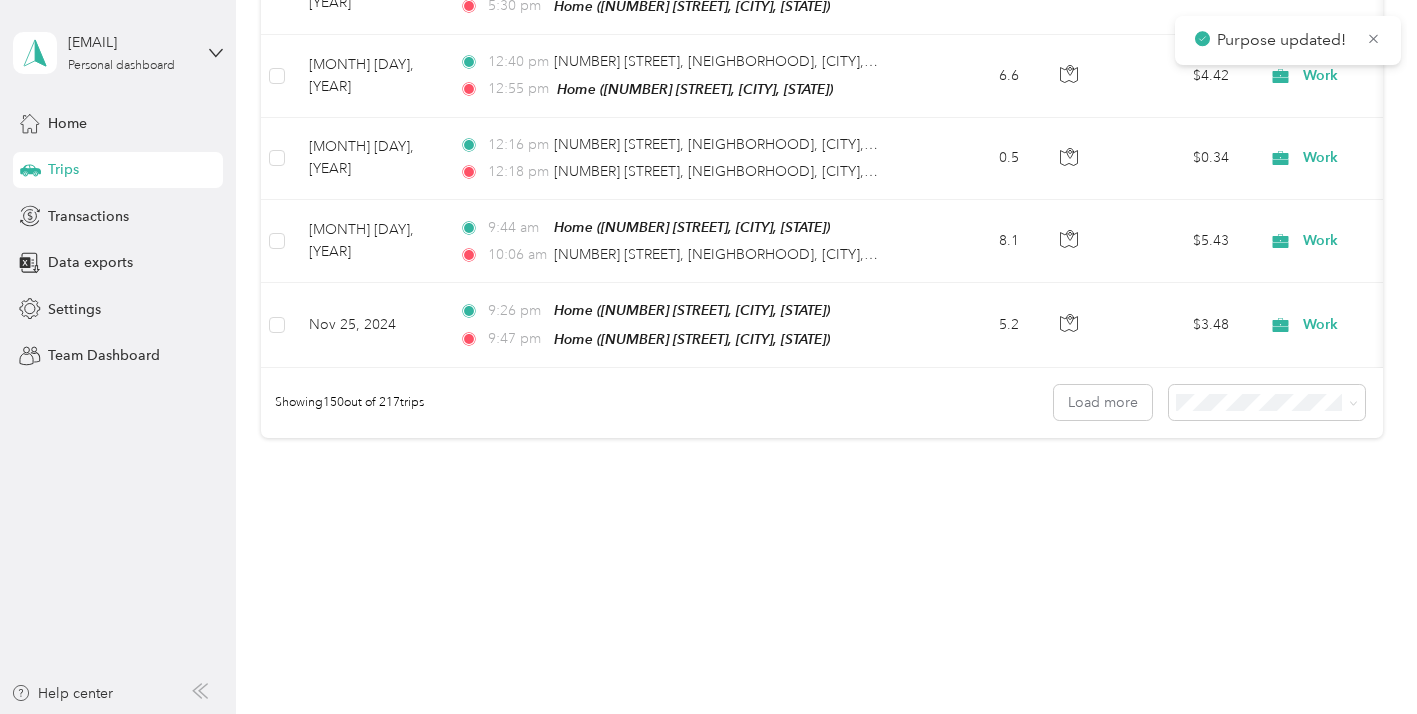 click on "Personal" at bounding box center [1311, 136] 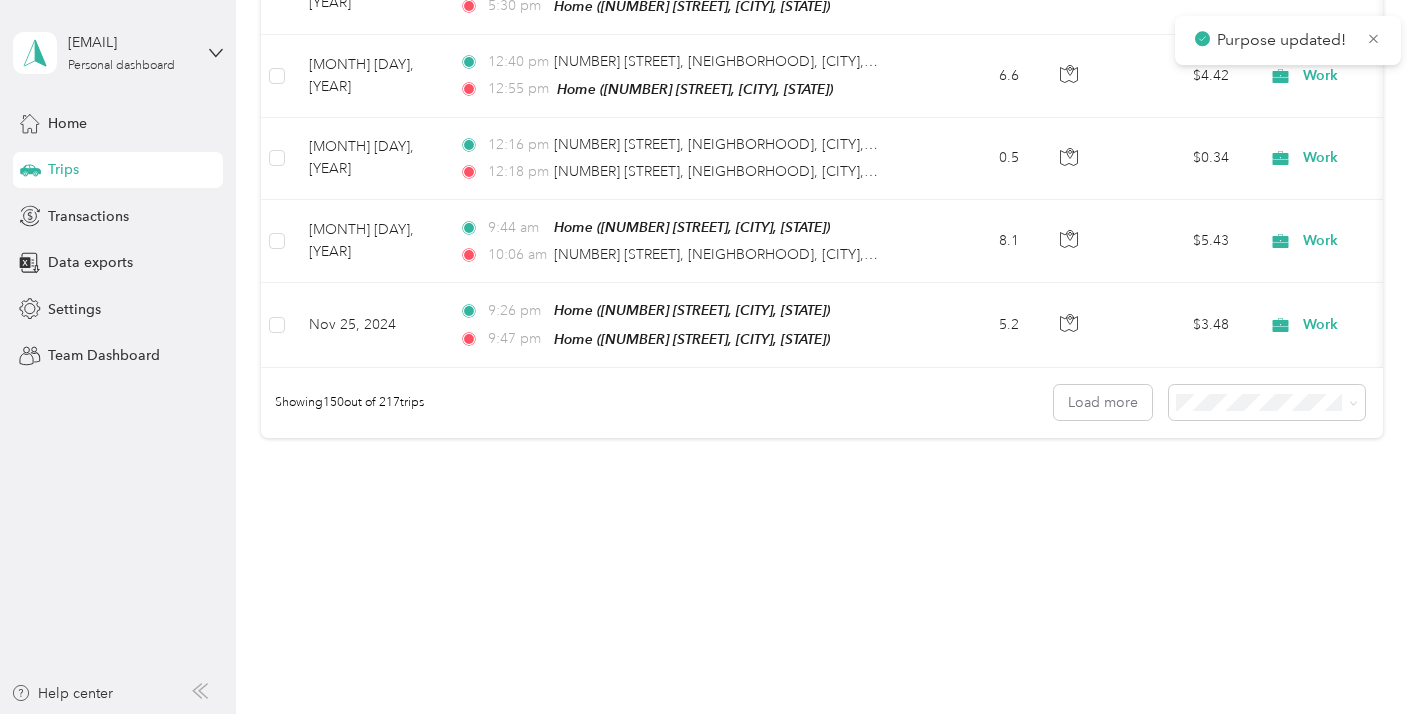 scroll, scrollTop: 28729, scrollLeft: 0, axis: vertical 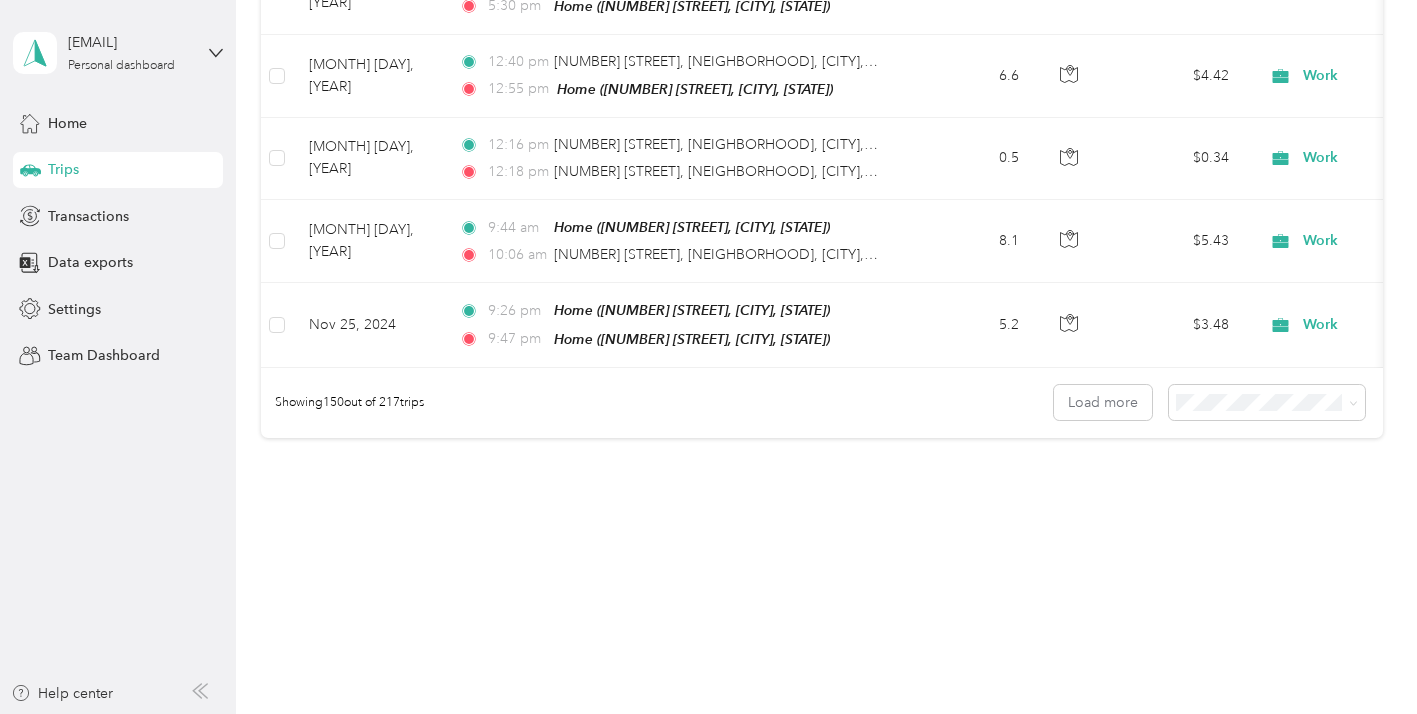 click on "Personal" at bounding box center [1311, 49] 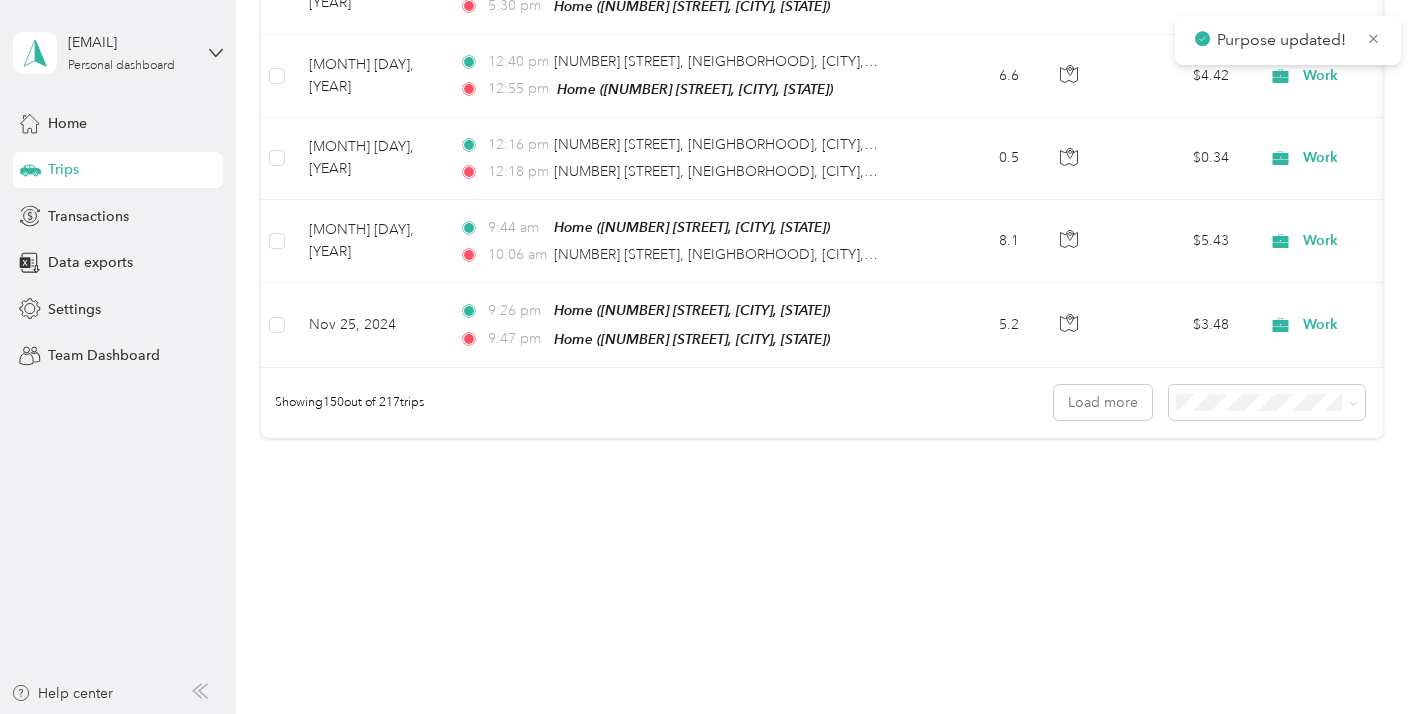 scroll, scrollTop: 28979, scrollLeft: 0, axis: vertical 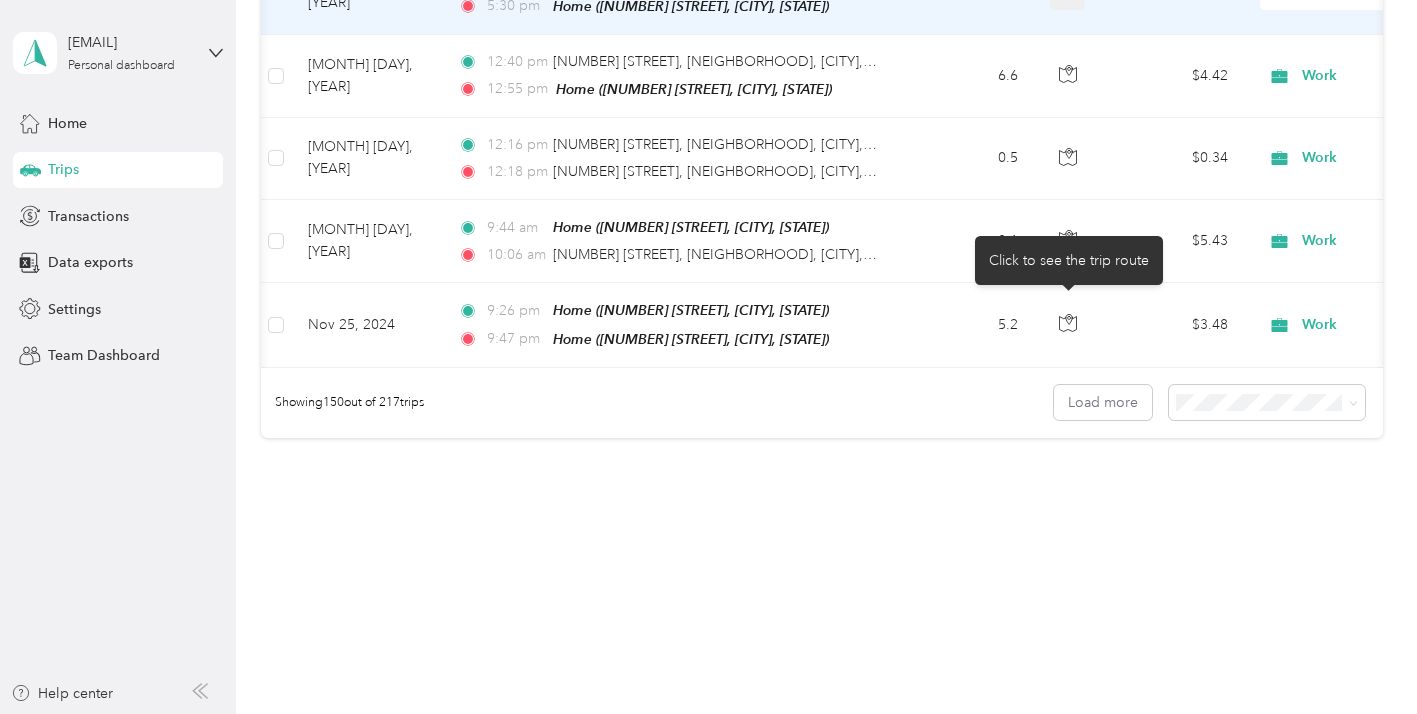 click 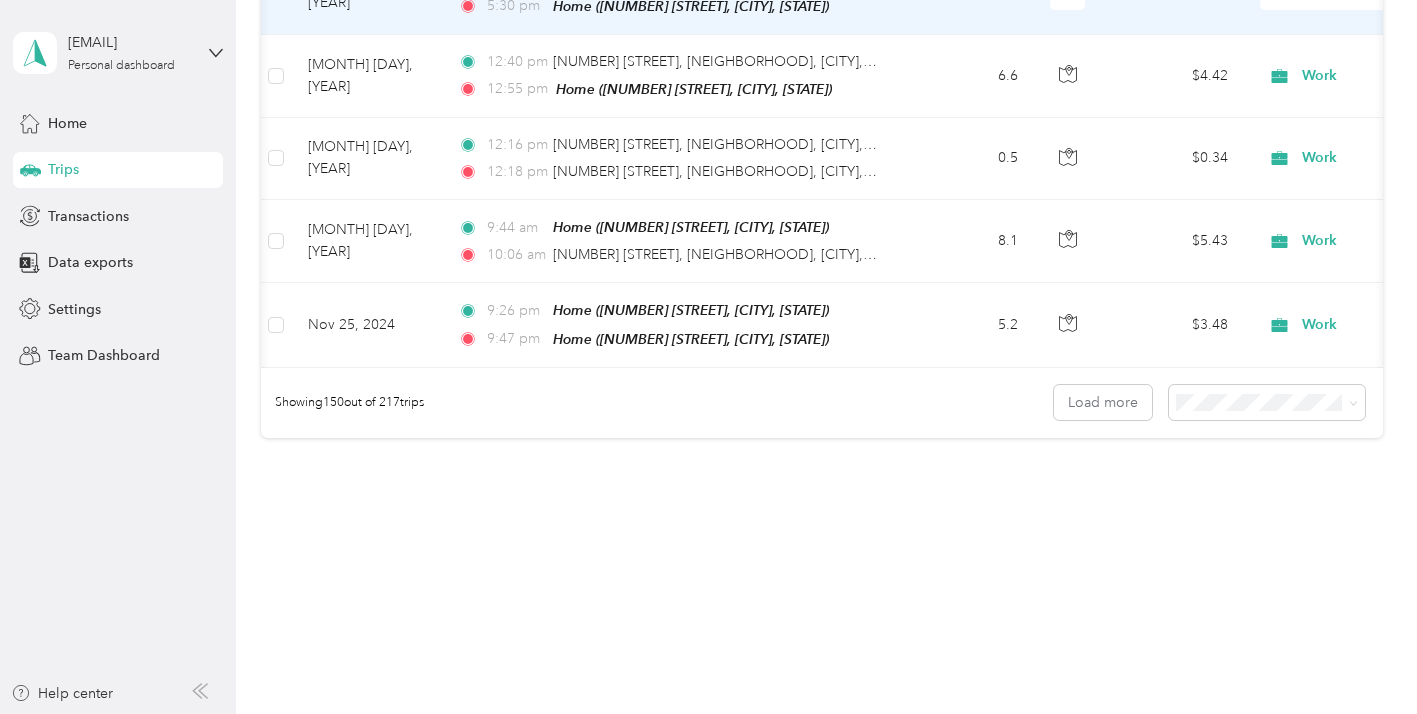 scroll, scrollTop: 29080, scrollLeft: 0, axis: vertical 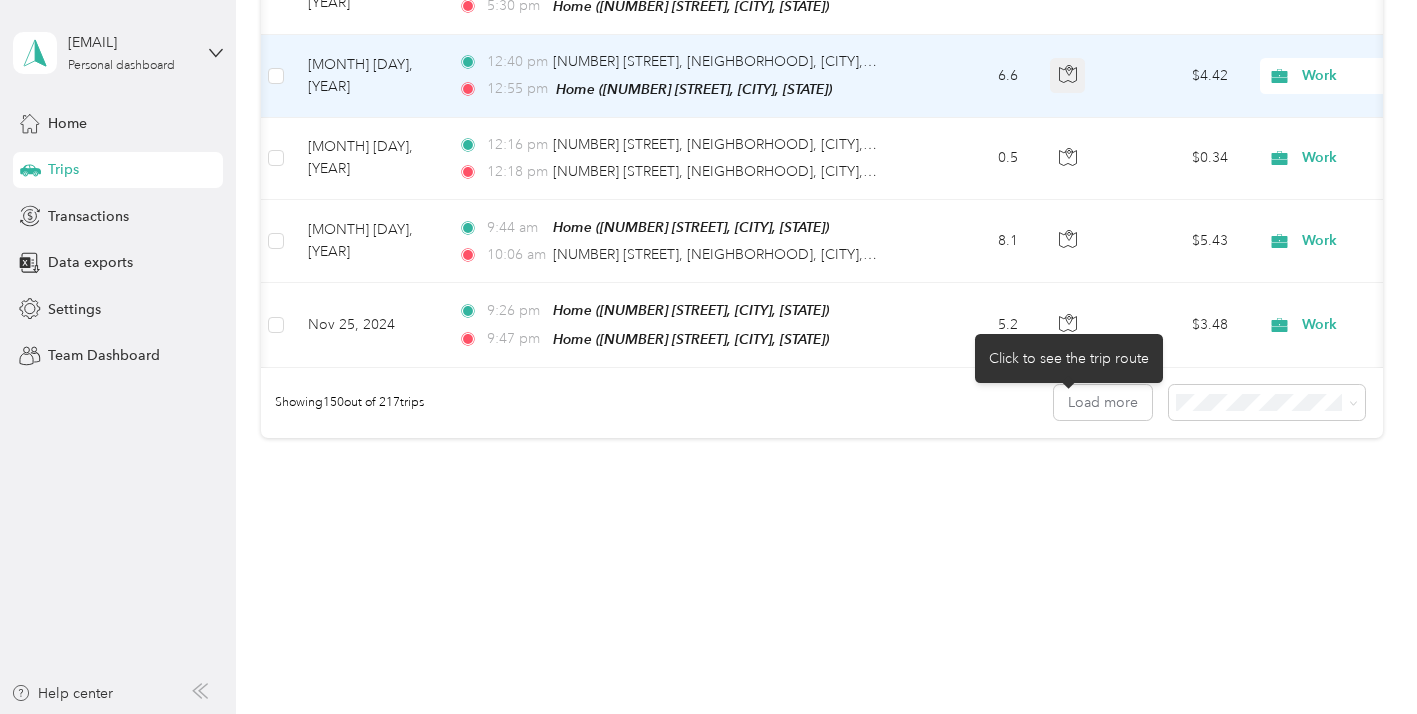 click 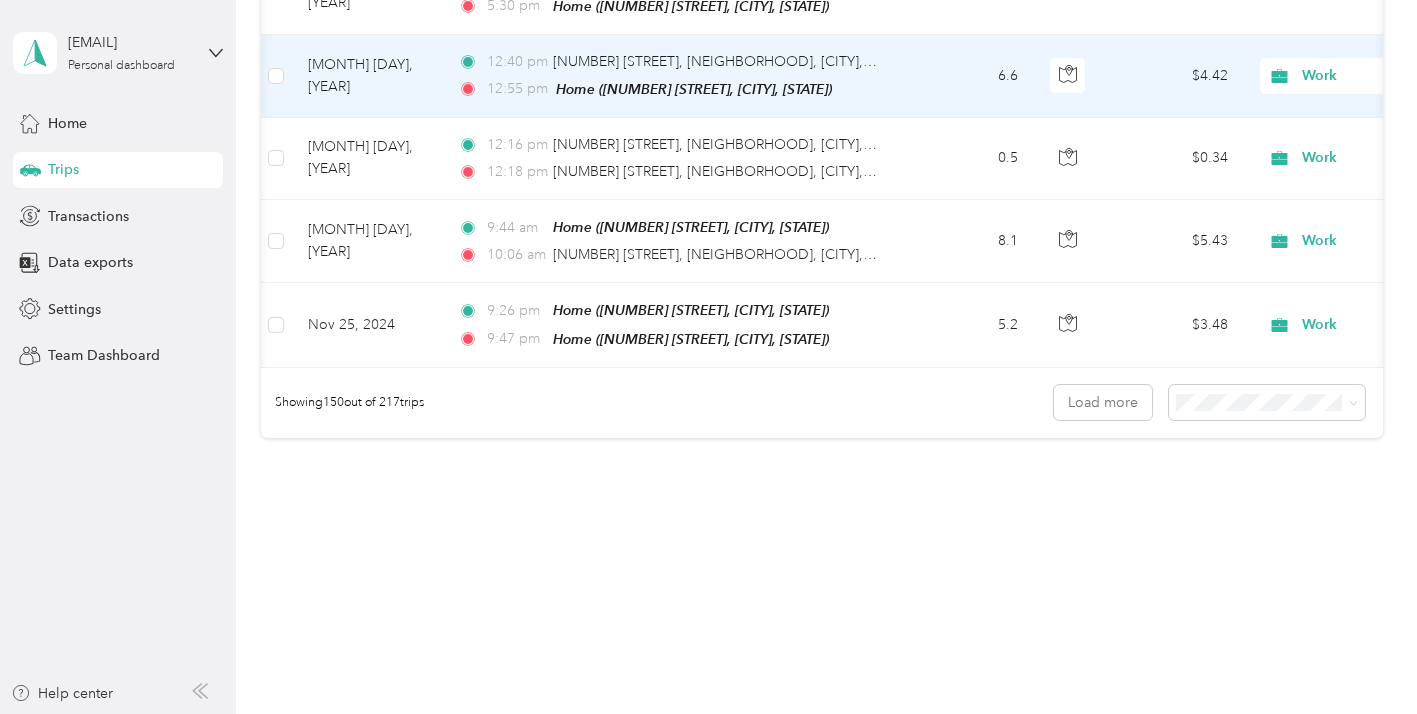 click at bounding box center [1069, 76] 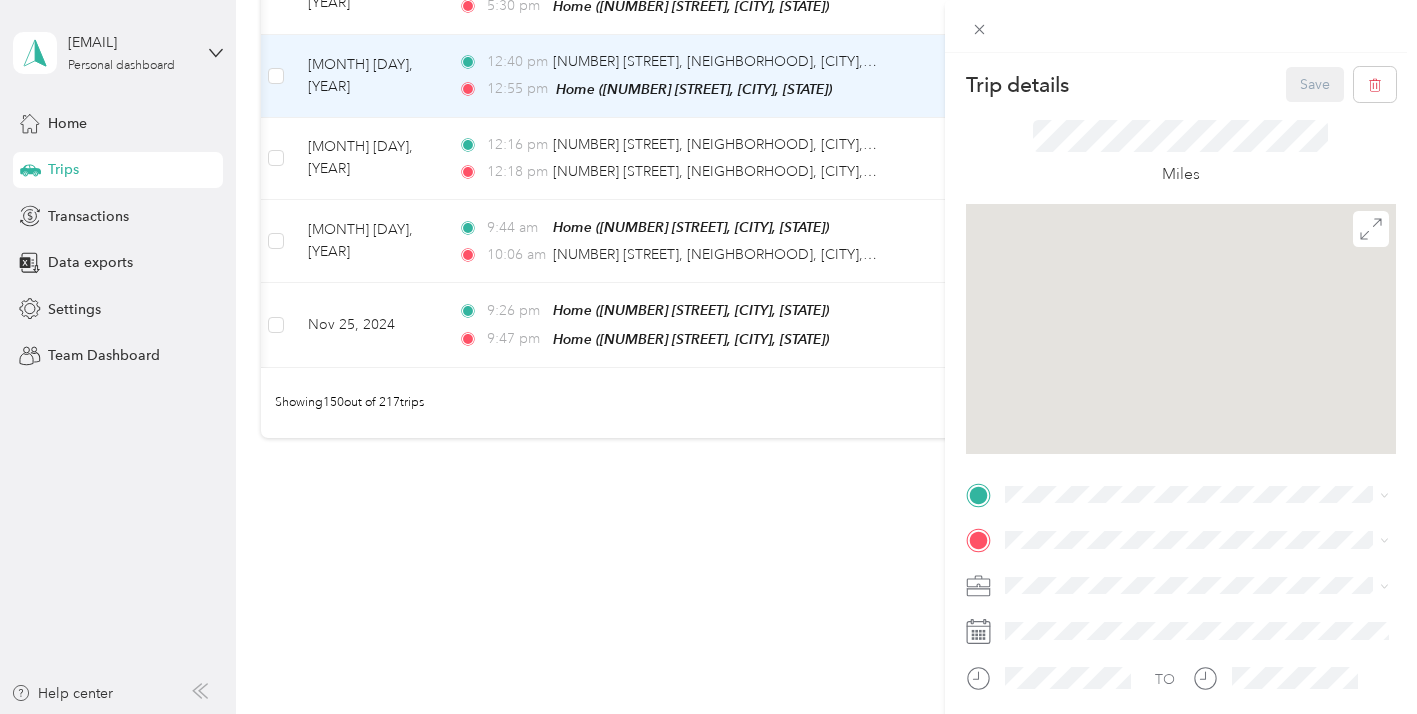 scroll, scrollTop: 29291, scrollLeft: 0, axis: vertical 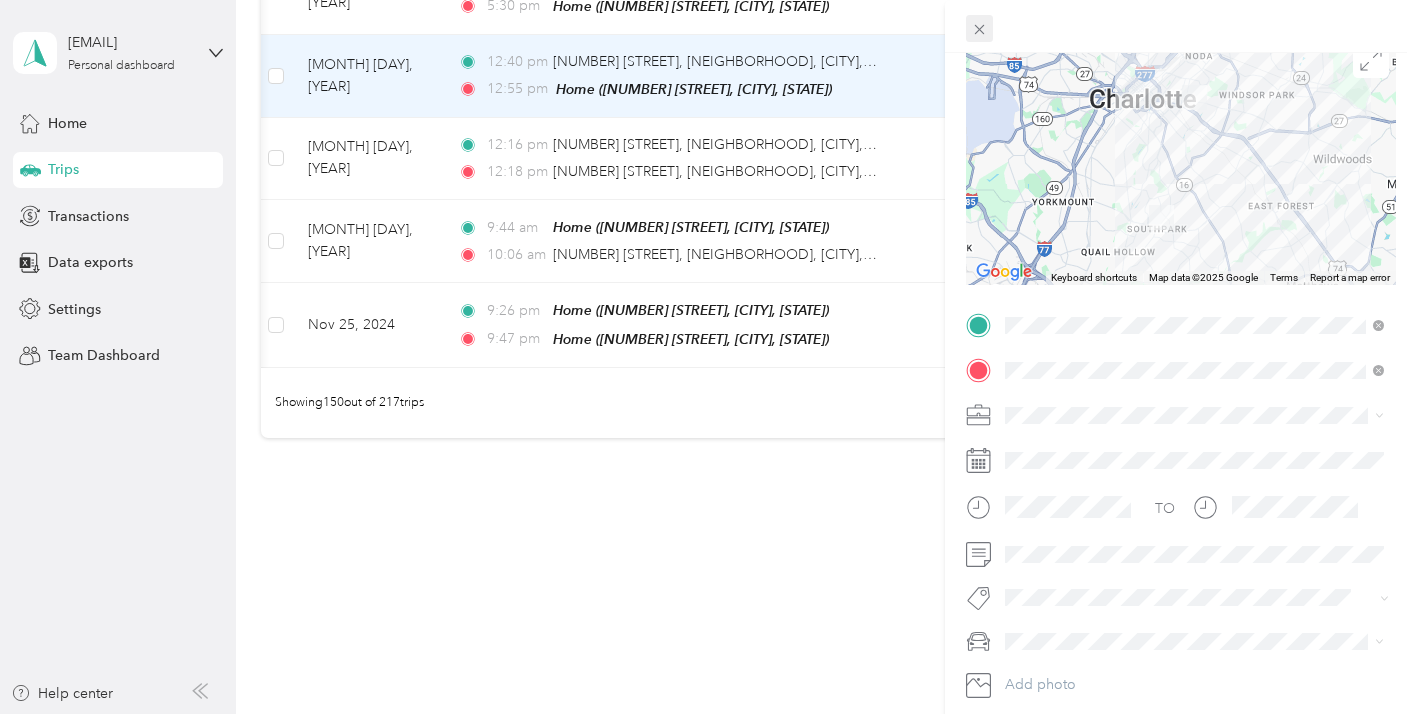 click 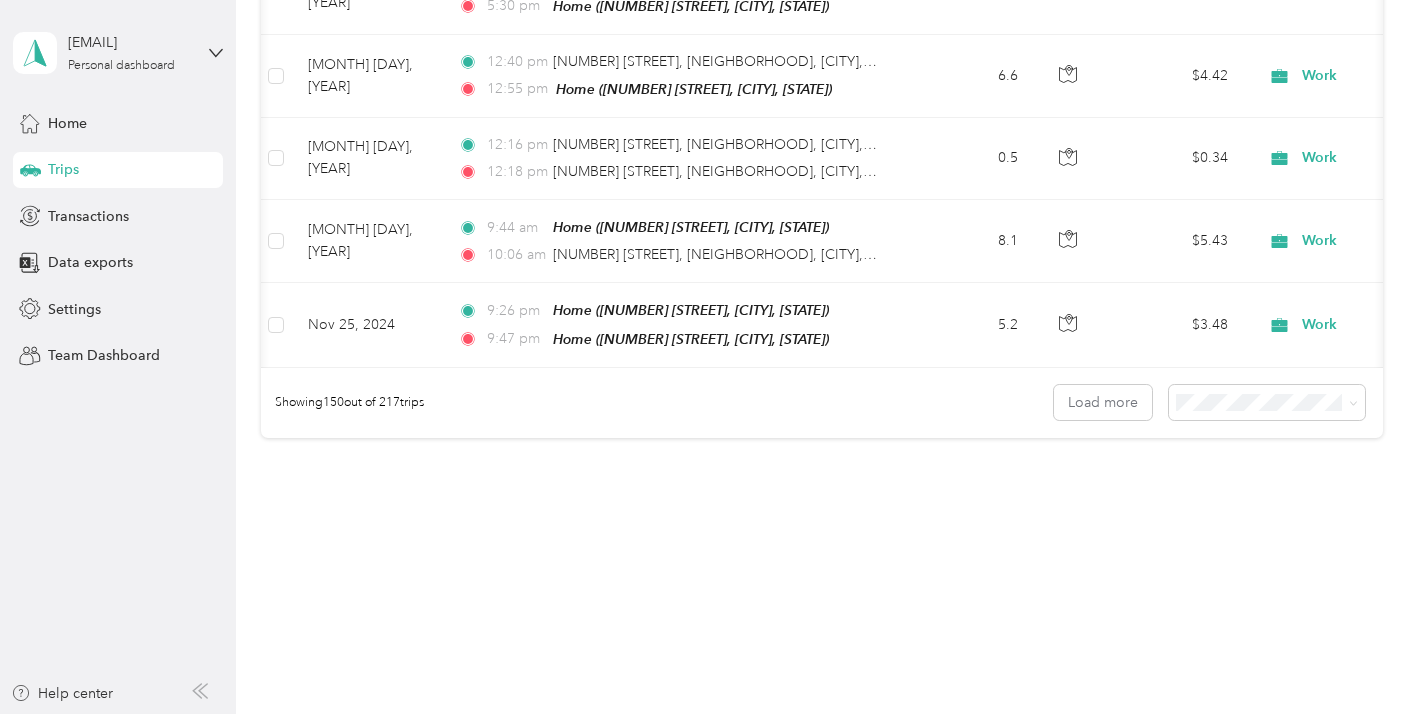 scroll, scrollTop: 29529, scrollLeft: 0, axis: vertical 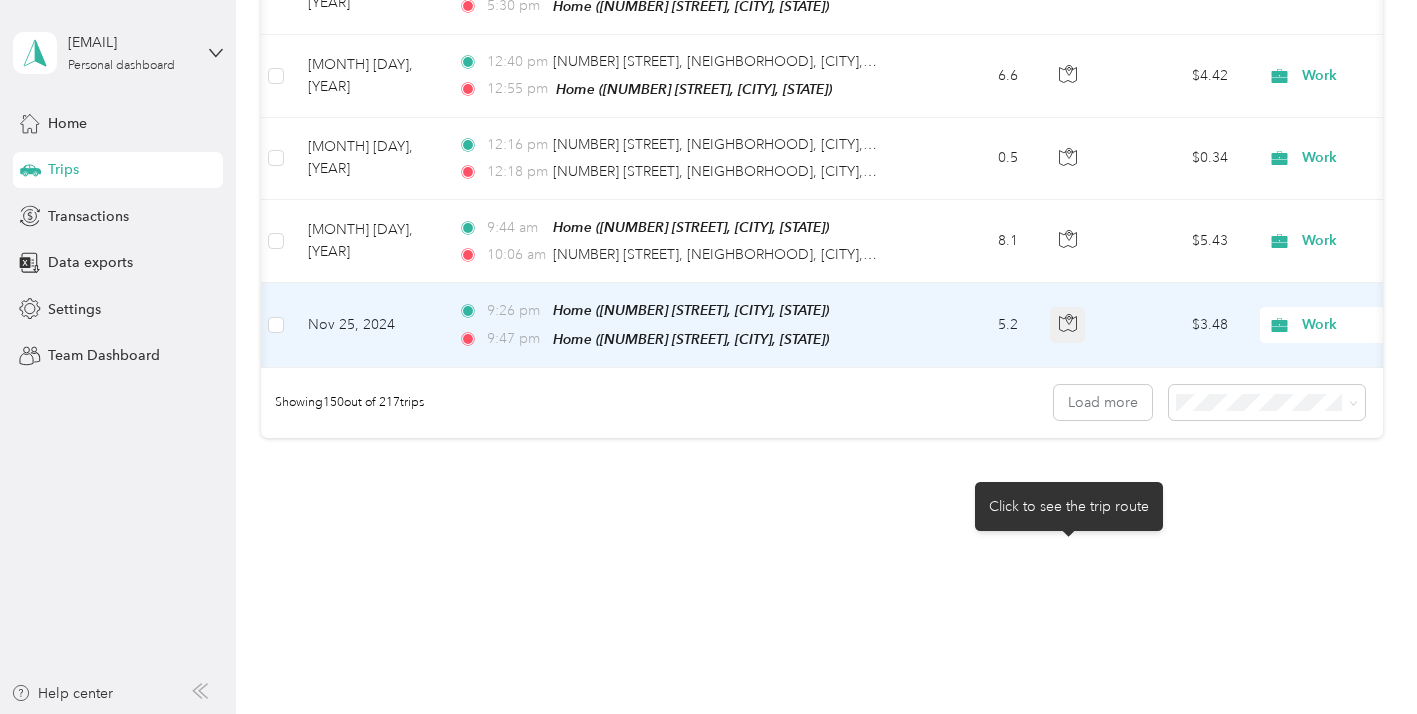 click 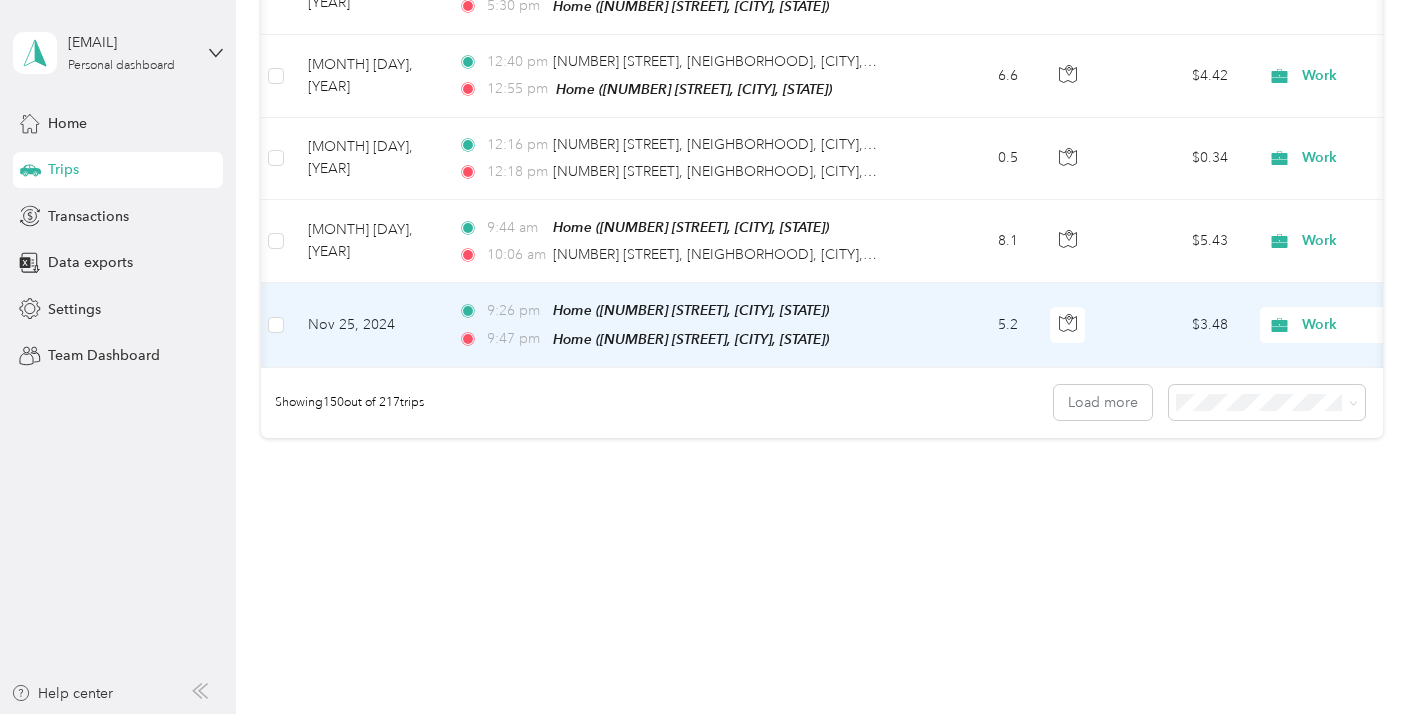 click on "Work" at bounding box center (1384, 325) 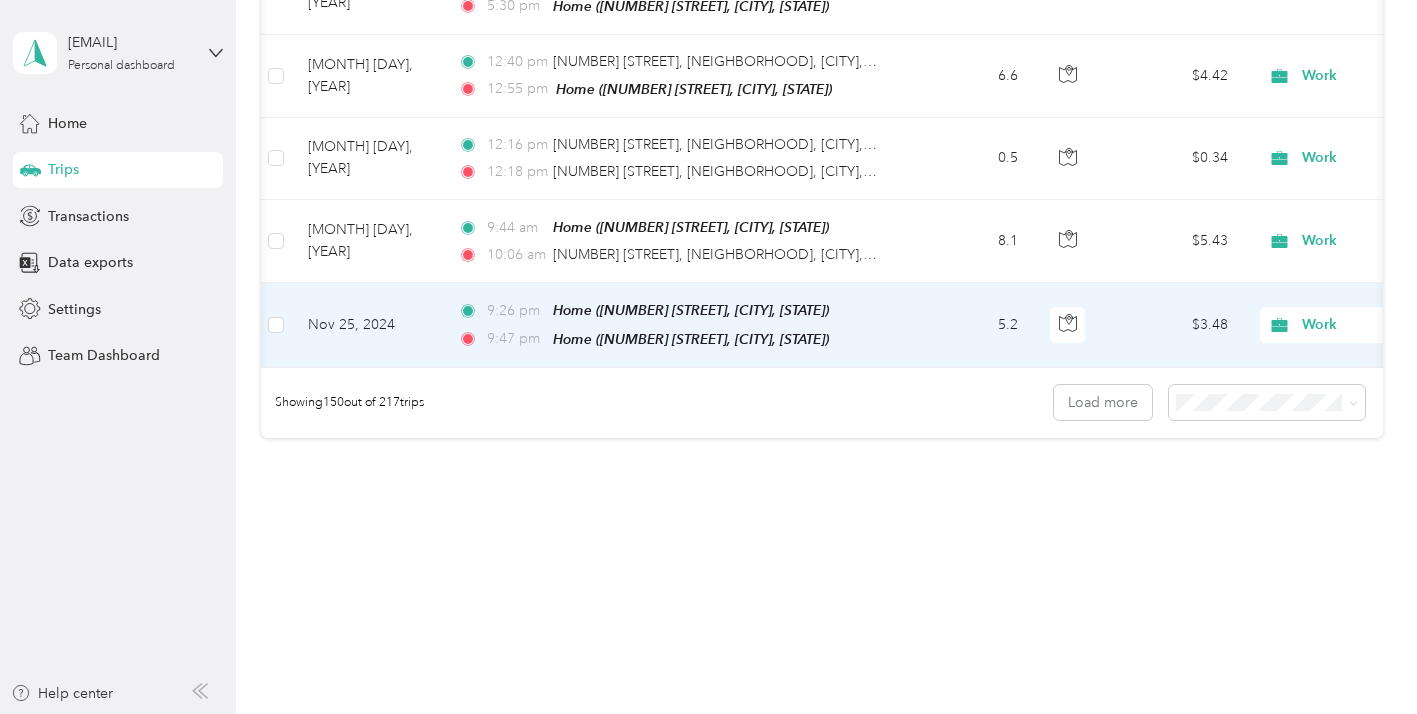 click on "Personal" at bounding box center [1311, 62] 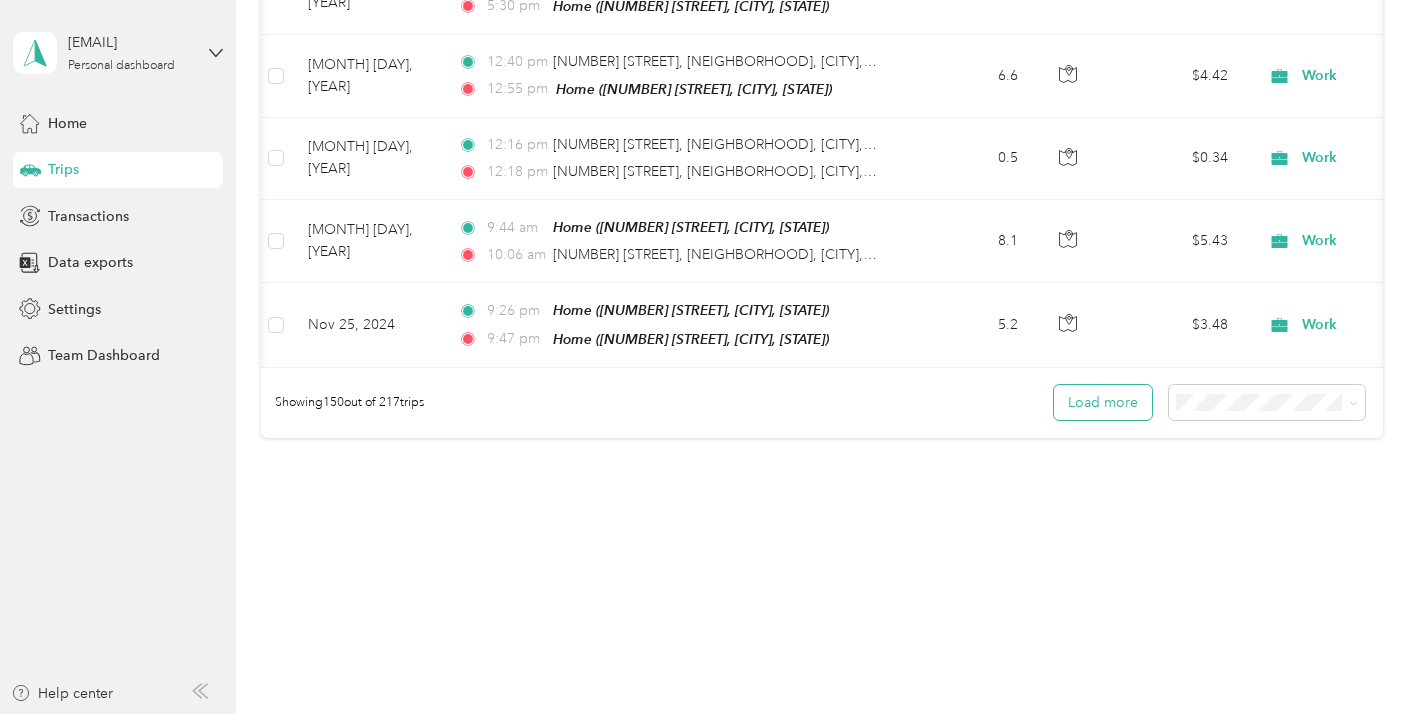 click on "Load more" at bounding box center [1103, 402] 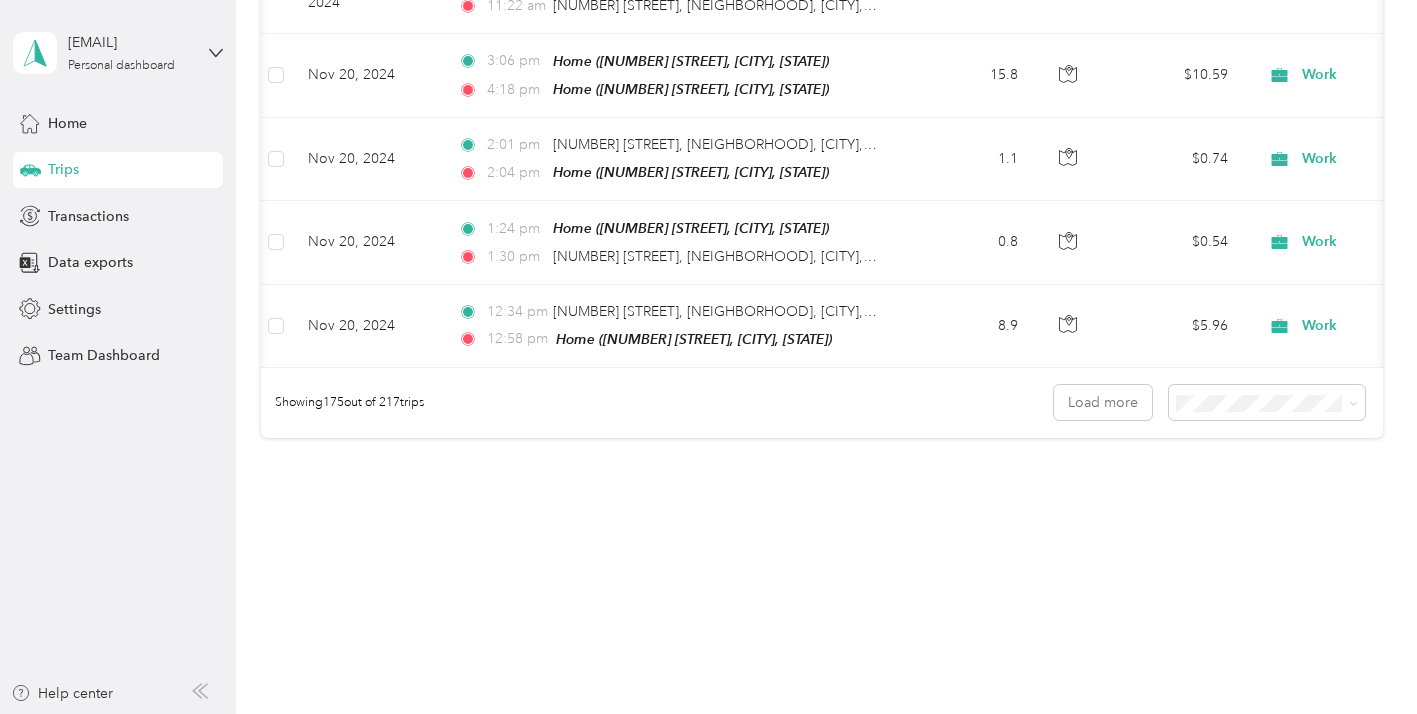scroll, scrollTop: 30134, scrollLeft: 0, axis: vertical 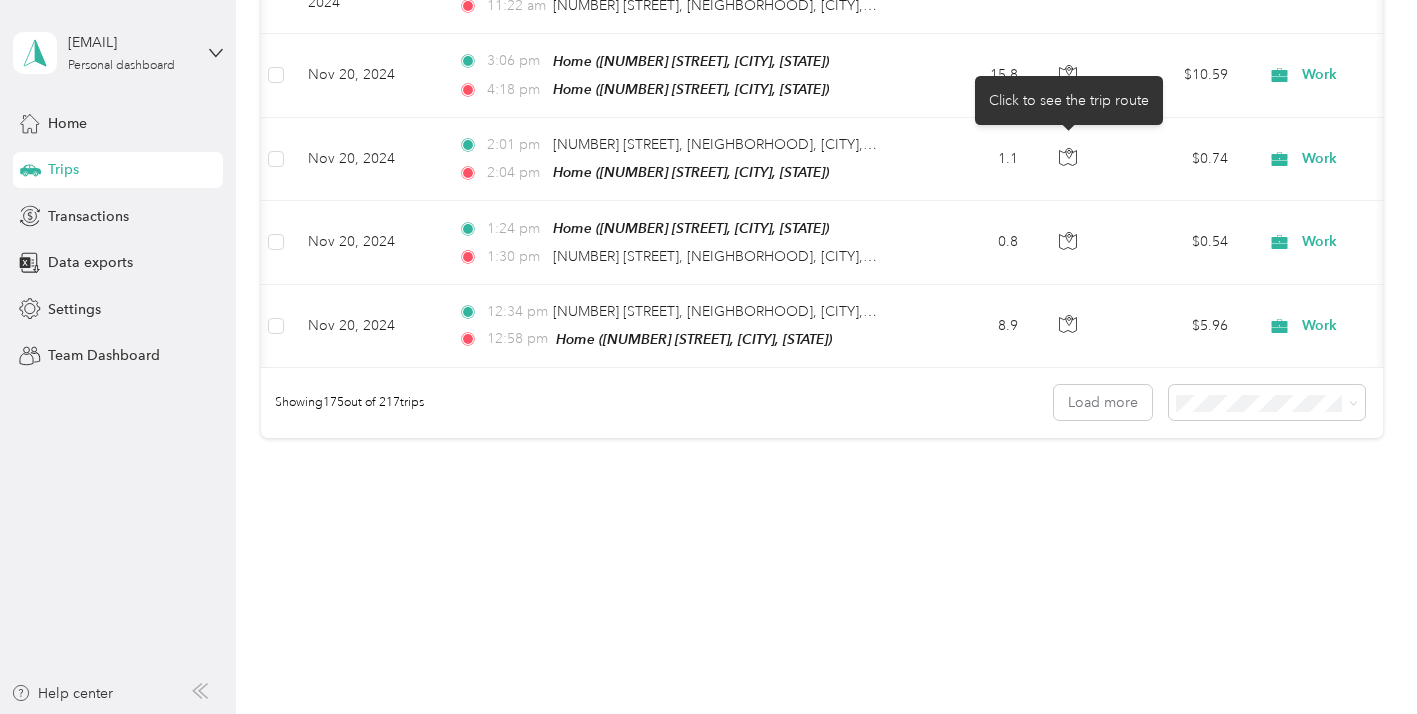click 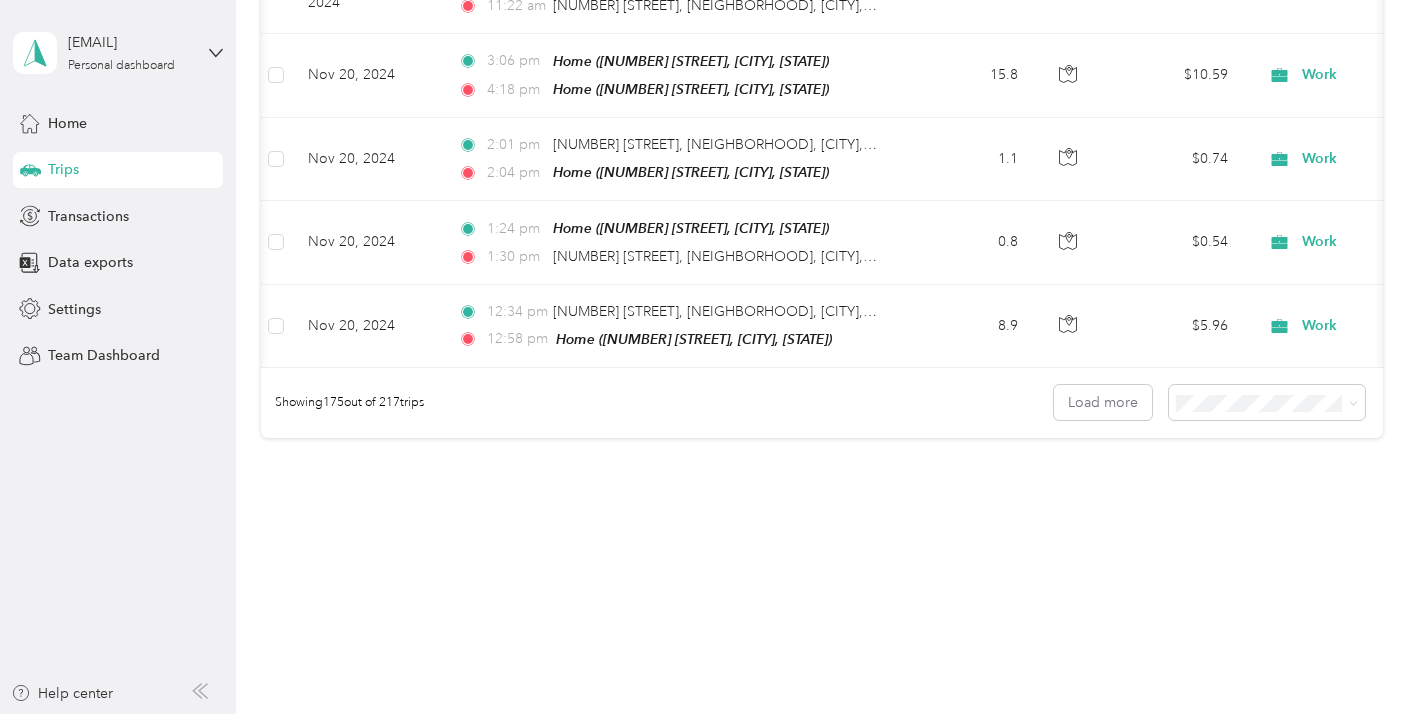 click on "Work" at bounding box center [1393, -1670] 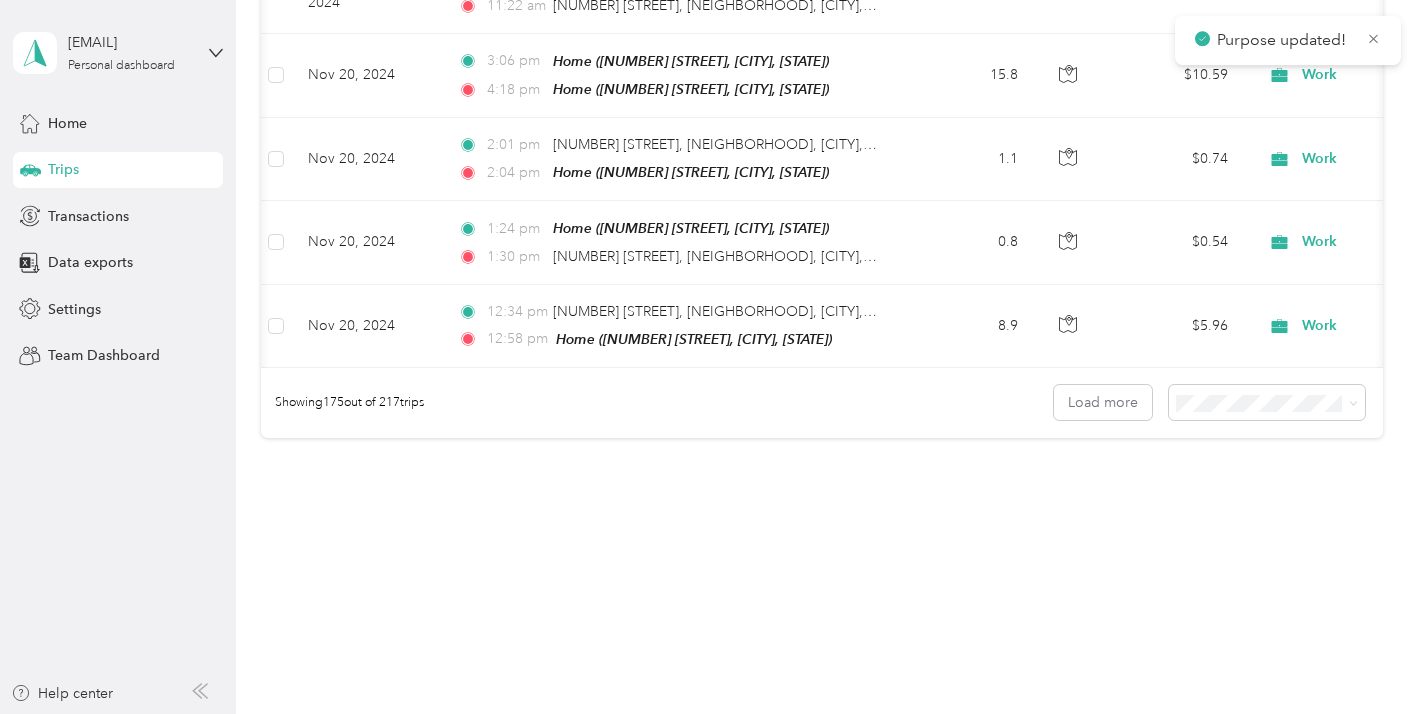 click 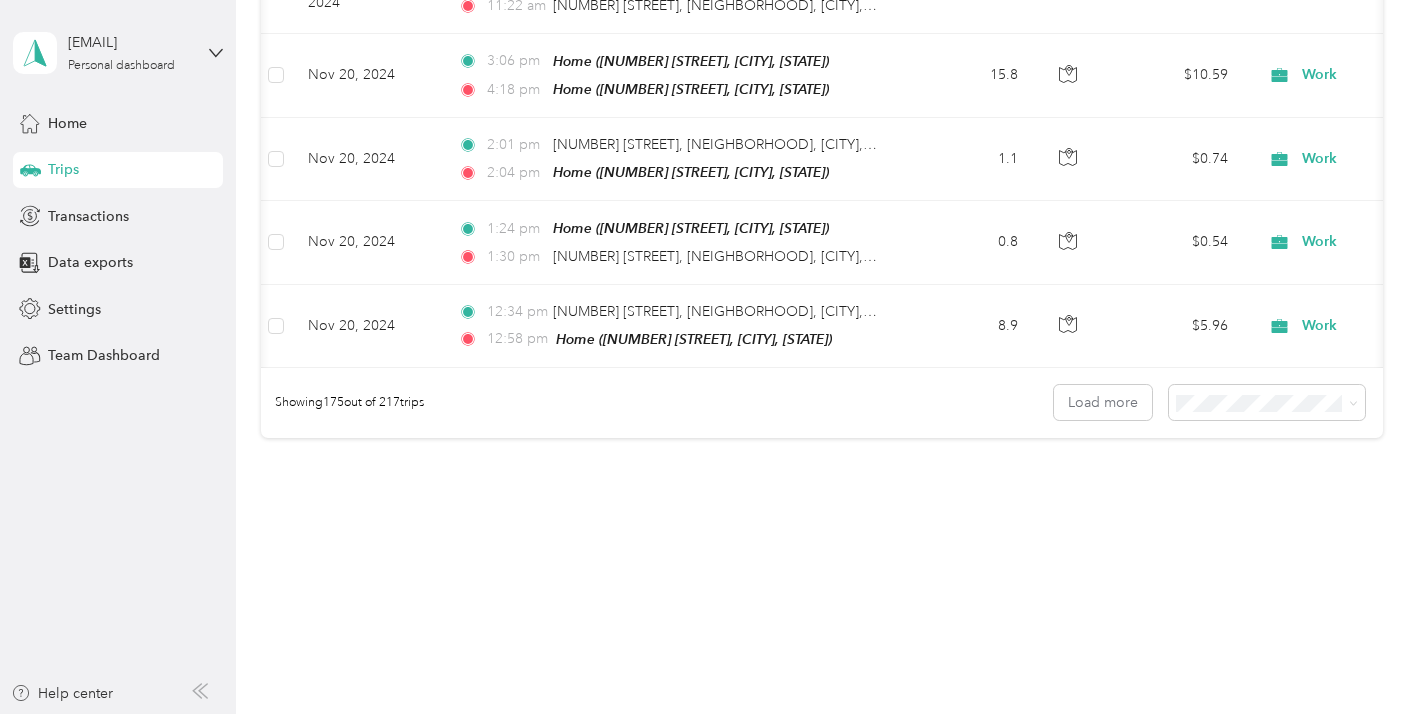 click on "Work" at bounding box center (1393, -1586) 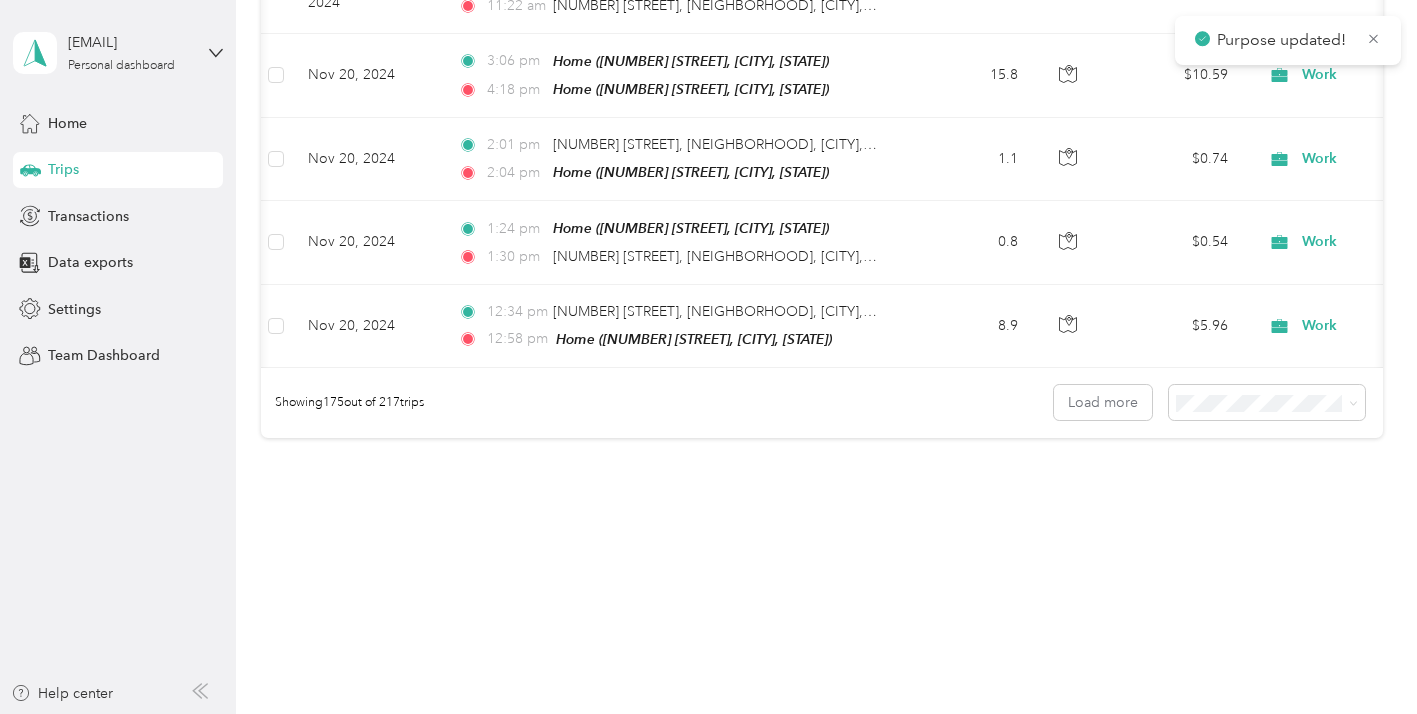 click on "Work" at bounding box center [1393, -1503] 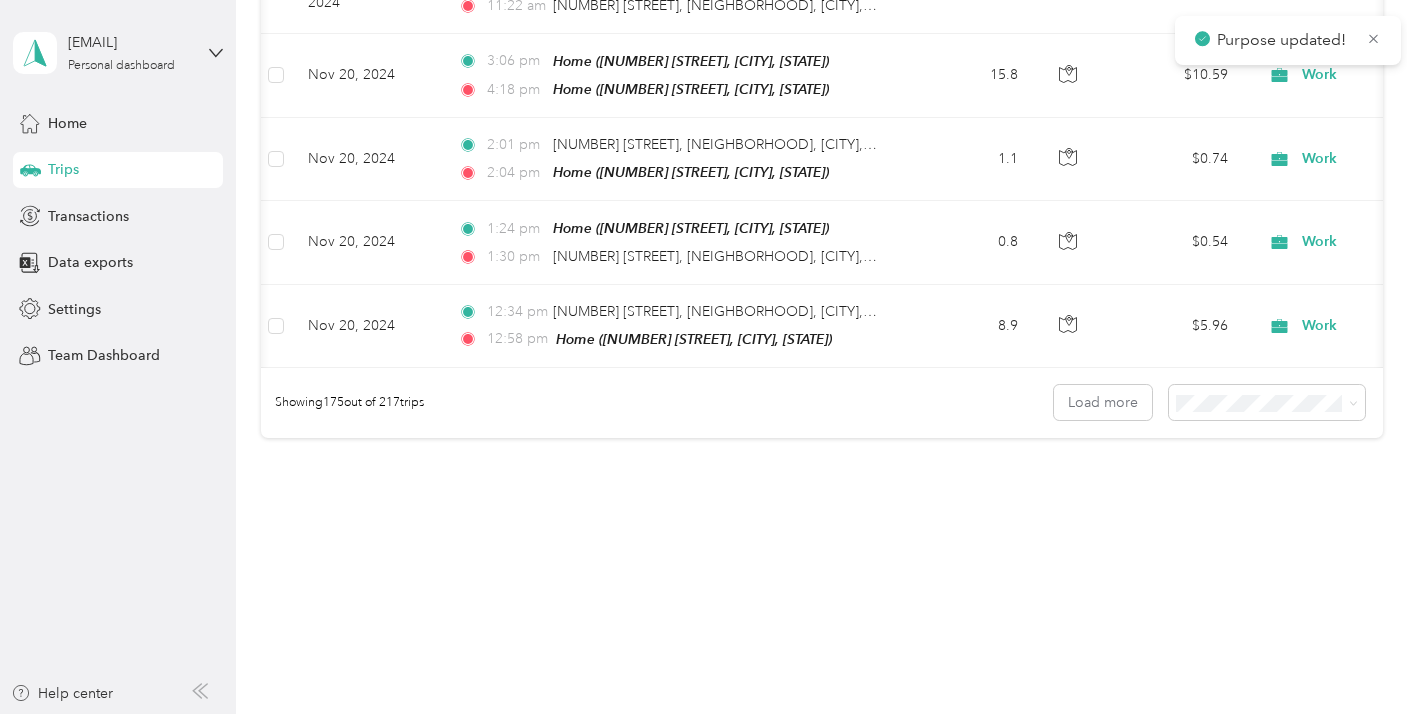 click on "Personal" at bounding box center [1311, 236] 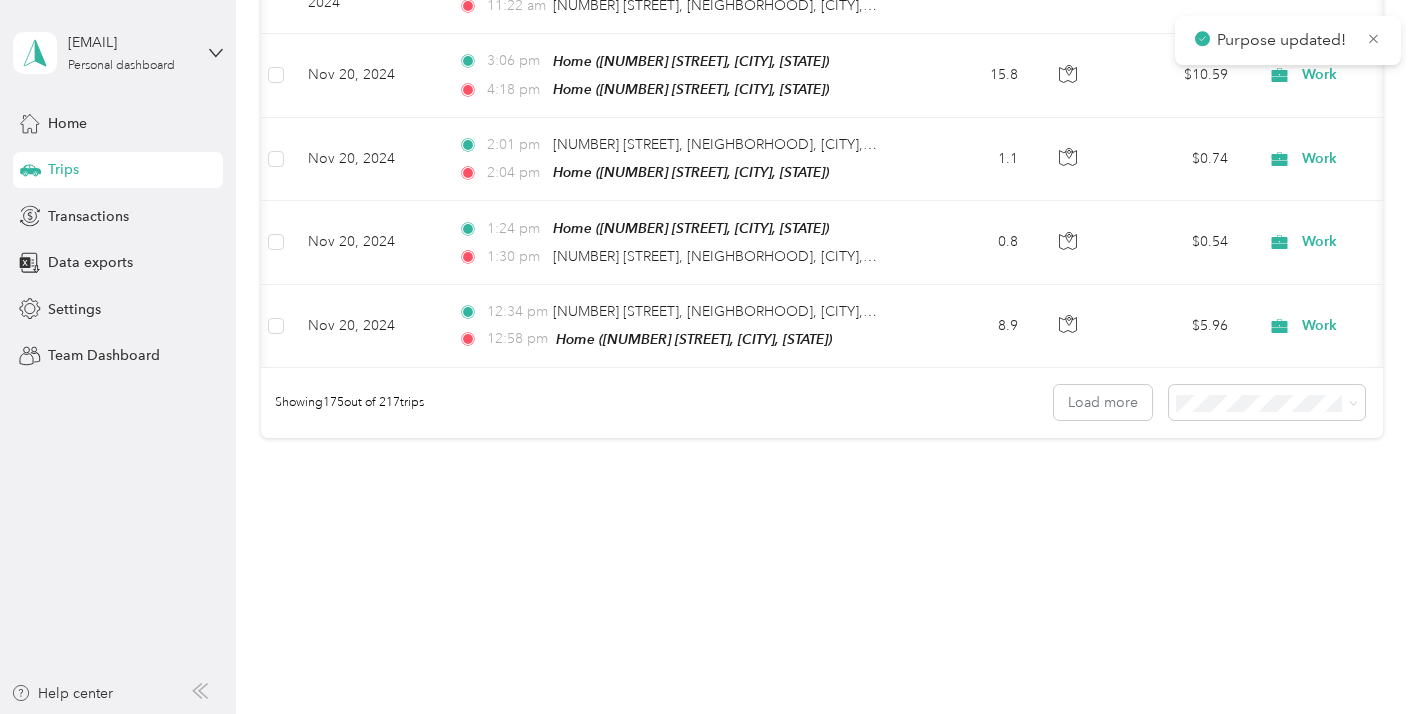 scroll, scrollTop: 30544, scrollLeft: 0, axis: vertical 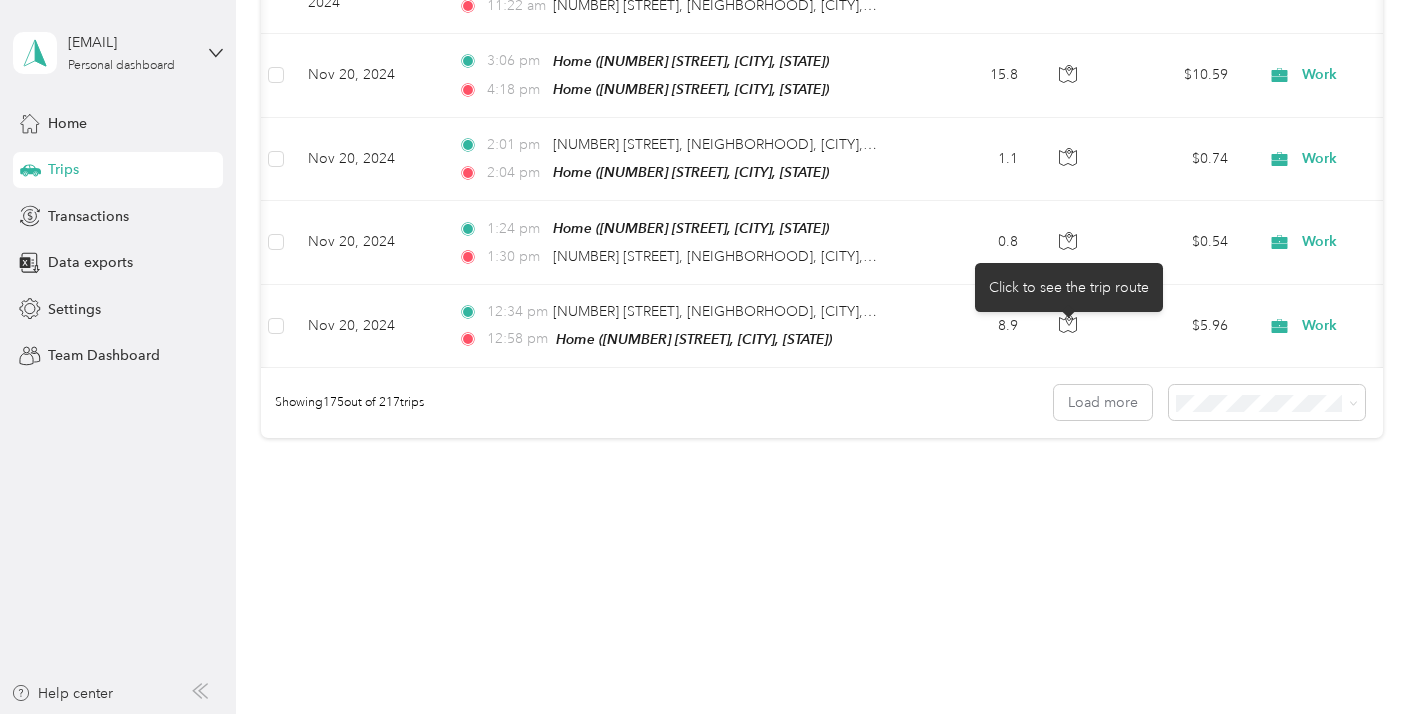 click 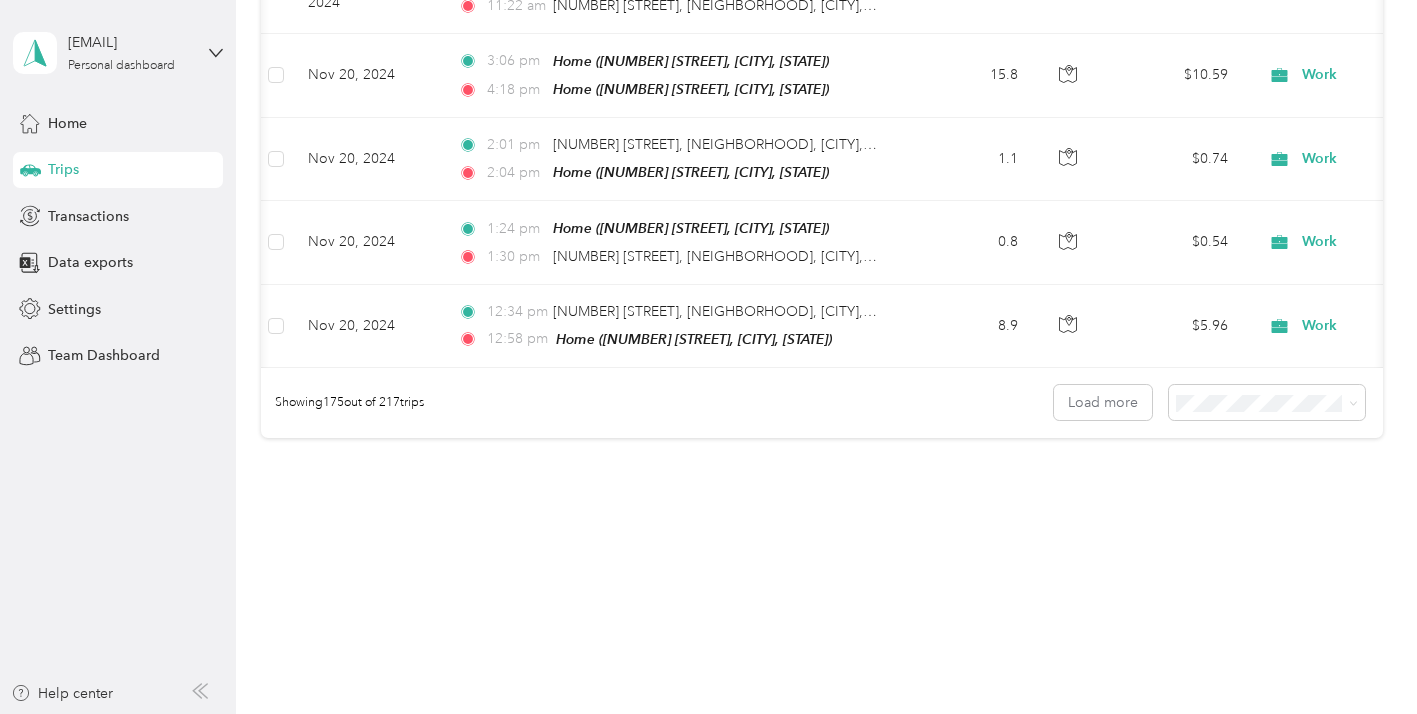 click at bounding box center [1069, -1420] 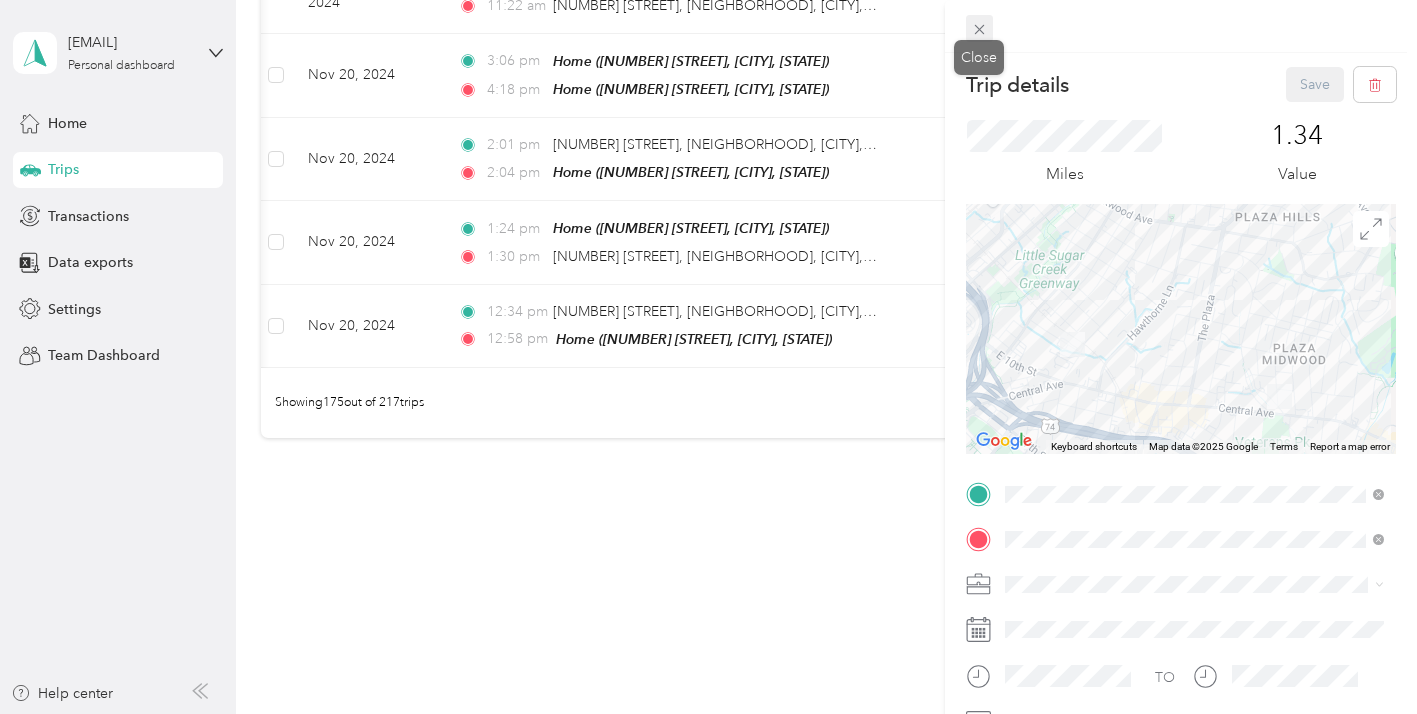 click 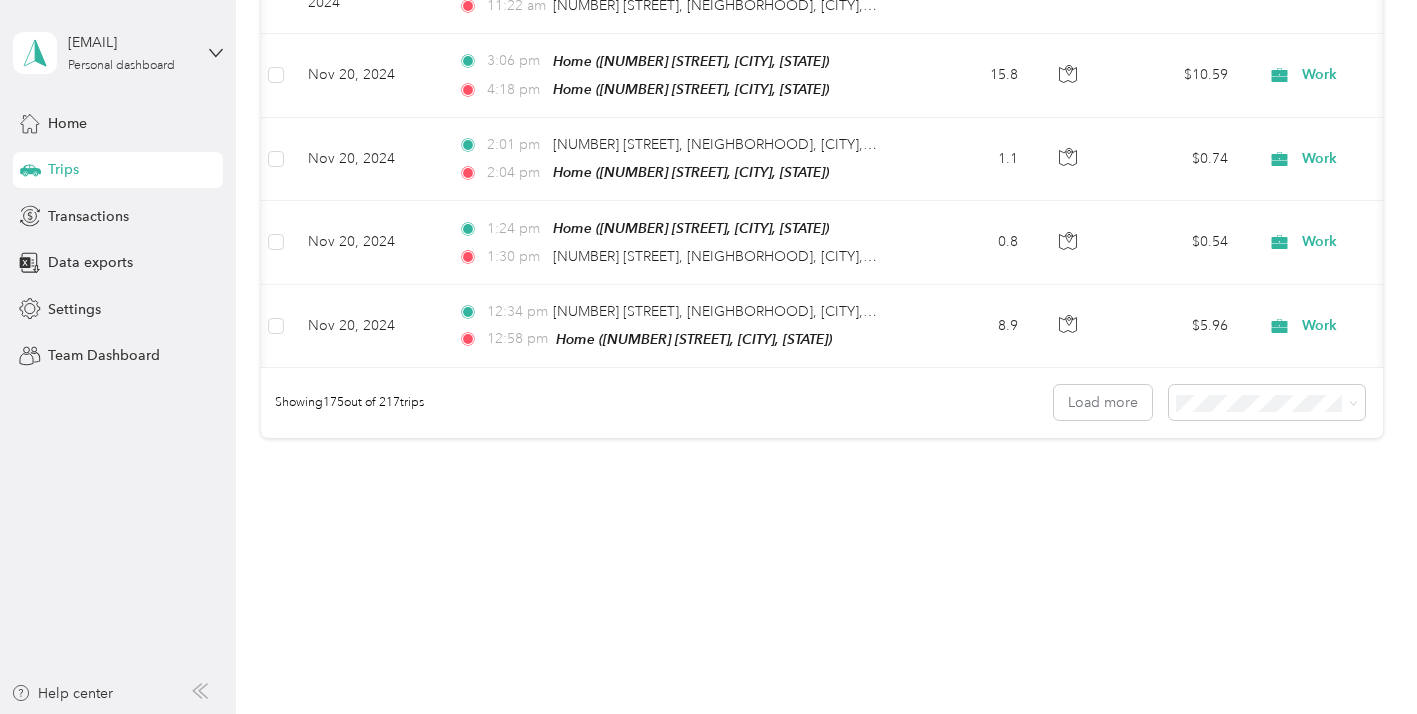 scroll, scrollTop: 30863, scrollLeft: 0, axis: vertical 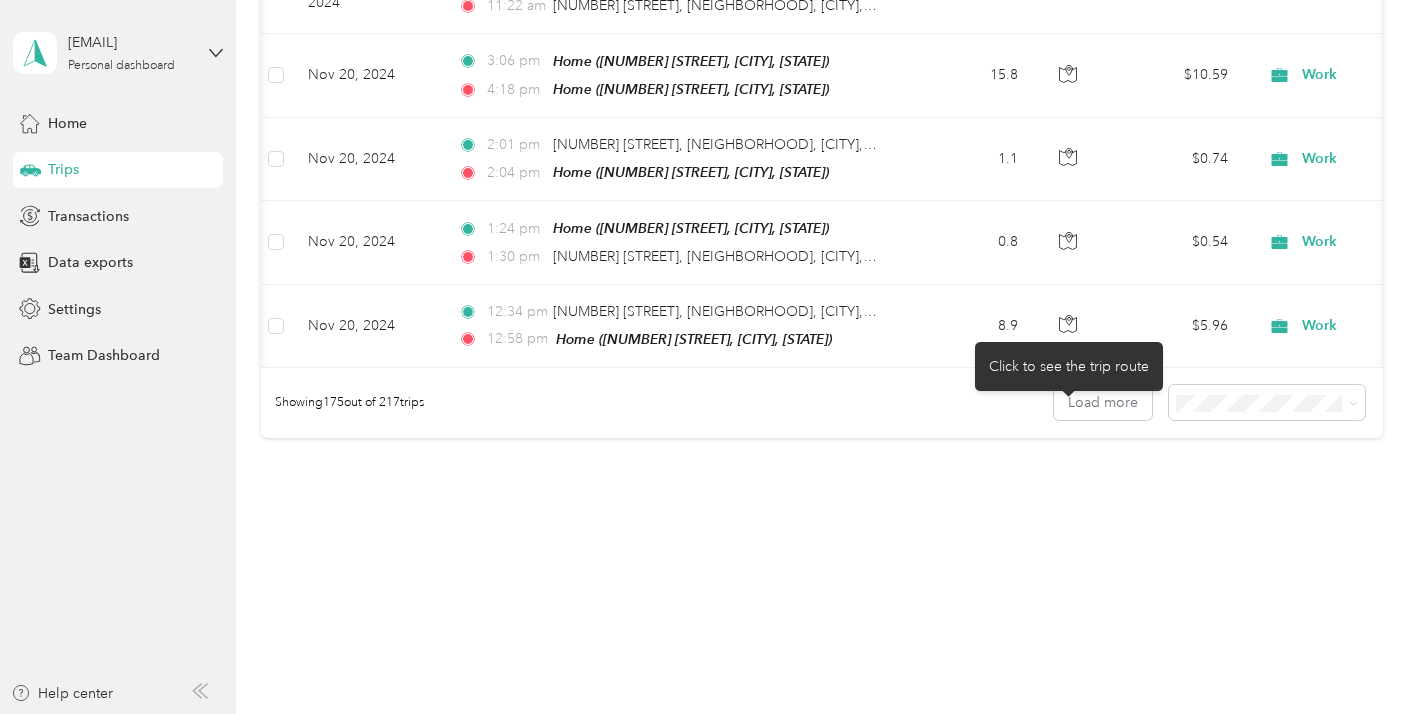 click 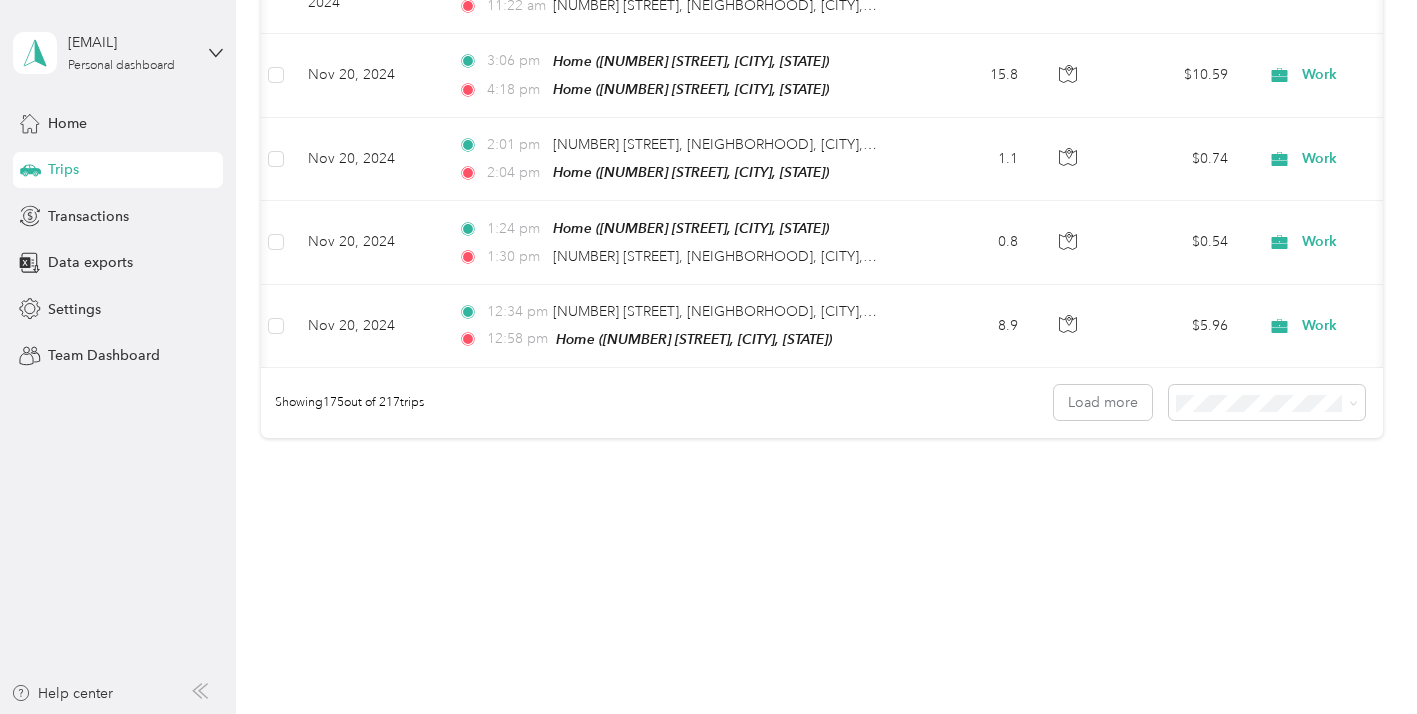 scroll, scrollTop: 31580, scrollLeft: 0, axis: vertical 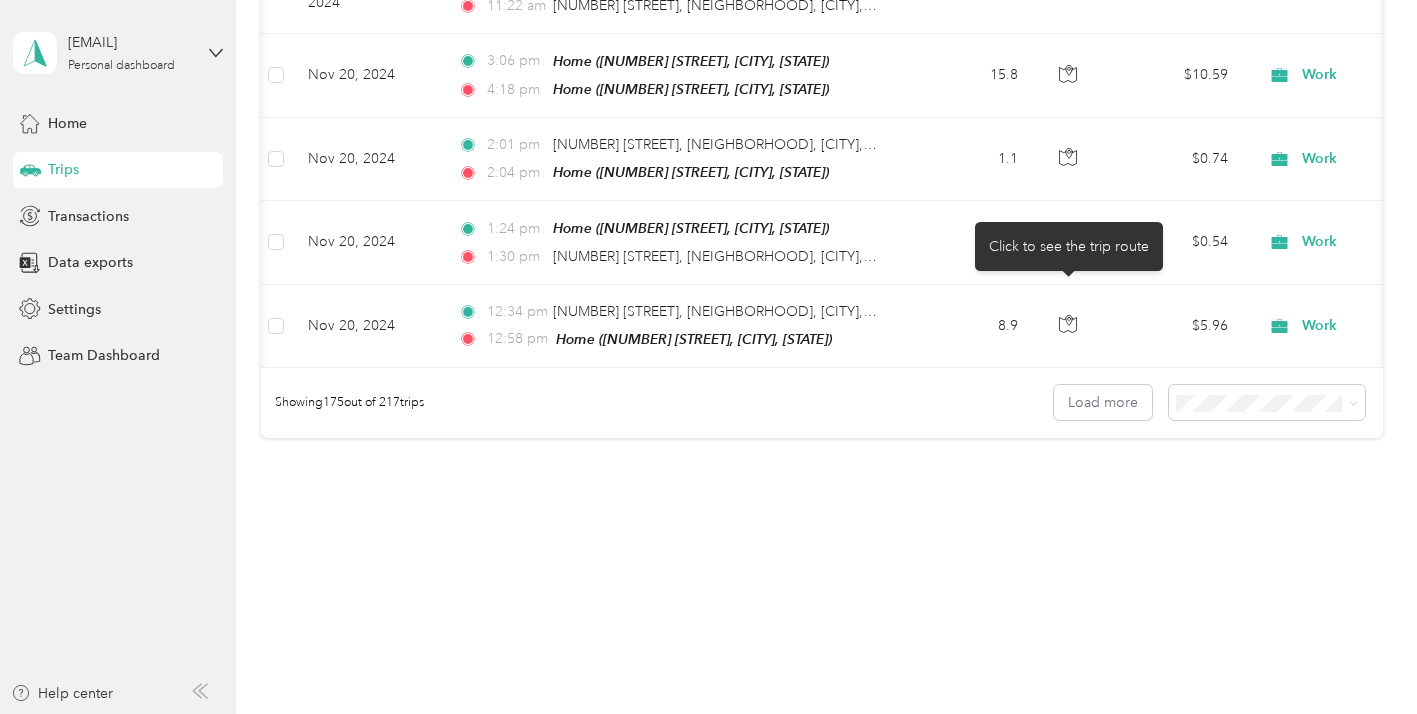 click 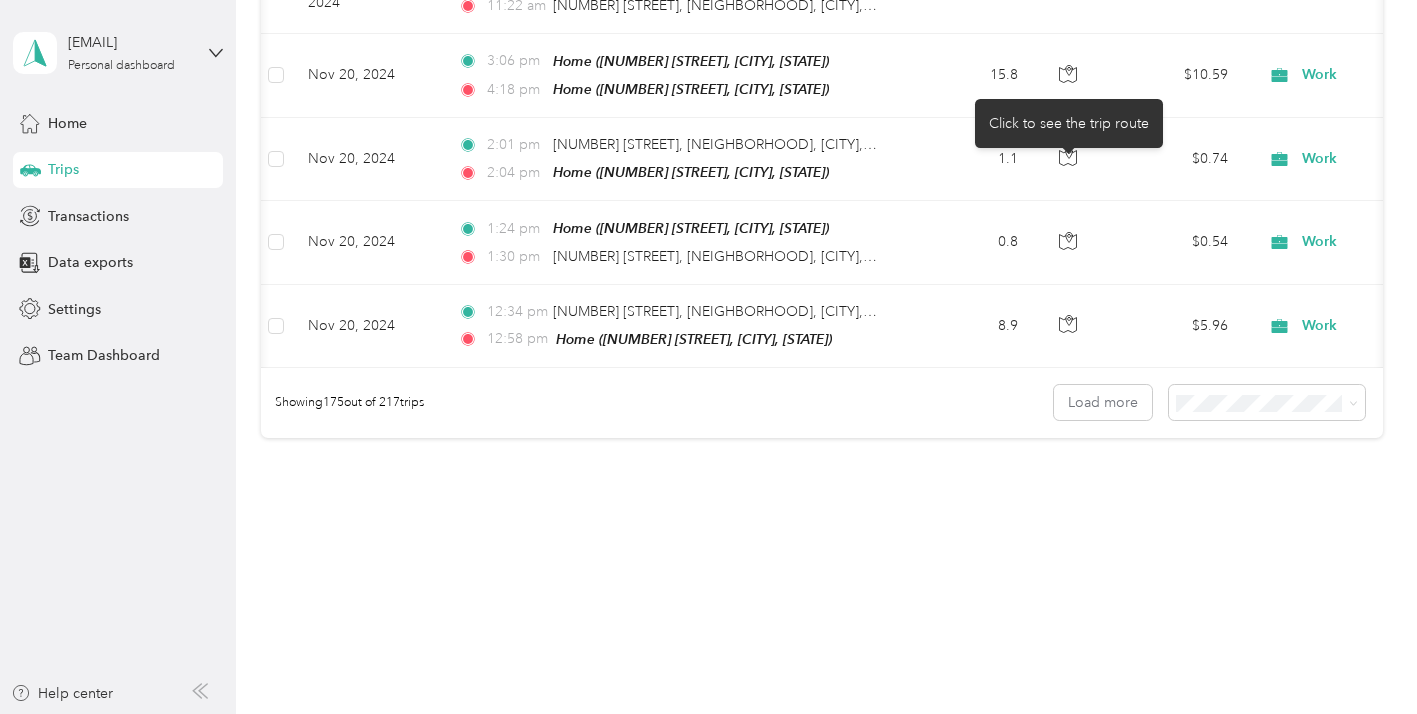 scroll, scrollTop: 31936, scrollLeft: 0, axis: vertical 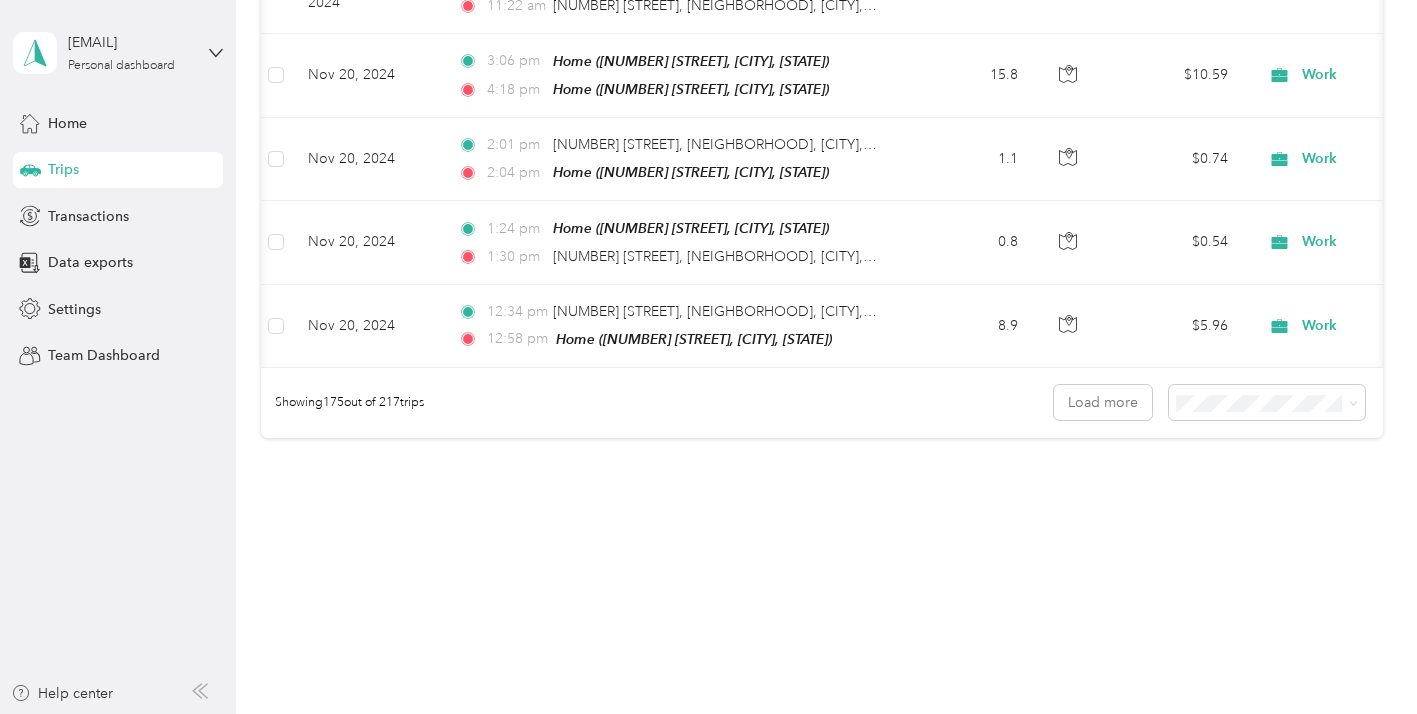 click 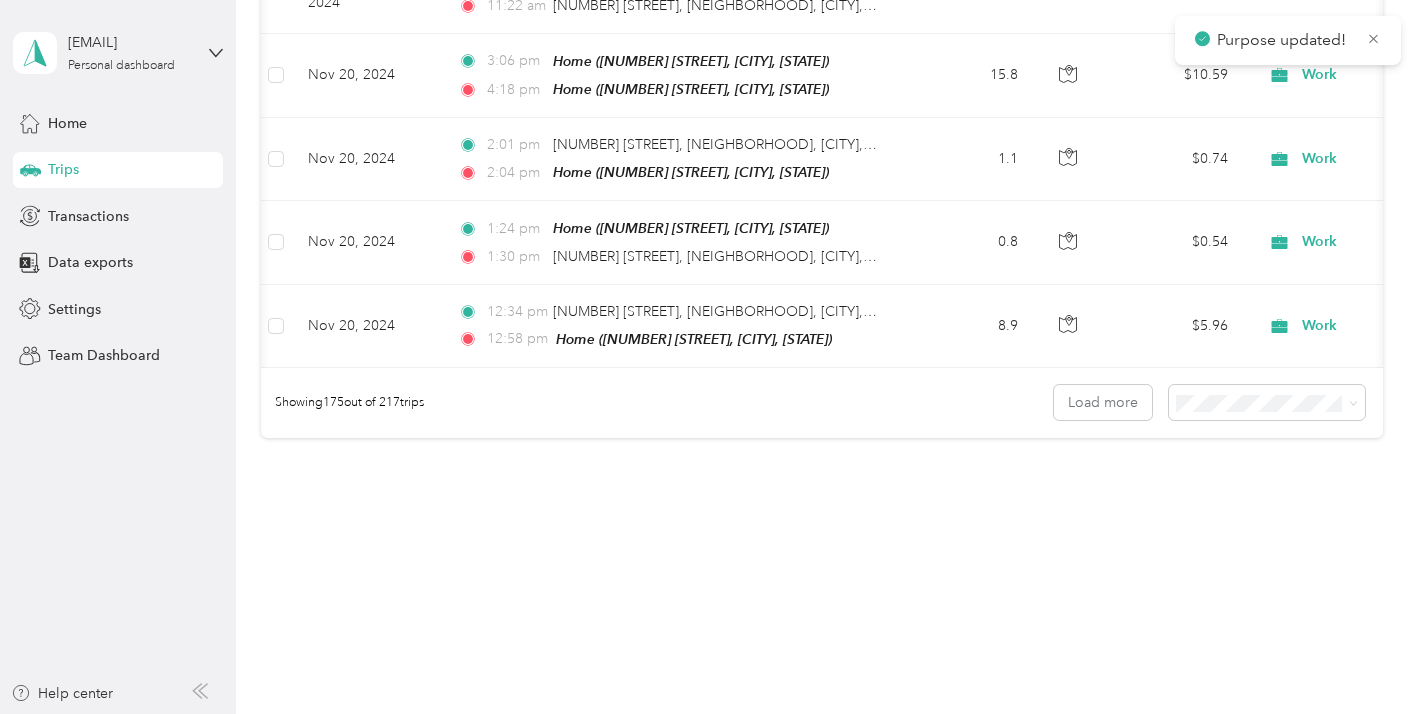 click on "Work" at bounding box center [1393, -755] 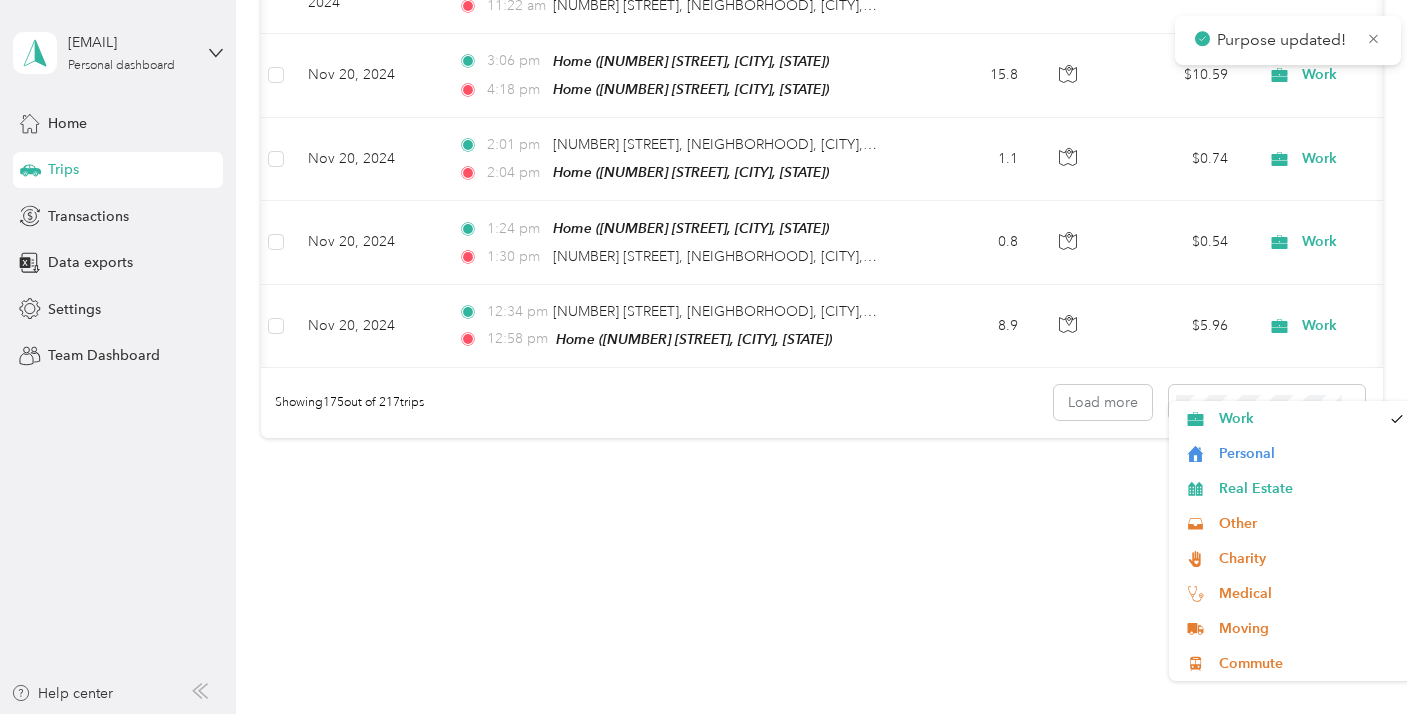 scroll, scrollTop: 32148, scrollLeft: 0, axis: vertical 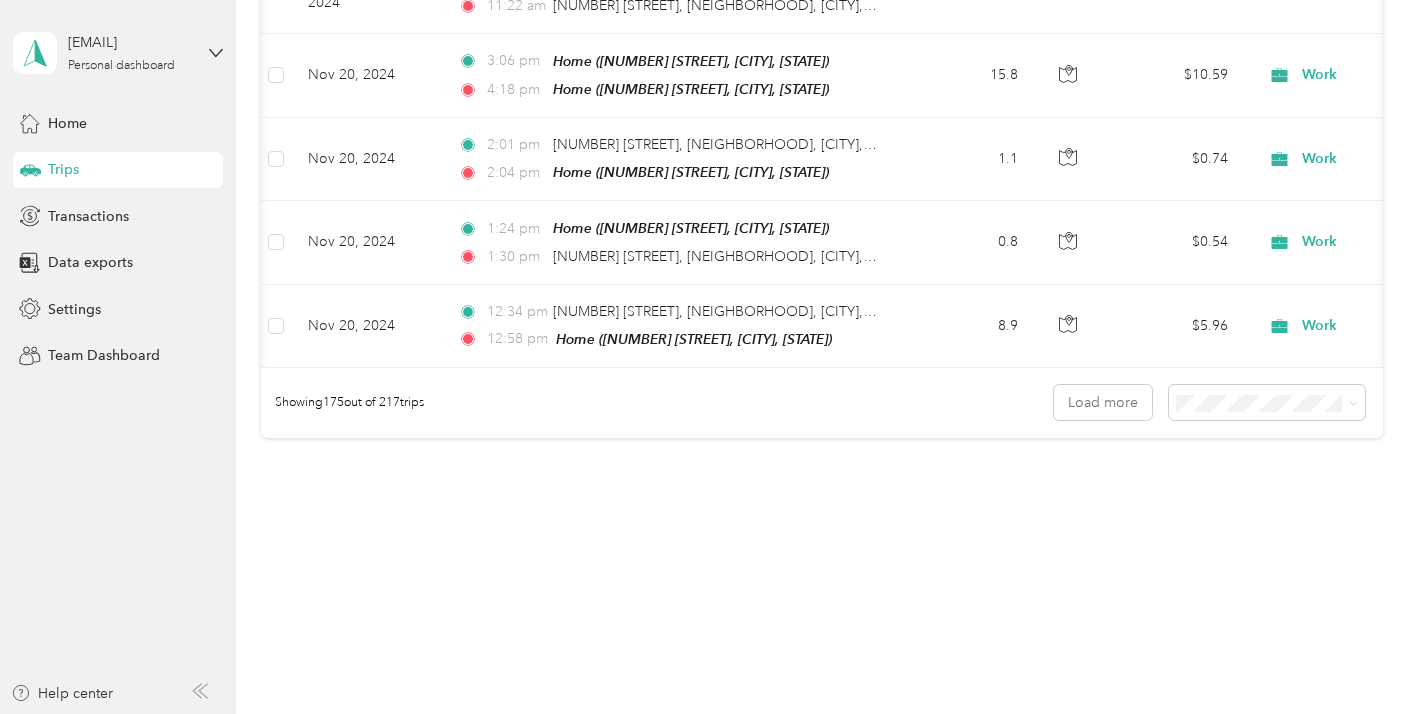 click on "Personal" at bounding box center [1311, 463] 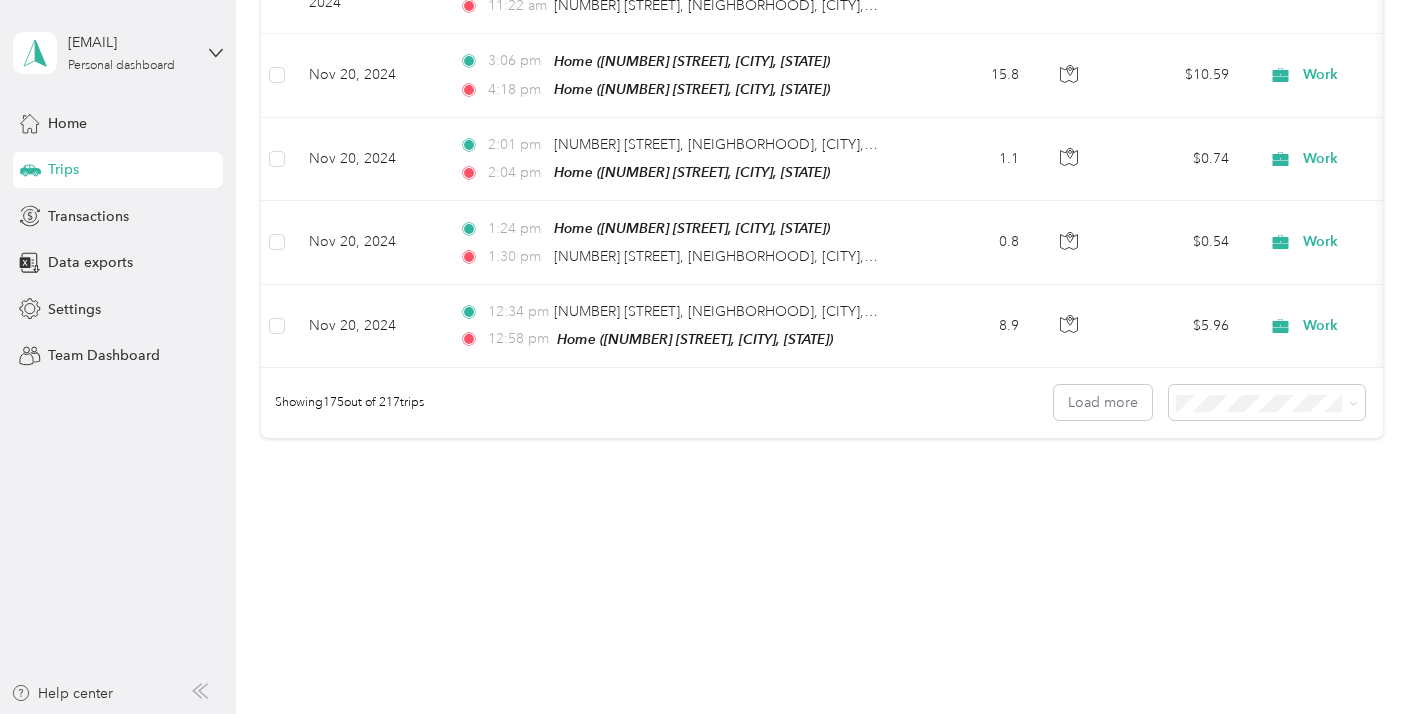 scroll, scrollTop: 33090, scrollLeft: 0, axis: vertical 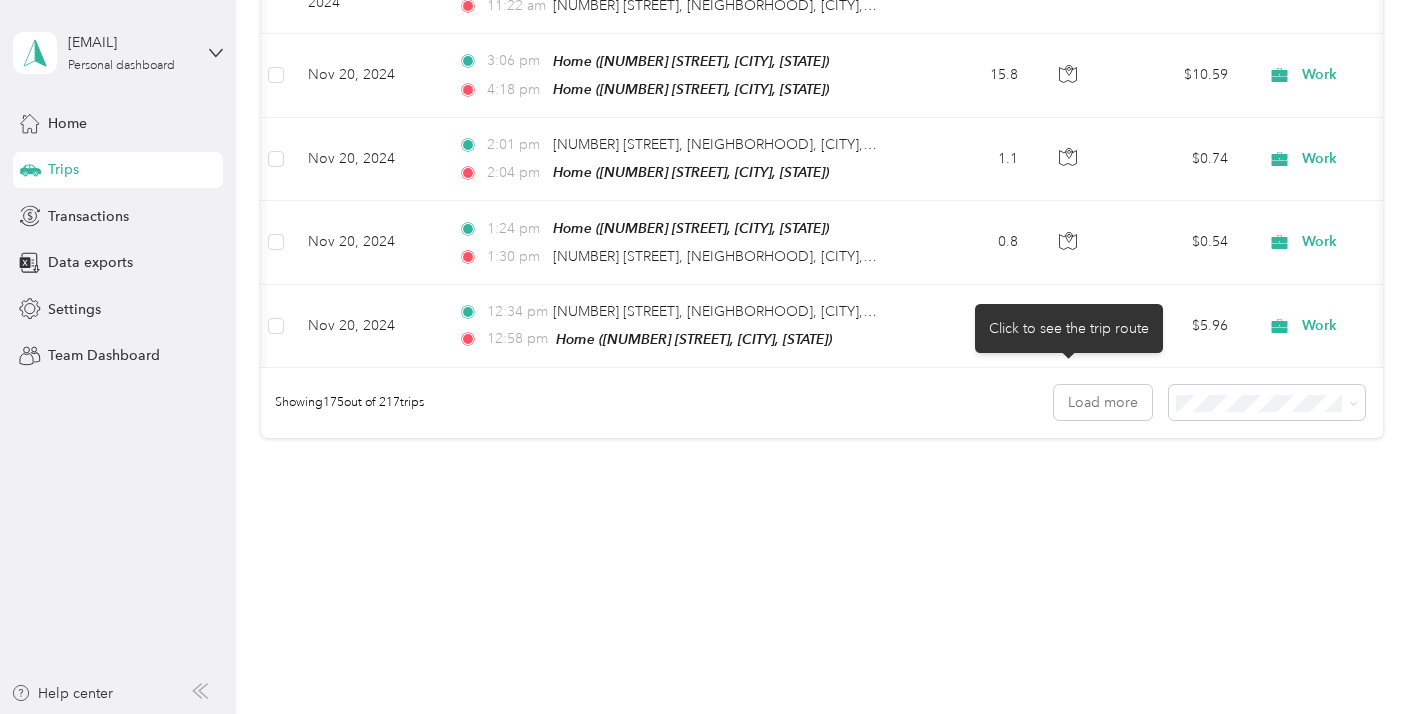 click 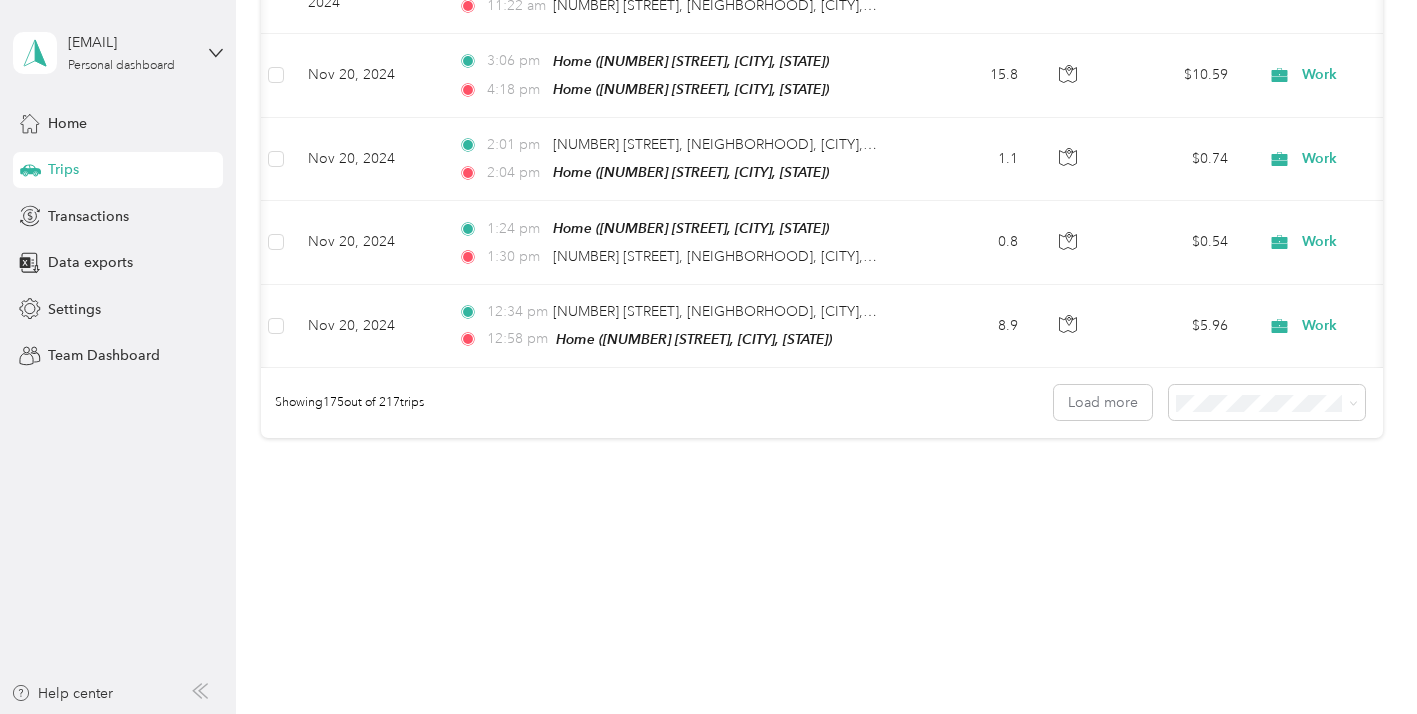 scroll, scrollTop: 33464, scrollLeft: 0, axis: vertical 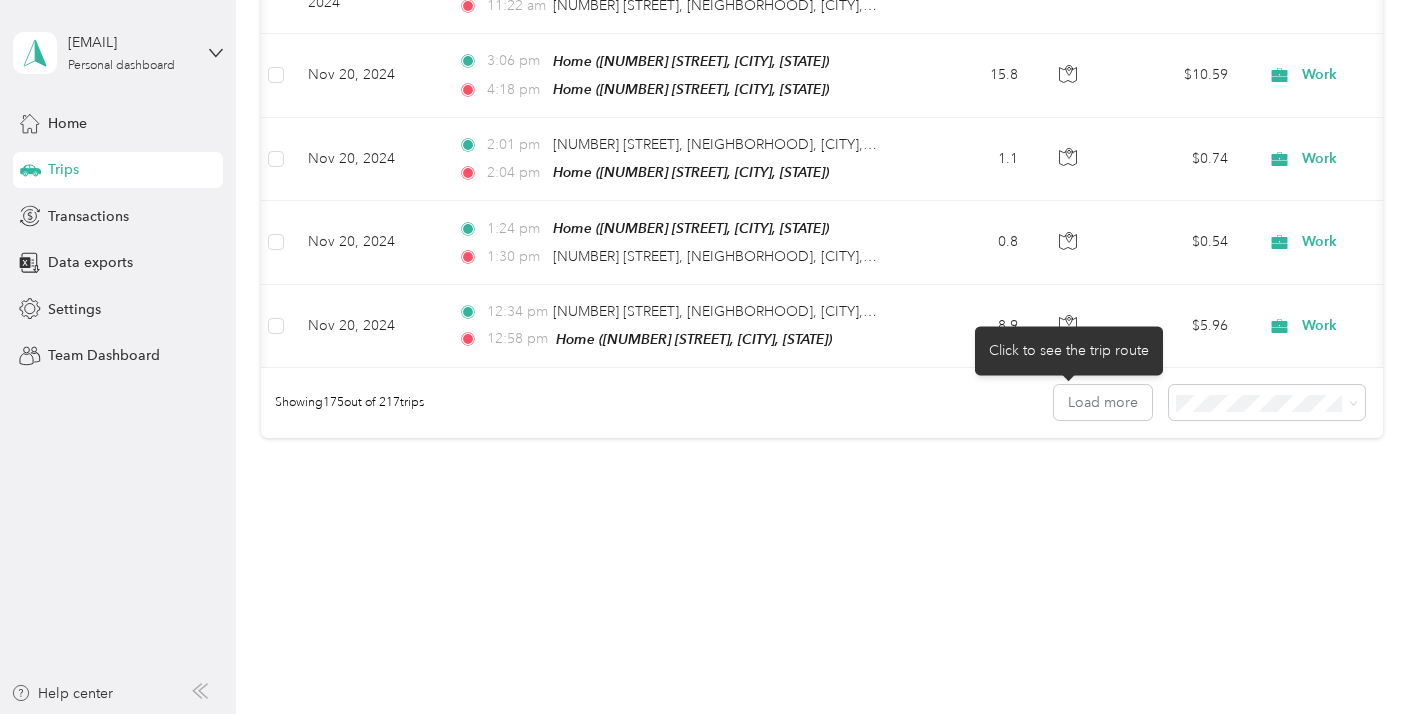click 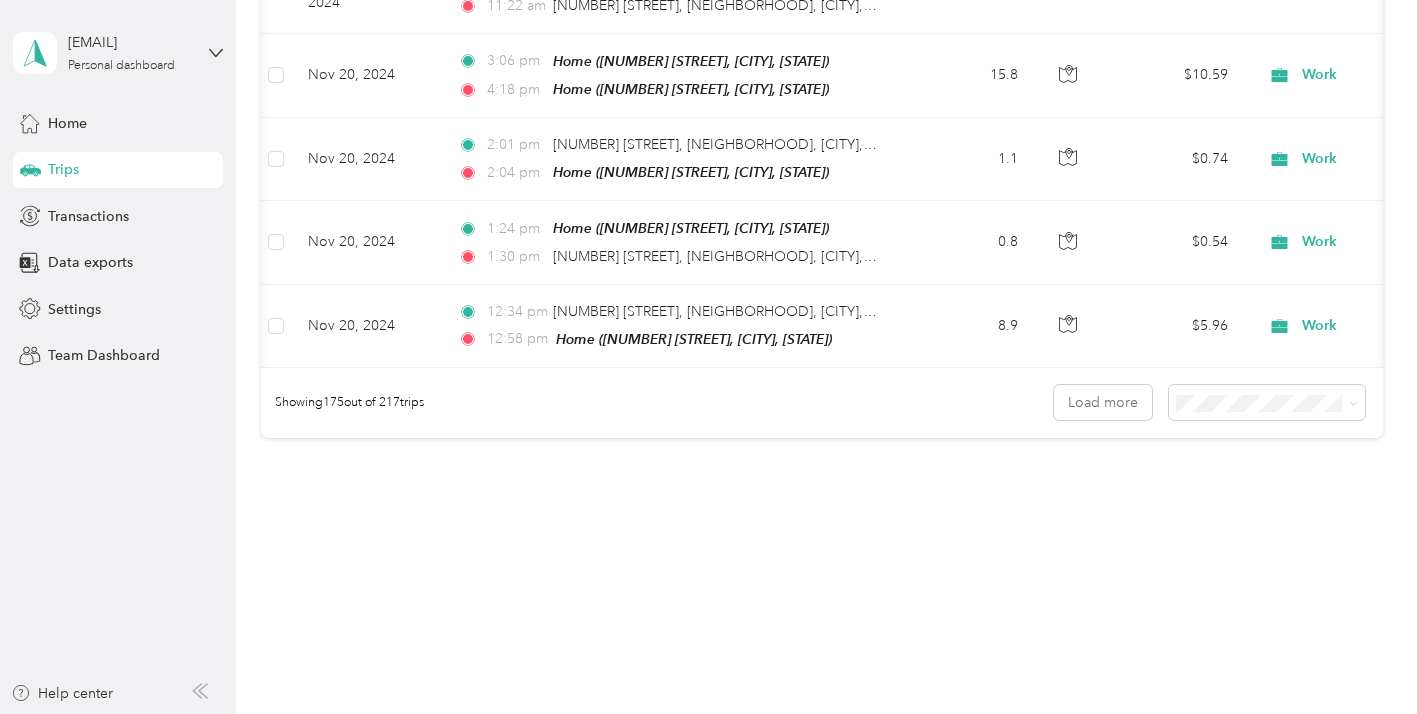click on "Work" at bounding box center [1393, -175] 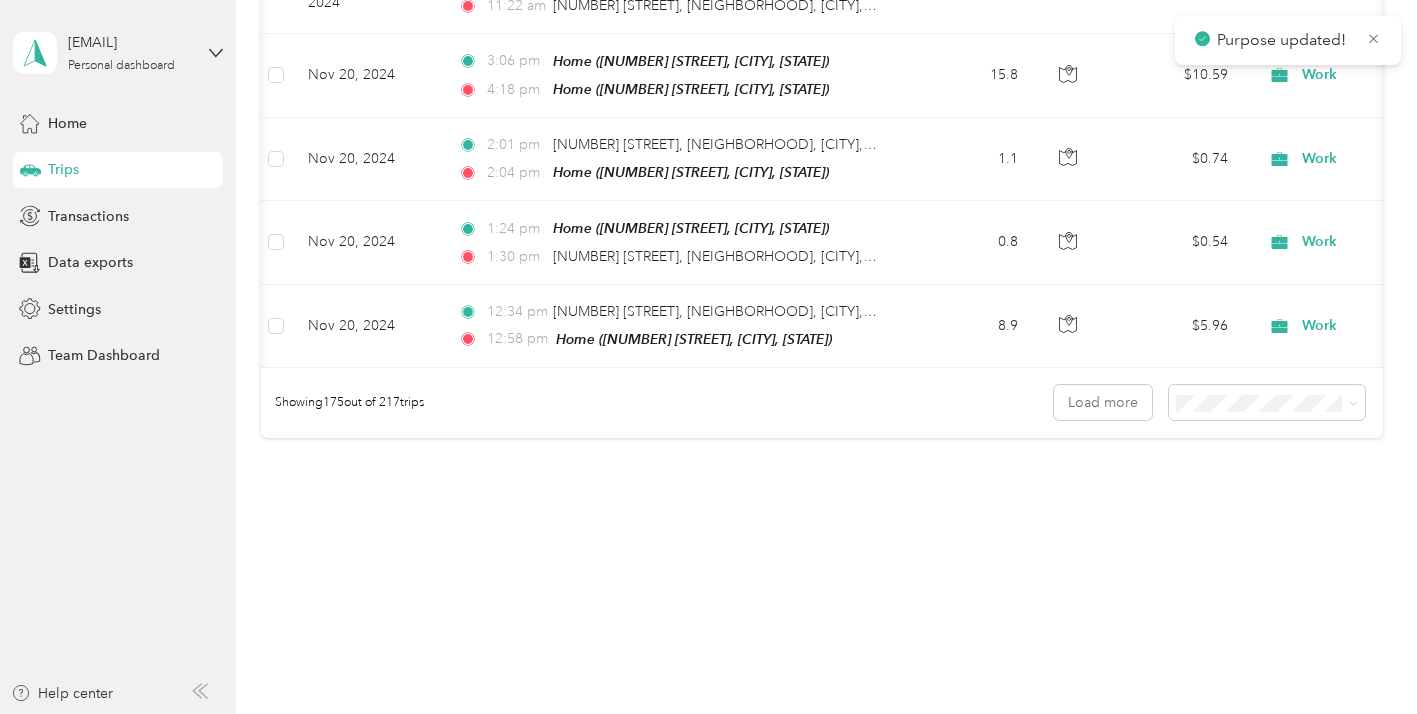 click 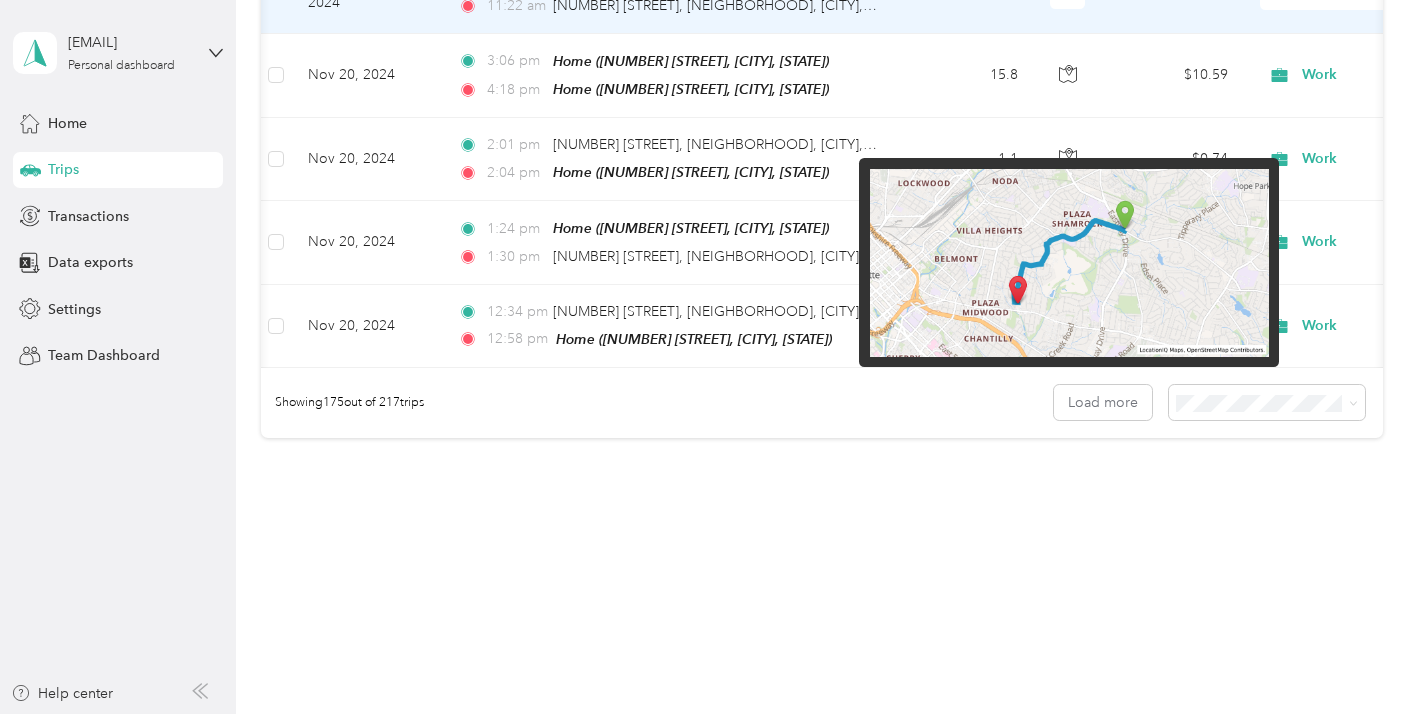 scroll, scrollTop: 33962, scrollLeft: 0, axis: vertical 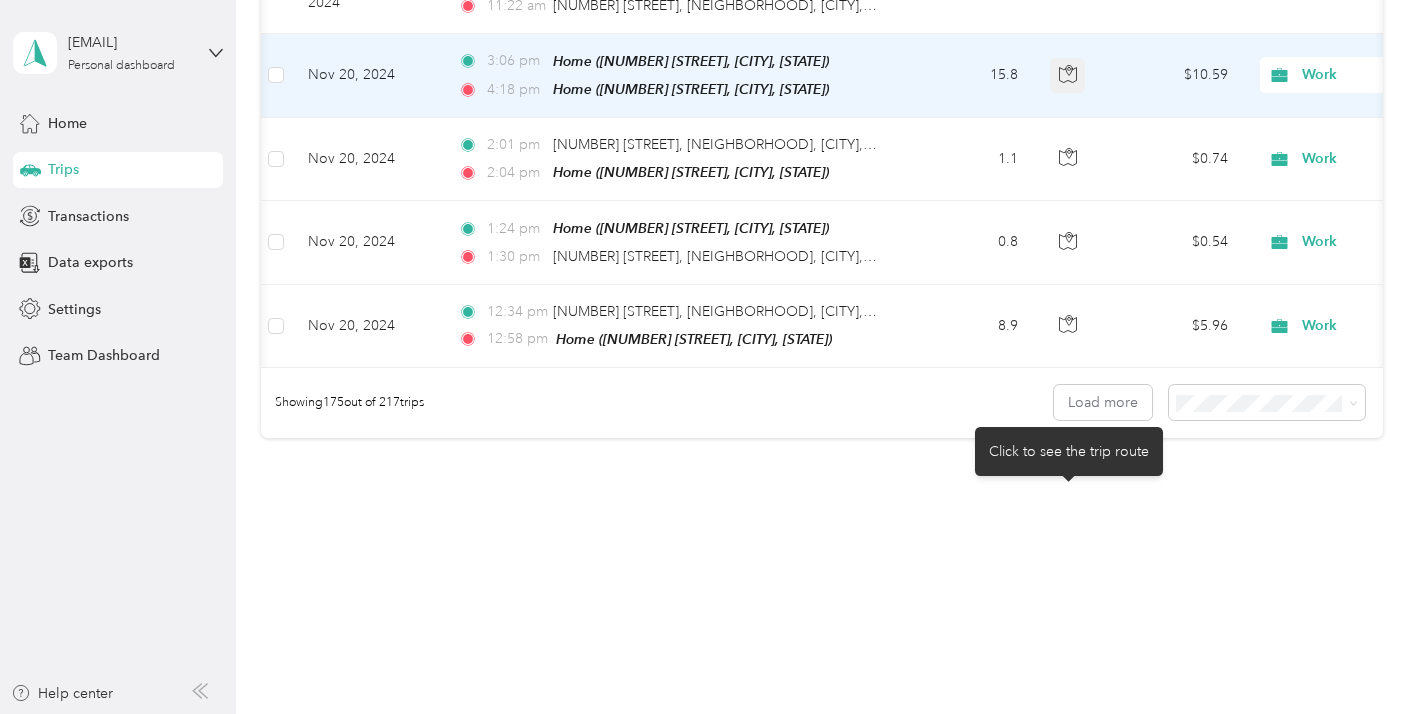 click 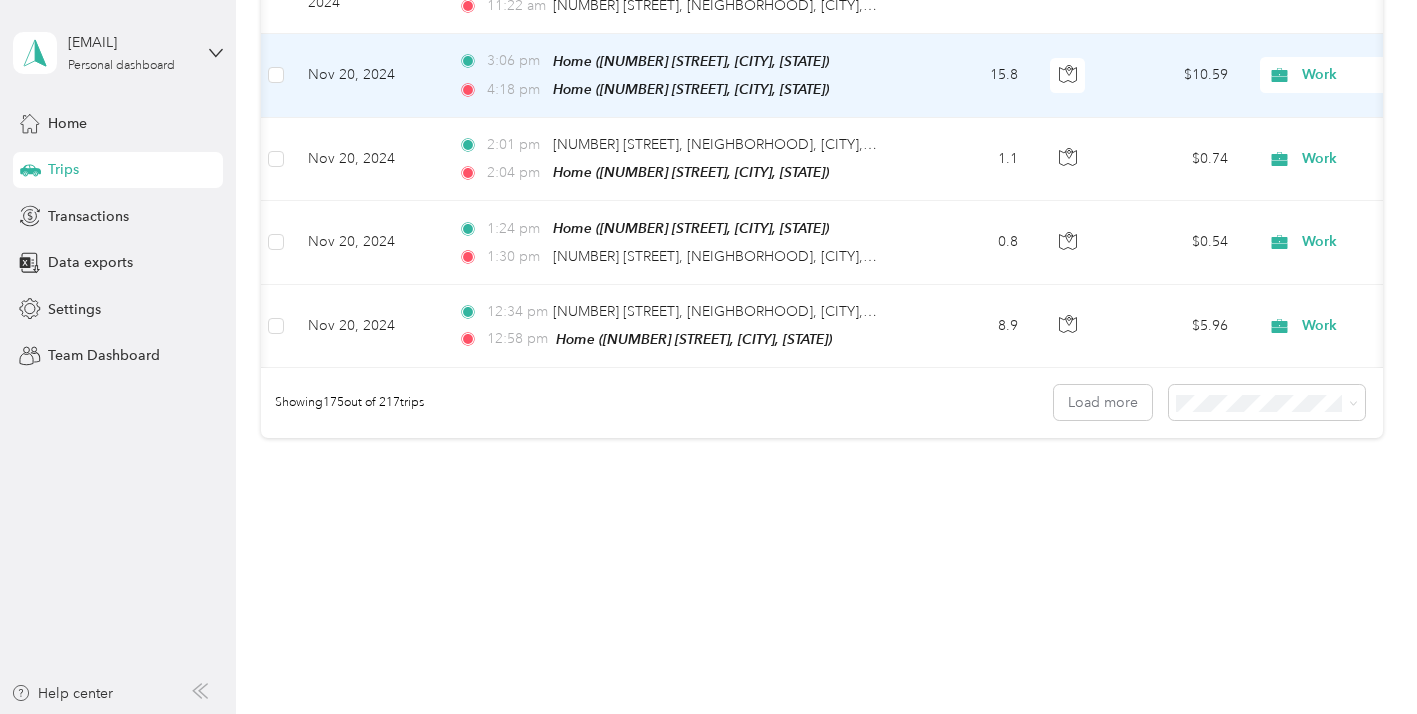 click on "Work" at bounding box center [1384, 75] 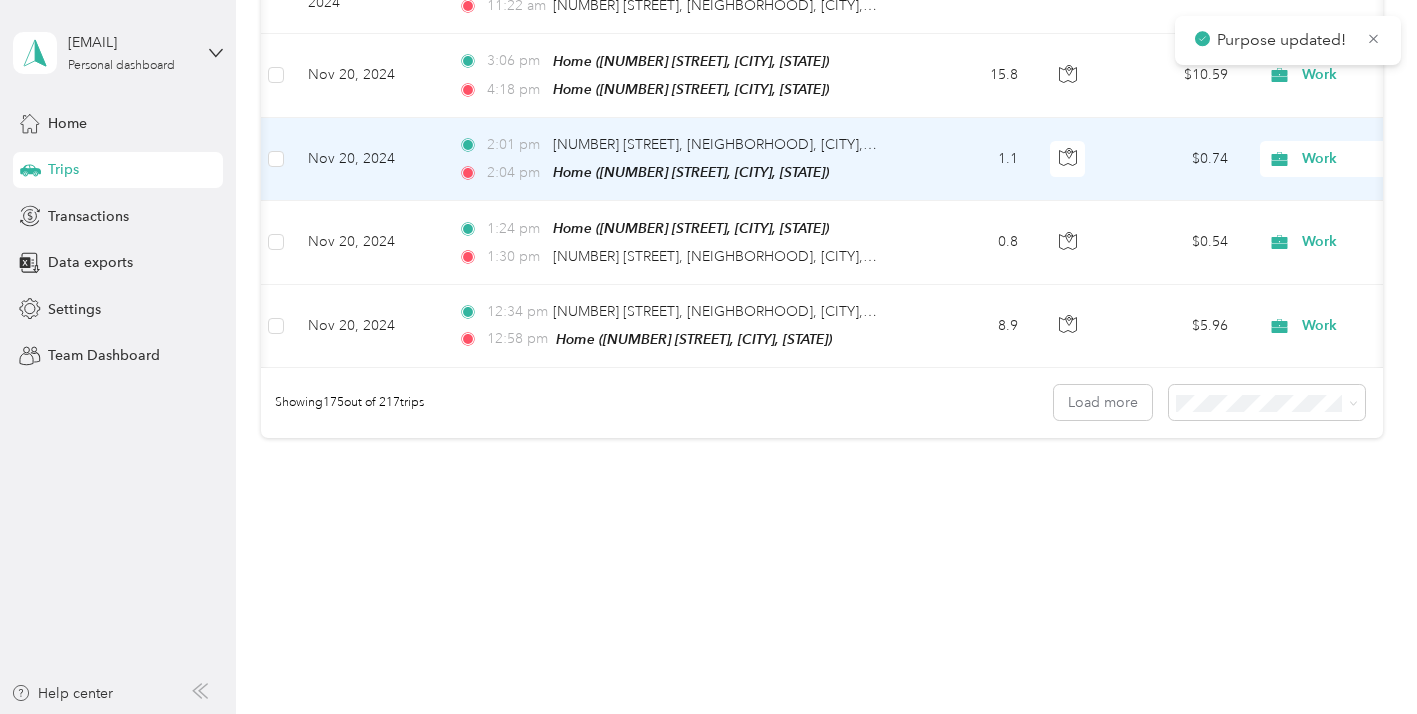 scroll, scrollTop: 34278, scrollLeft: 0, axis: vertical 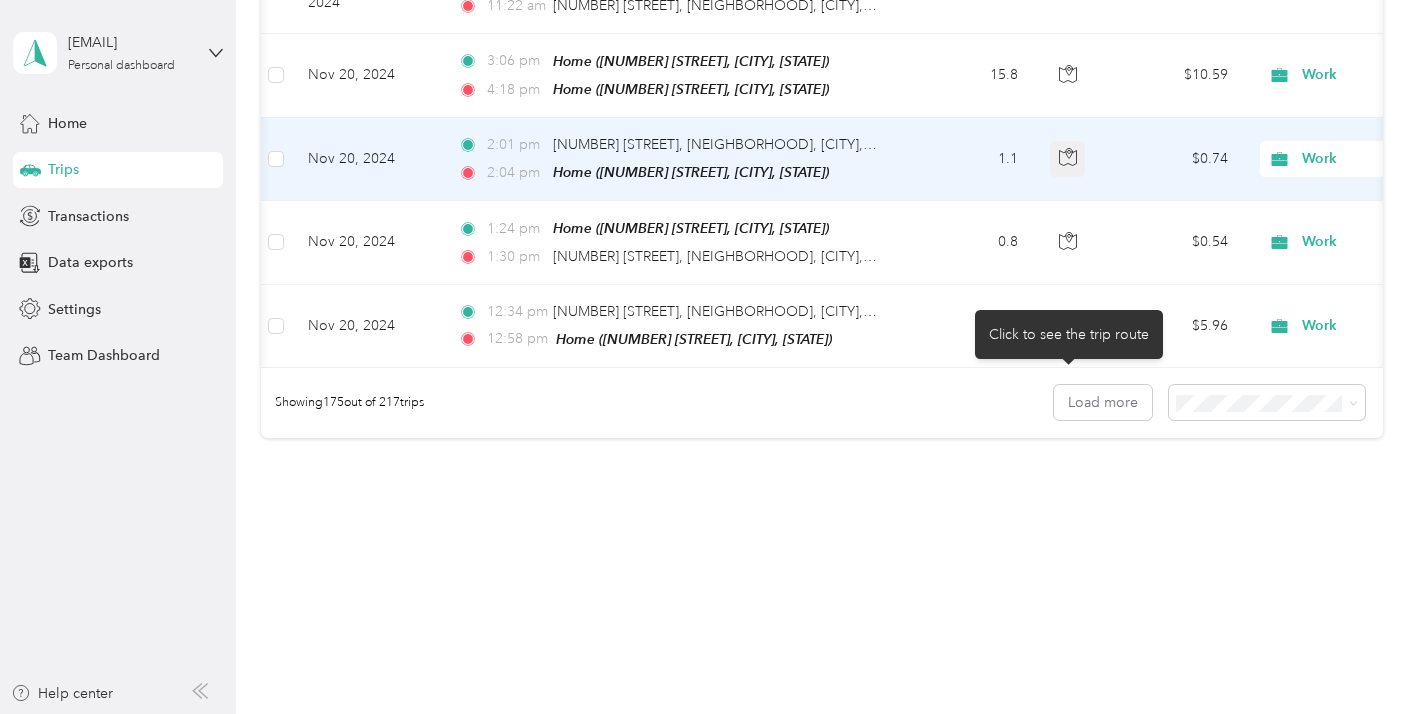 click 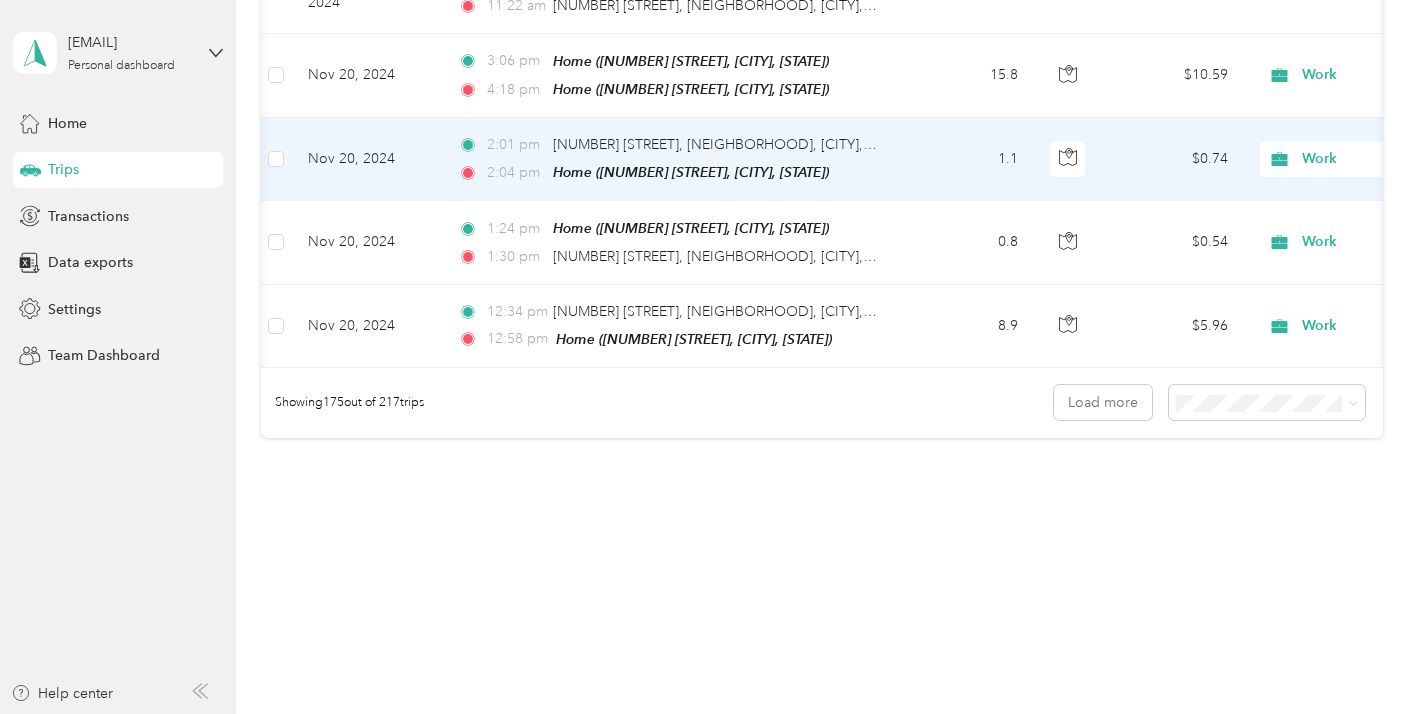 click 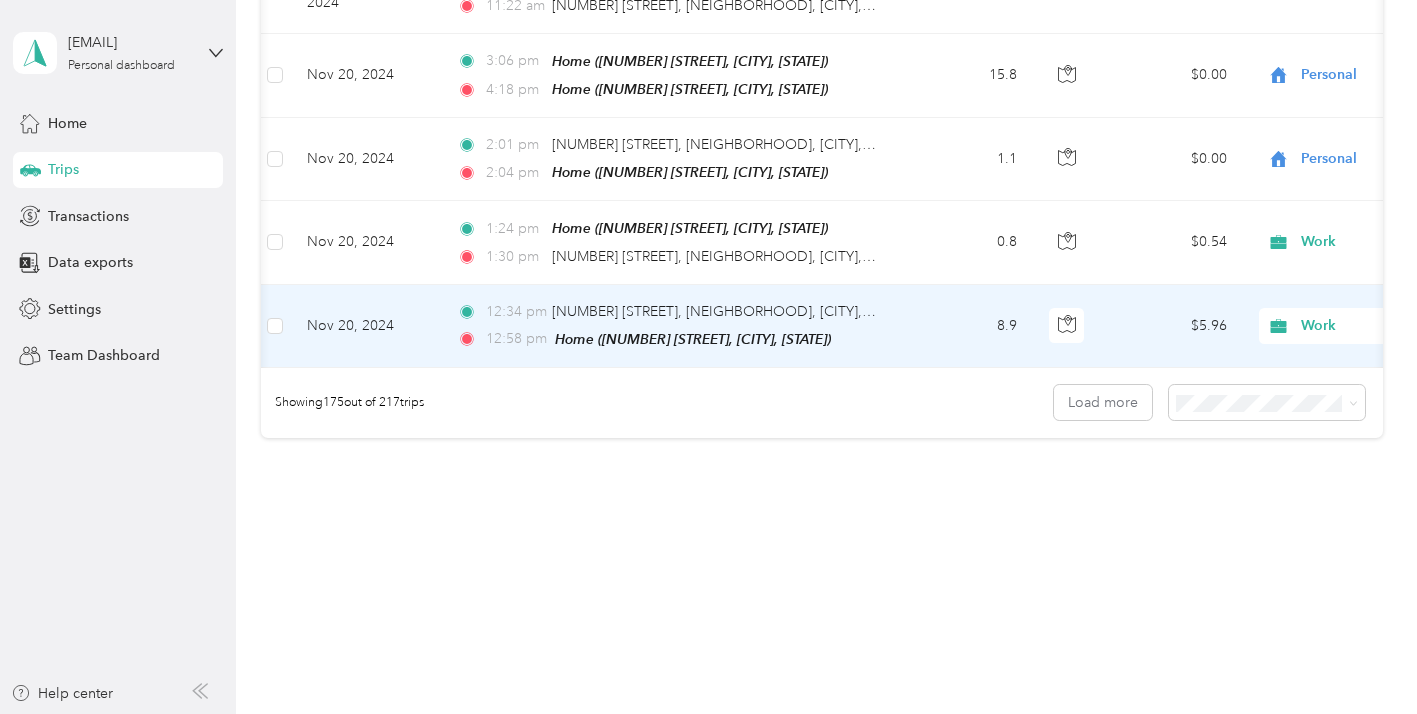 scroll, scrollTop: 34824, scrollLeft: 0, axis: vertical 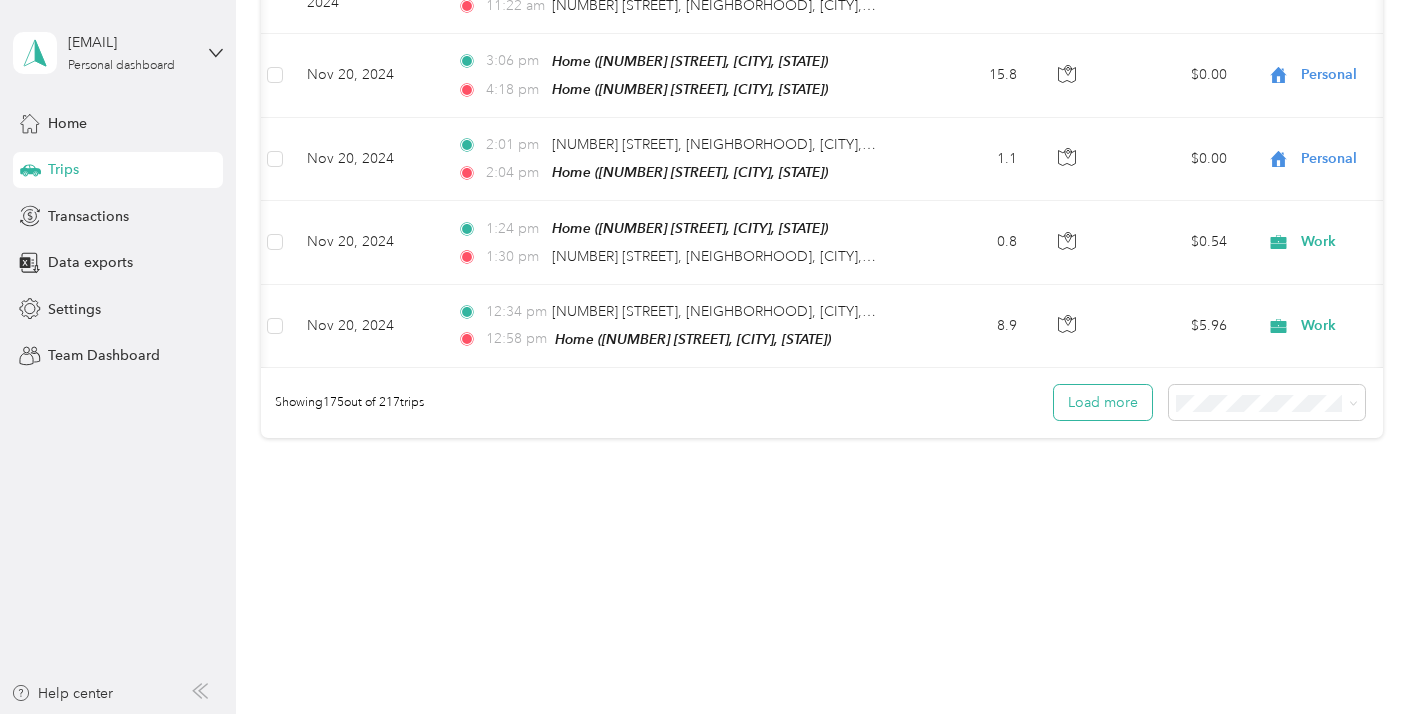 click on "Load more" at bounding box center [1103, 402] 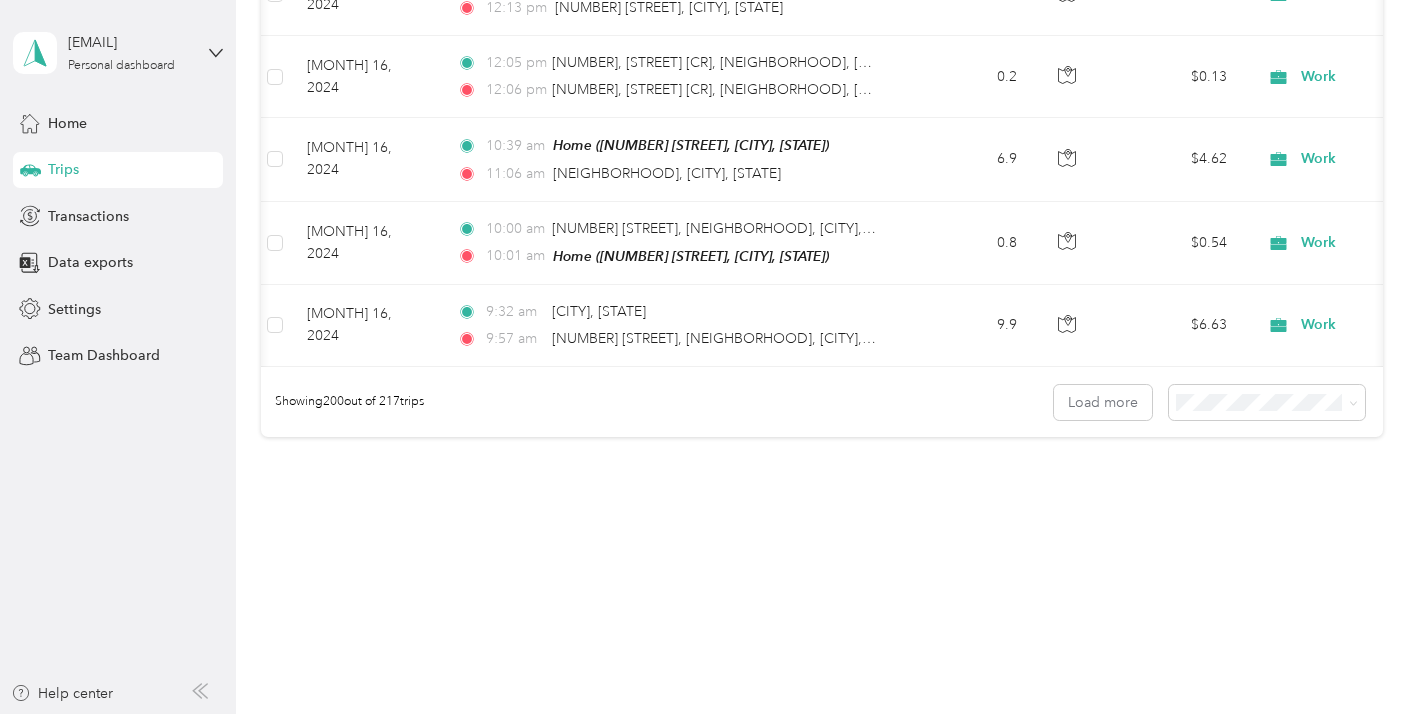 scroll, scrollTop: 34910, scrollLeft: 0, axis: vertical 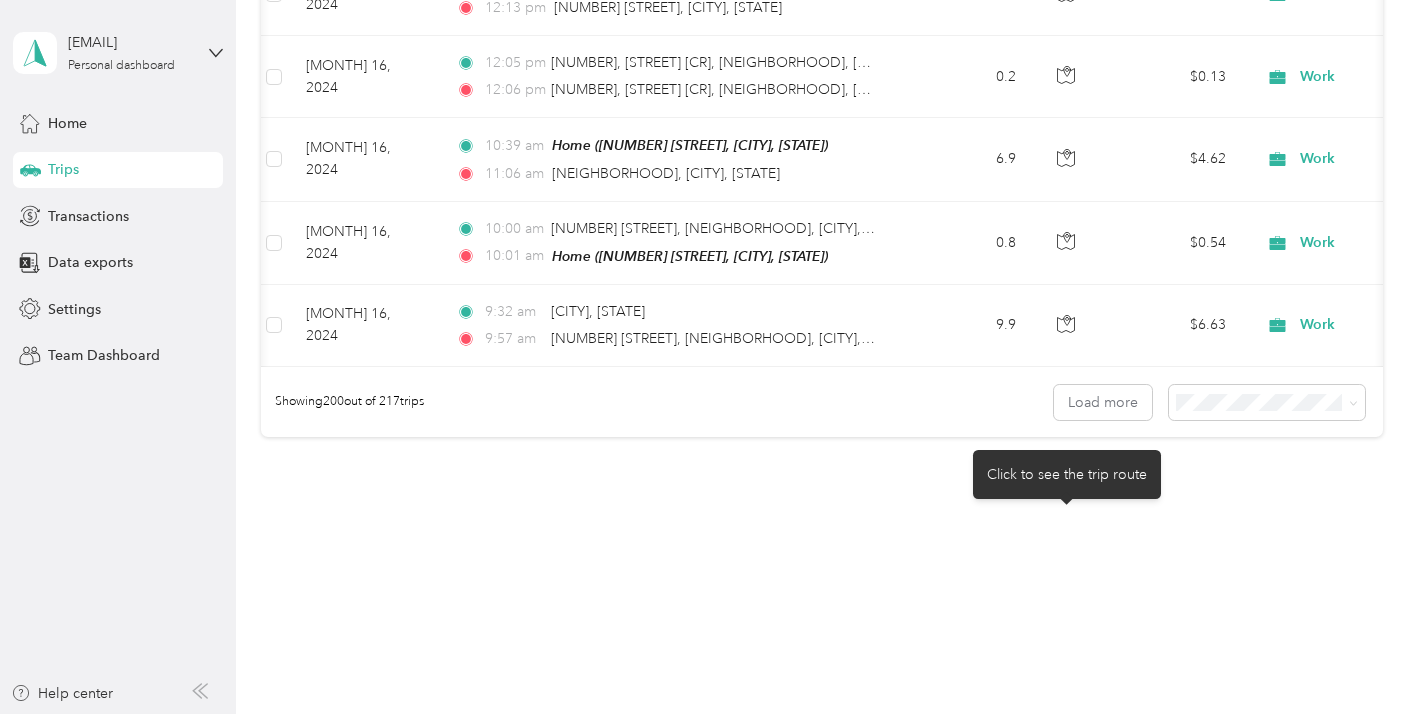 click 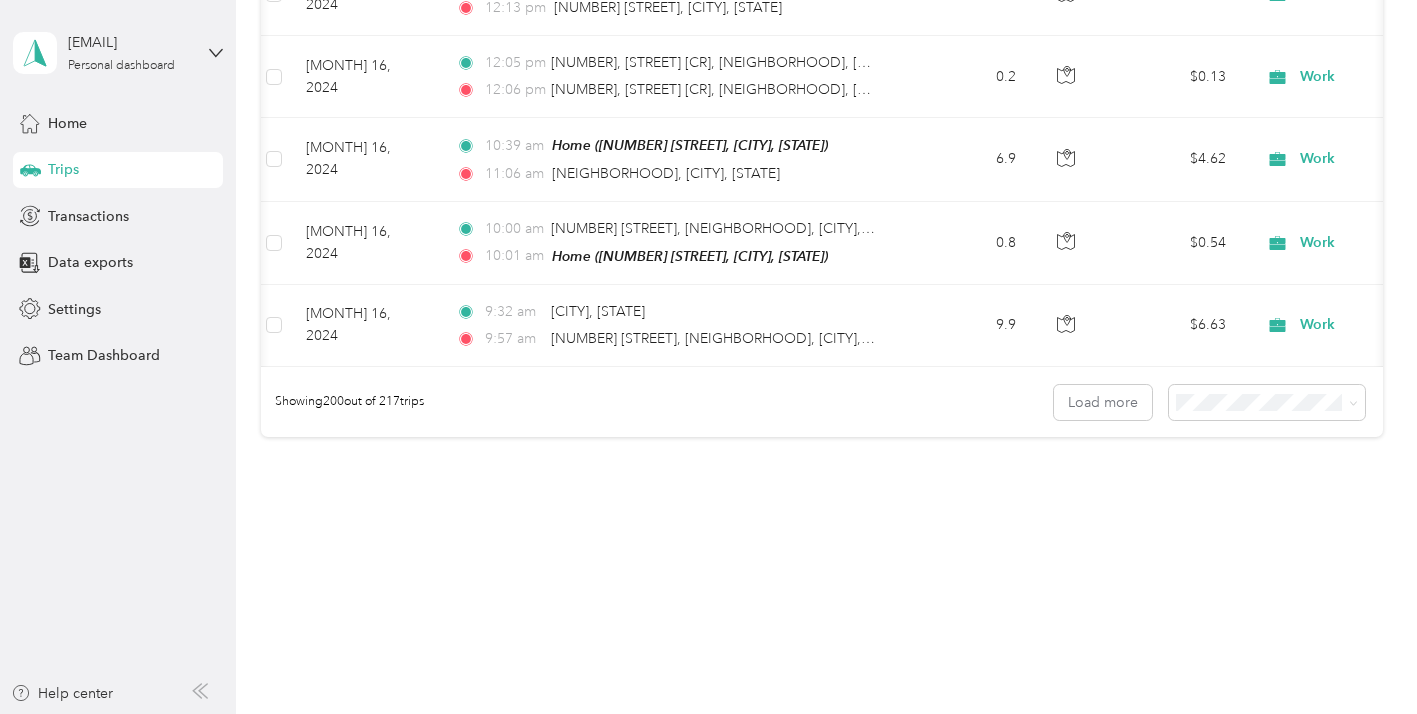 click on "Work" at bounding box center (1382, -1500) 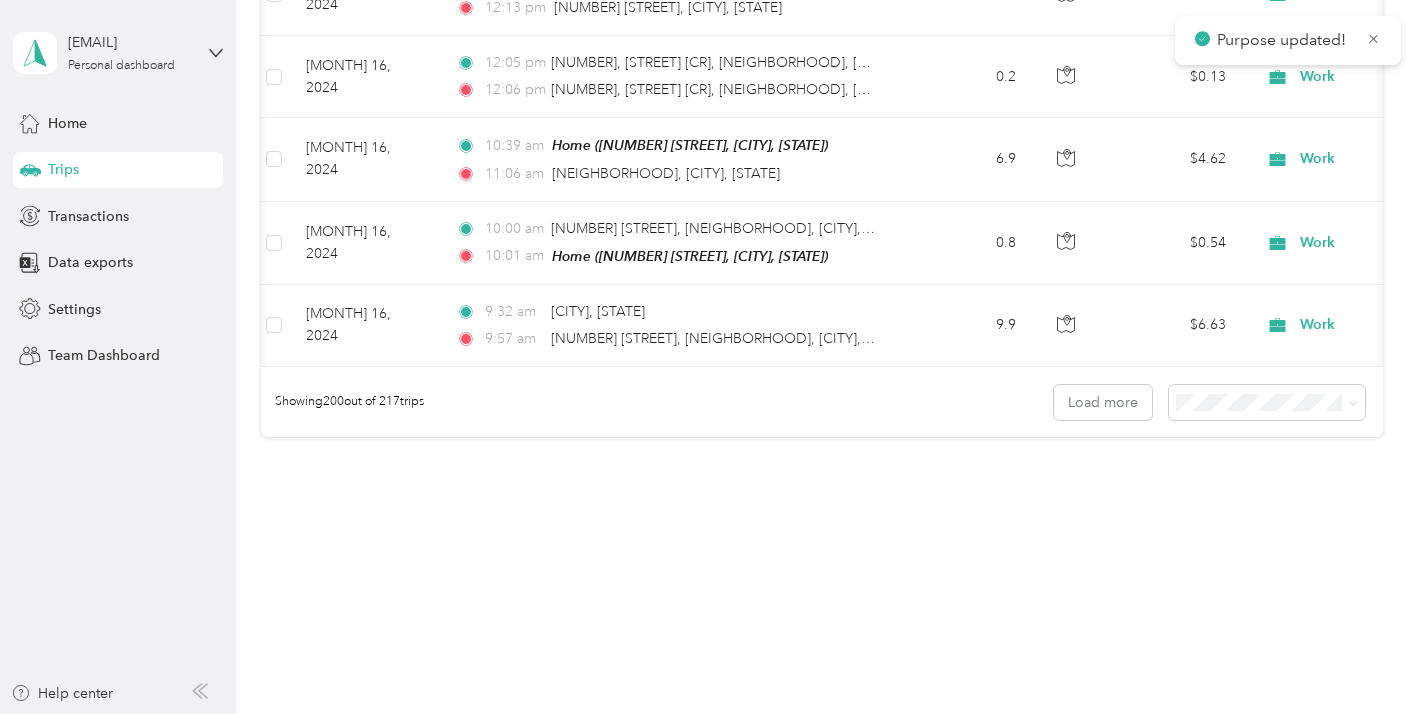 click on "Work" at bounding box center (1391, -1416) 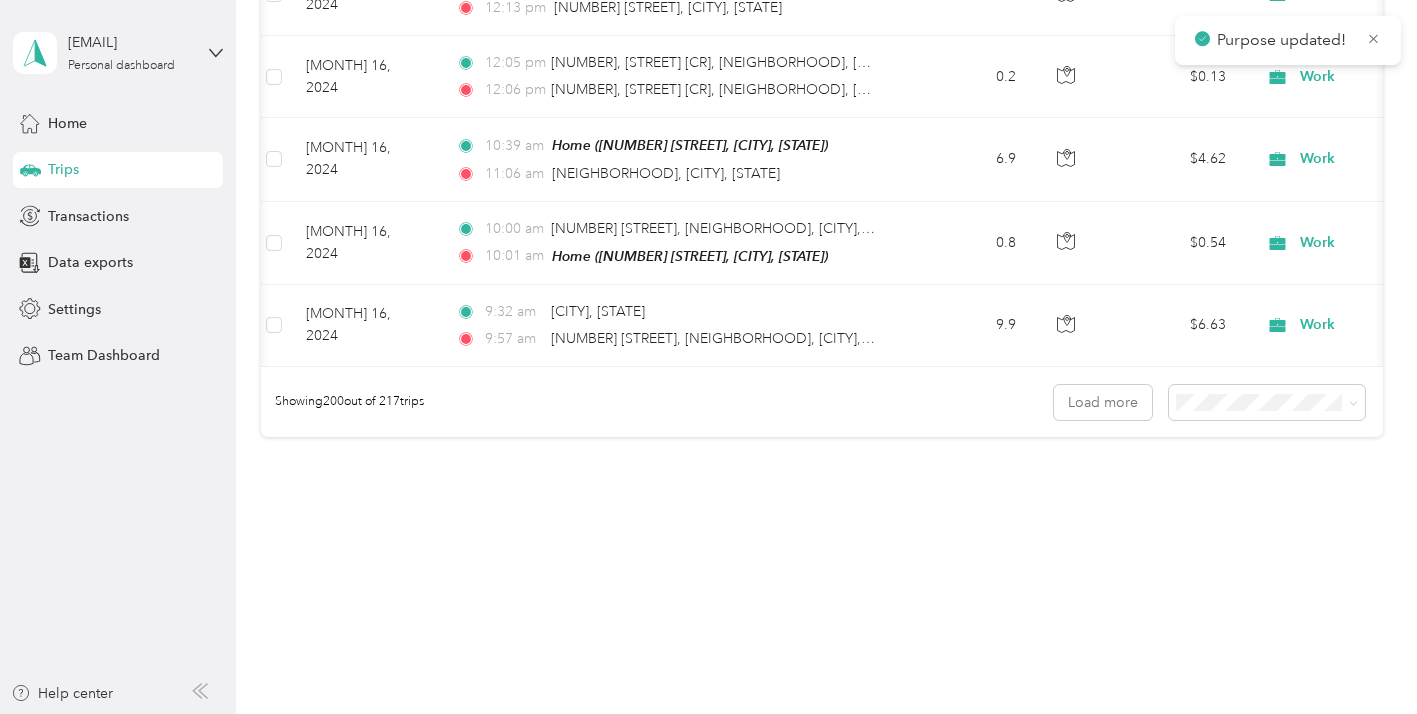 click on "Personal" at bounding box center (1293, 212) 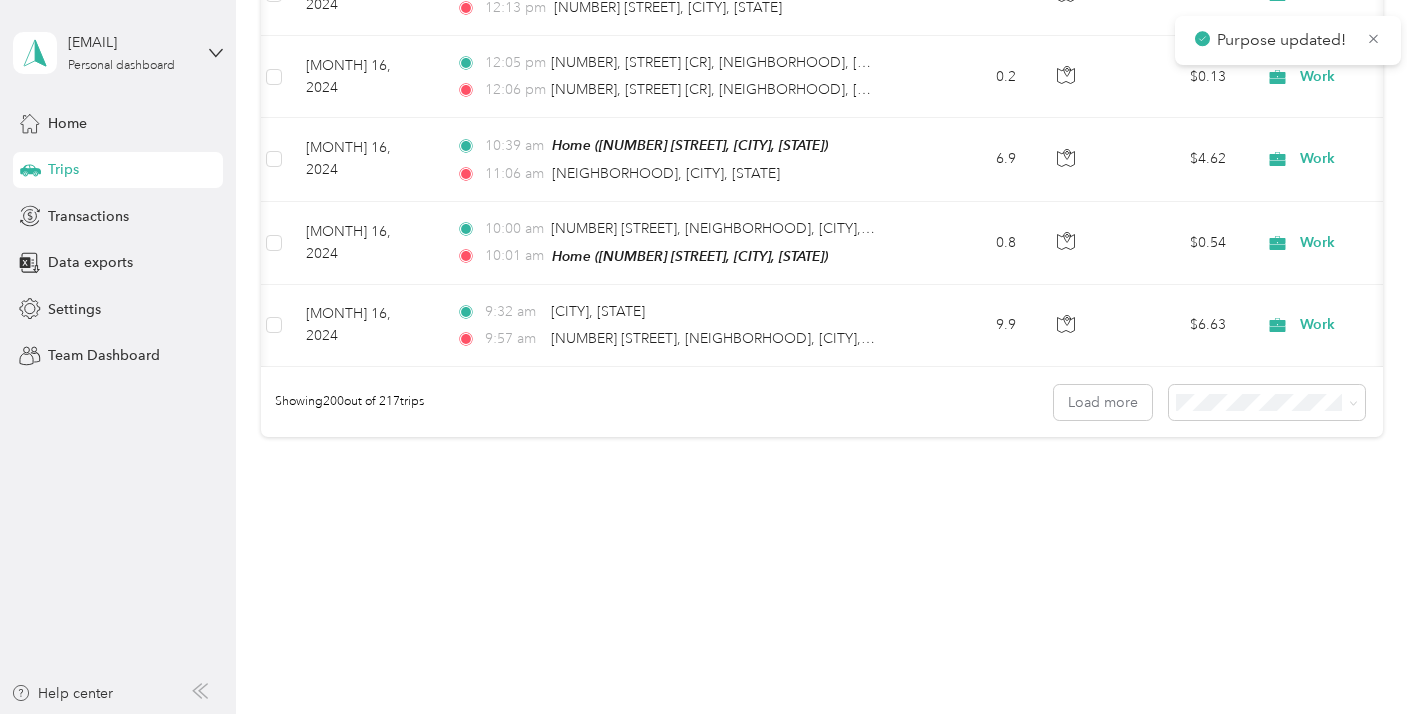 scroll, scrollTop: 0, scrollLeft: 0, axis: both 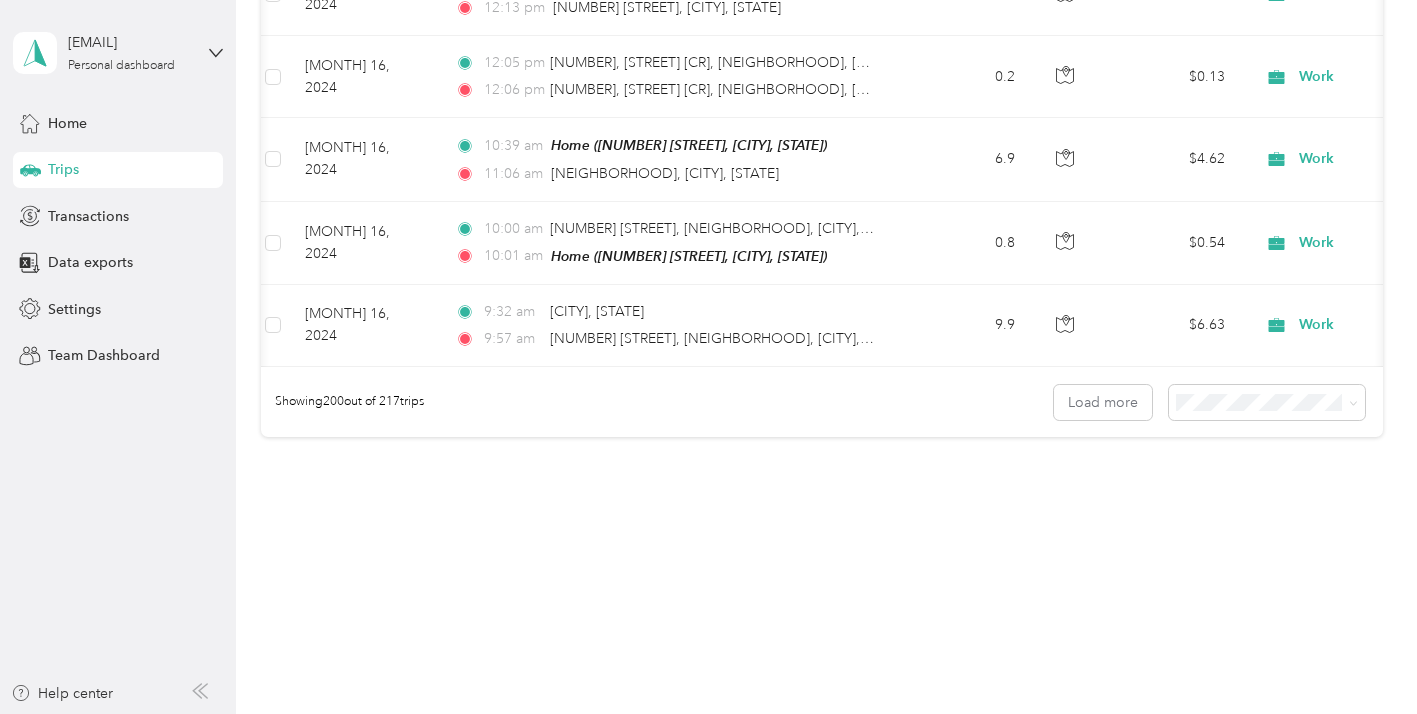 click on "Work" at bounding box center (1390, -1249) 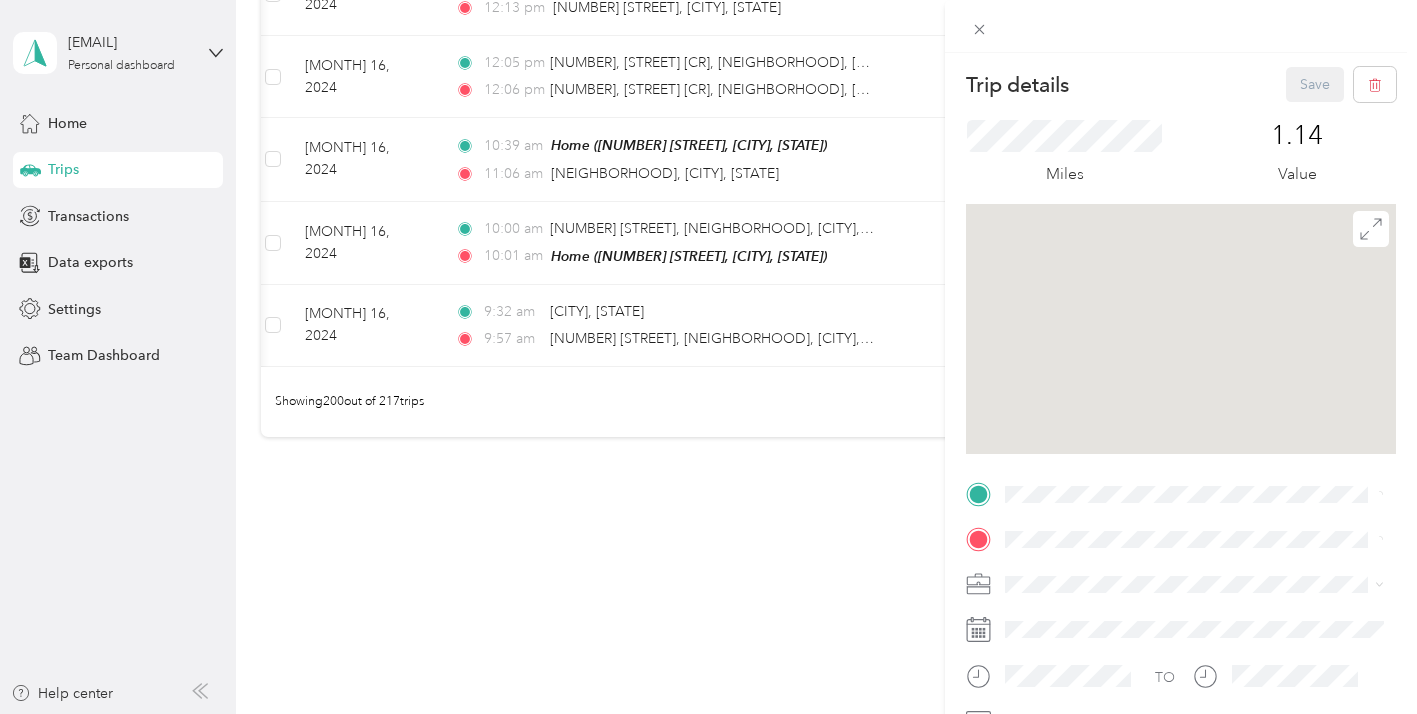 scroll, scrollTop: 0, scrollLeft: 0, axis: both 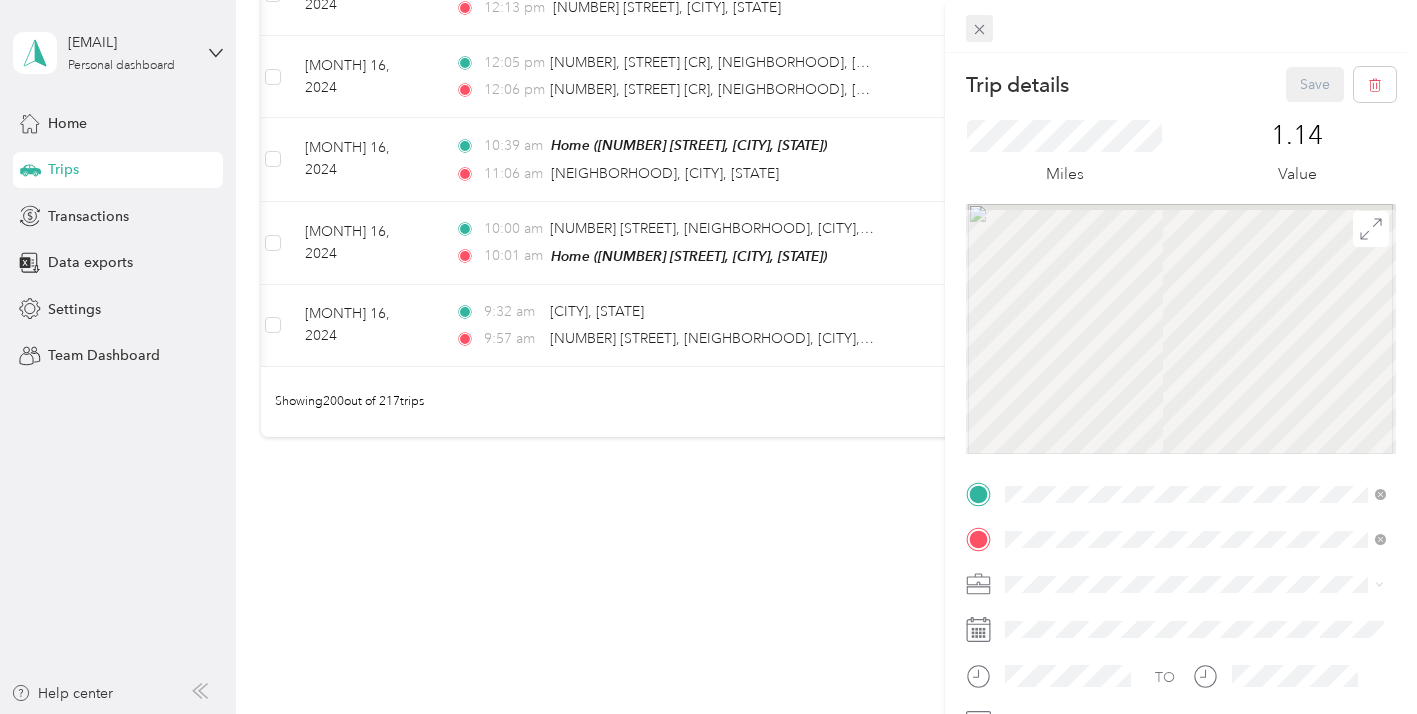 click 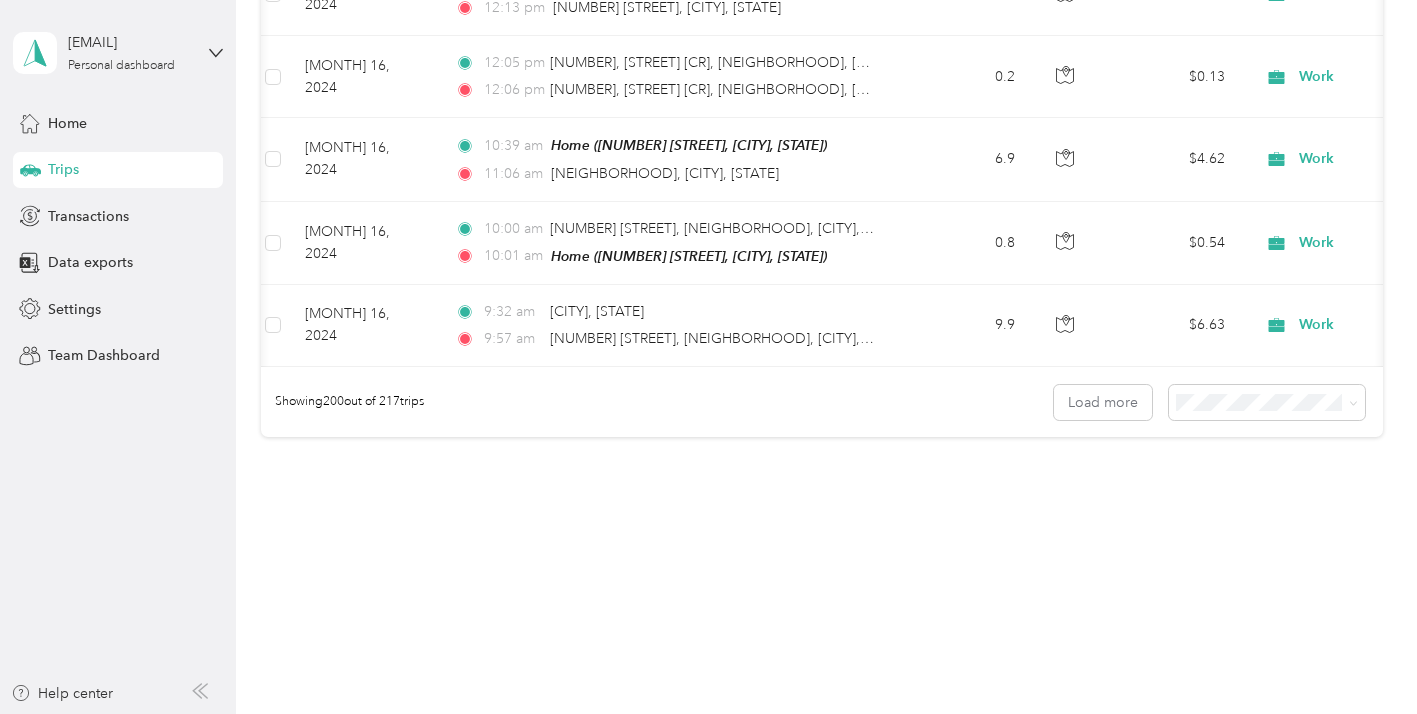 scroll, scrollTop: 36052, scrollLeft: 0, axis: vertical 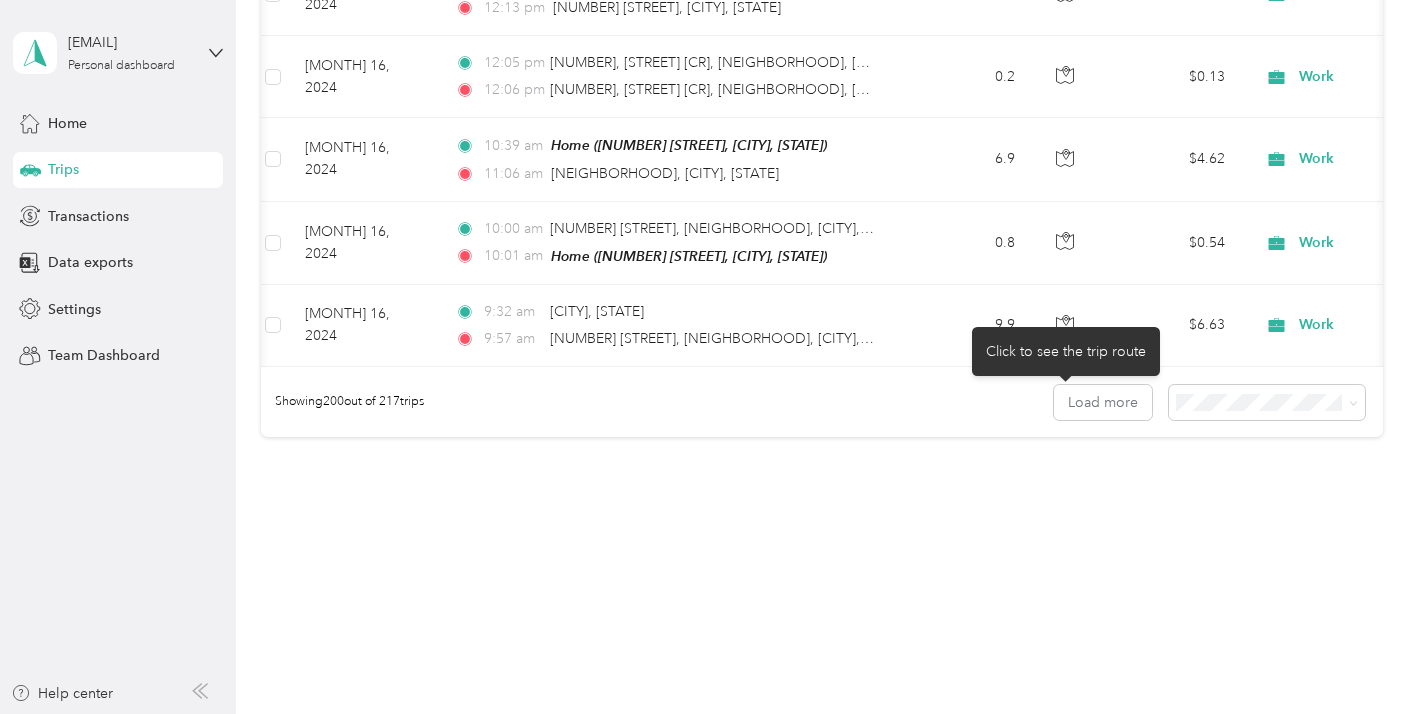 click 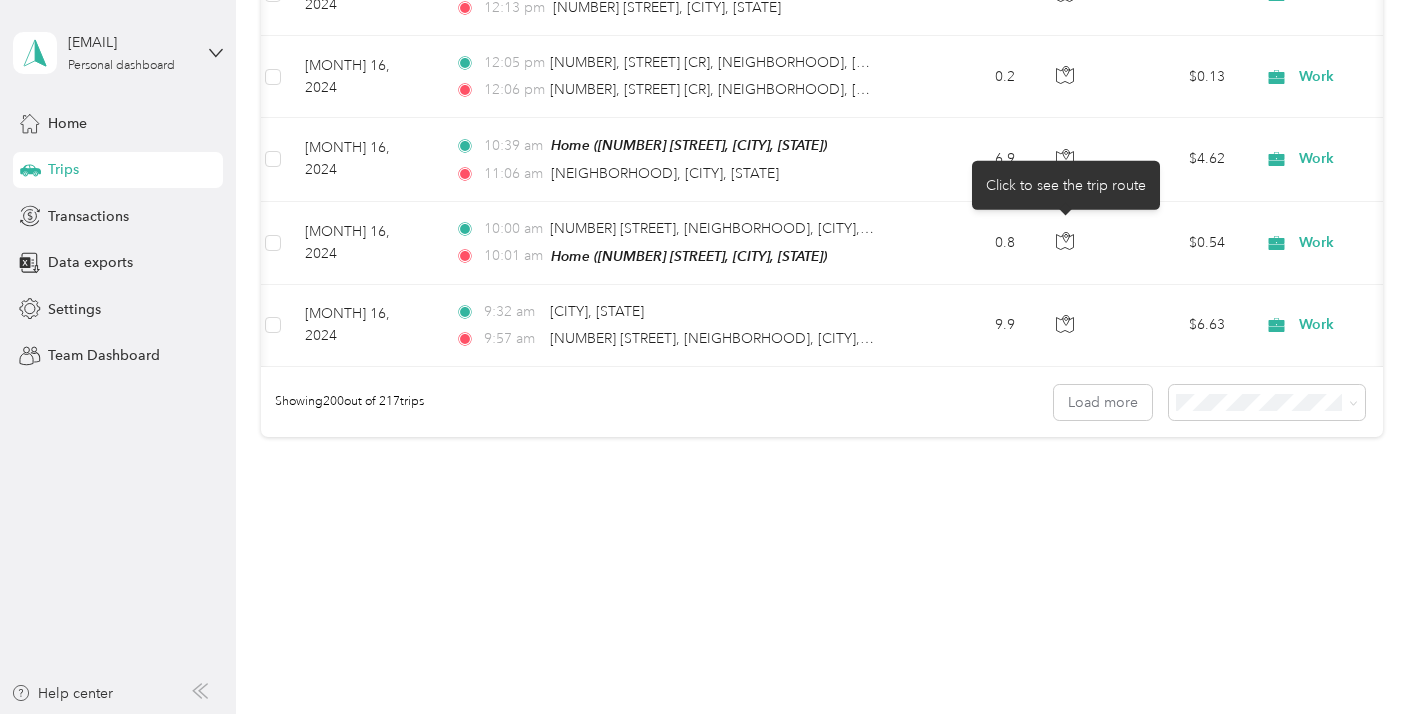 scroll, scrollTop: 36247, scrollLeft: 0, axis: vertical 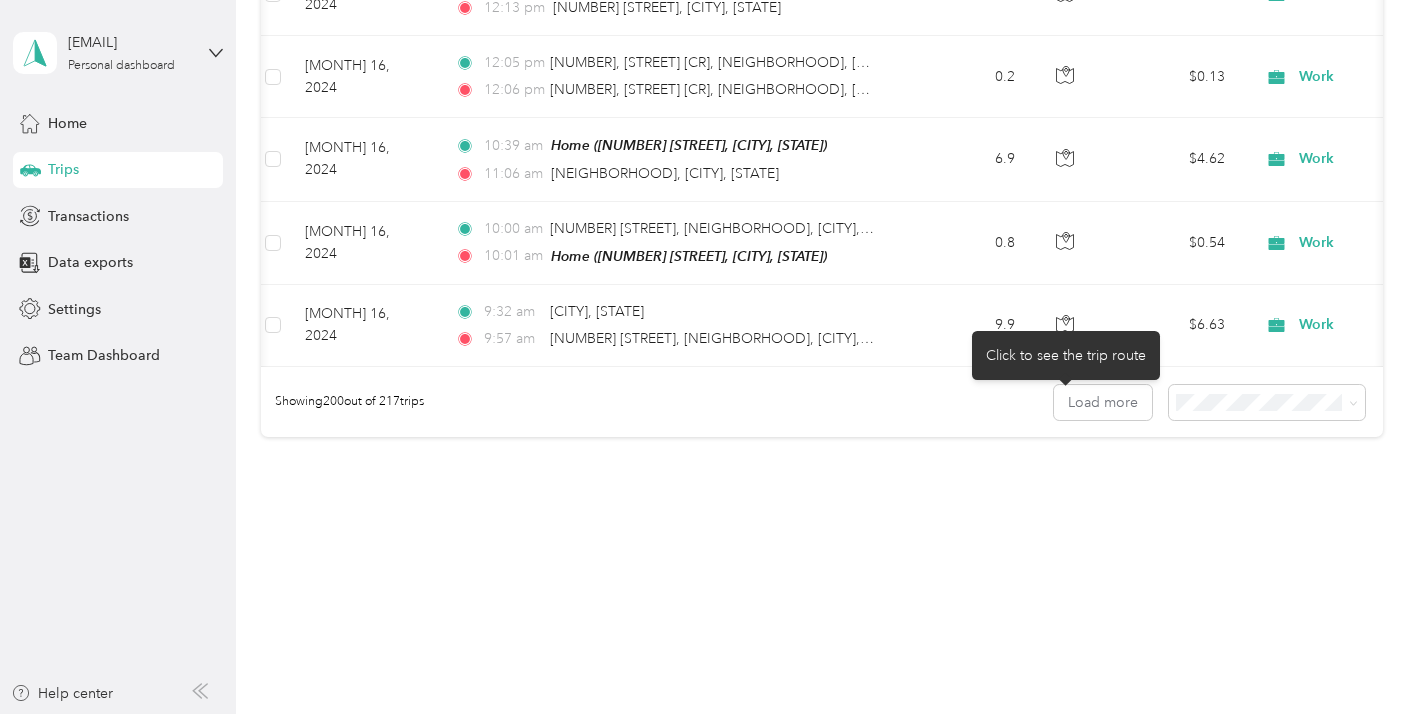 click 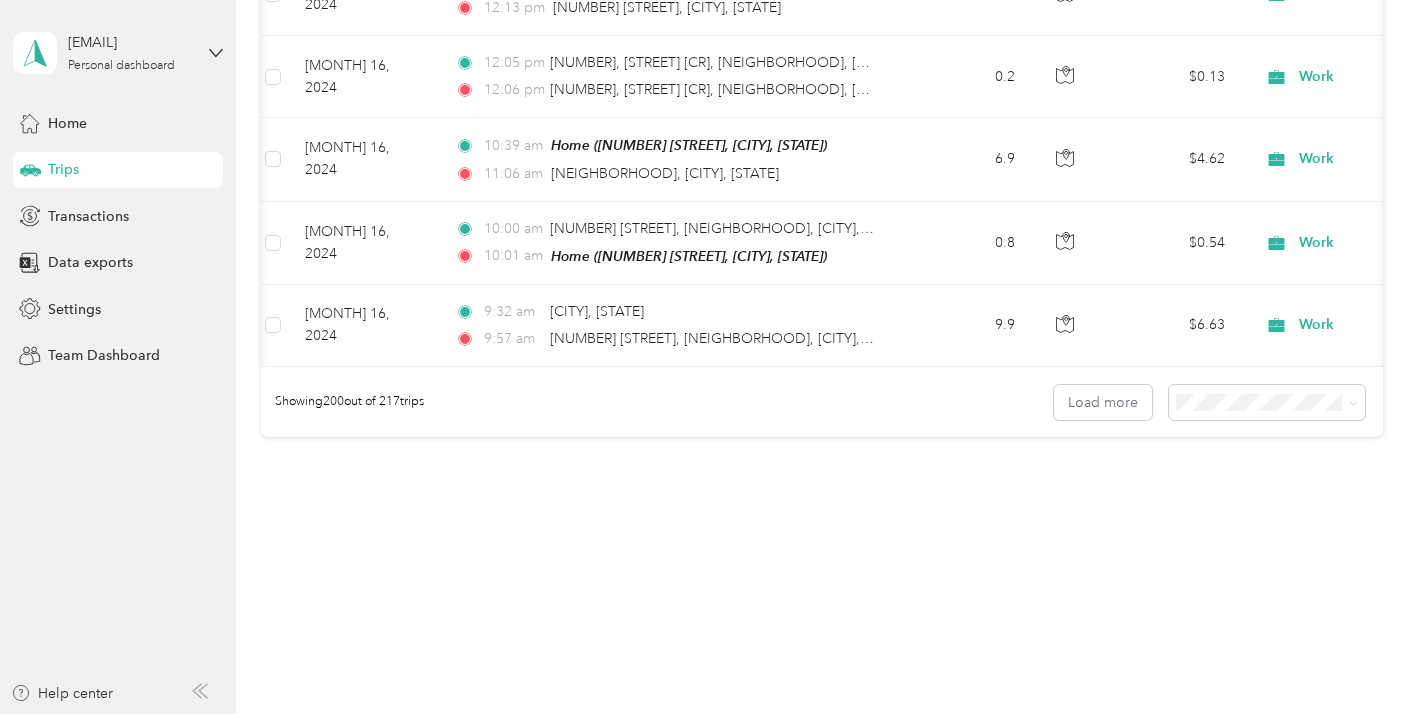 scroll, scrollTop: 36600, scrollLeft: 0, axis: vertical 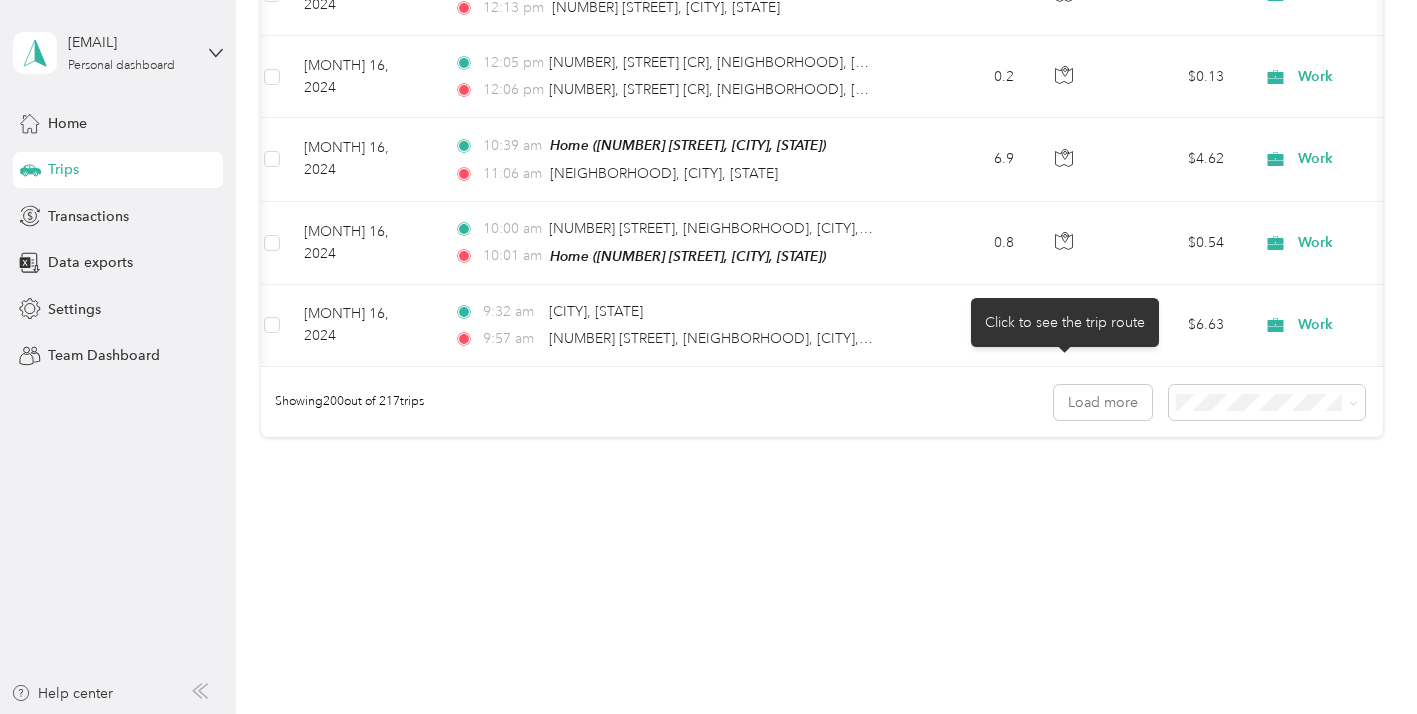 click 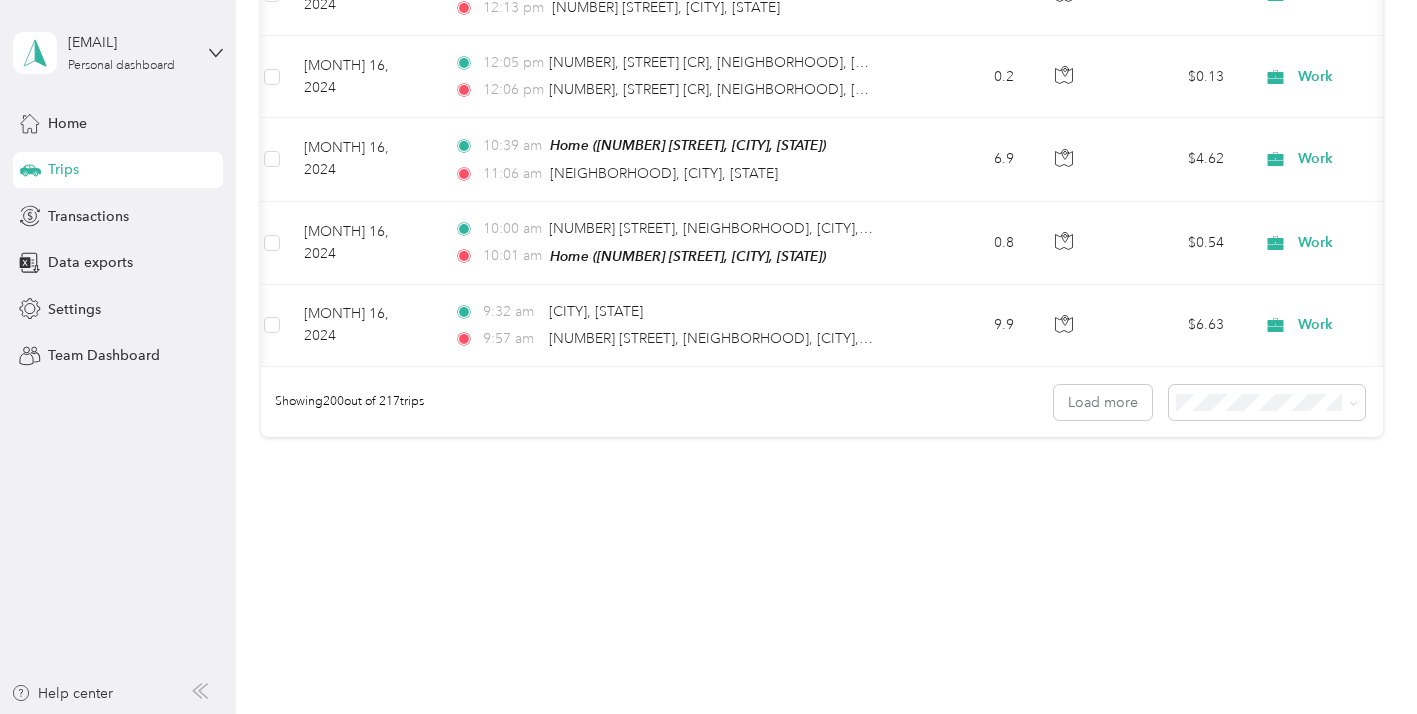 click 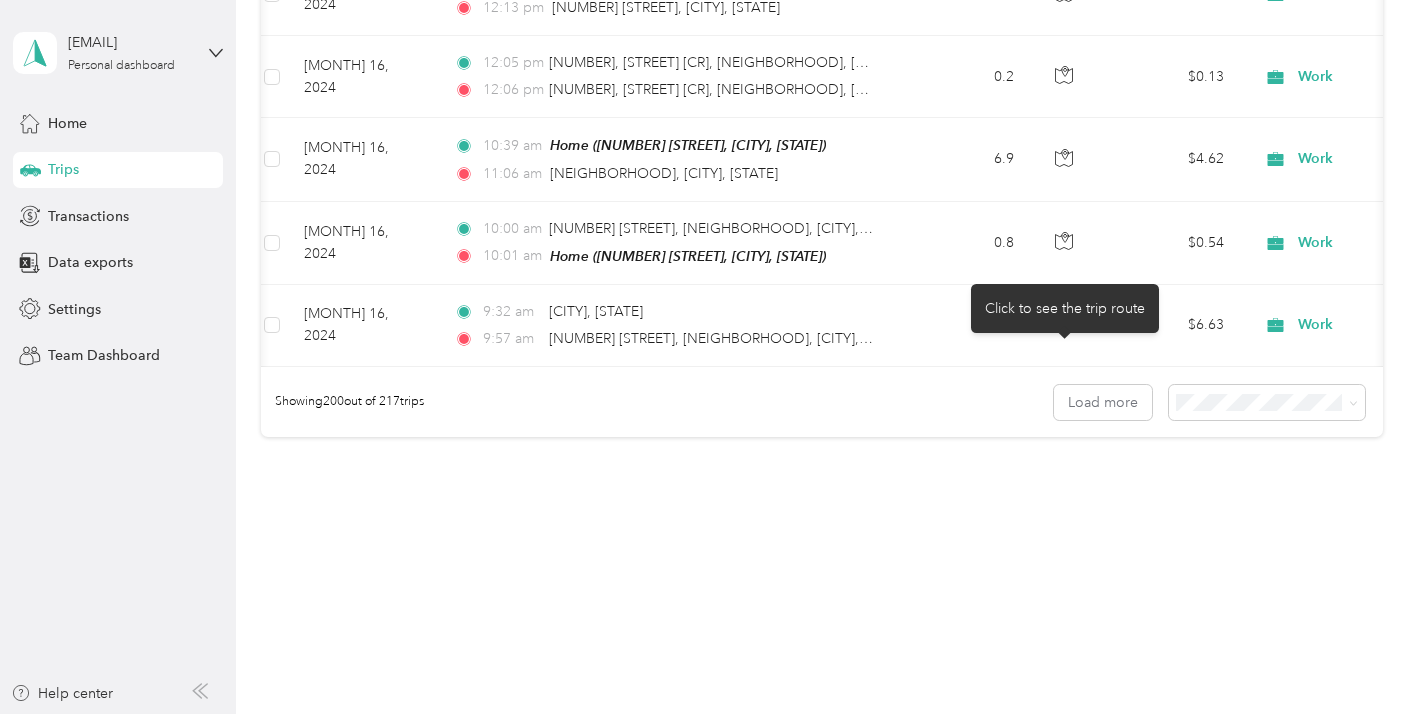 click 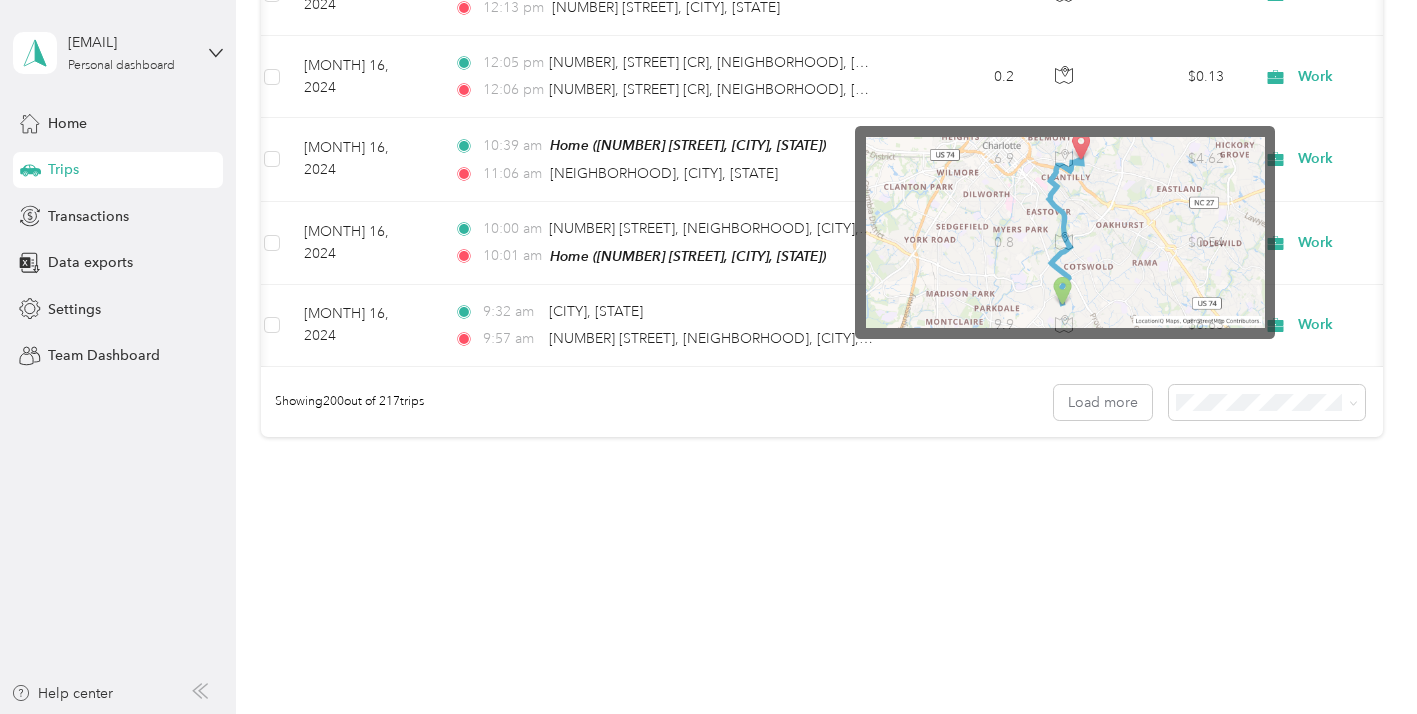 click on "Work" at bounding box center (1389, -586) 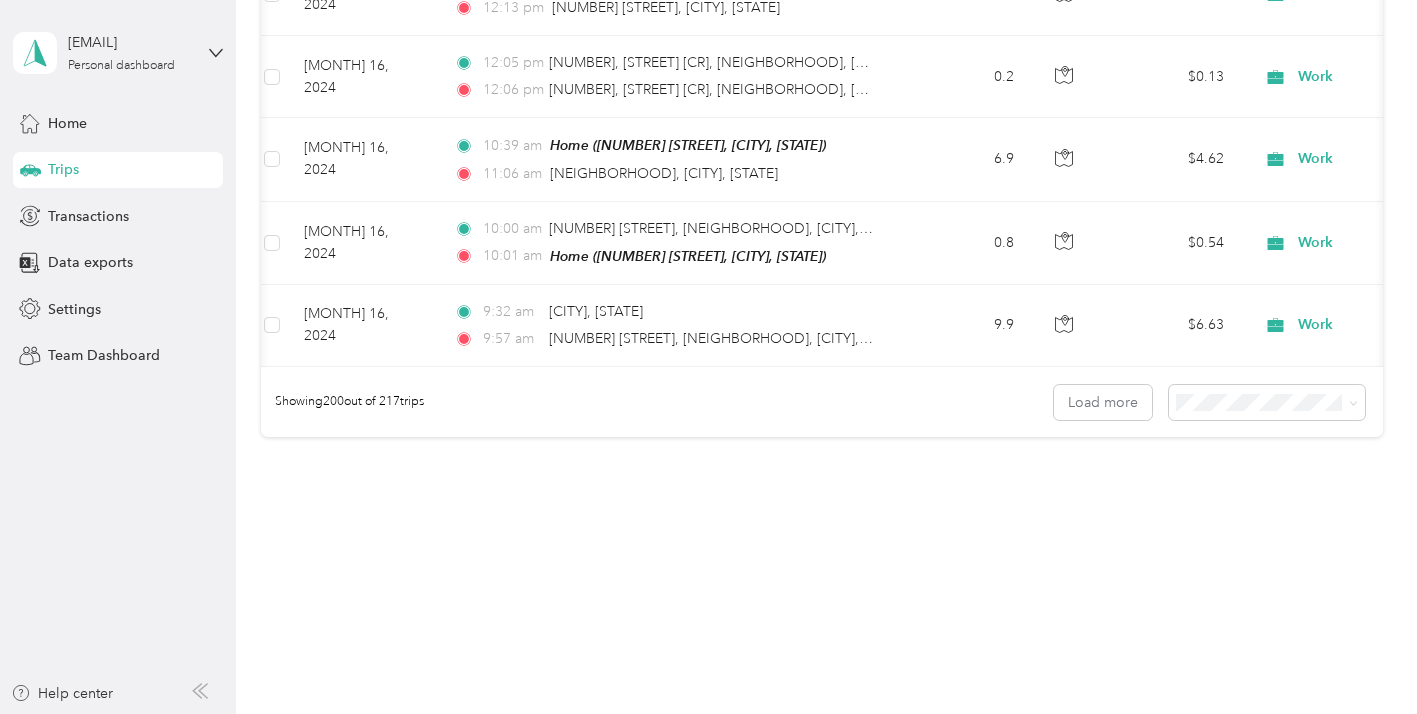 click on "Personal" at bounding box center (1311, 46) 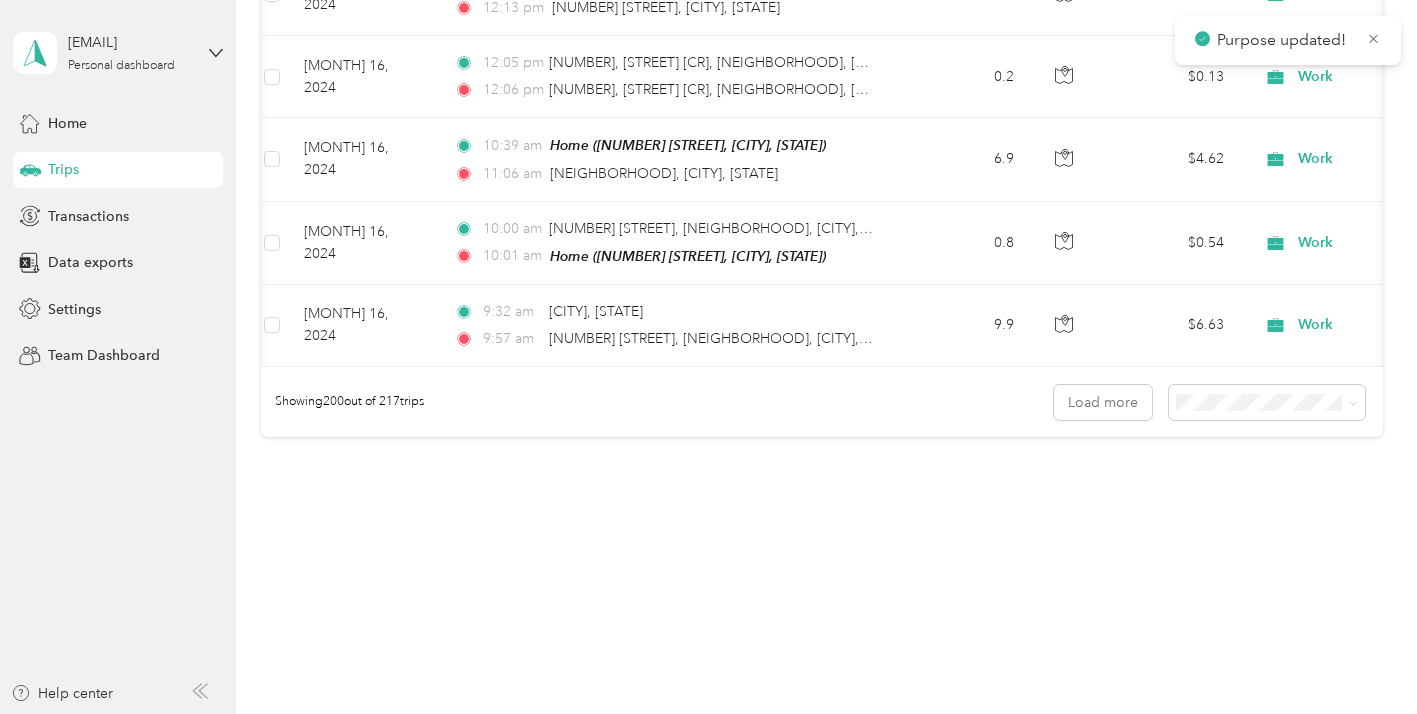 scroll, scrollTop: 37641, scrollLeft: 0, axis: vertical 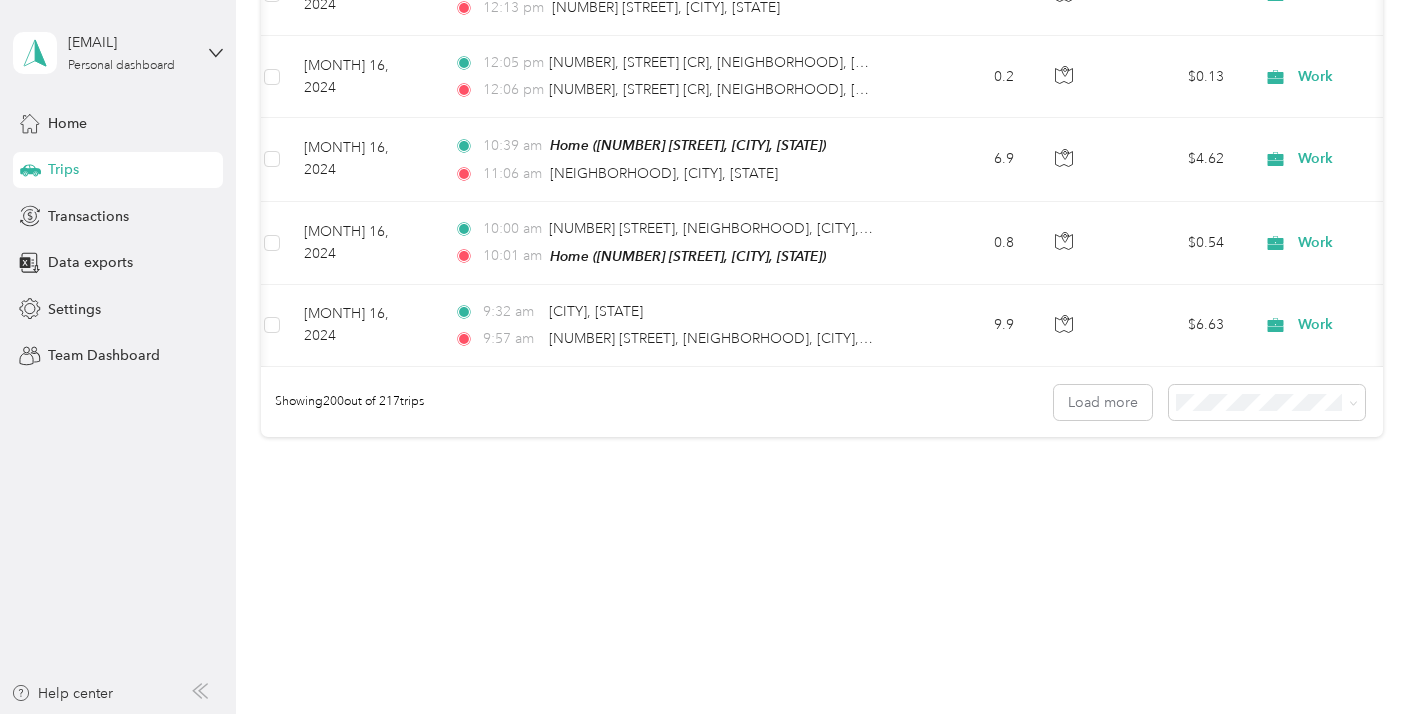 click on "Work" at bounding box center (1389, -503) 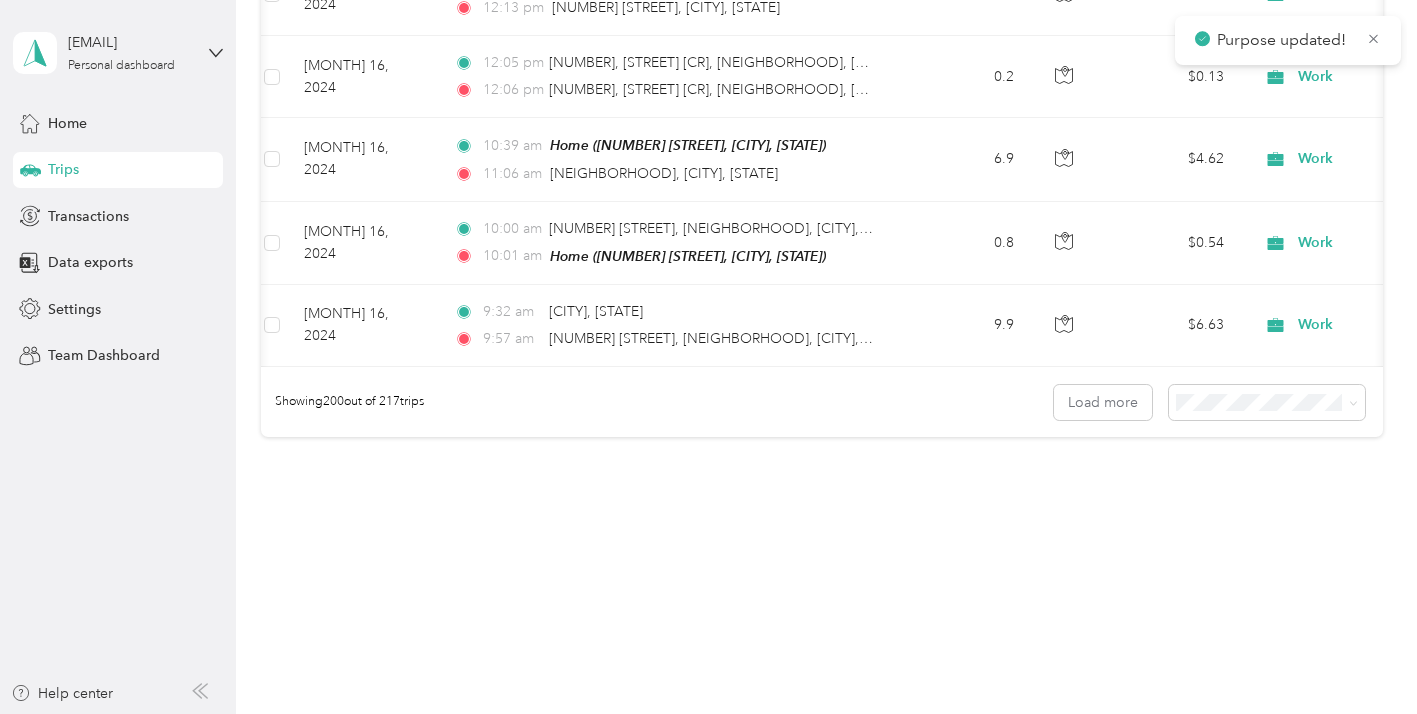scroll, scrollTop: 37926, scrollLeft: 0, axis: vertical 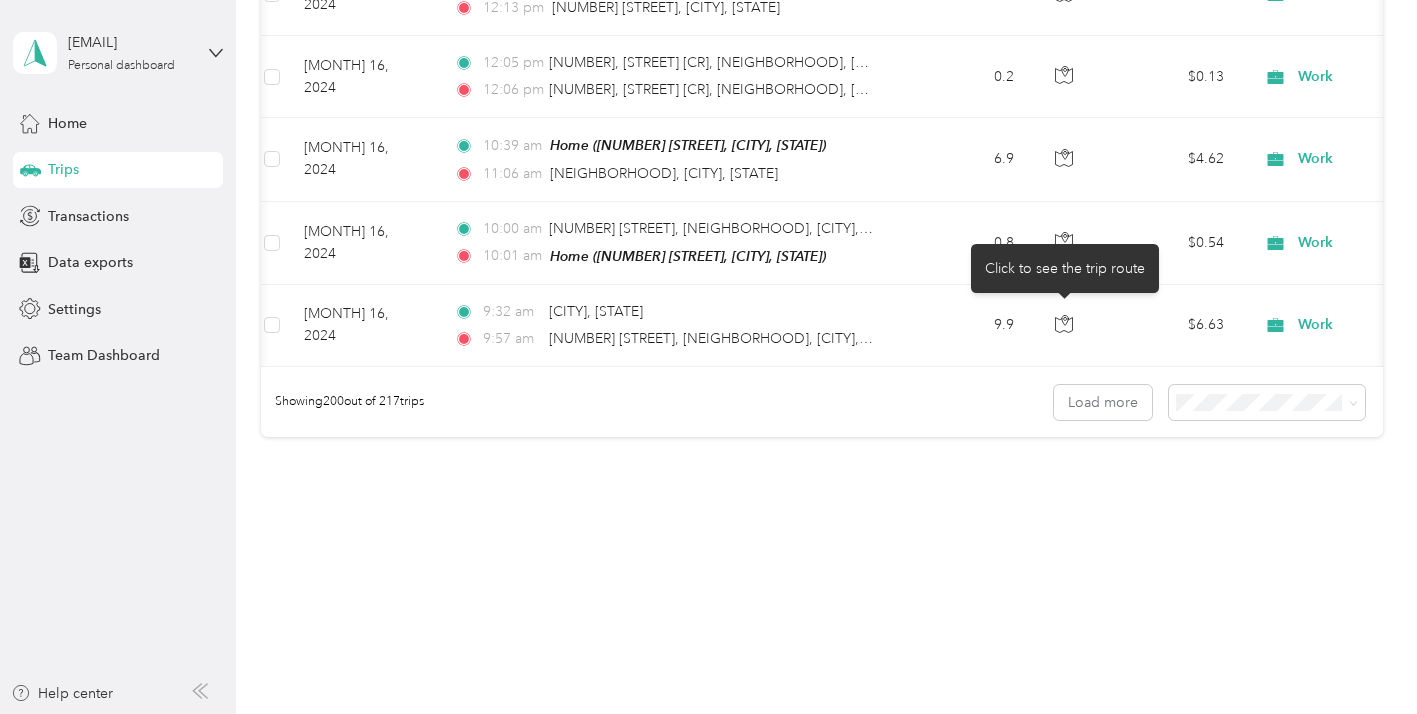 click 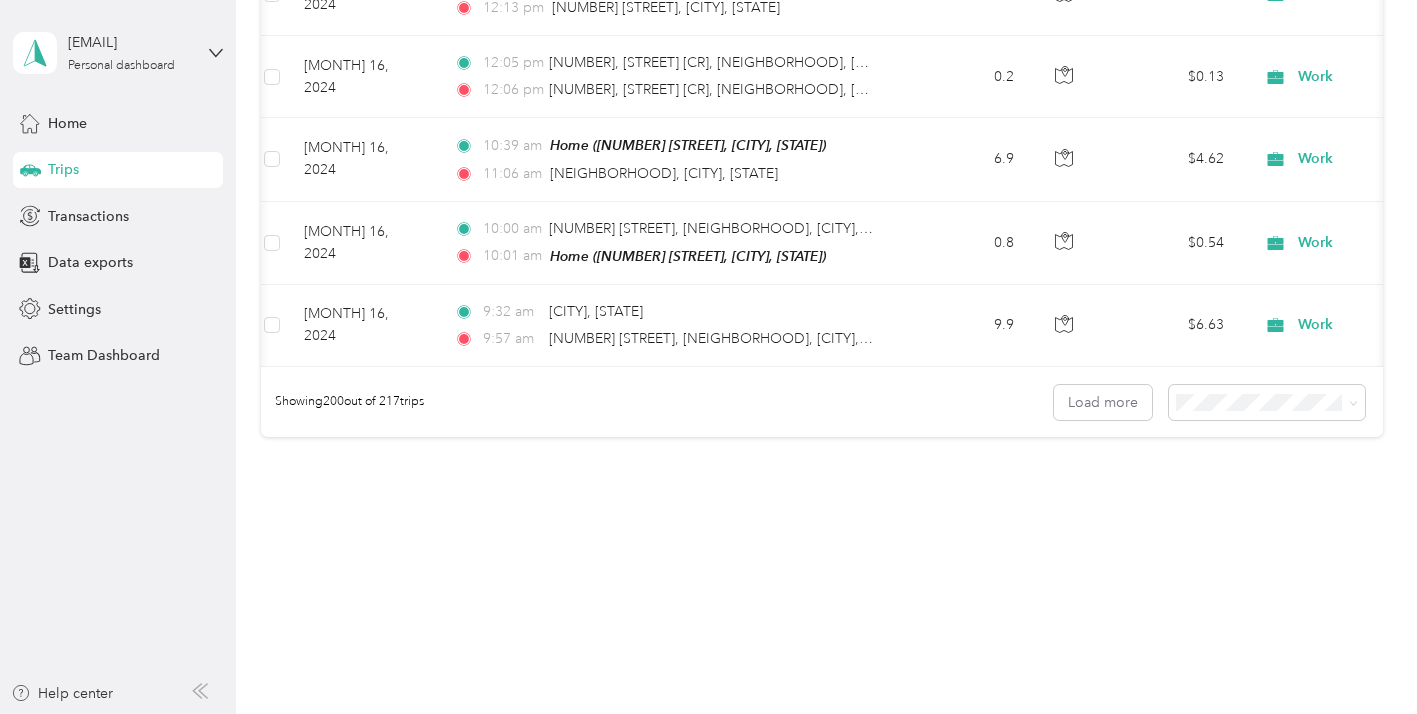 click 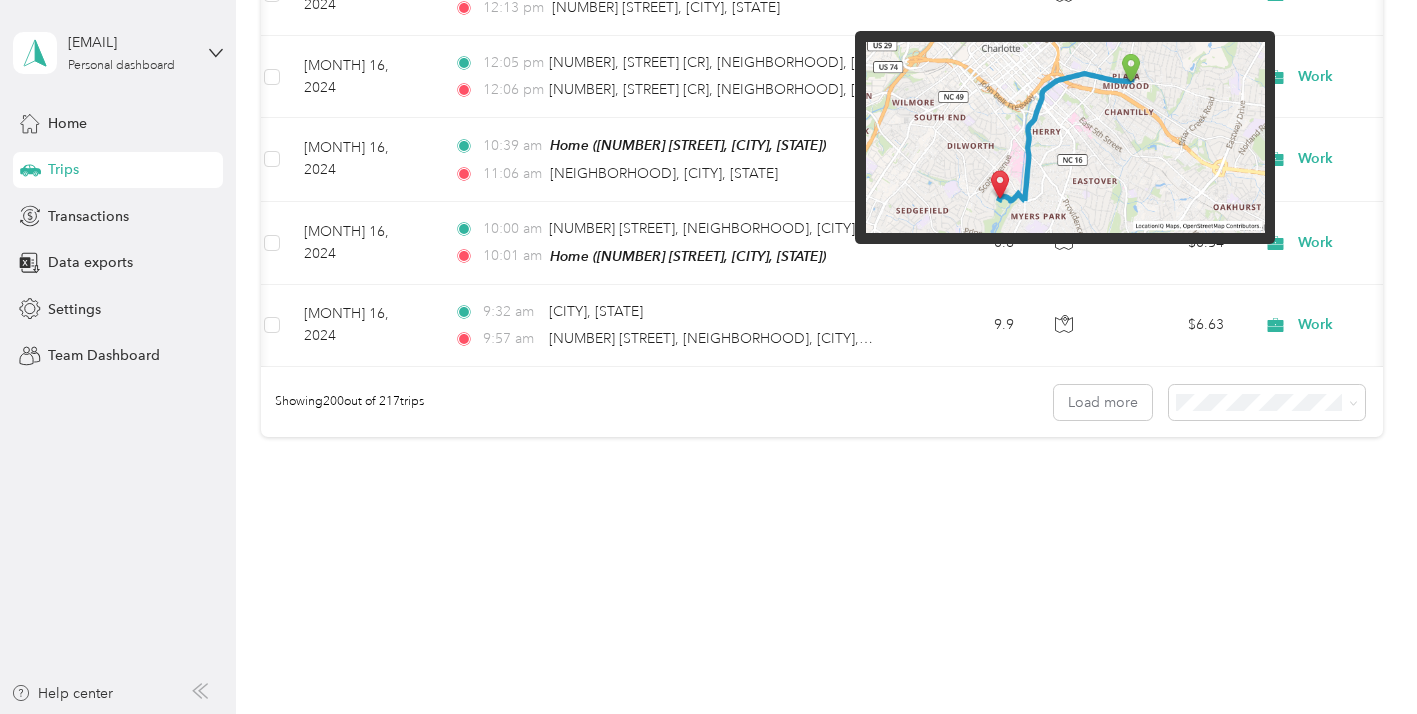 scroll, scrollTop: 38177, scrollLeft: 0, axis: vertical 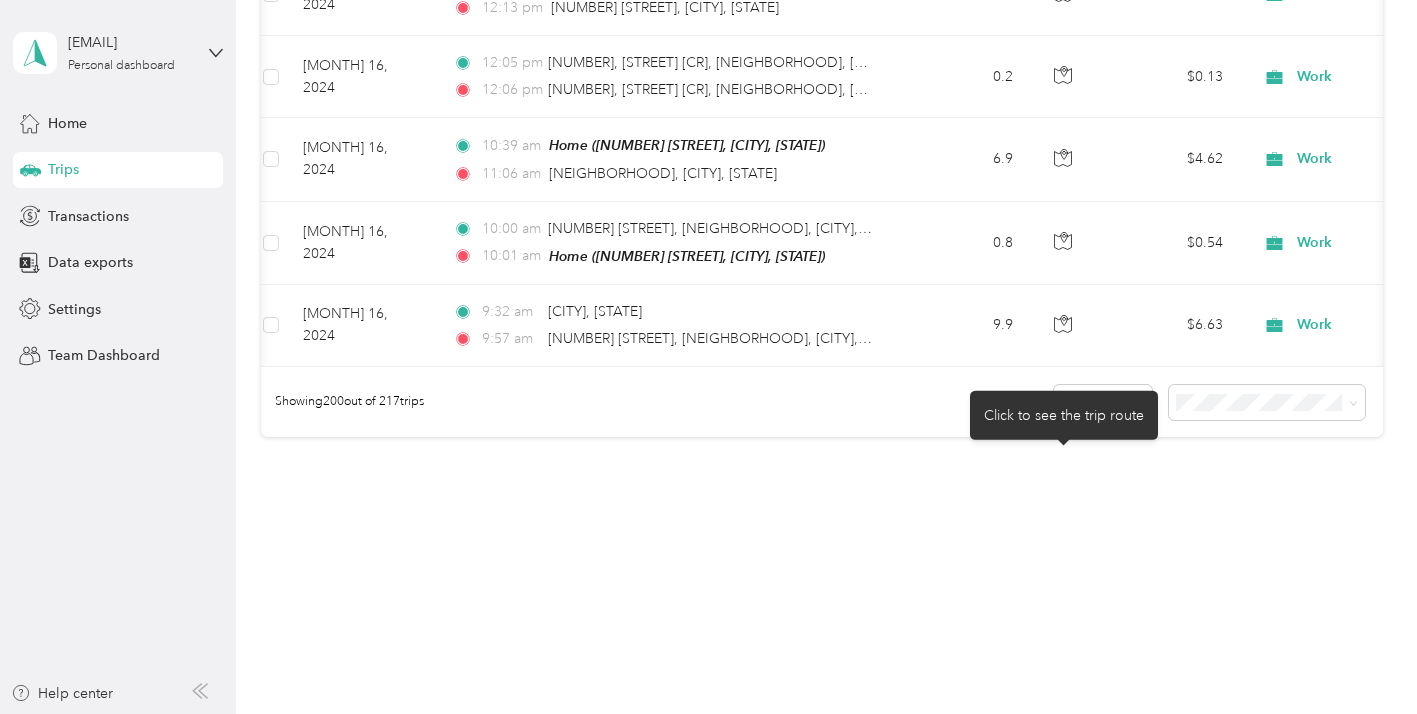 click 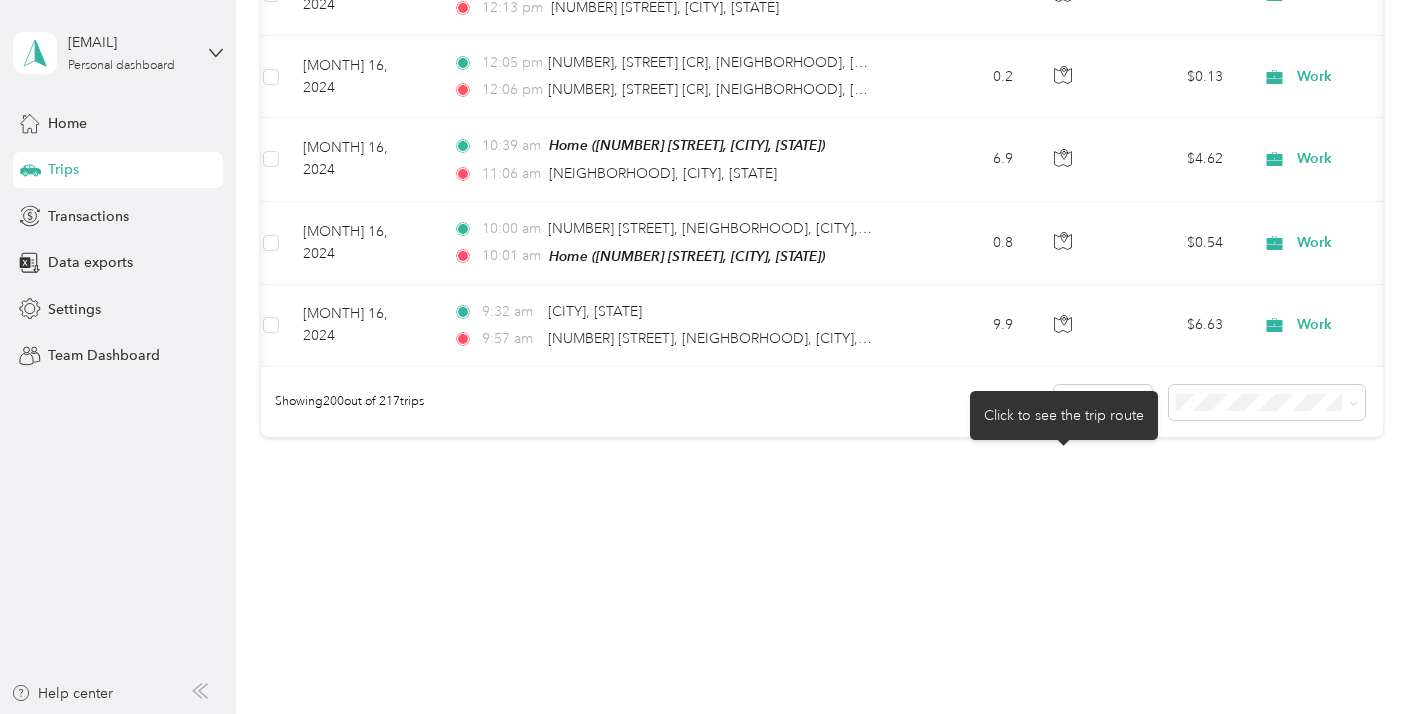 click 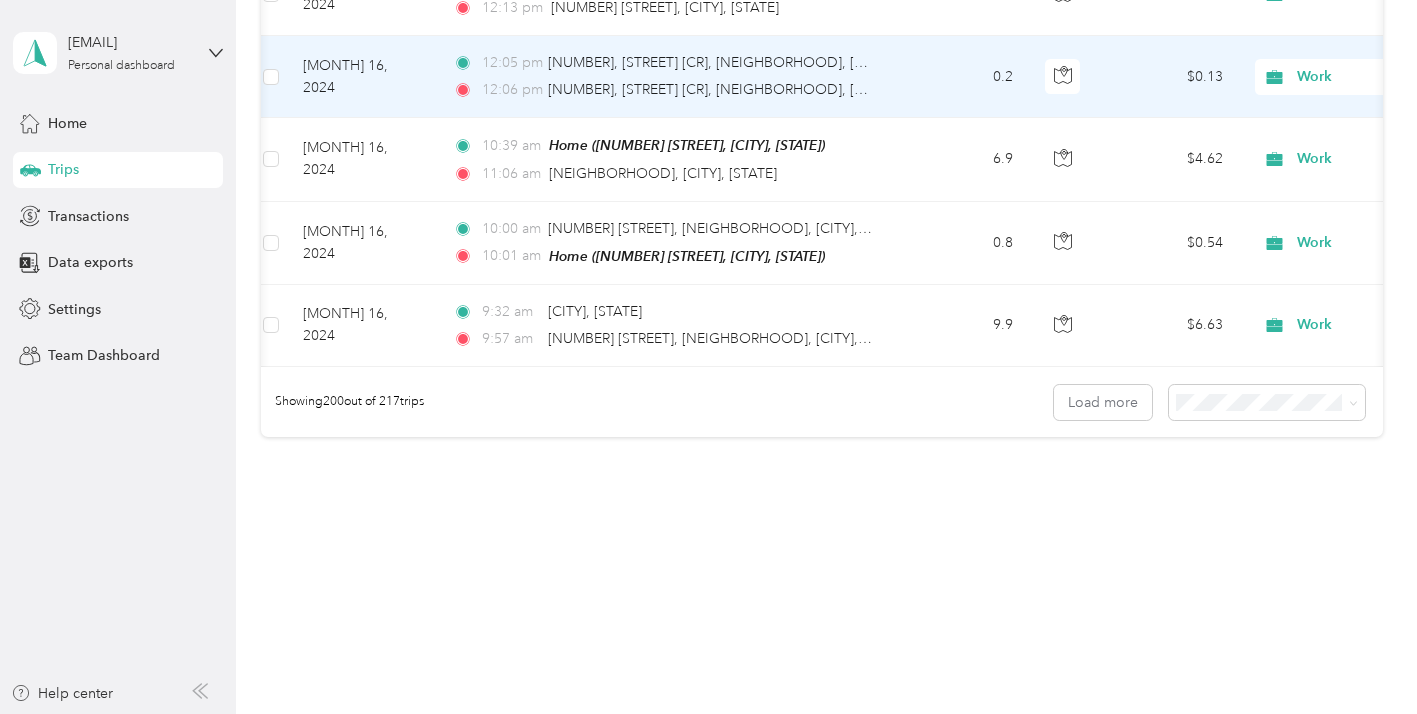 scroll, scrollTop: 39072, scrollLeft: 0, axis: vertical 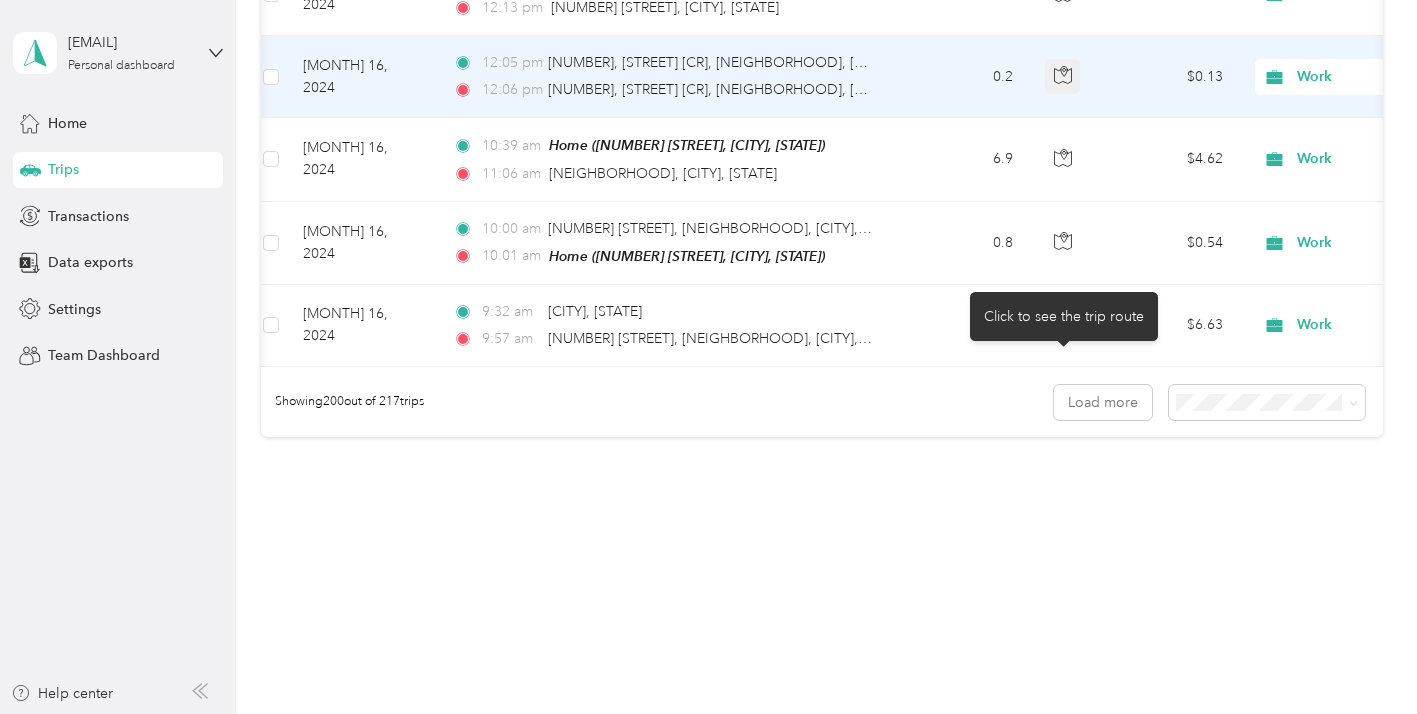 click 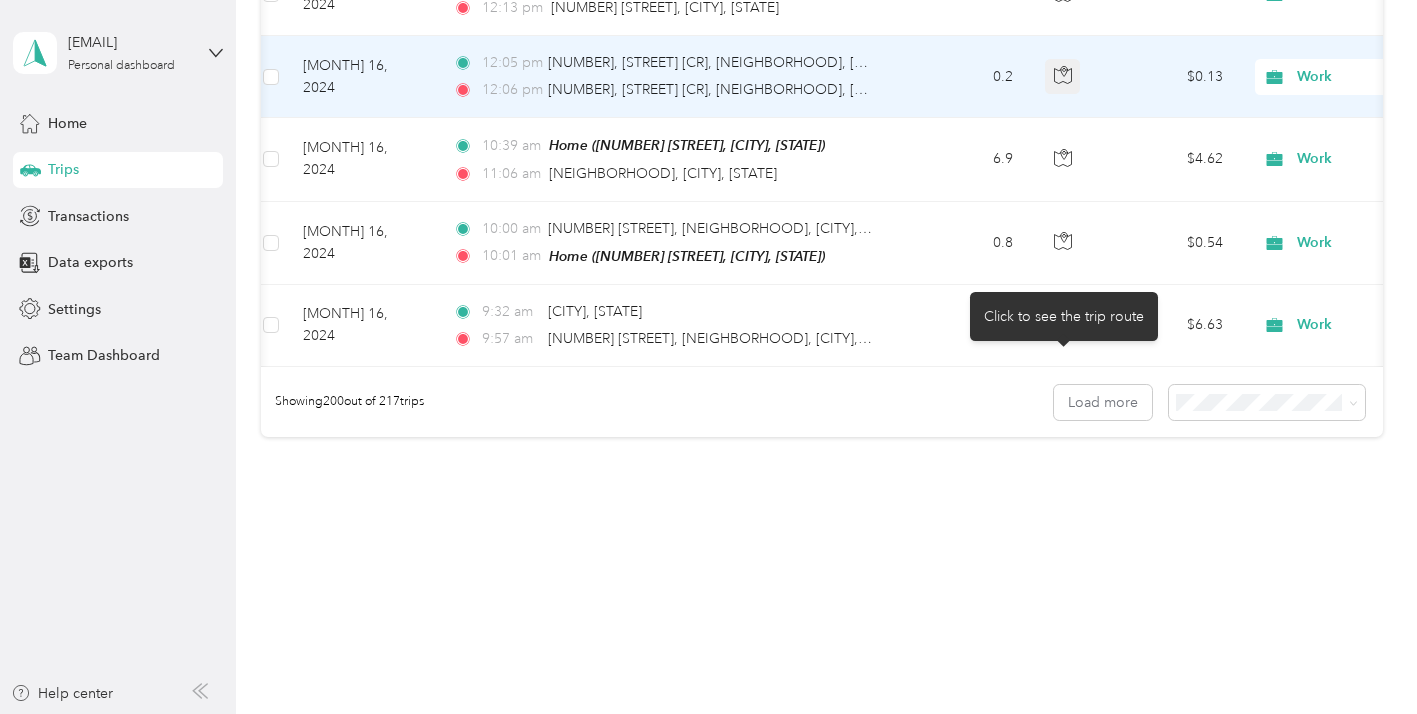 click 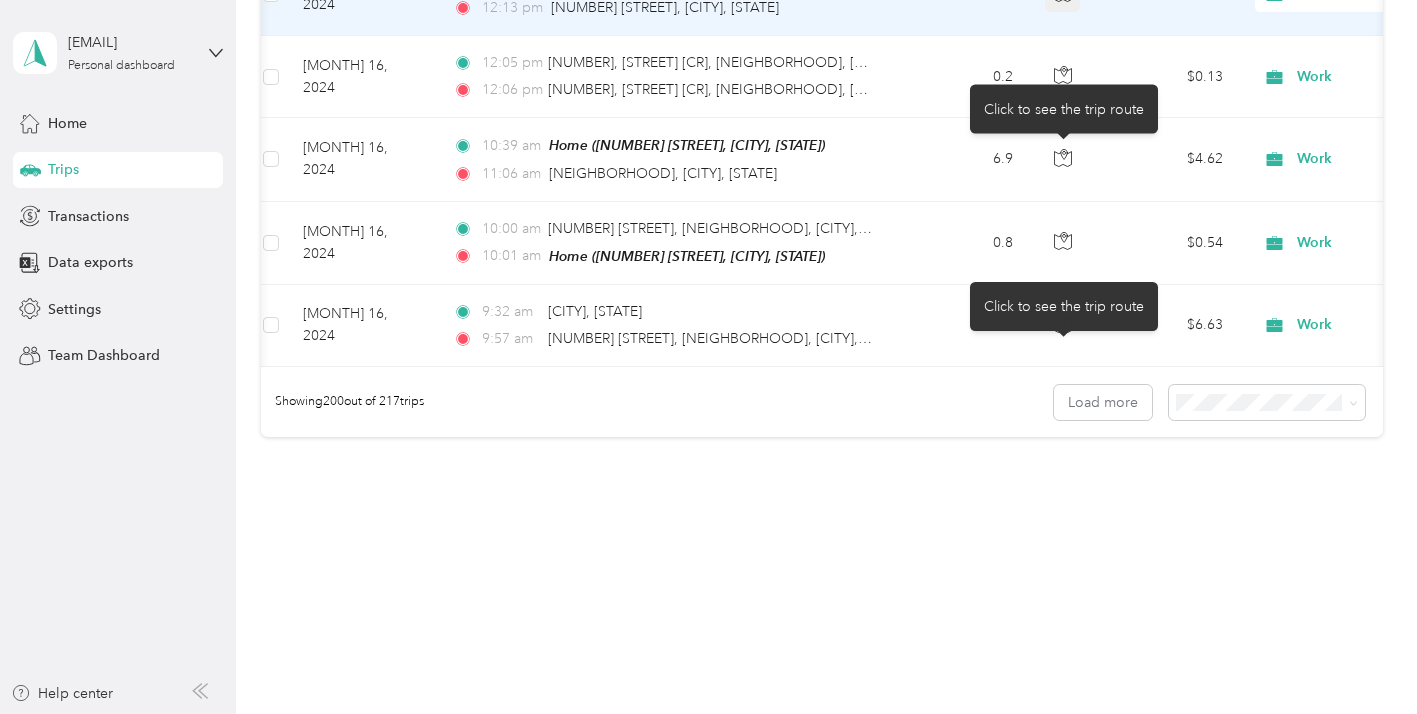click 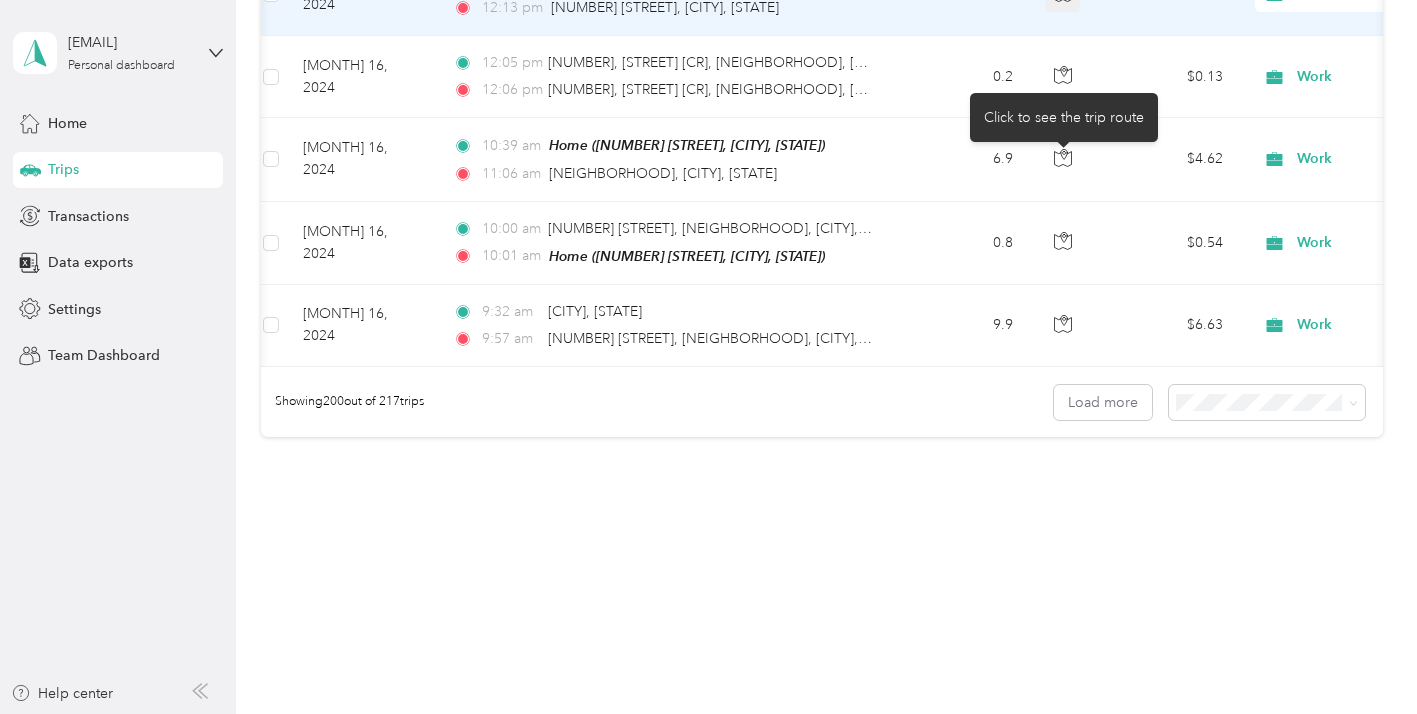 click 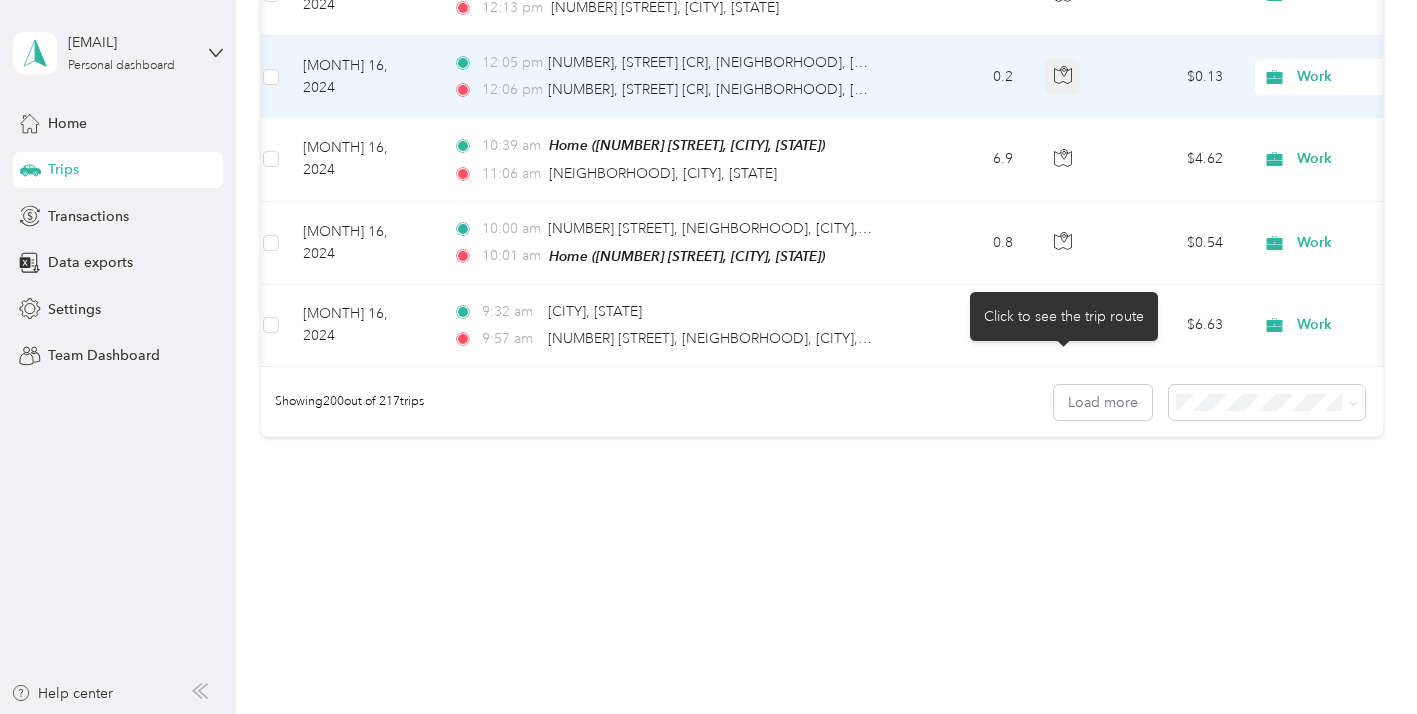 click at bounding box center (1063, 77) 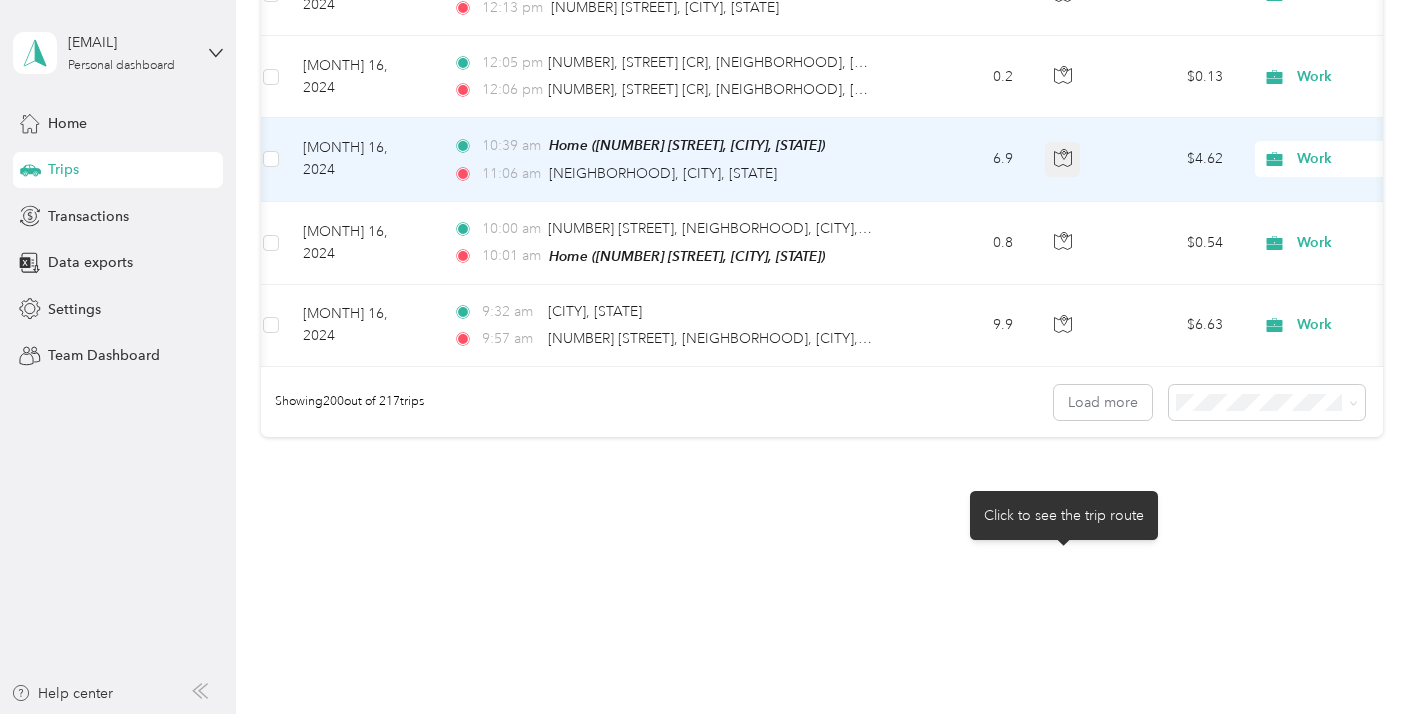 click 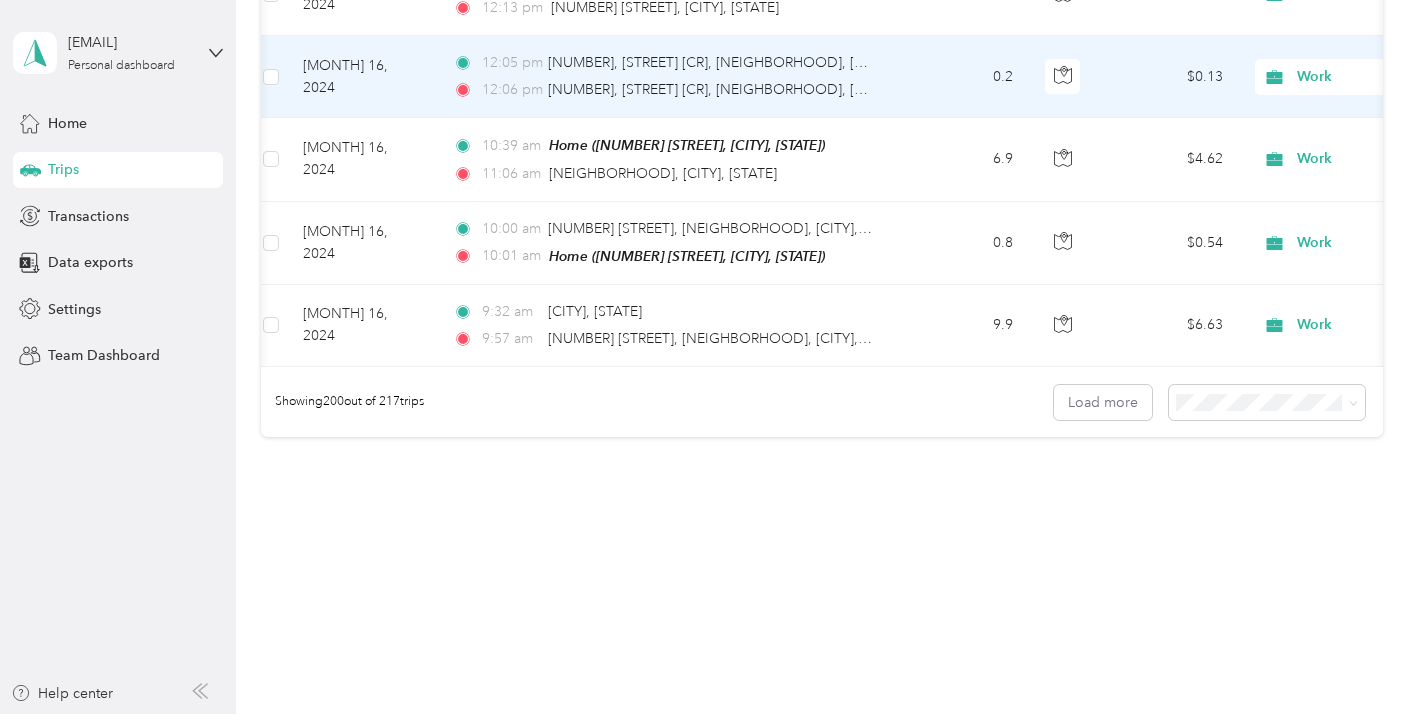 click 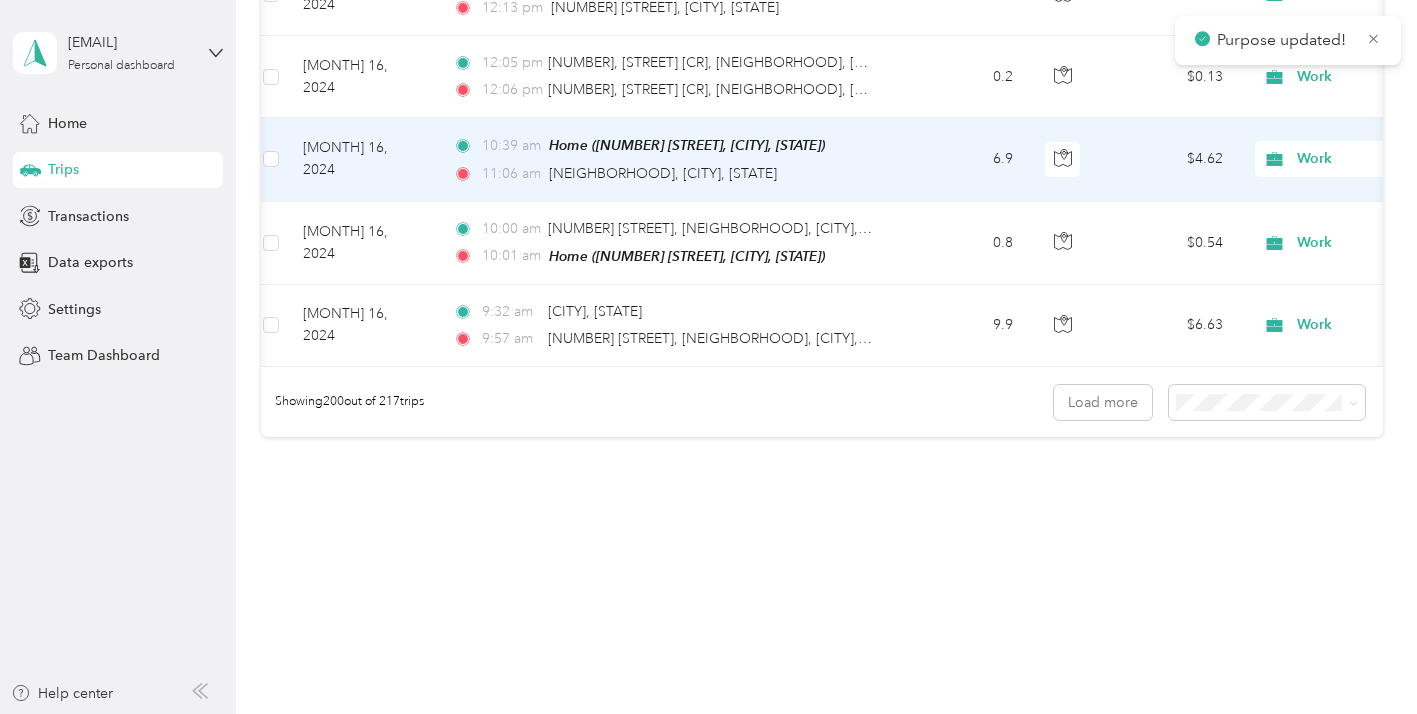 scroll, scrollTop: 39318, scrollLeft: 0, axis: vertical 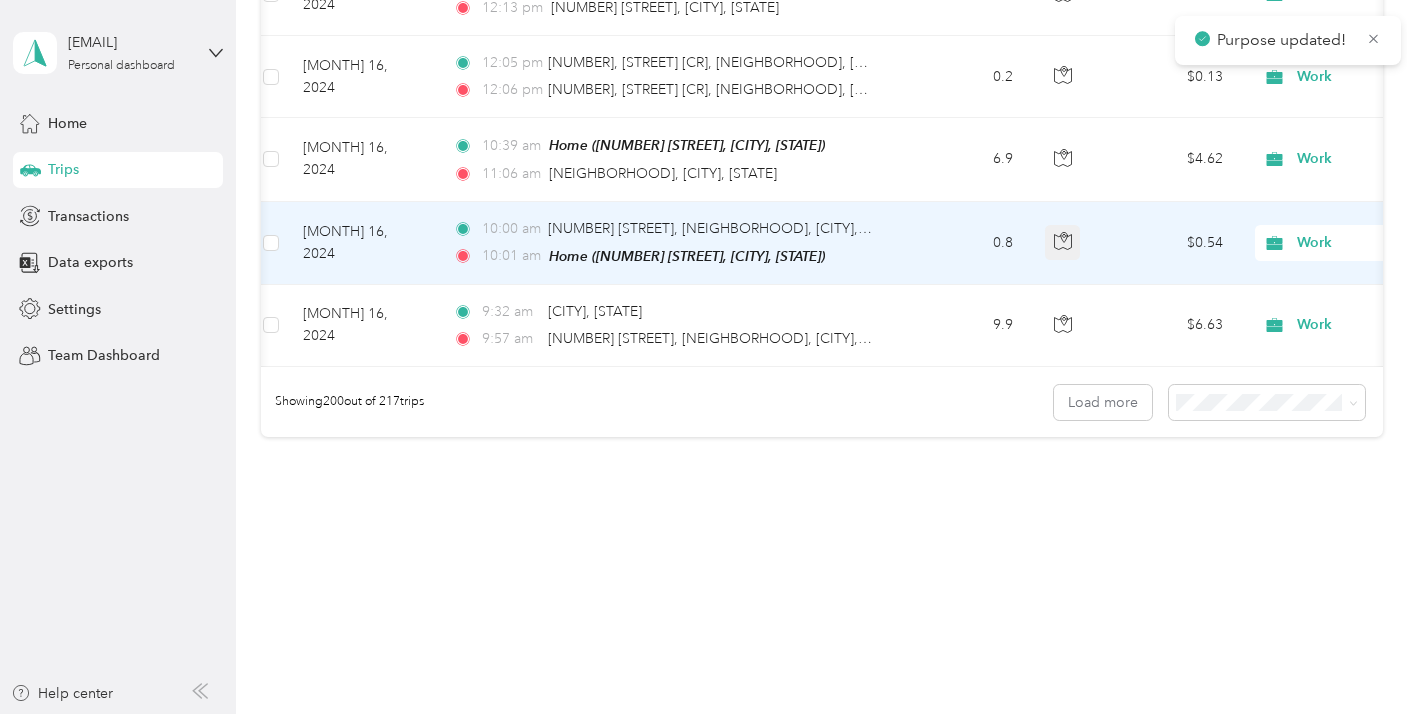 click 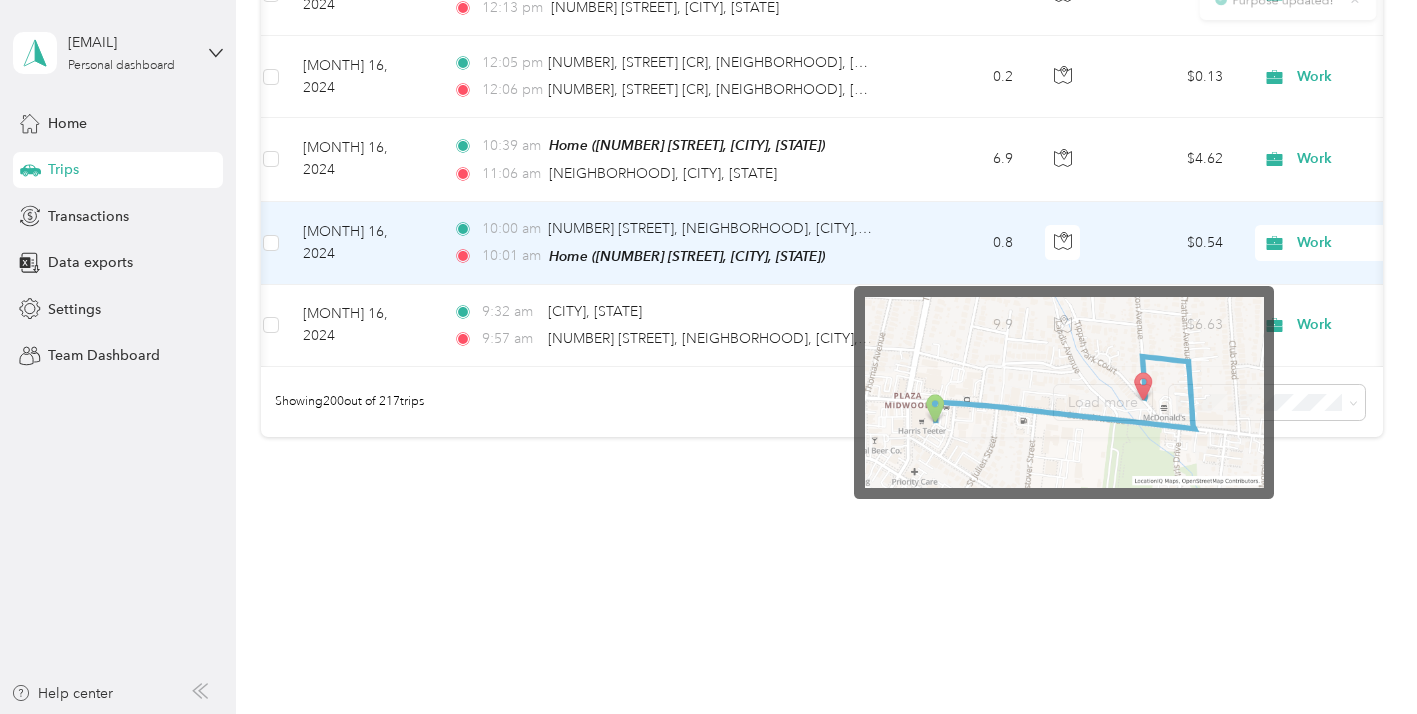 click on "Work" at bounding box center [1388, 243] 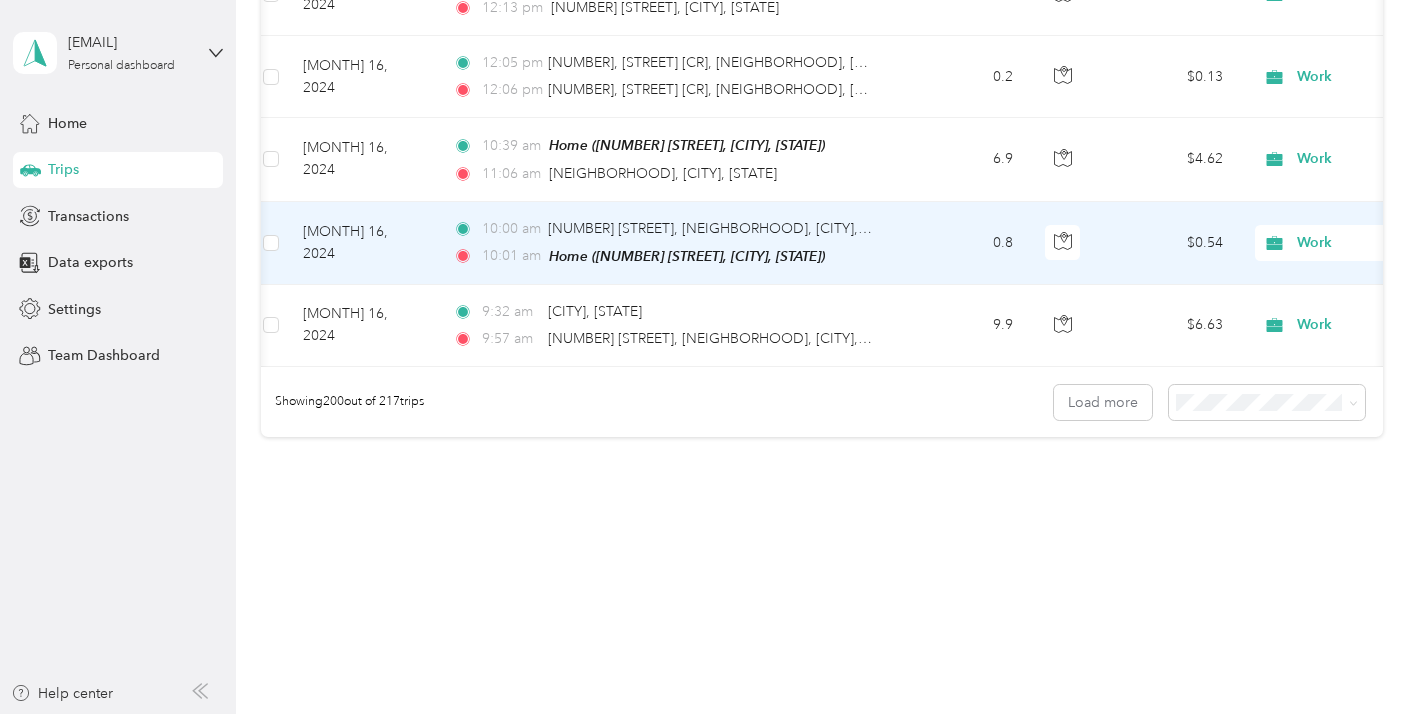 click on "Personal" at bounding box center [1311, 206] 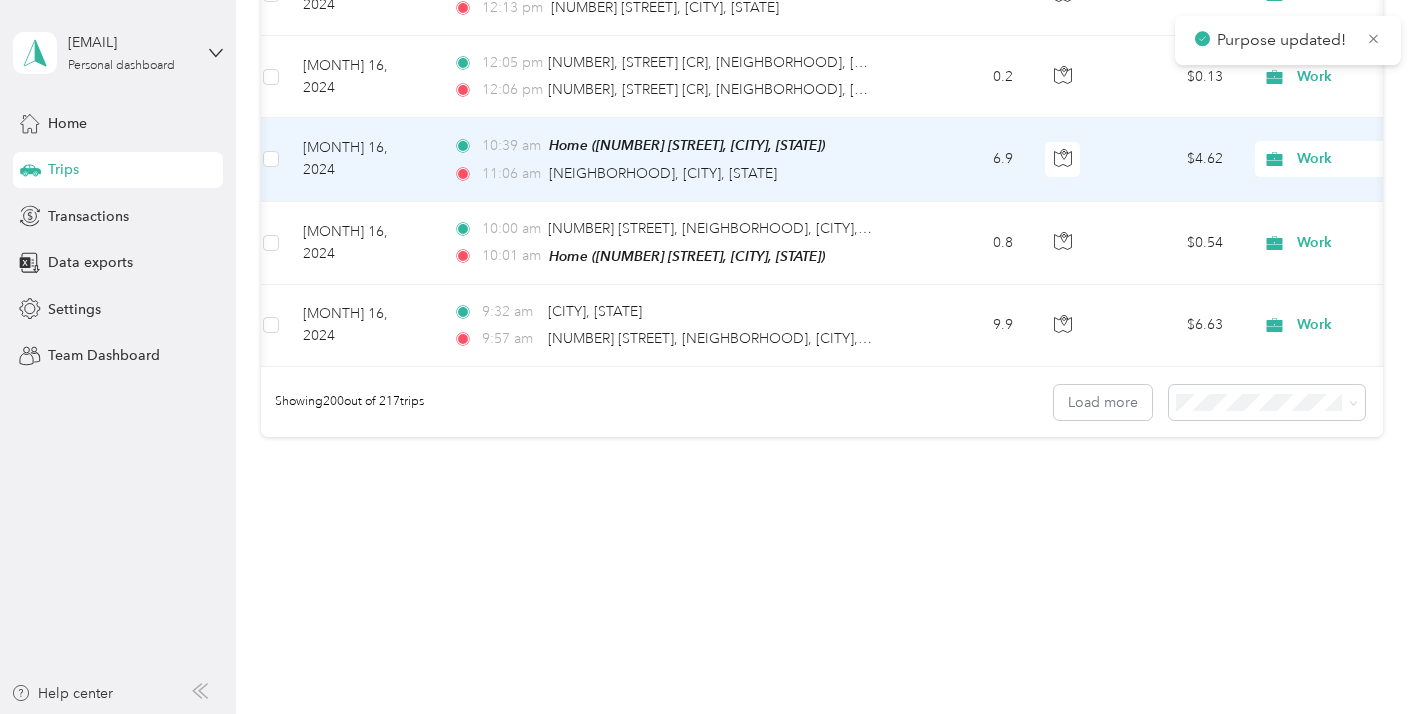 scroll, scrollTop: 39650, scrollLeft: 0, axis: vertical 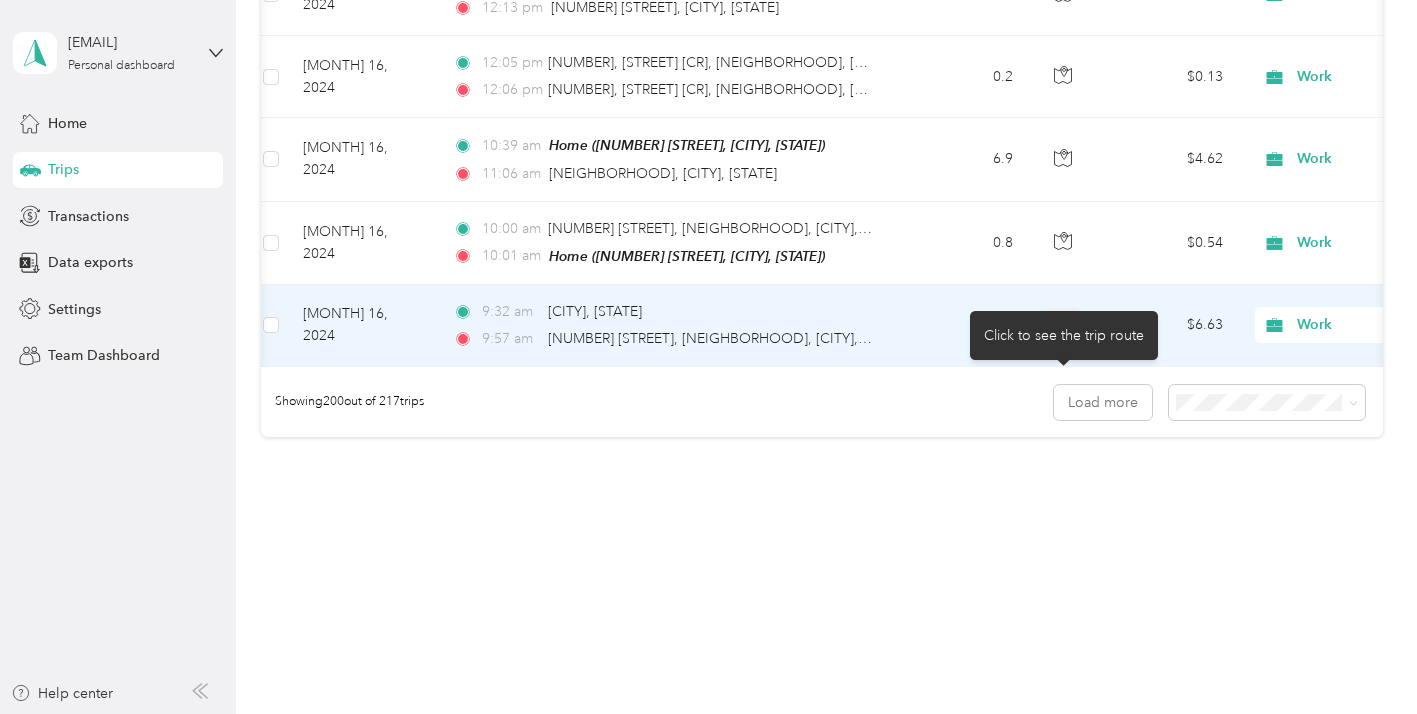 click at bounding box center [1063, 326] 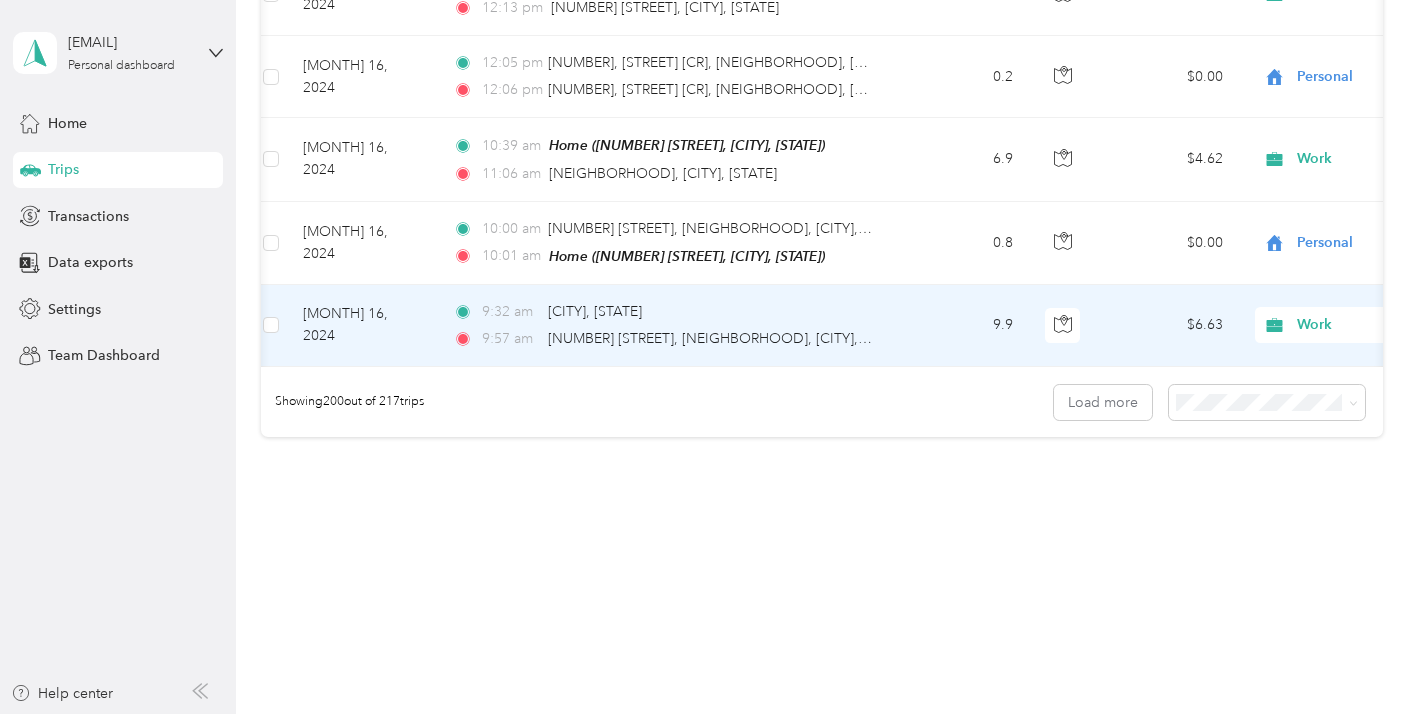 click on "Work" at bounding box center [1388, 325] 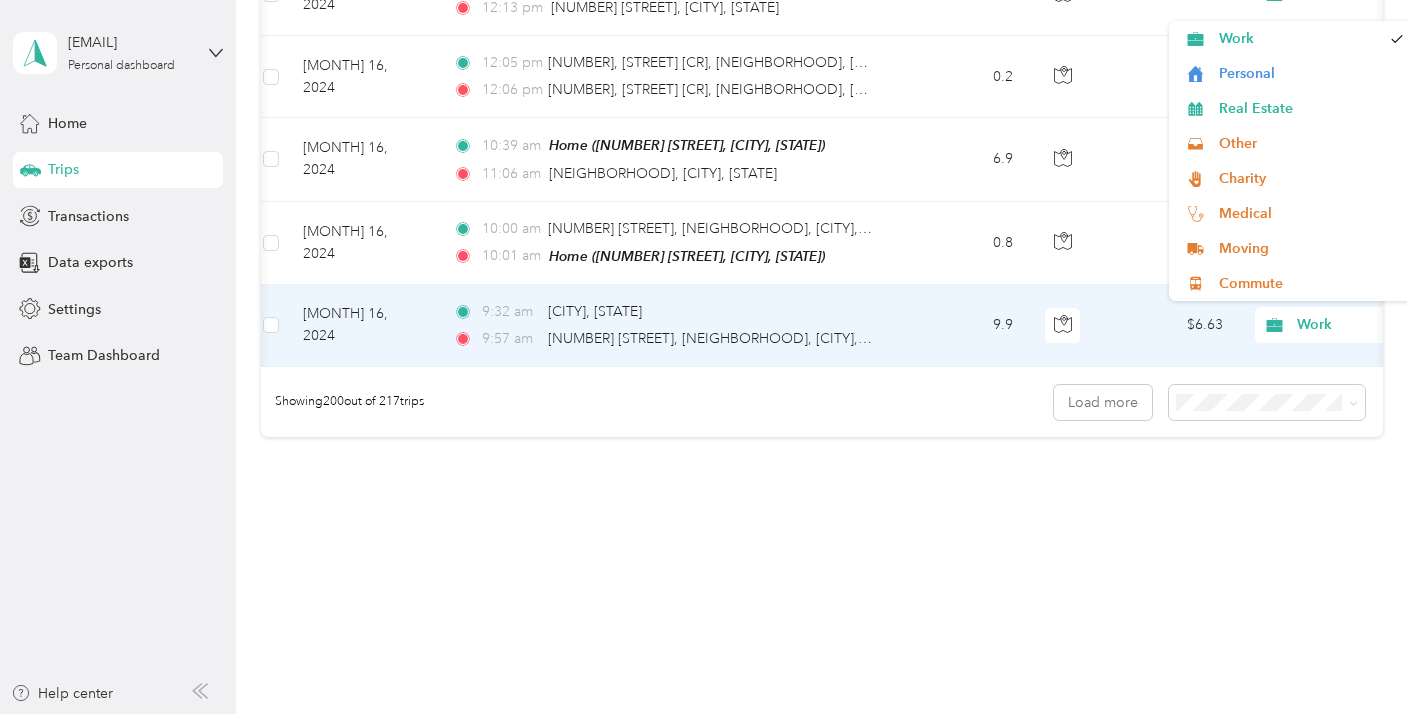 click on "Work" at bounding box center (1388, 325) 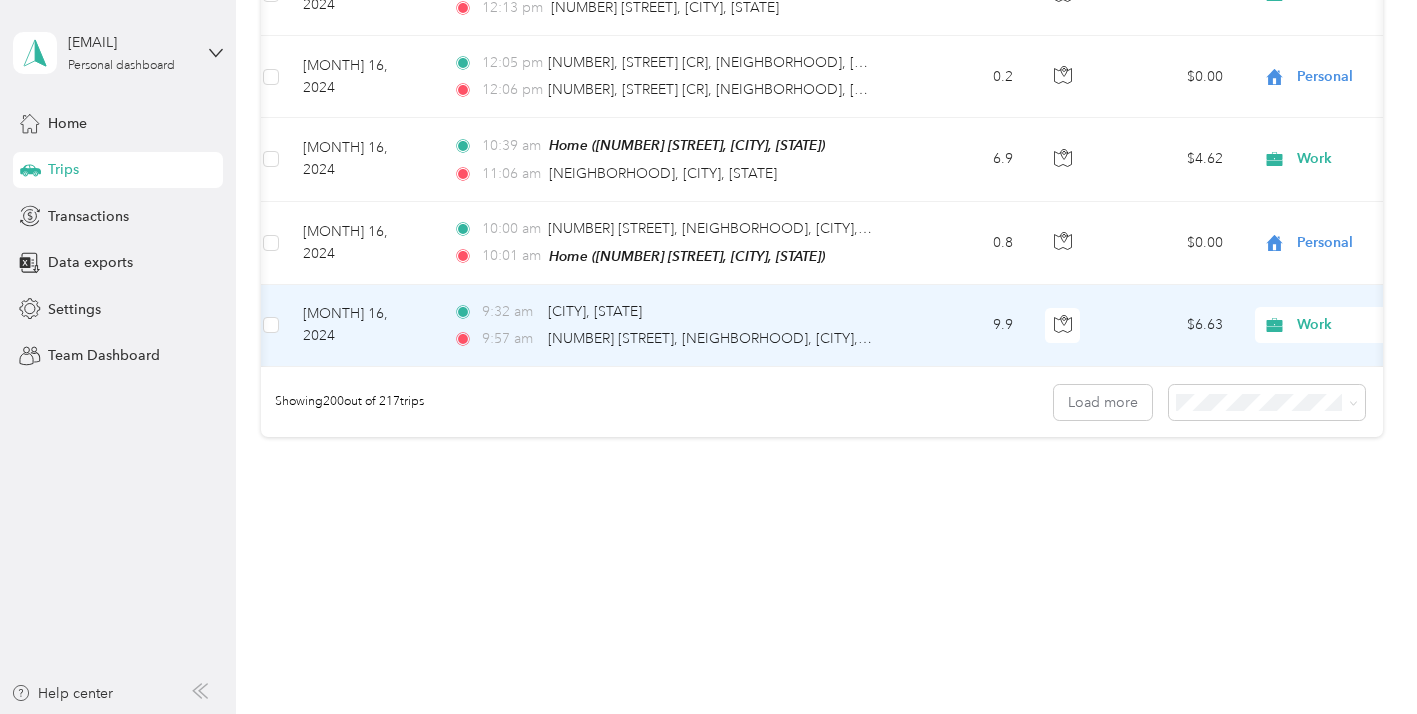 click on "$6.63" at bounding box center (1169, 326) 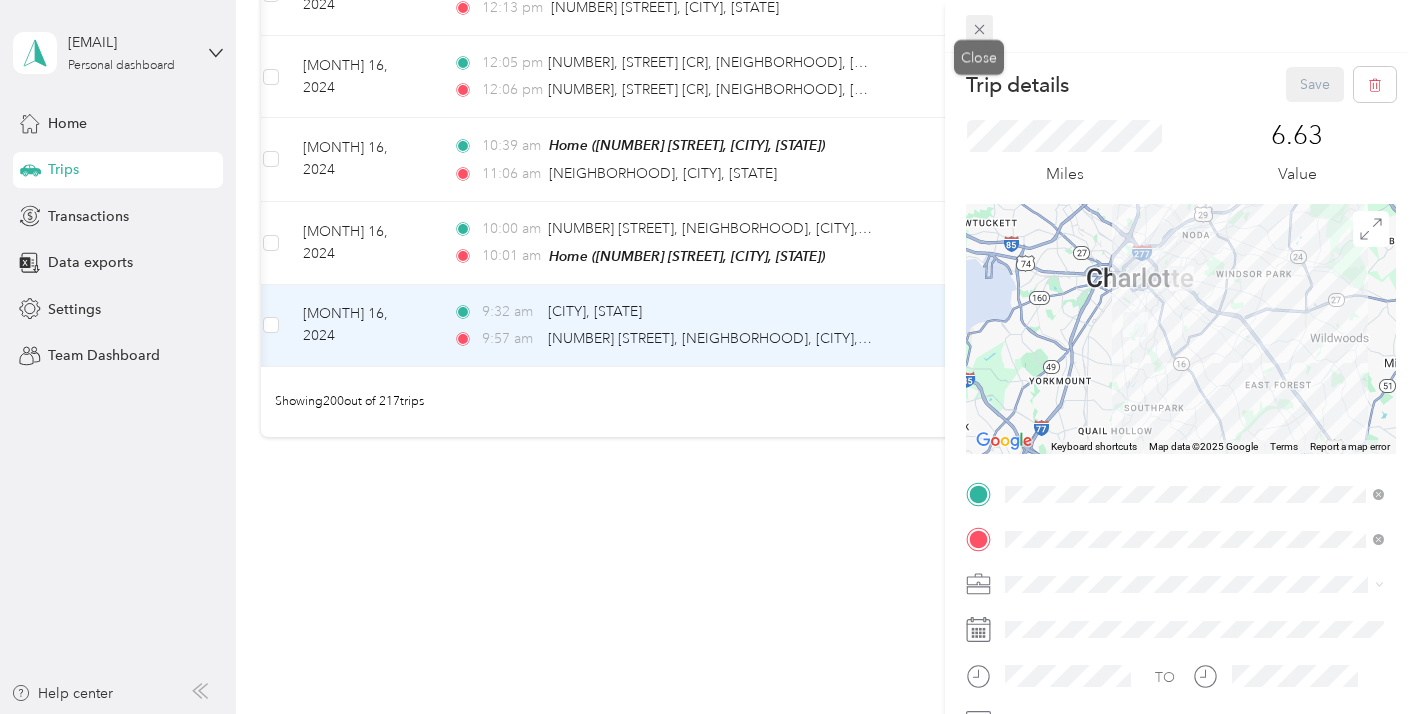 click 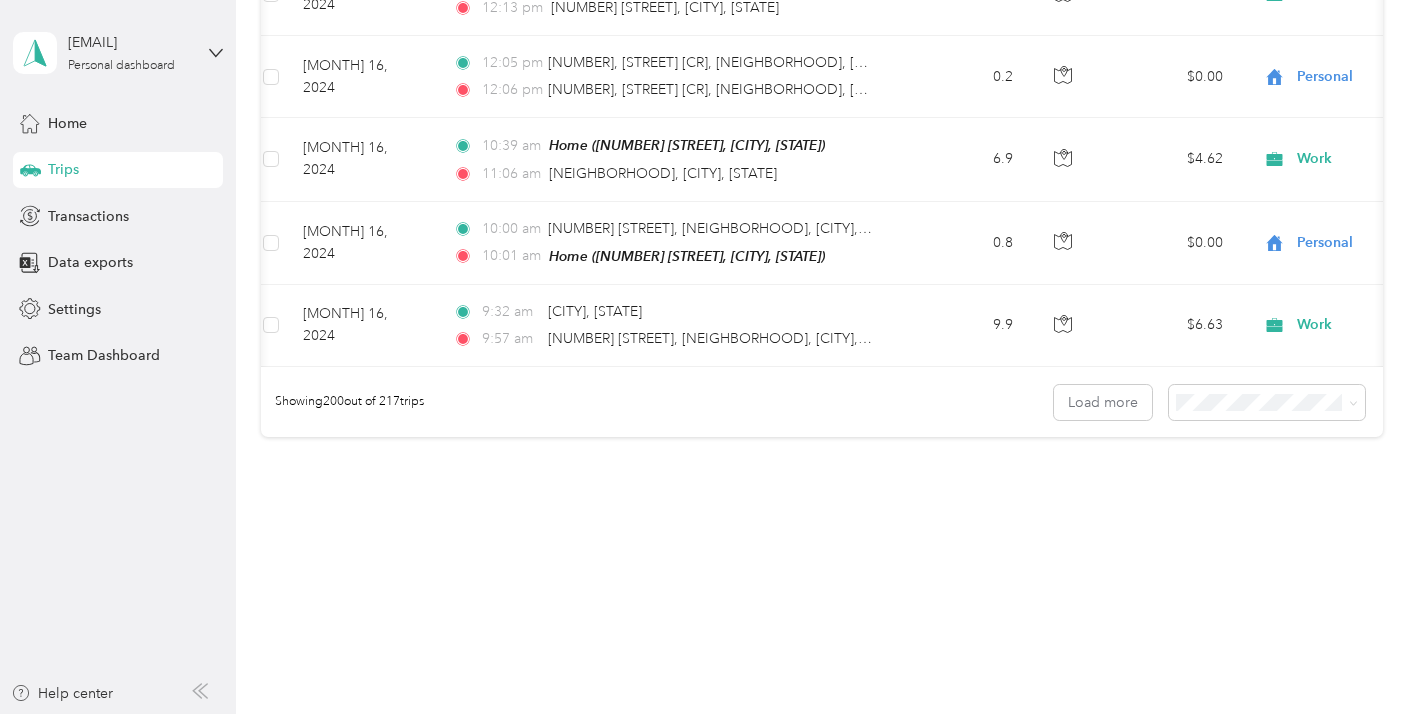 click on "Load more" at bounding box center (1103, 402) 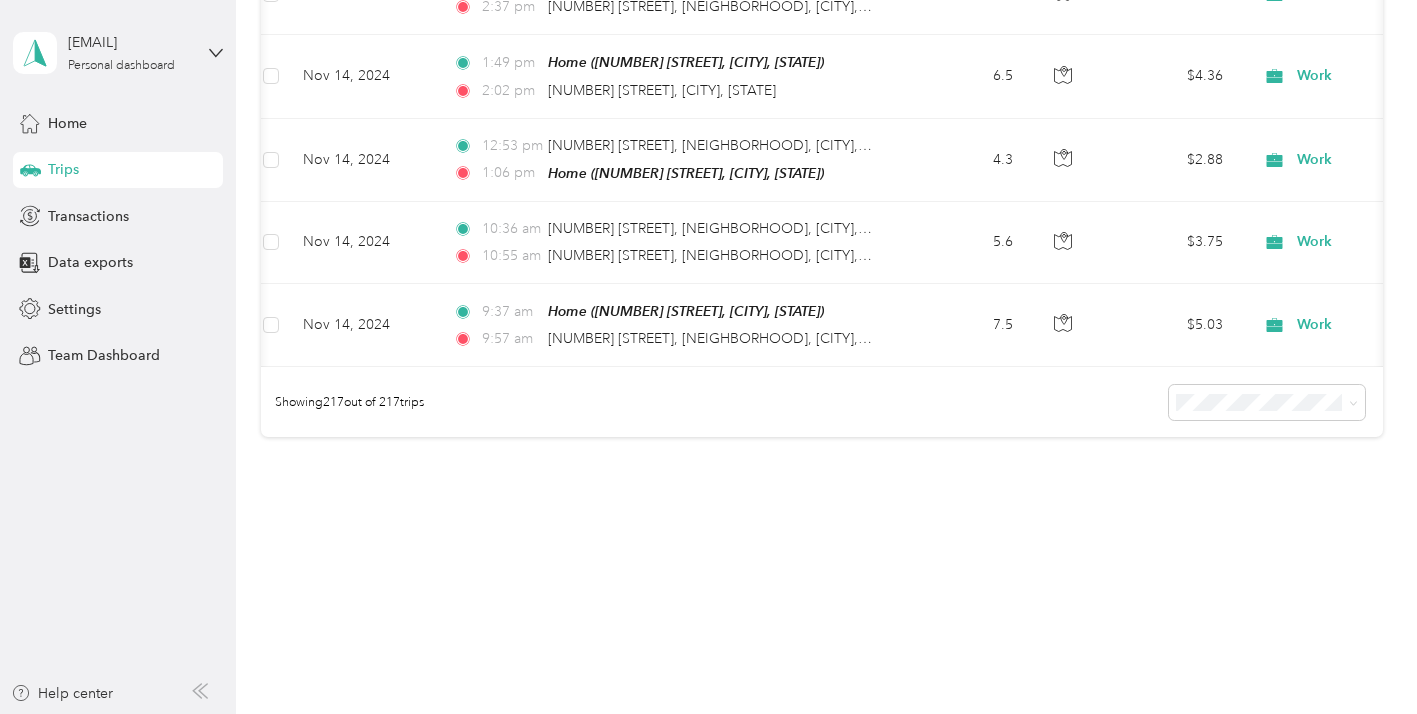 click at bounding box center (1064, -1003) 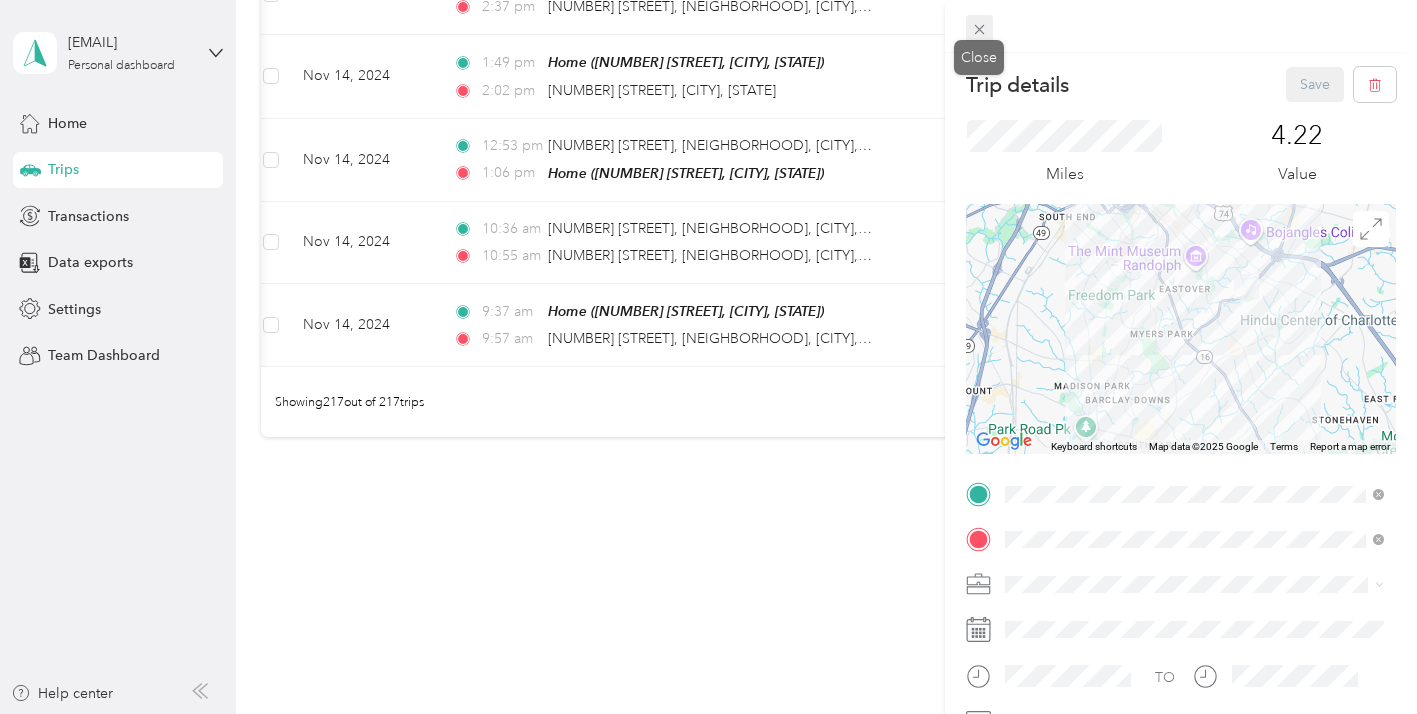 click 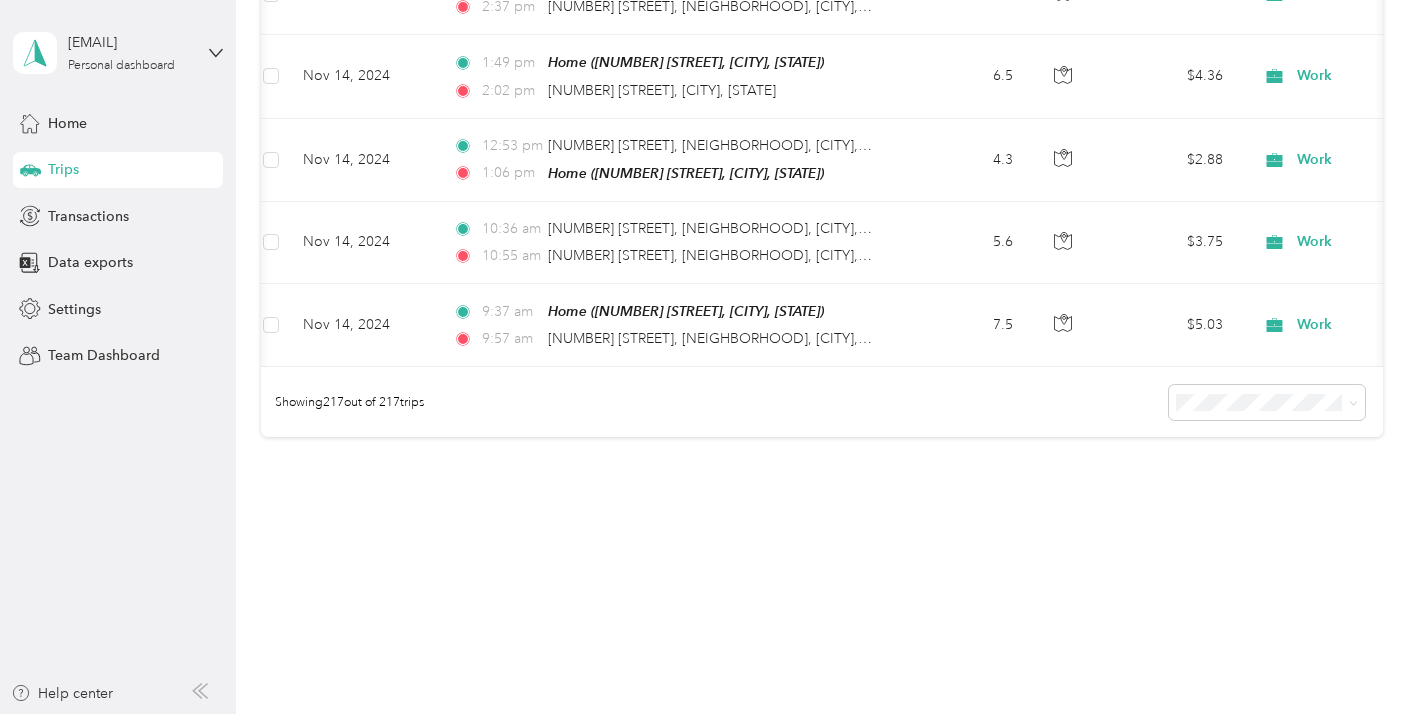 scroll, scrollTop: 39950, scrollLeft: 0, axis: vertical 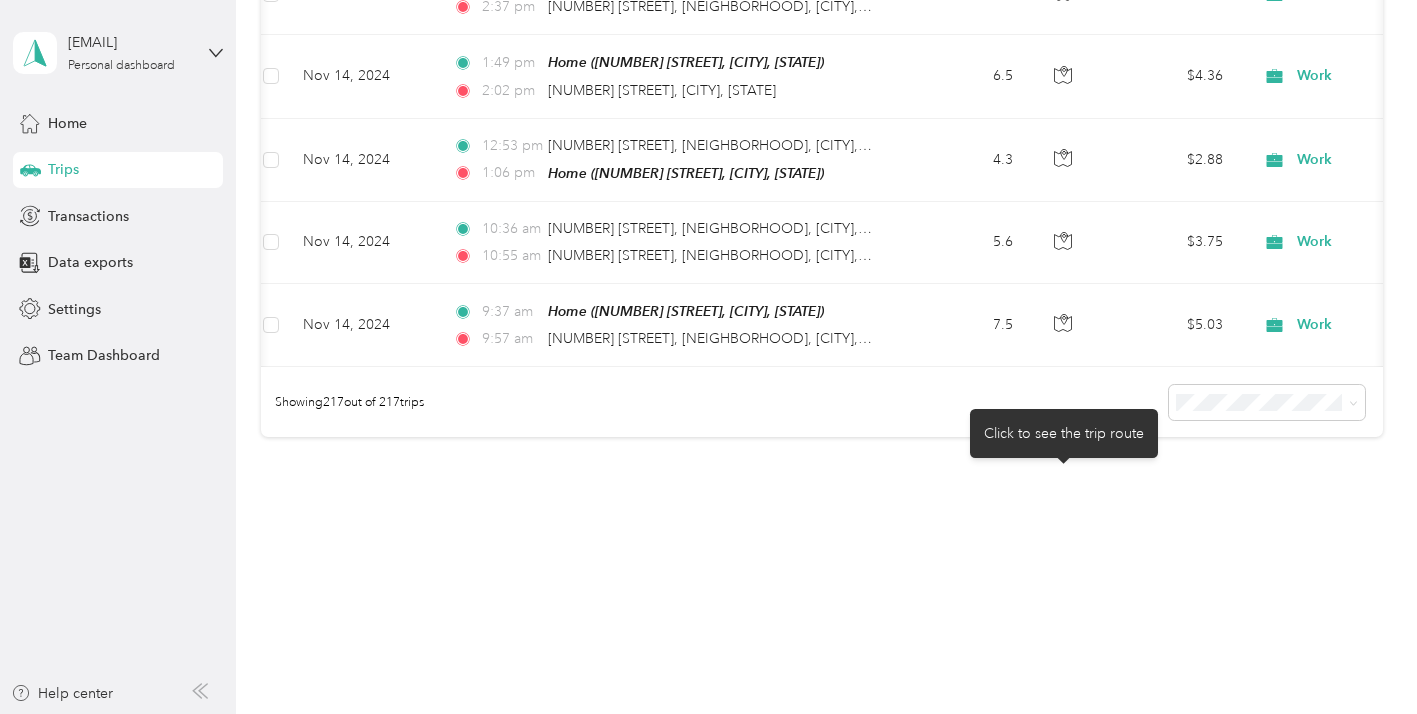 click 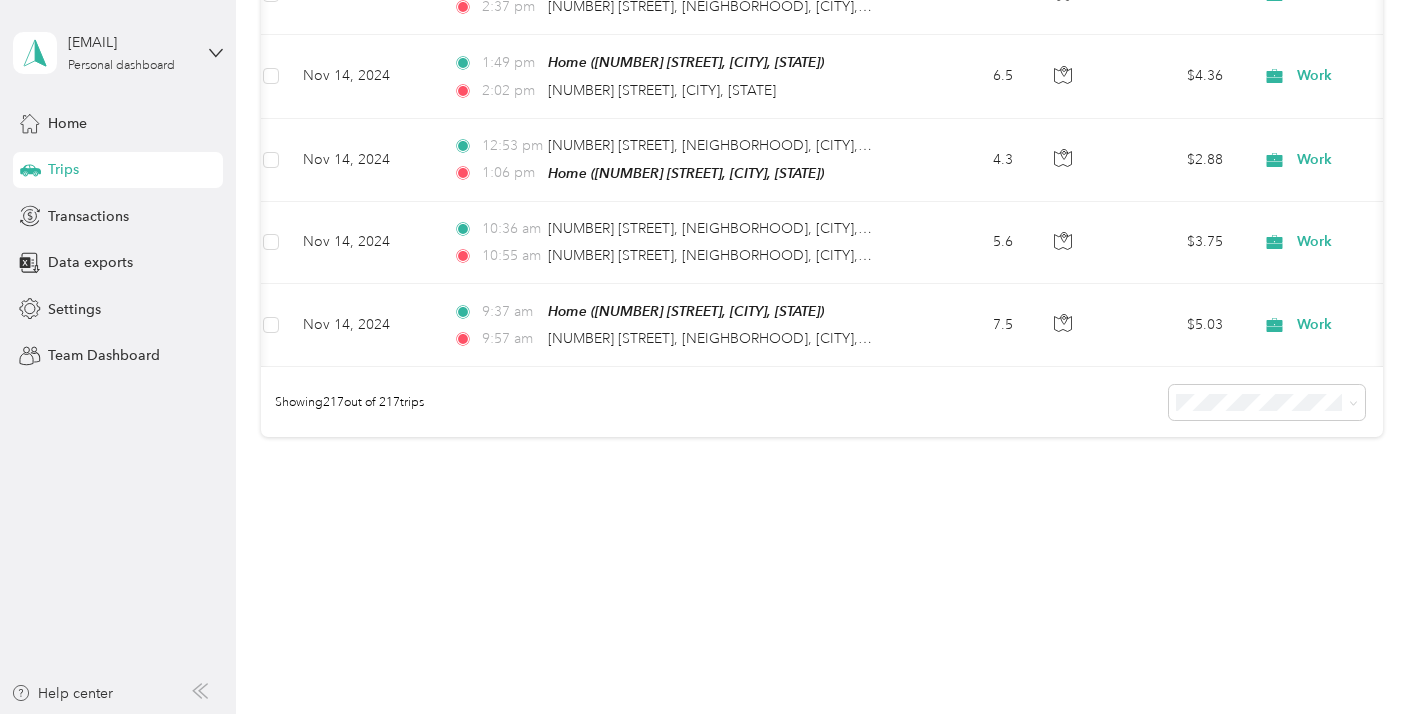 click 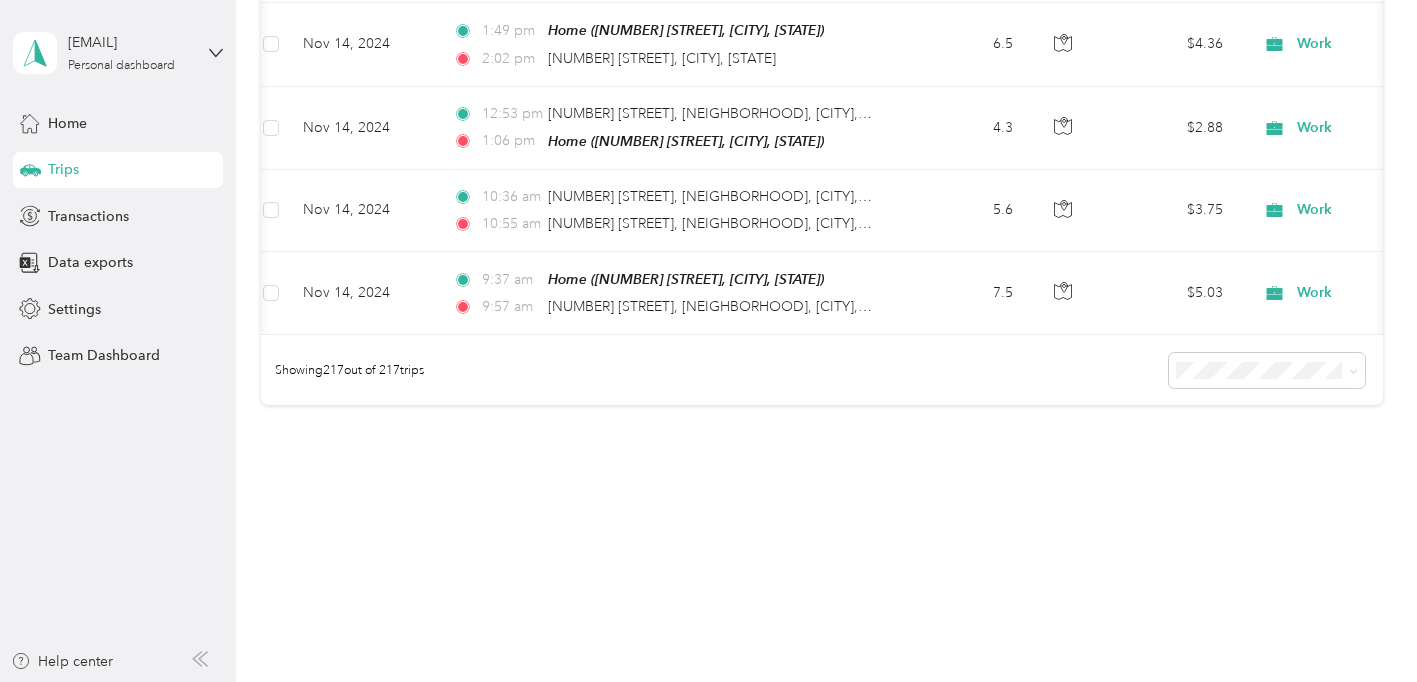 scroll, scrollTop: 40285, scrollLeft: 0, axis: vertical 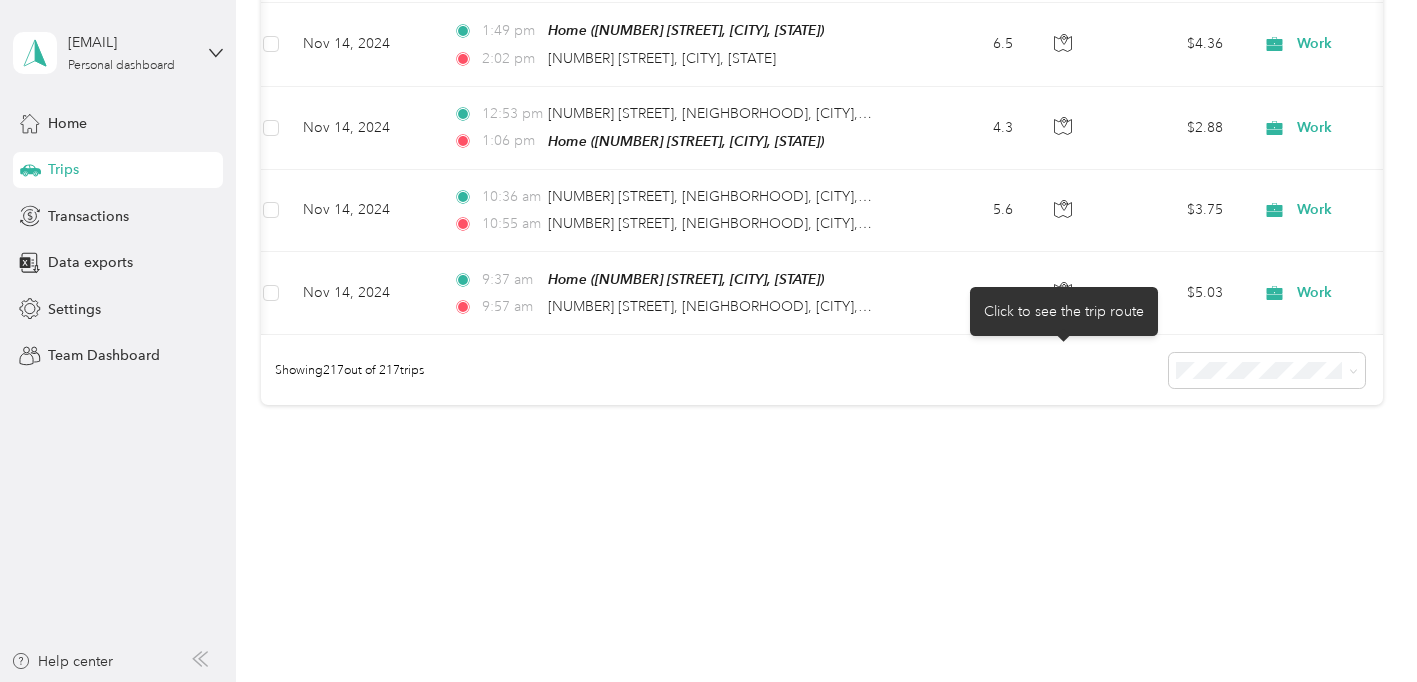 click 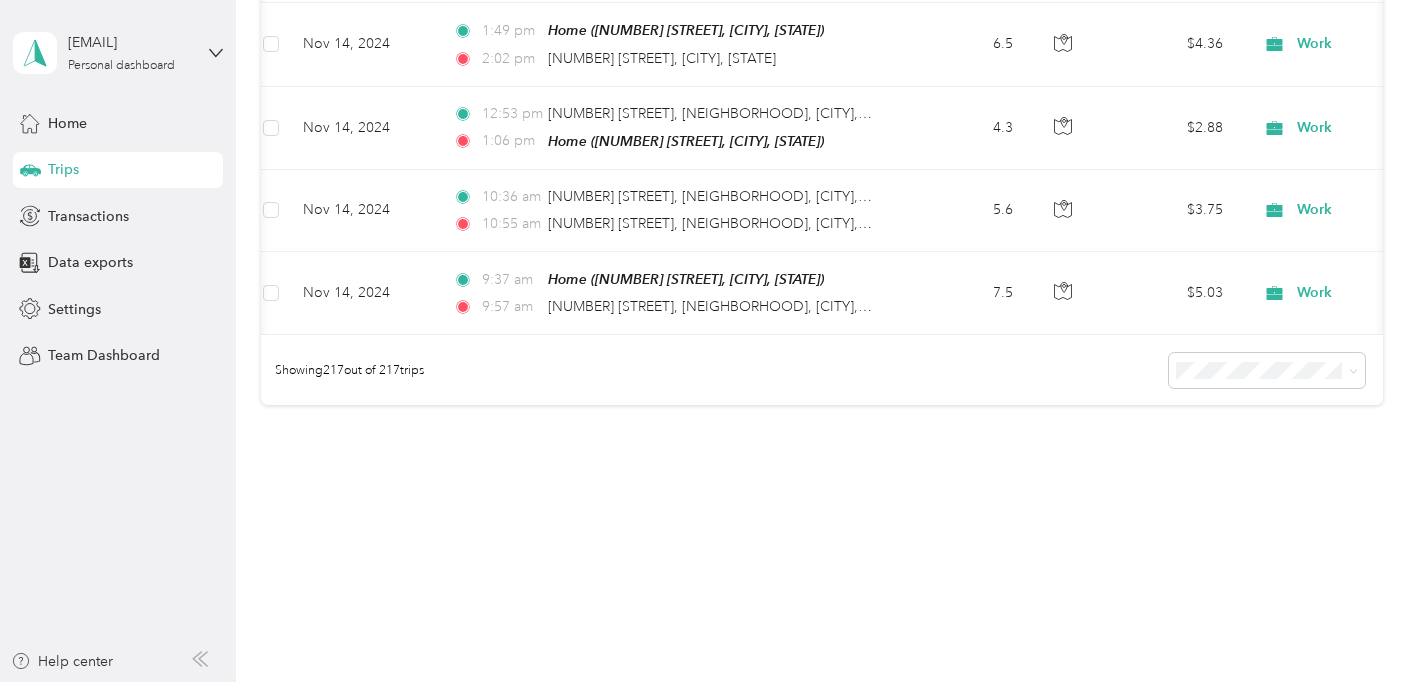 click on "Work" at bounding box center (1371, -786) 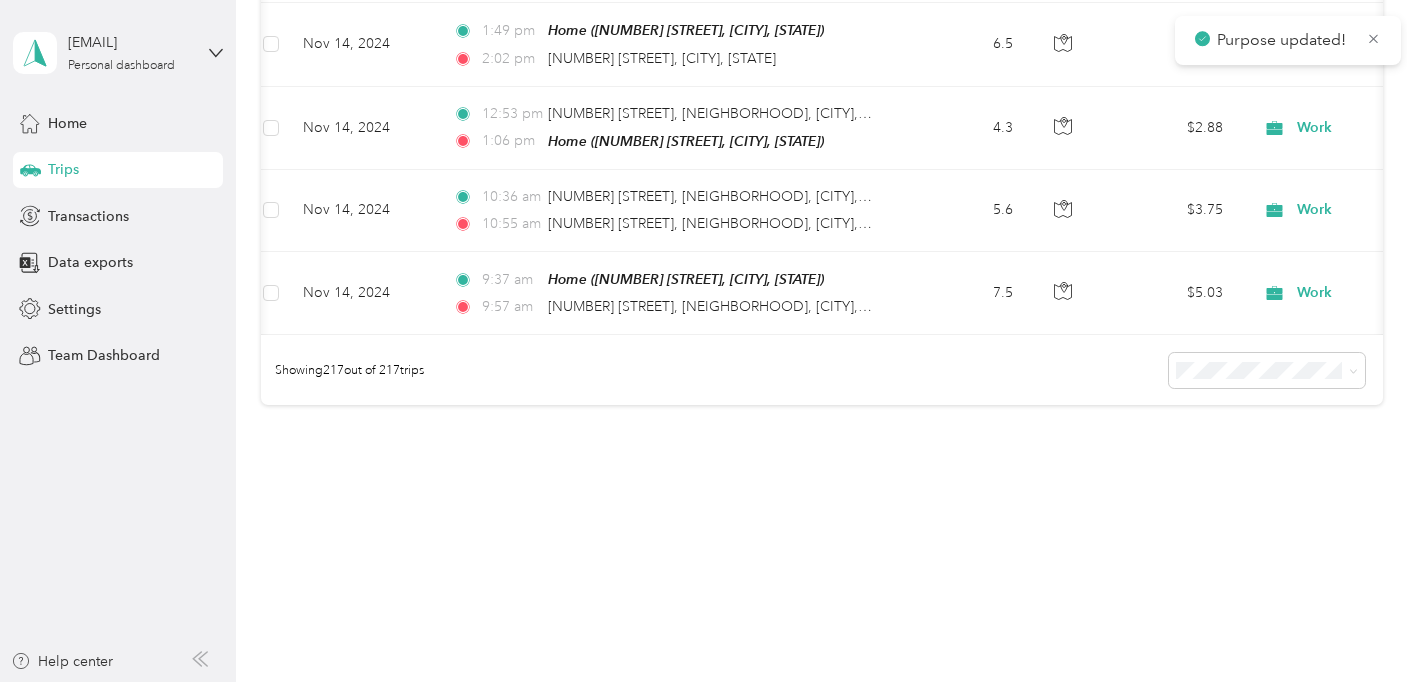 scroll, scrollTop: 40719, scrollLeft: 0, axis: vertical 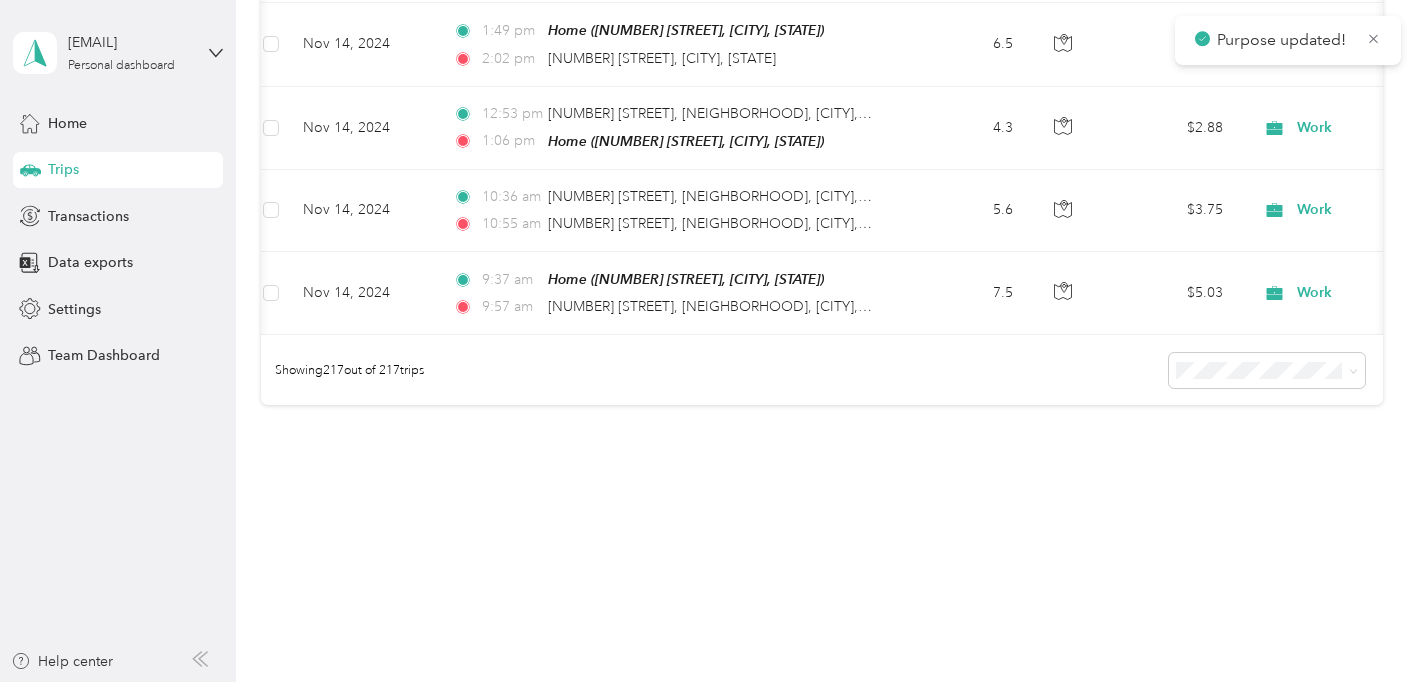 click 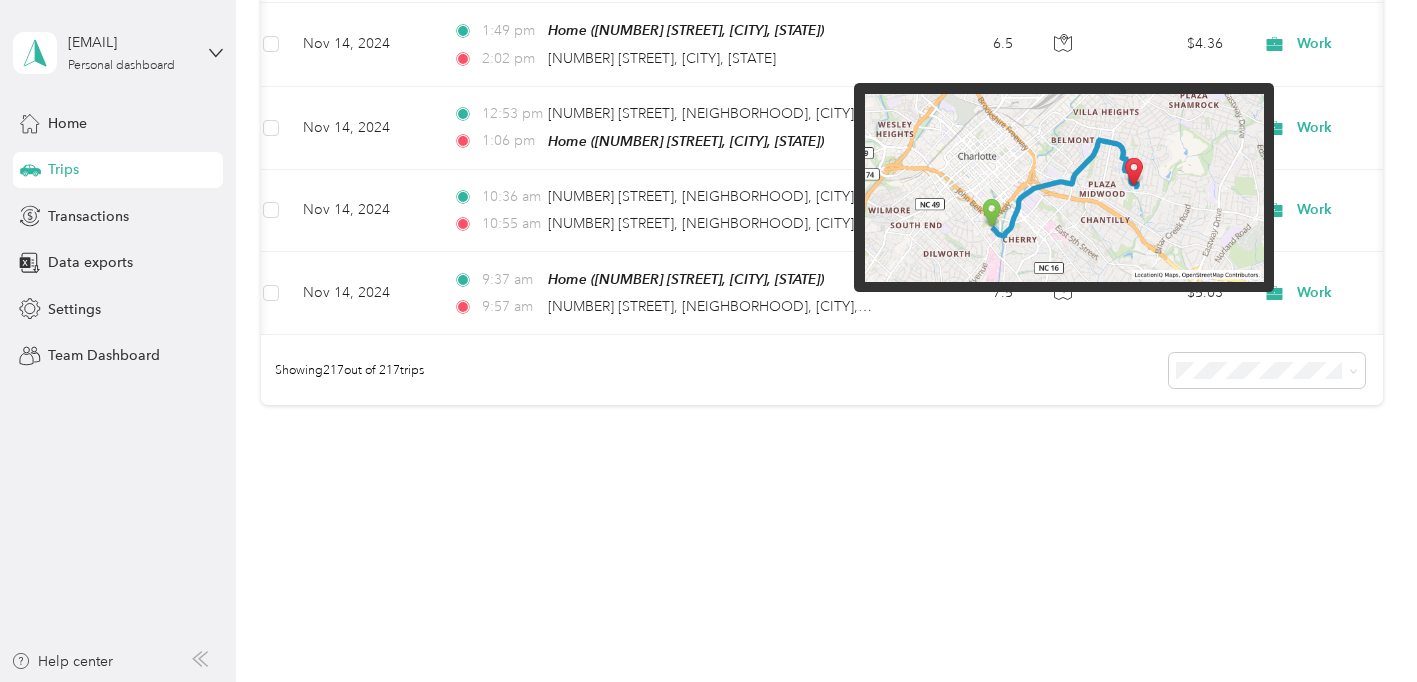 click on "Work" at bounding box center (1388, -703) 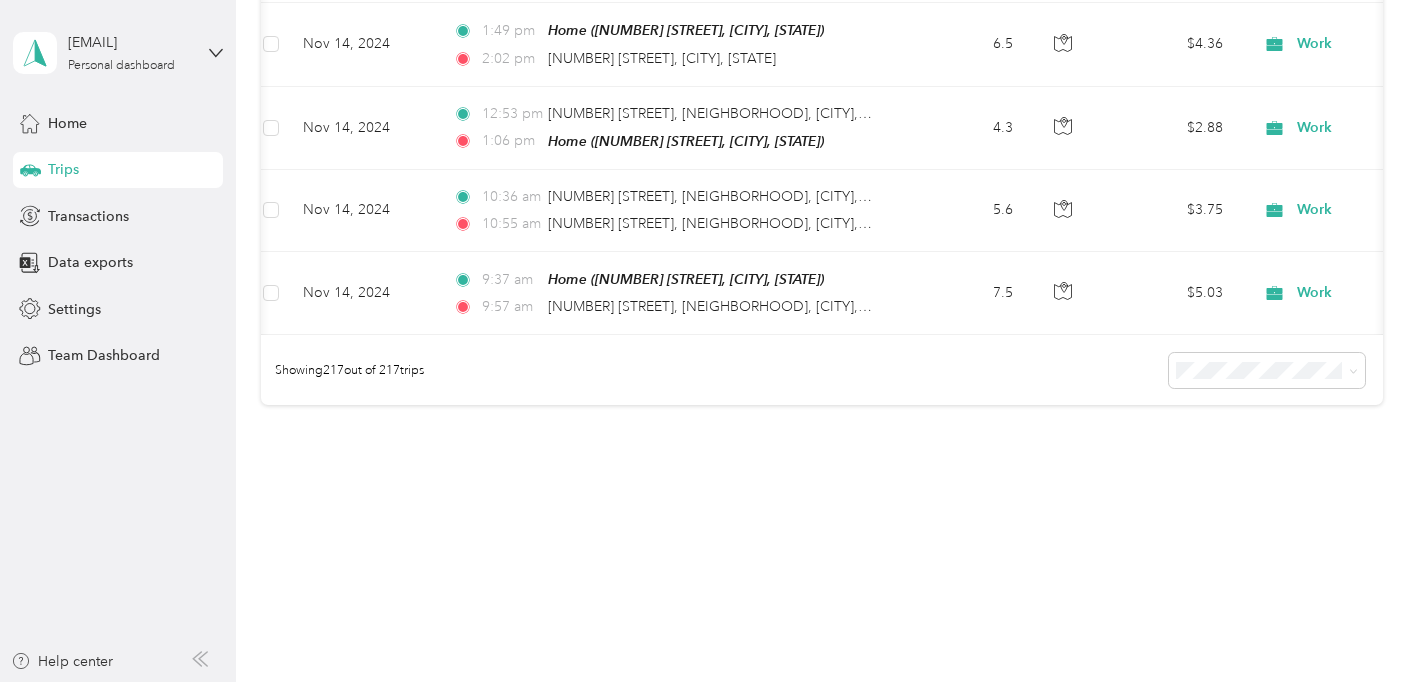 click on "Personal" at bounding box center (1311, 449) 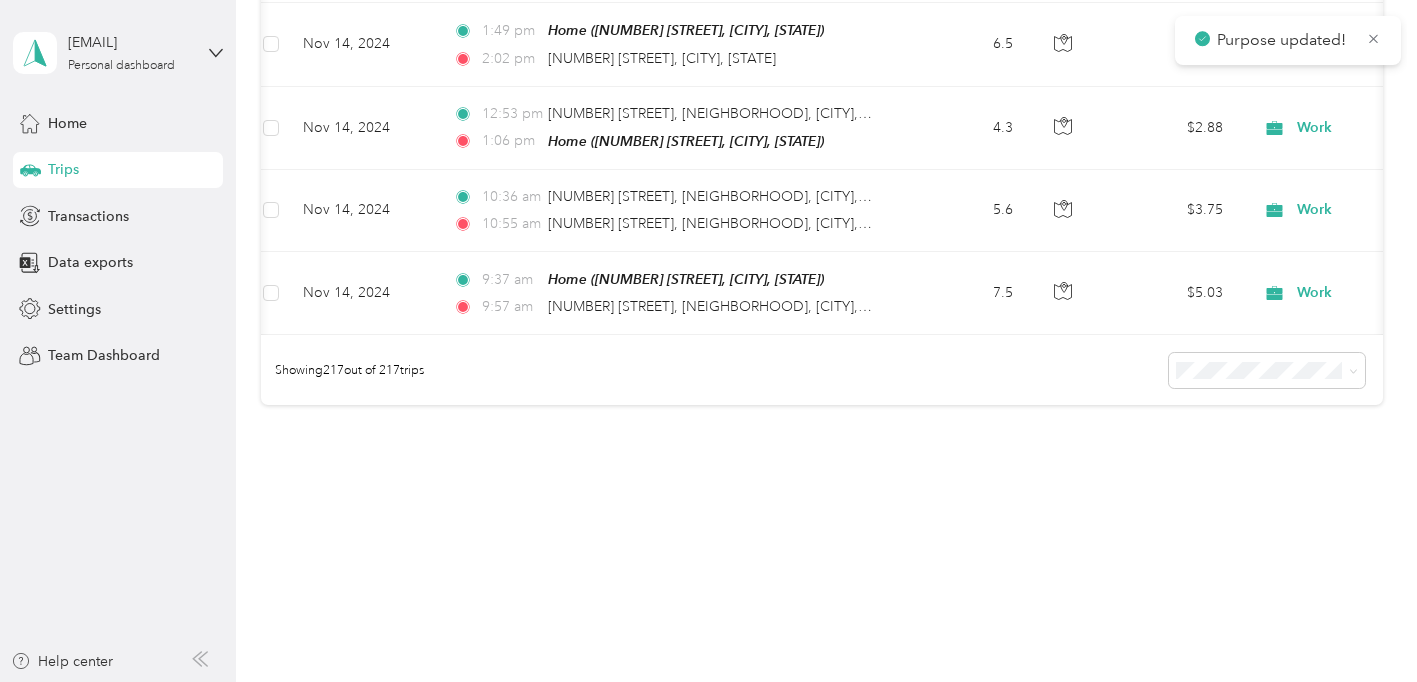 click on "Personal" at bounding box center [1311, 198] 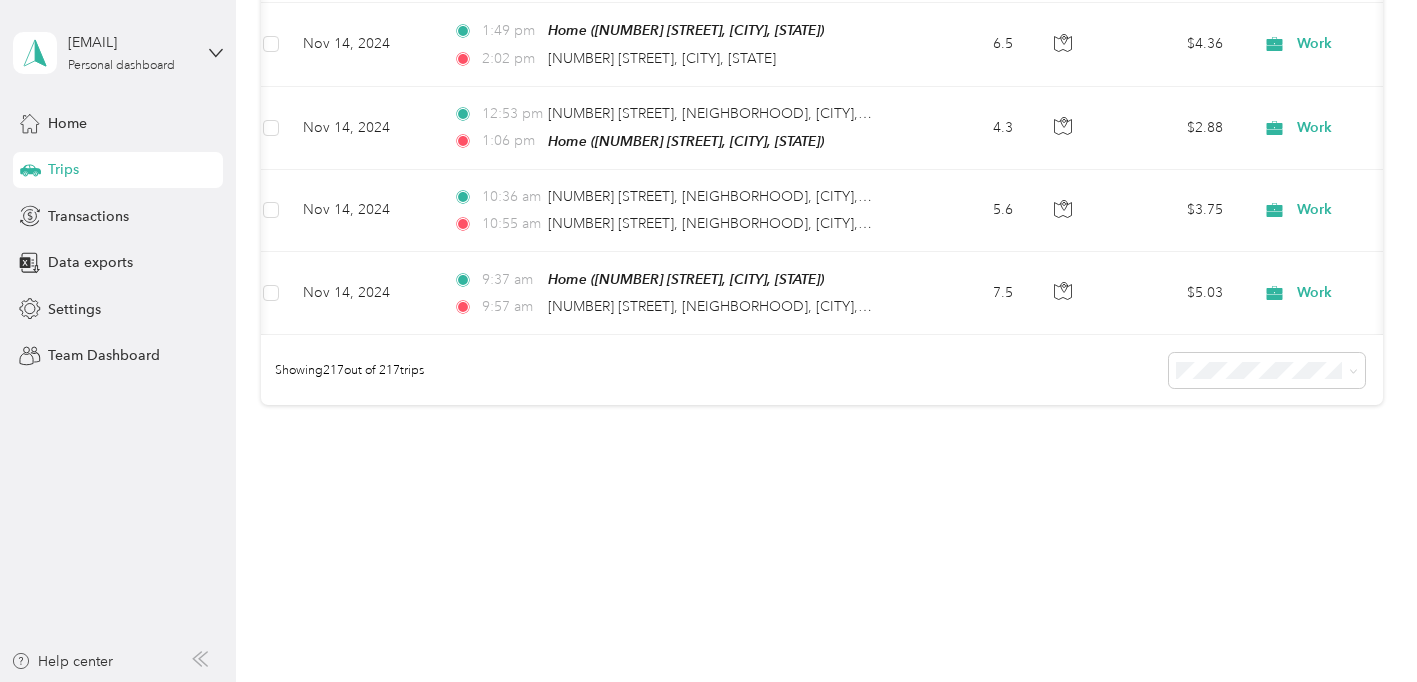 click 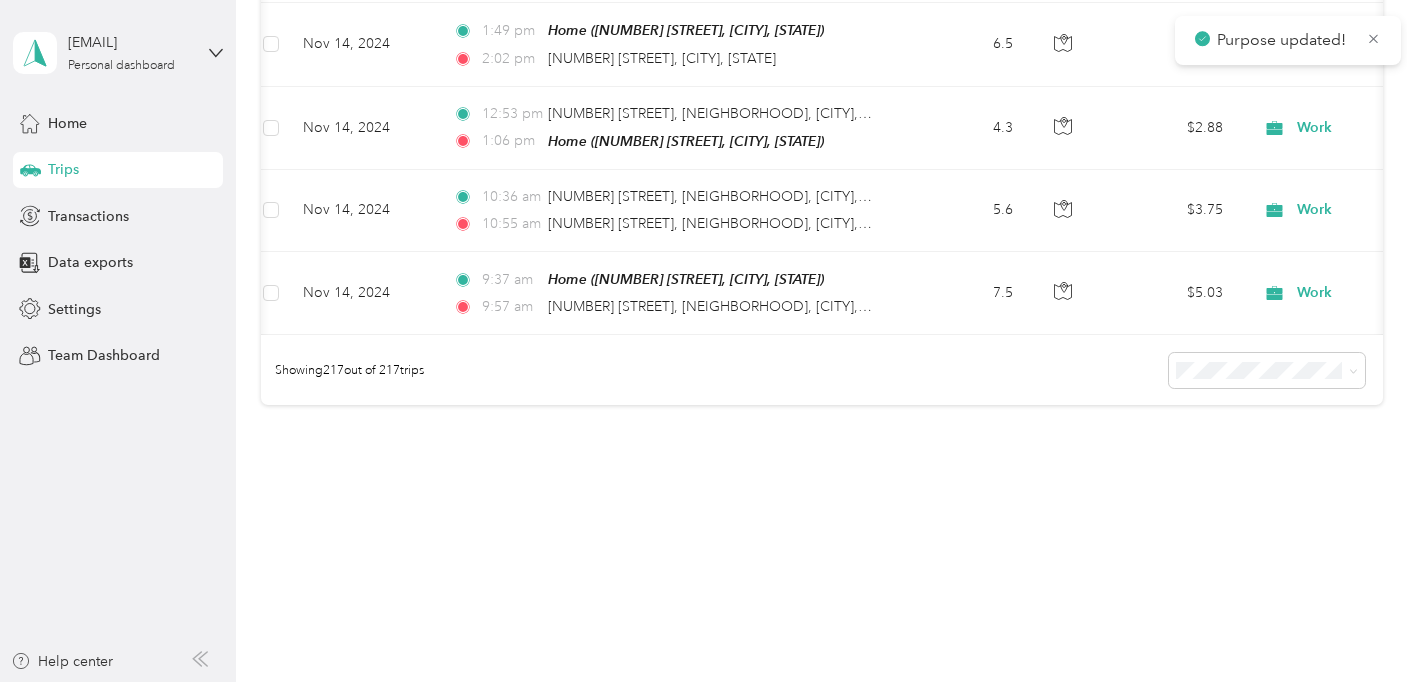 scroll, scrollTop: 41245, scrollLeft: 0, axis: vertical 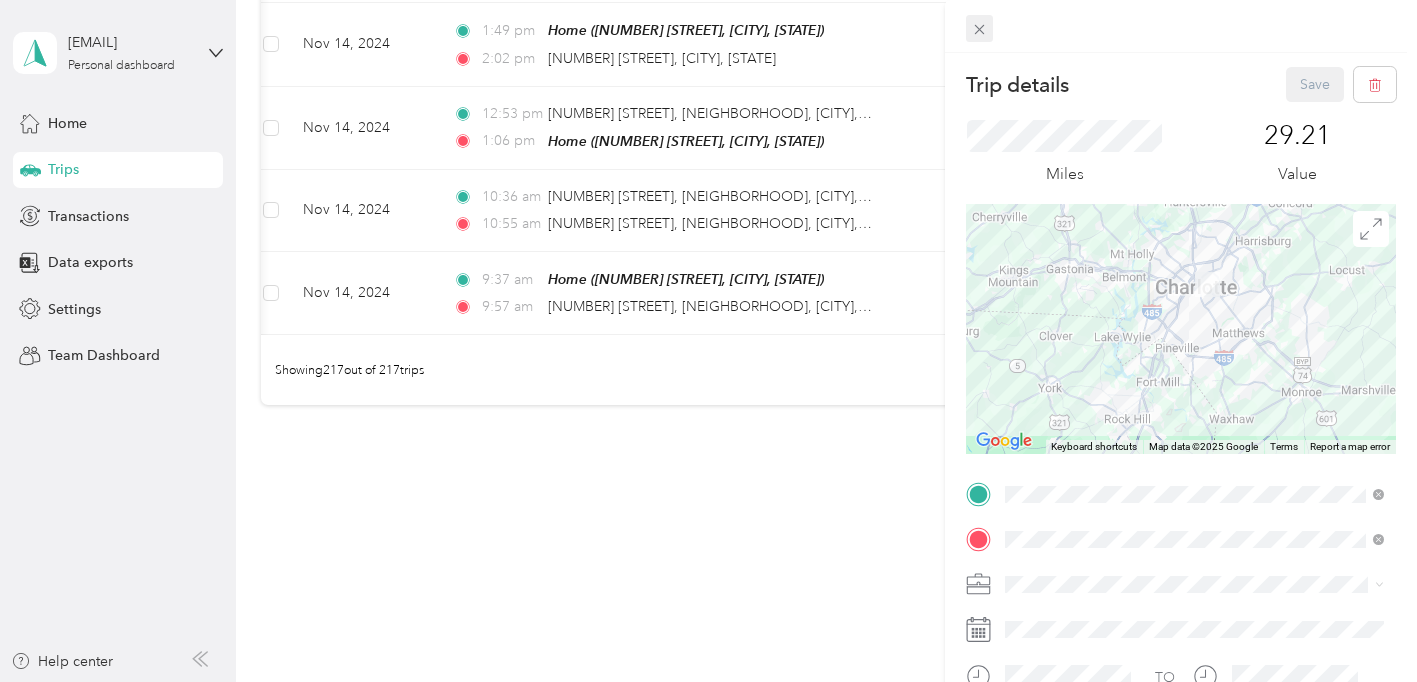 click on "Trip details Save This trip cannot be edited because it is either under review, approved, or paid. Contact your Team Manager to edit it. Miles [NUMBER] Value  ← Move left → Move right ↑ Move up ↓ Move down + Zoom in - Zoom out Home Jump left by 75% End Jump right by 75% Page Up Jump up by 75% Page Down Jump down by 75% Keyboard shortcuts Map Data Map data ©[YEAR] Google Map data ©[YEAR] Google 20 km  Click to toggle between metric and imperial units Terms Report a map error TO Add photo Close" at bounding box center [703, 682] 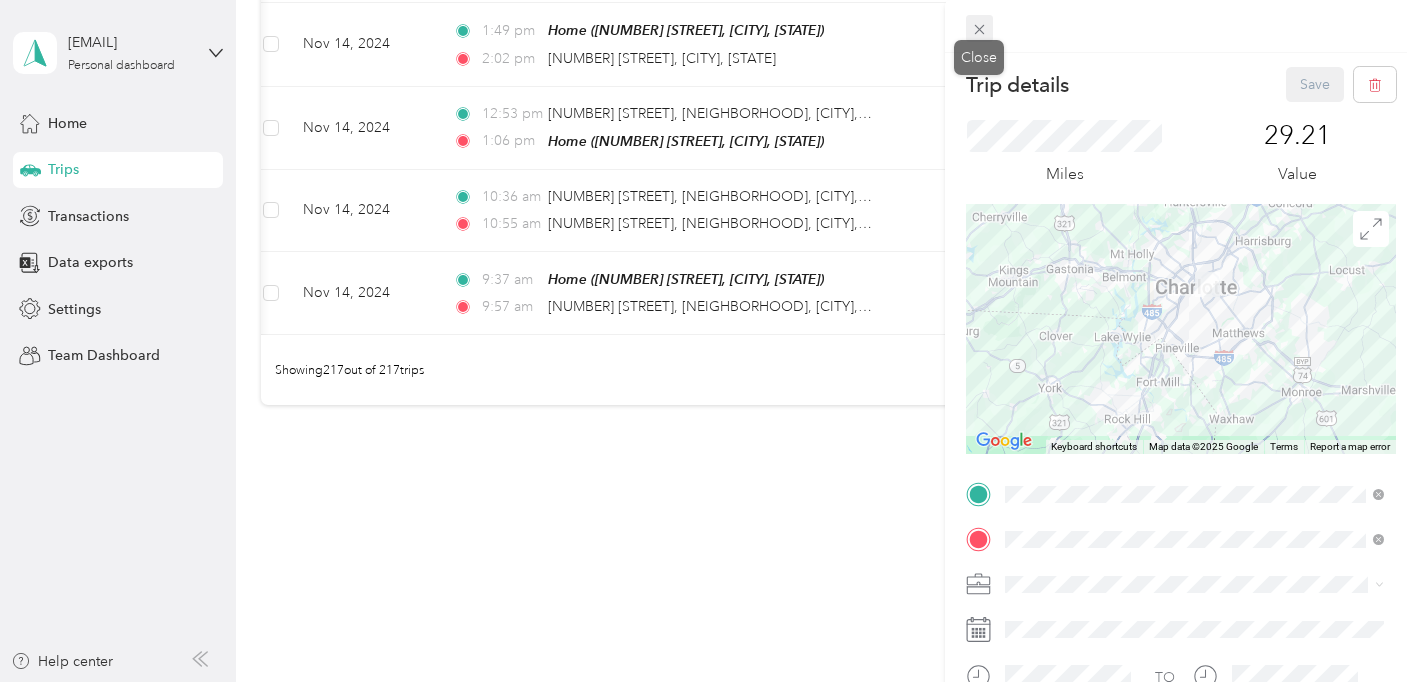 click 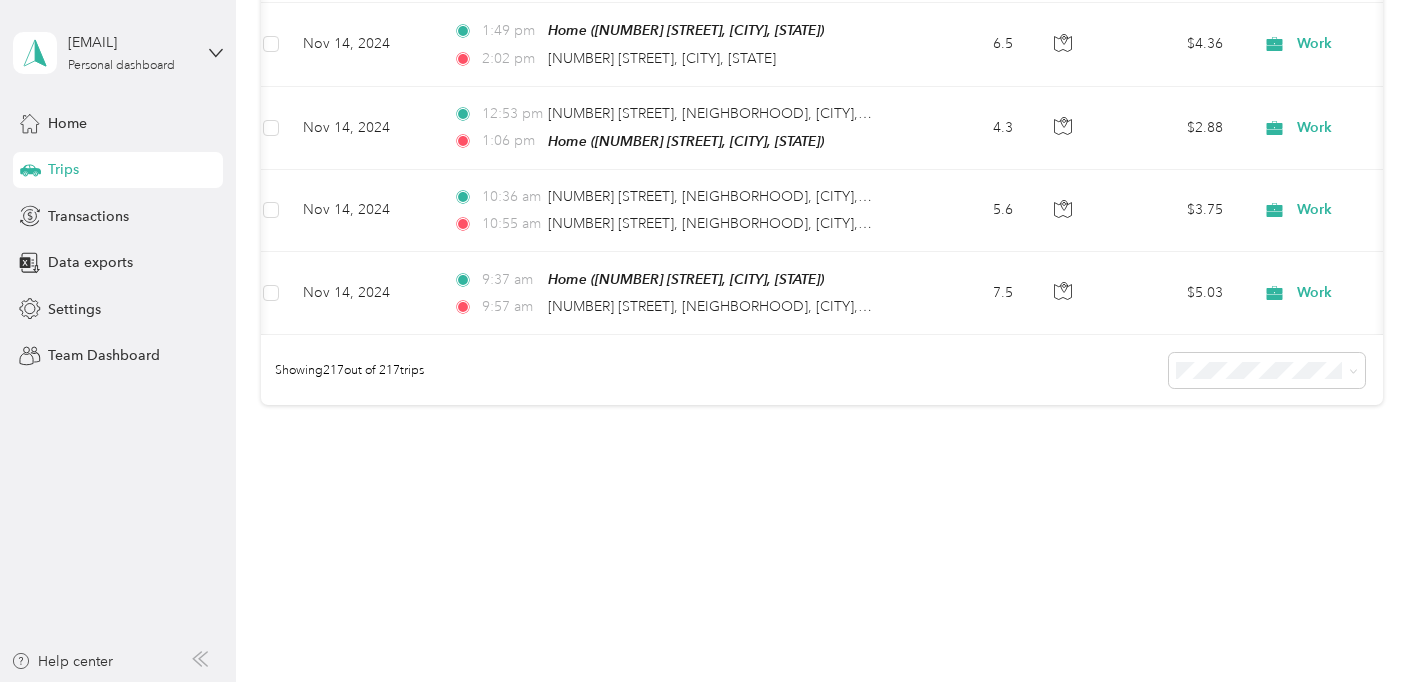 scroll, scrollTop: 3, scrollLeft: 0, axis: vertical 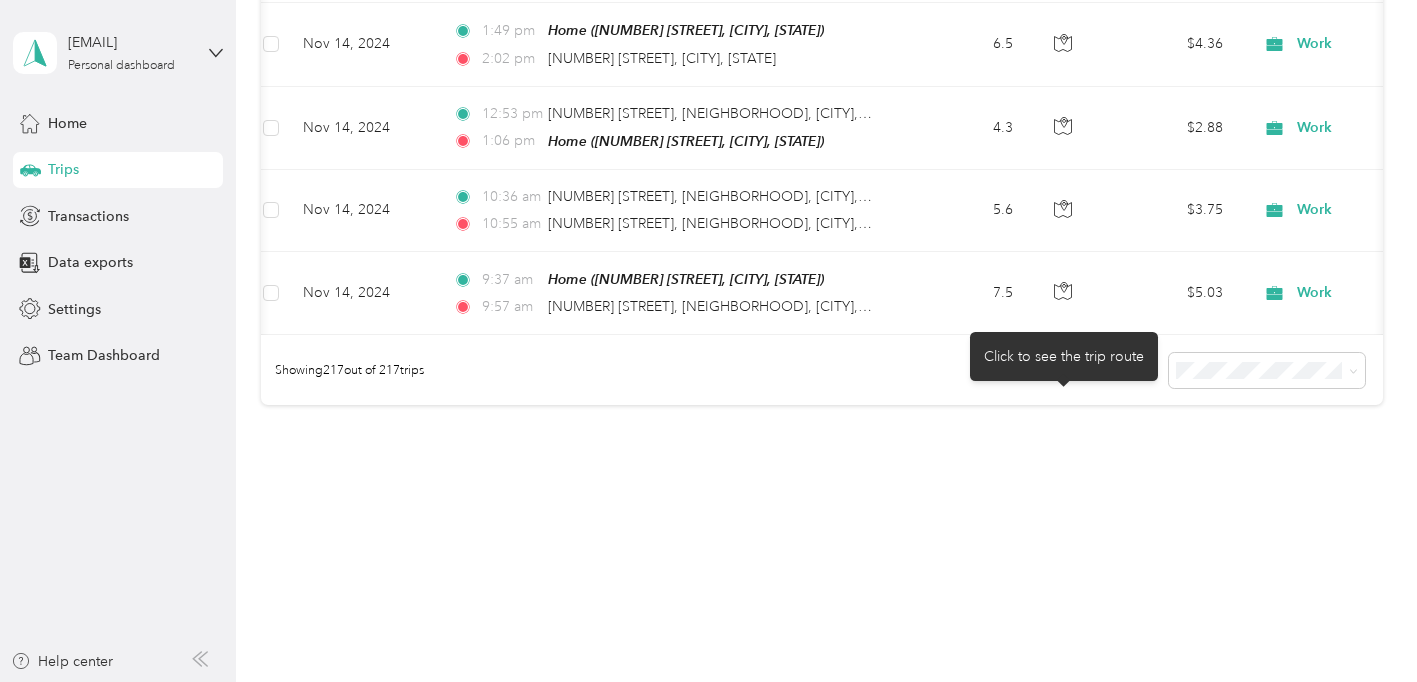 click 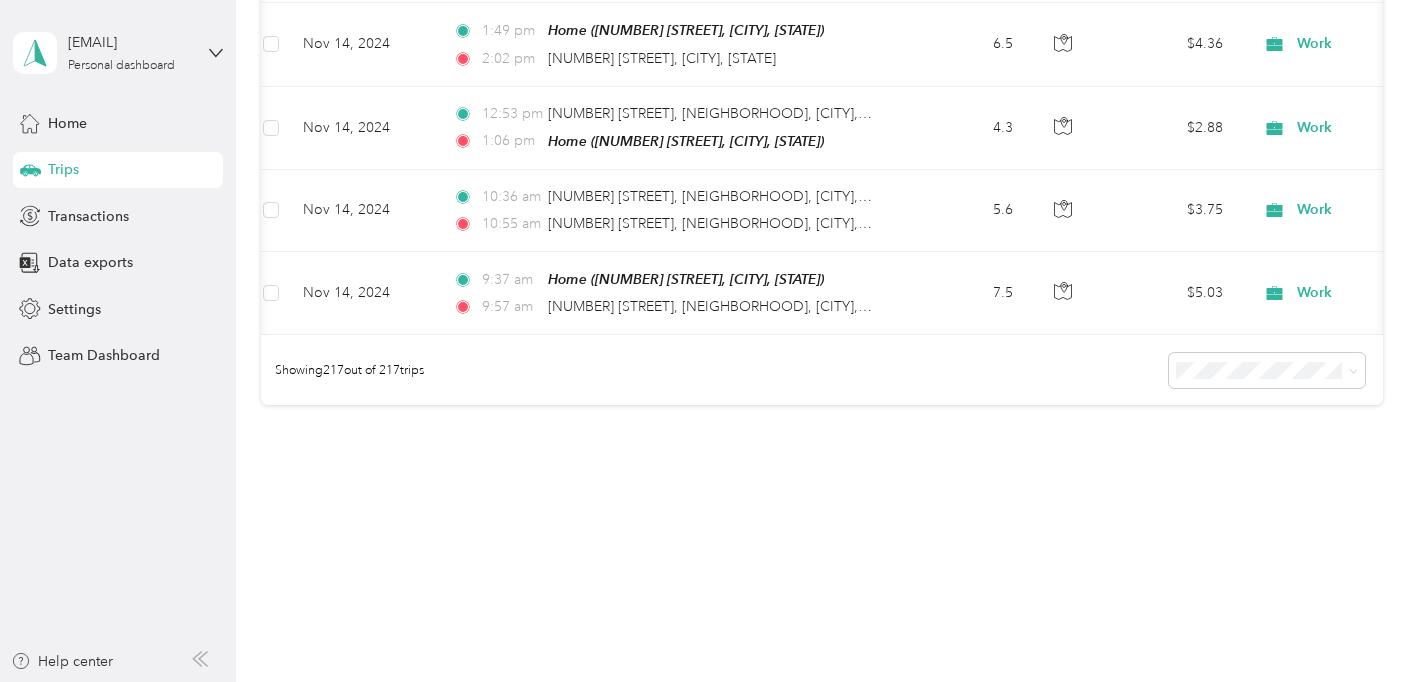 scroll, scrollTop: 41899, scrollLeft: 0, axis: vertical 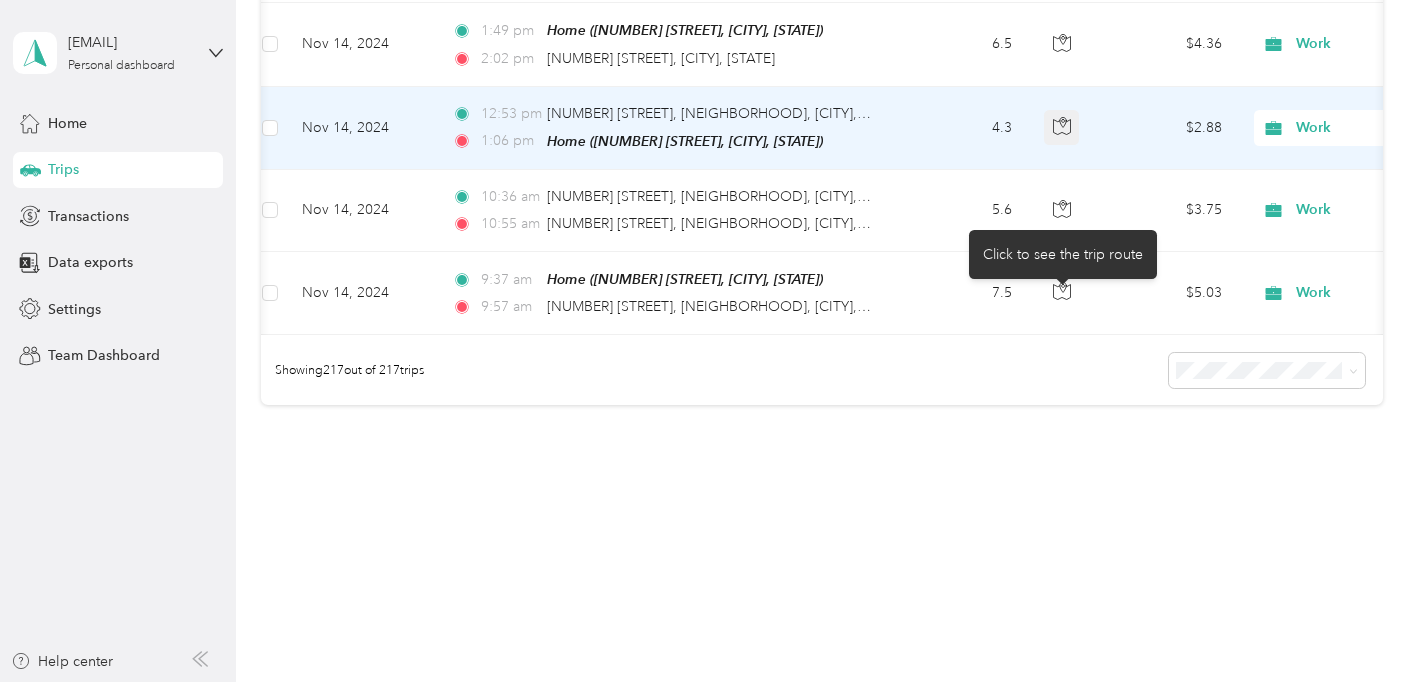 click 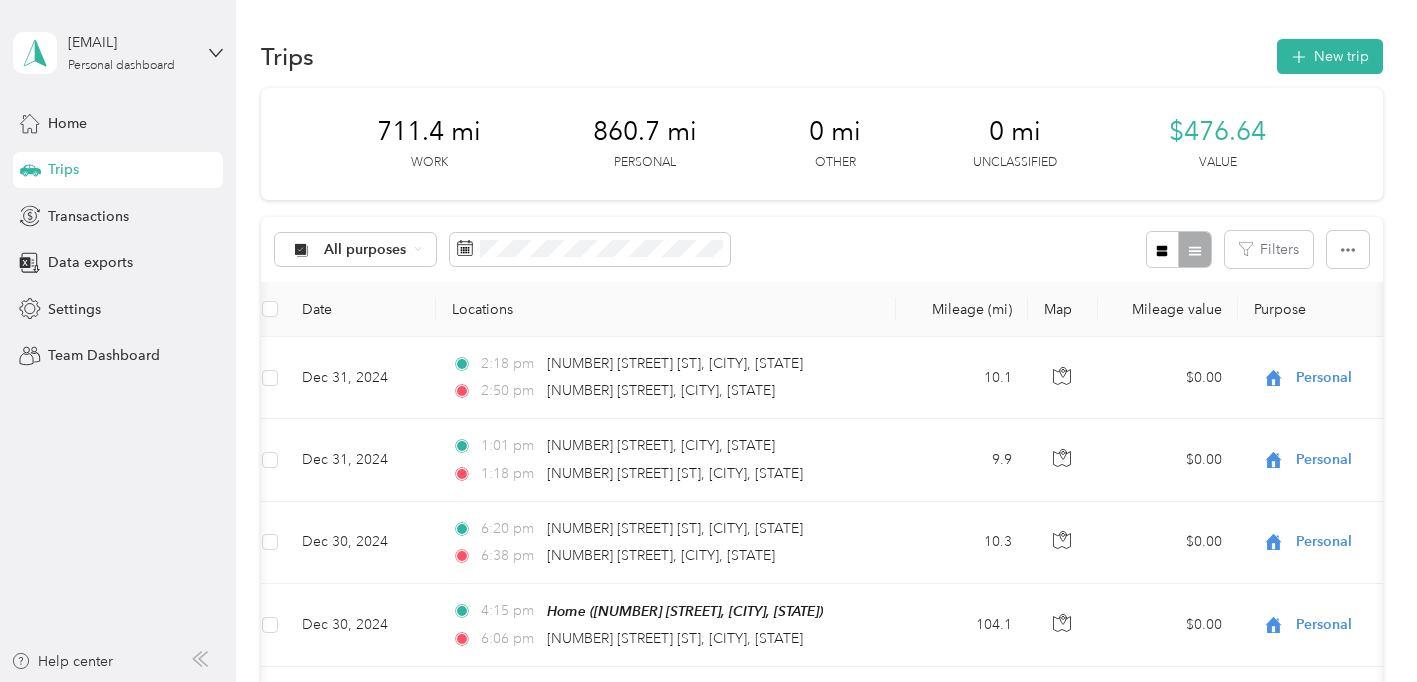 scroll, scrollTop: 0, scrollLeft: 0, axis: both 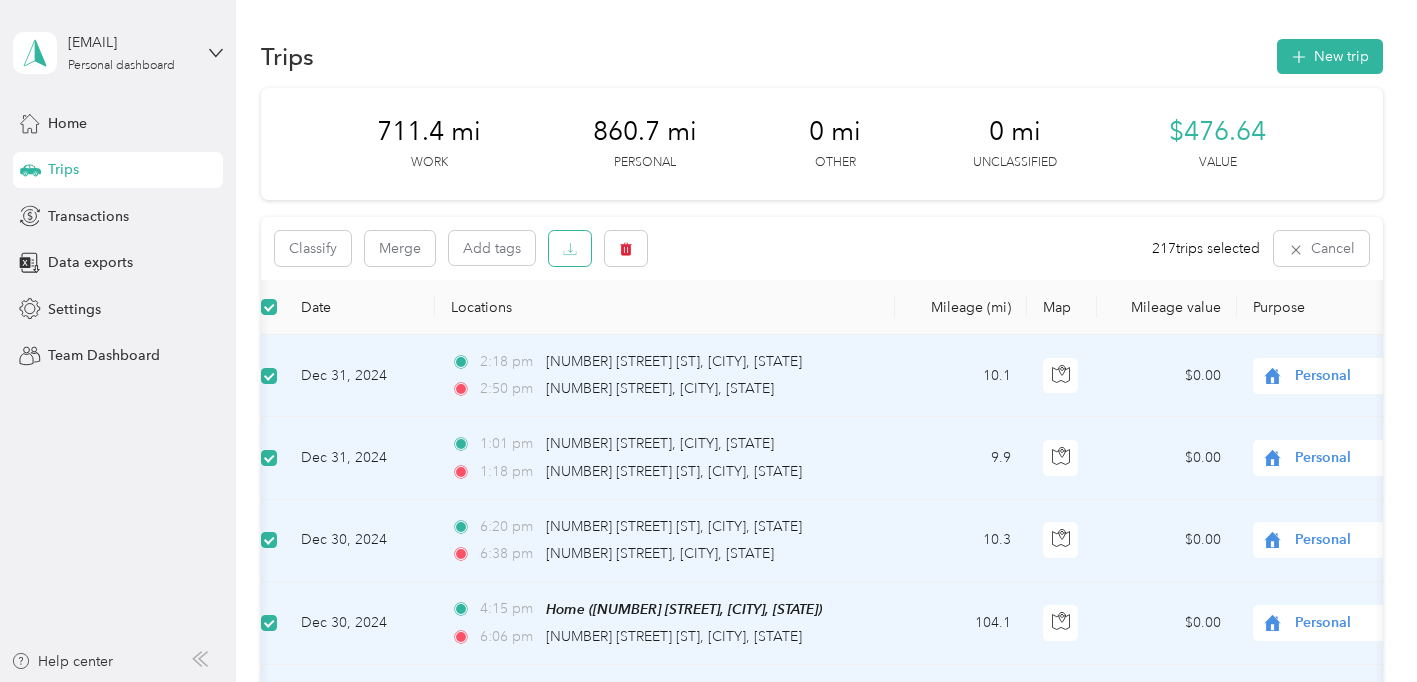 click 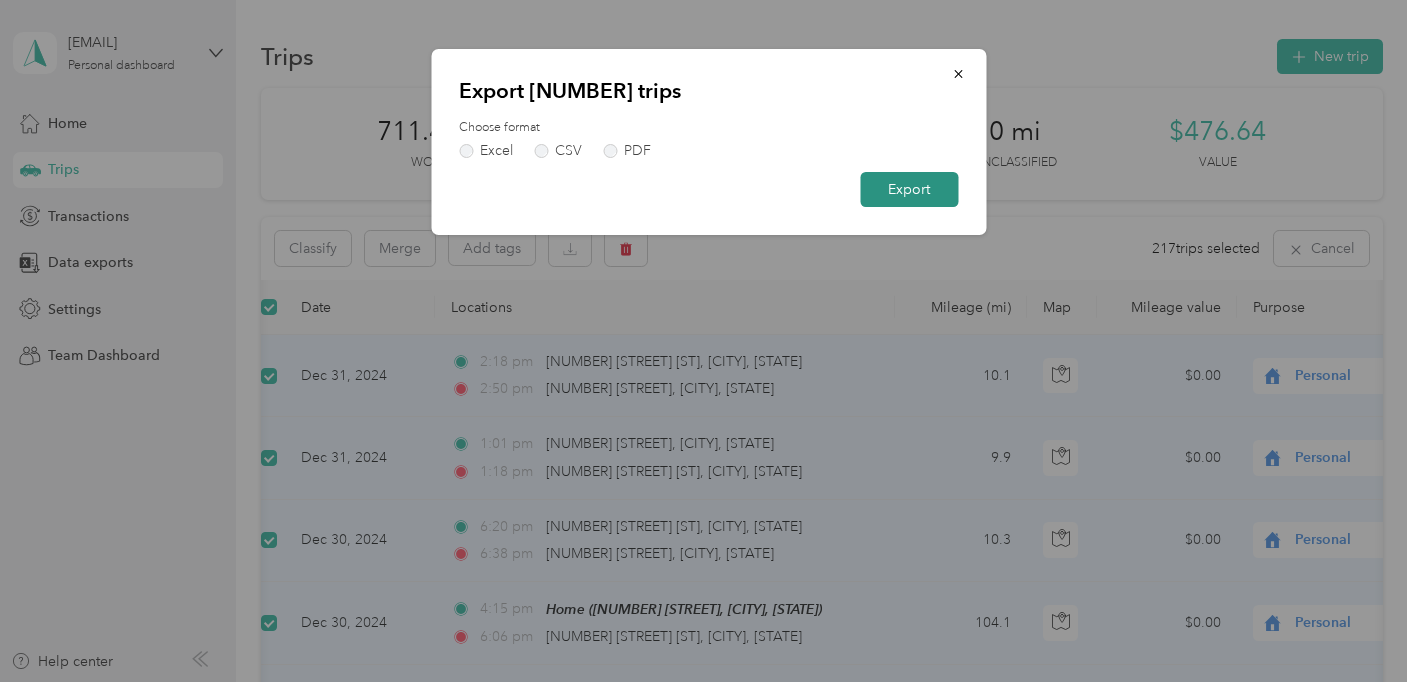 click on "Export" at bounding box center [909, 189] 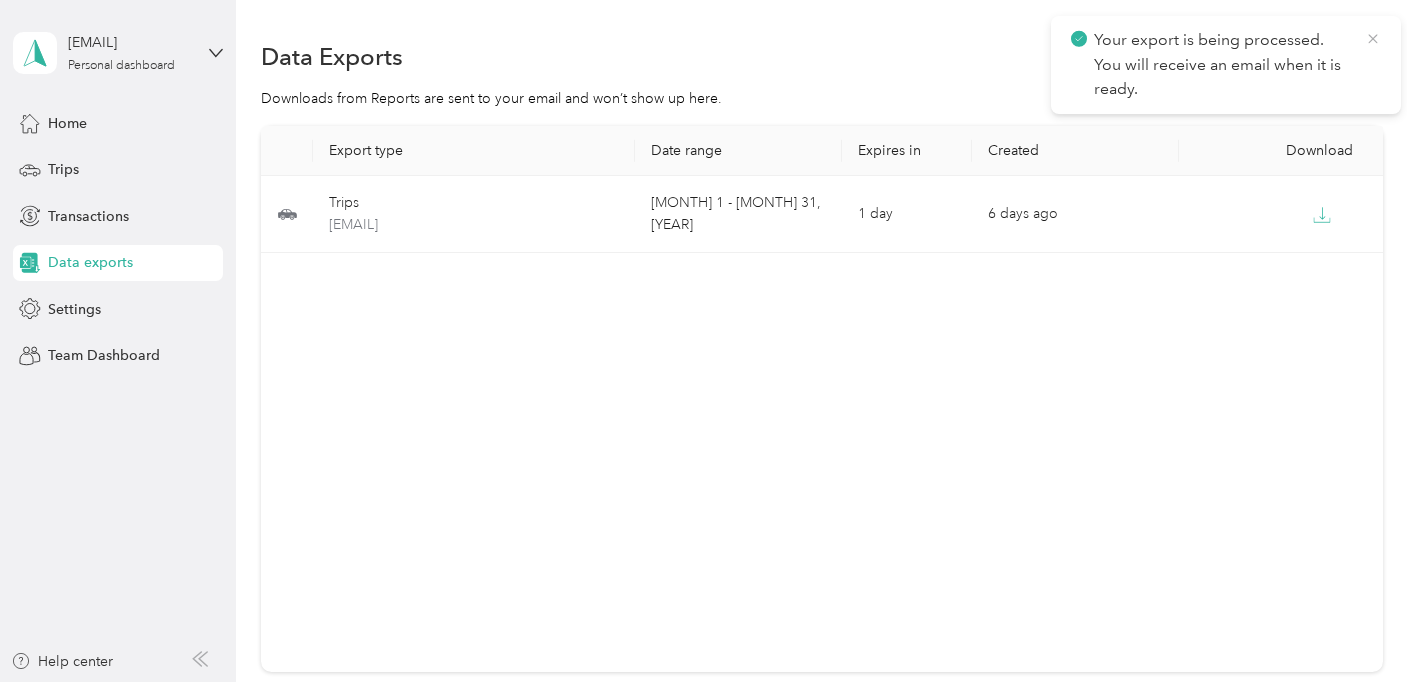 click 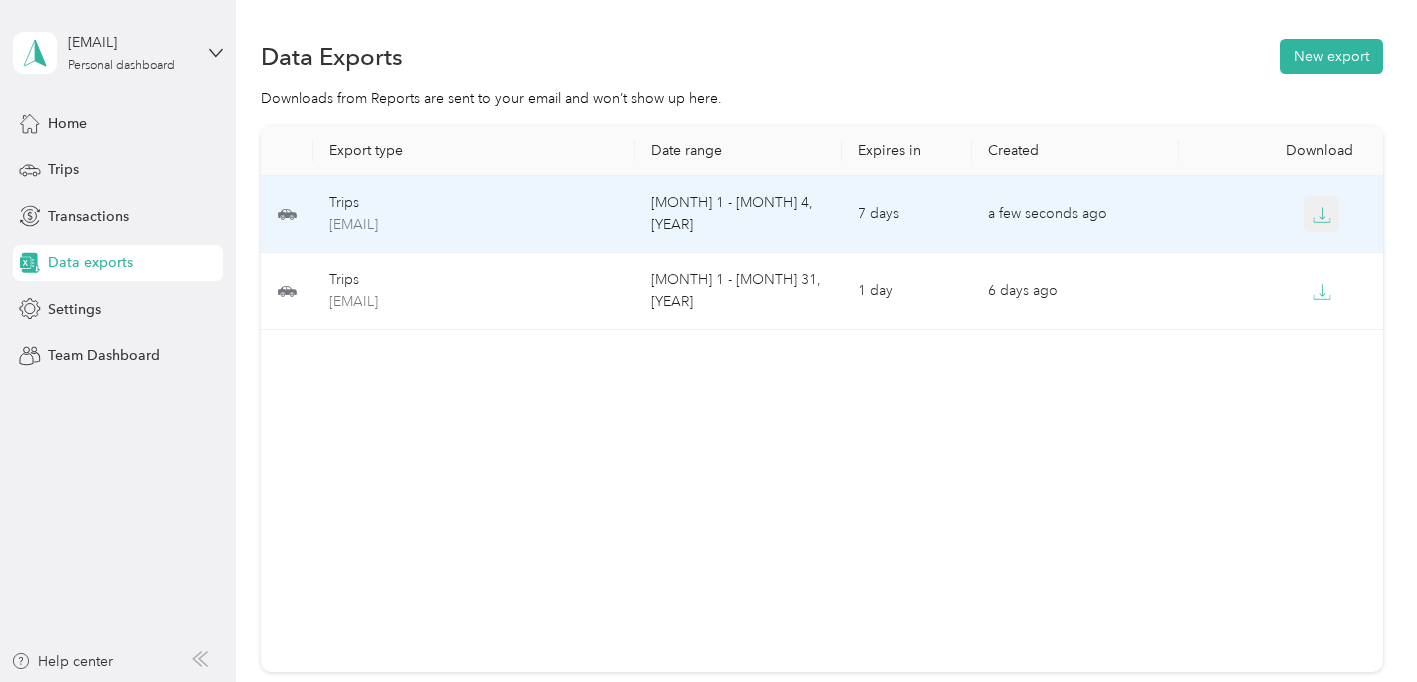 click 